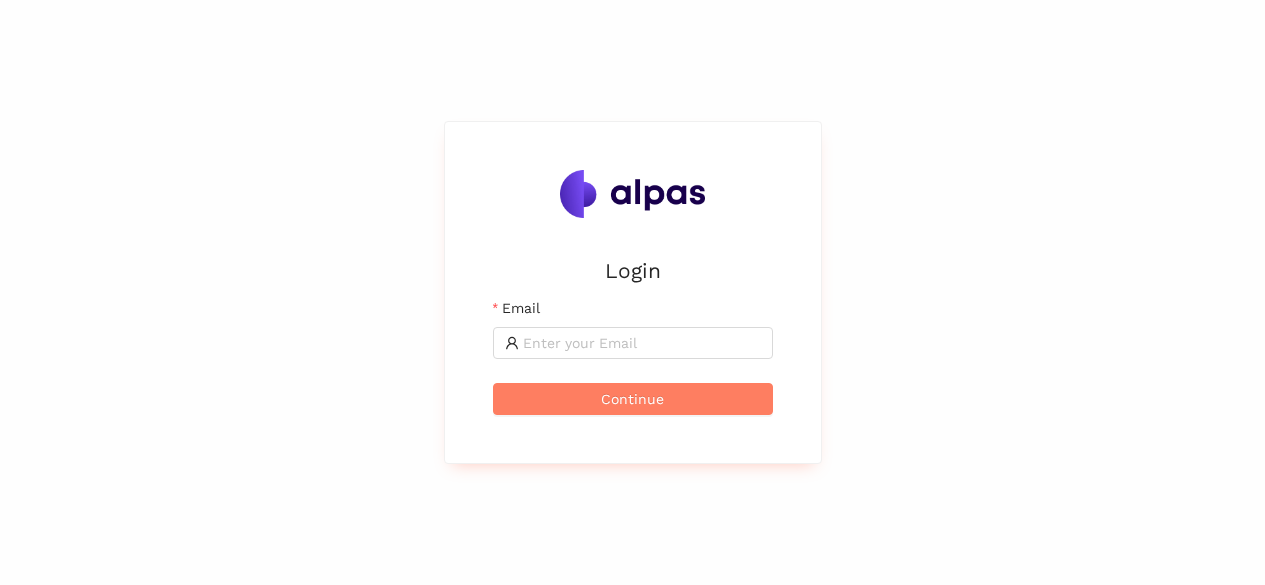 scroll, scrollTop: 0, scrollLeft: 0, axis: both 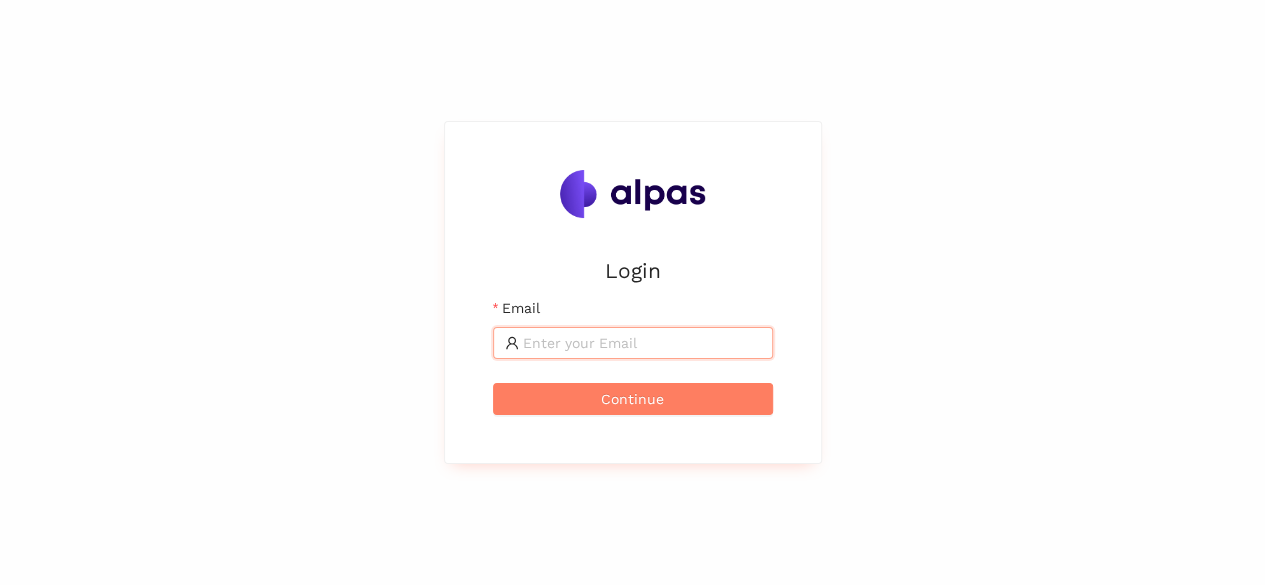 click on "Email" at bounding box center (642, 343) 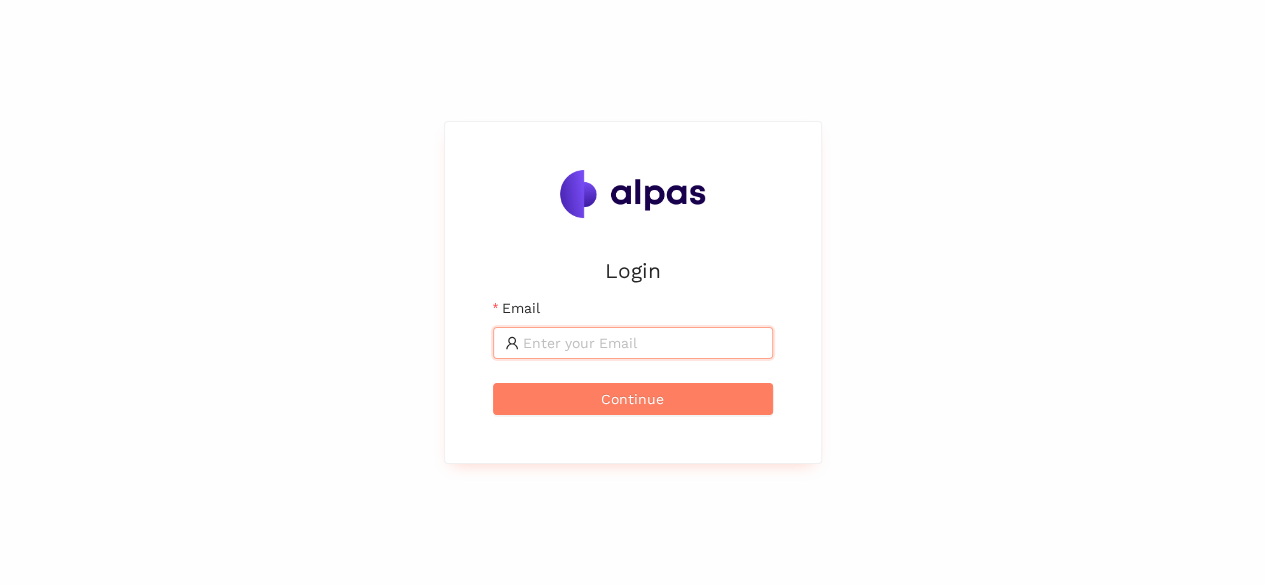 type on "[PERSON_NAME][EMAIL_ADDRESS][PERSON_NAME]" 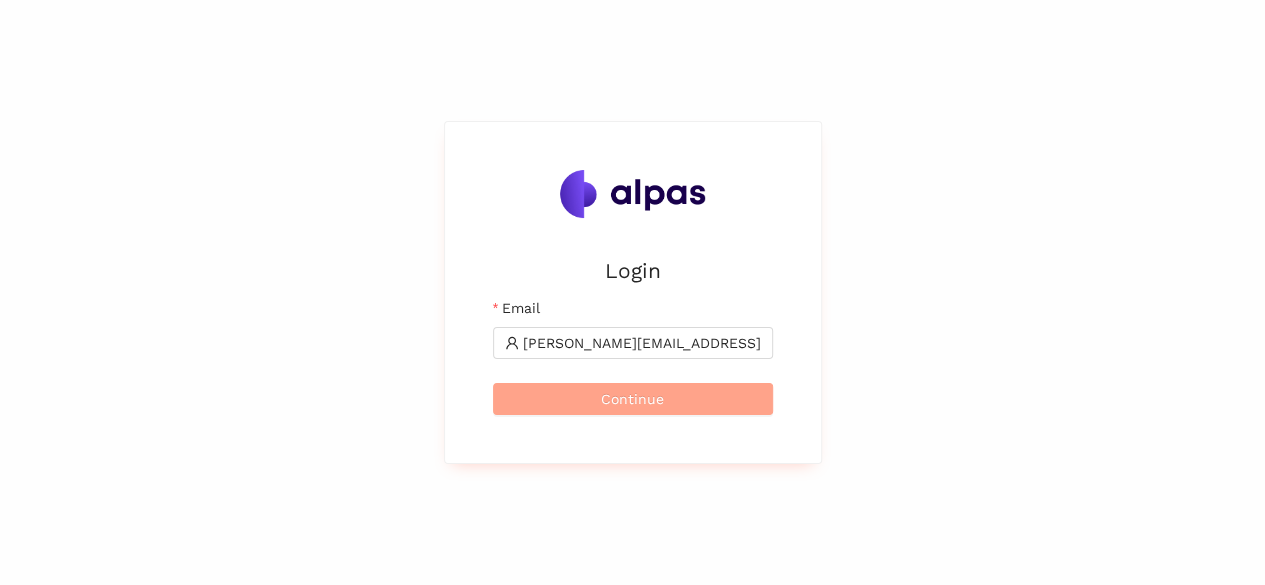 click on "Continue" at bounding box center (633, 399) 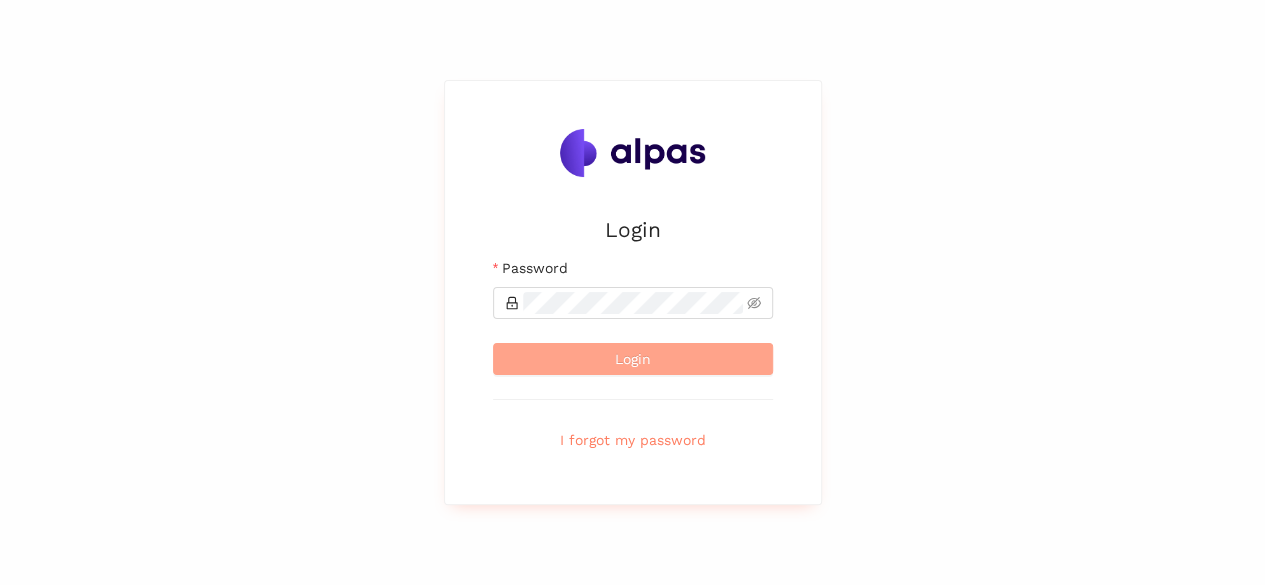 click on "Login" at bounding box center [633, 359] 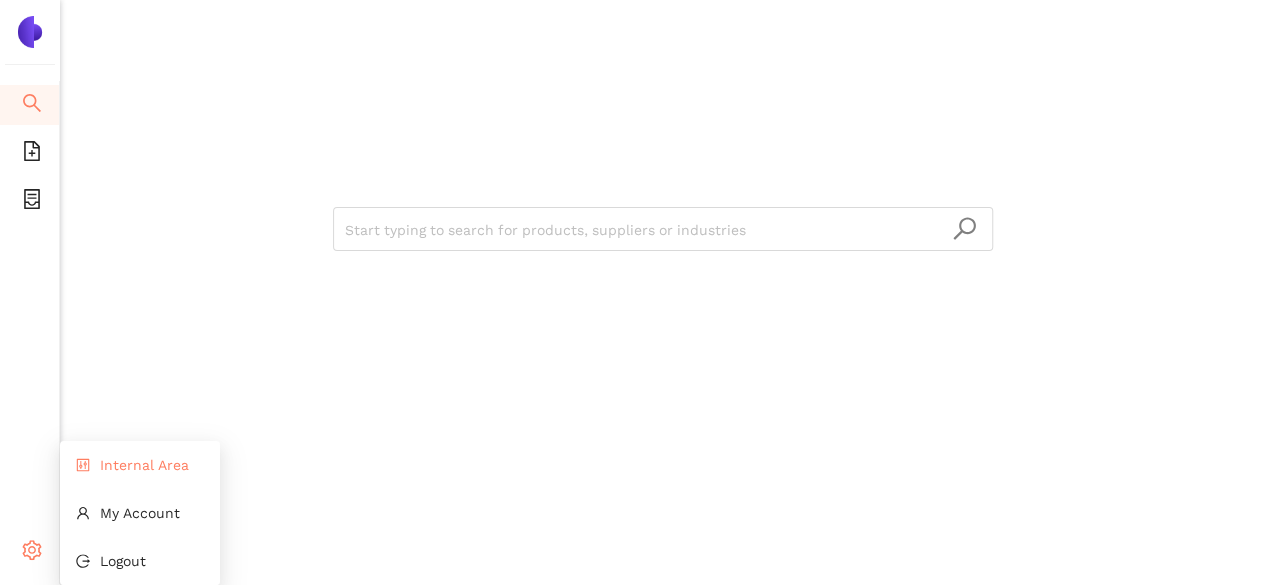 click on "Internal Area" at bounding box center (144, 465) 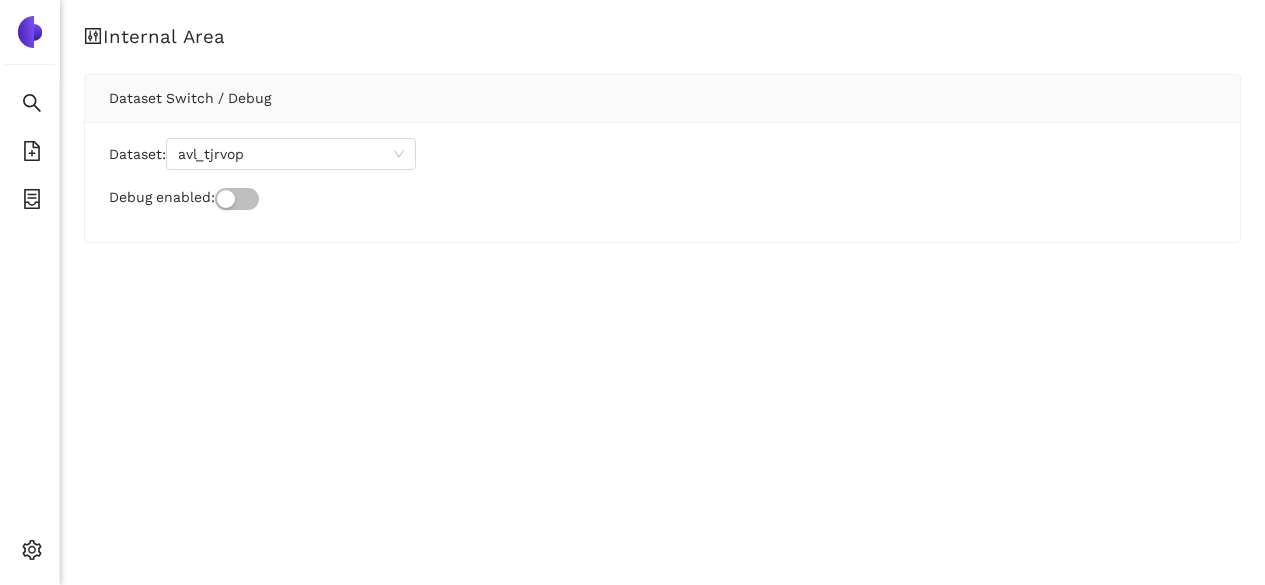 scroll, scrollTop: 0, scrollLeft: 0, axis: both 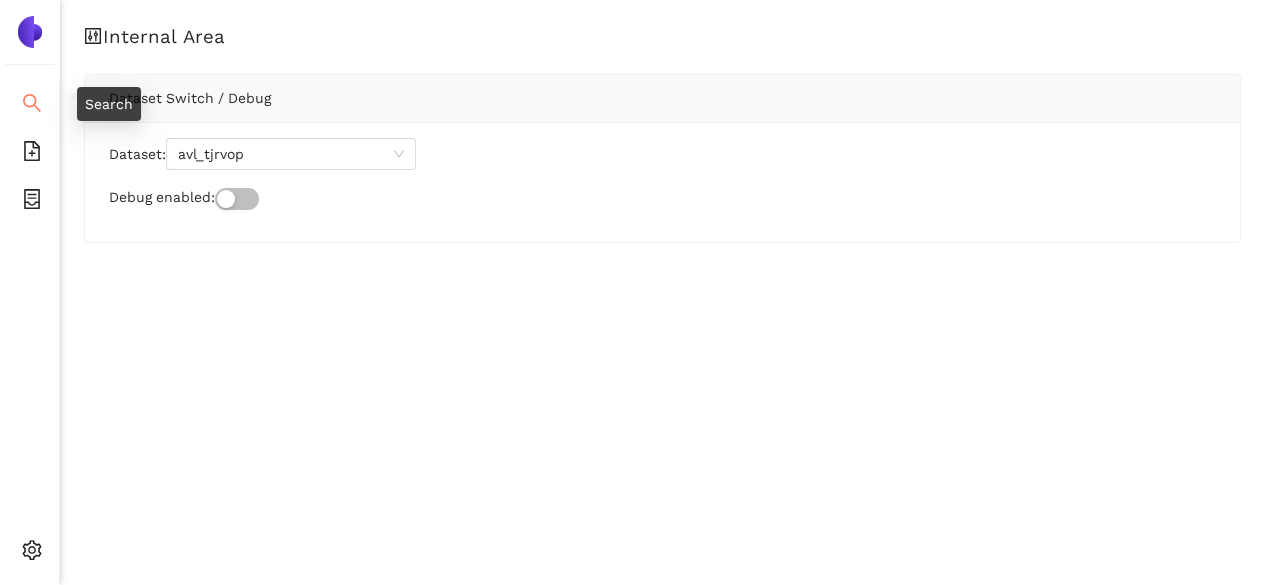 click 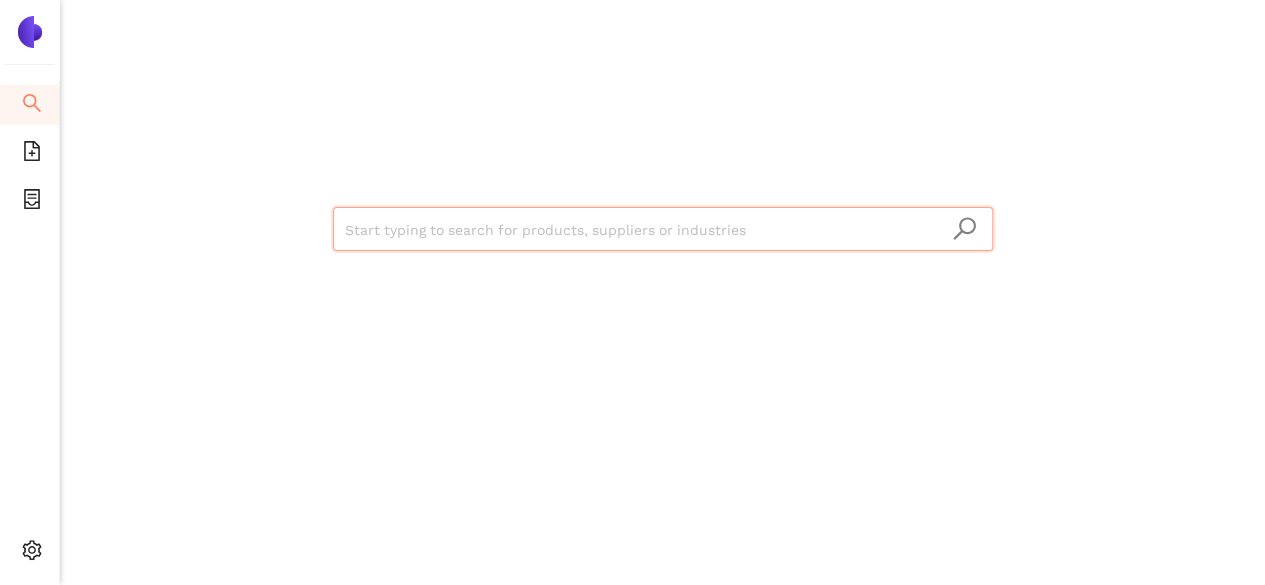 click at bounding box center [663, 230] 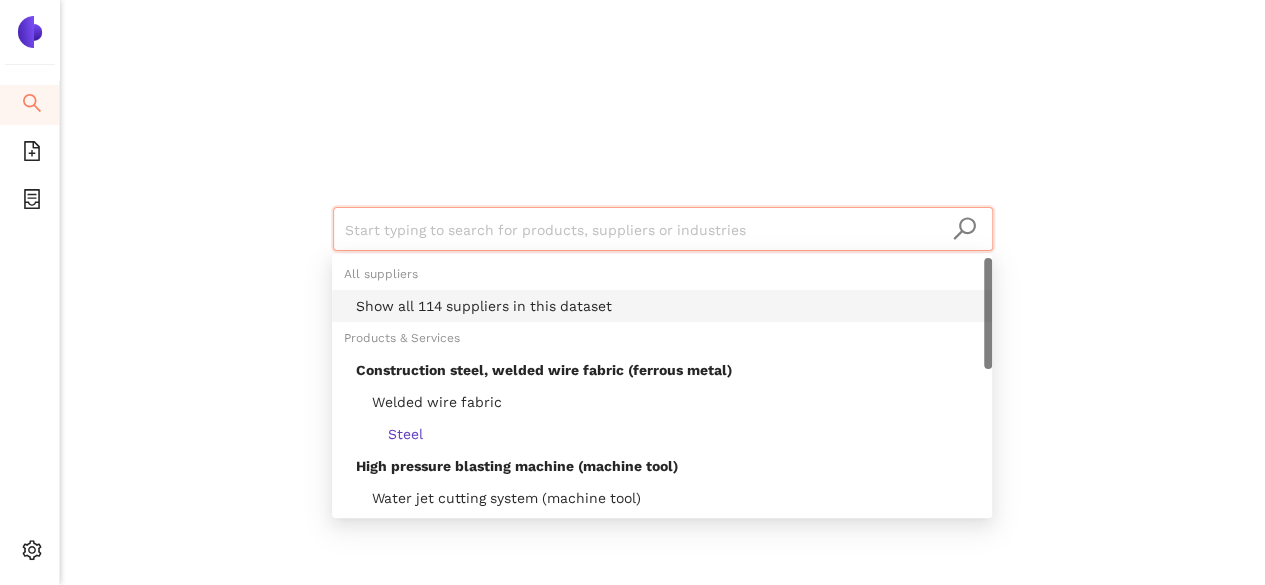 click on "Show all 114 suppliers in this dataset" at bounding box center (662, 306) 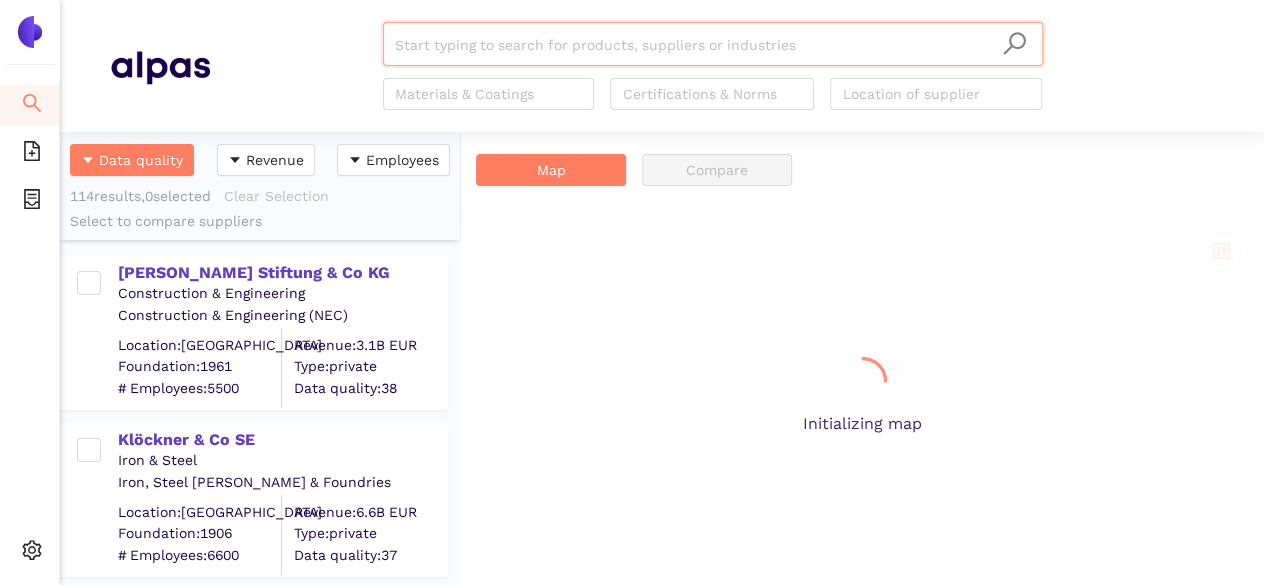 scroll, scrollTop: 16, scrollLeft: 16, axis: both 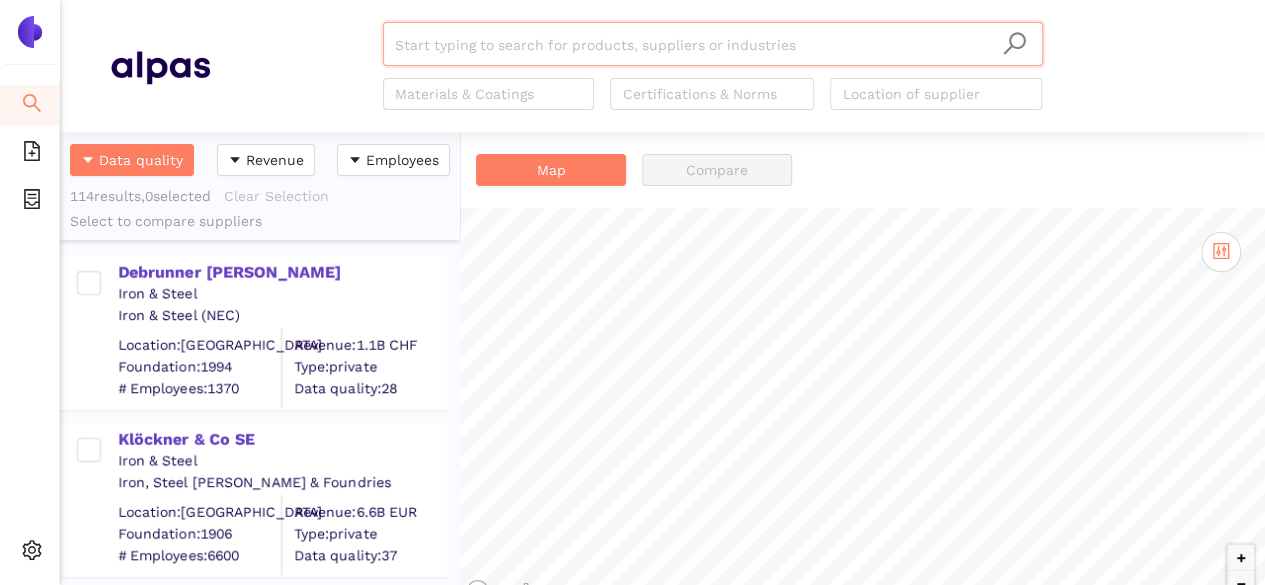 click at bounding box center [713, 45] 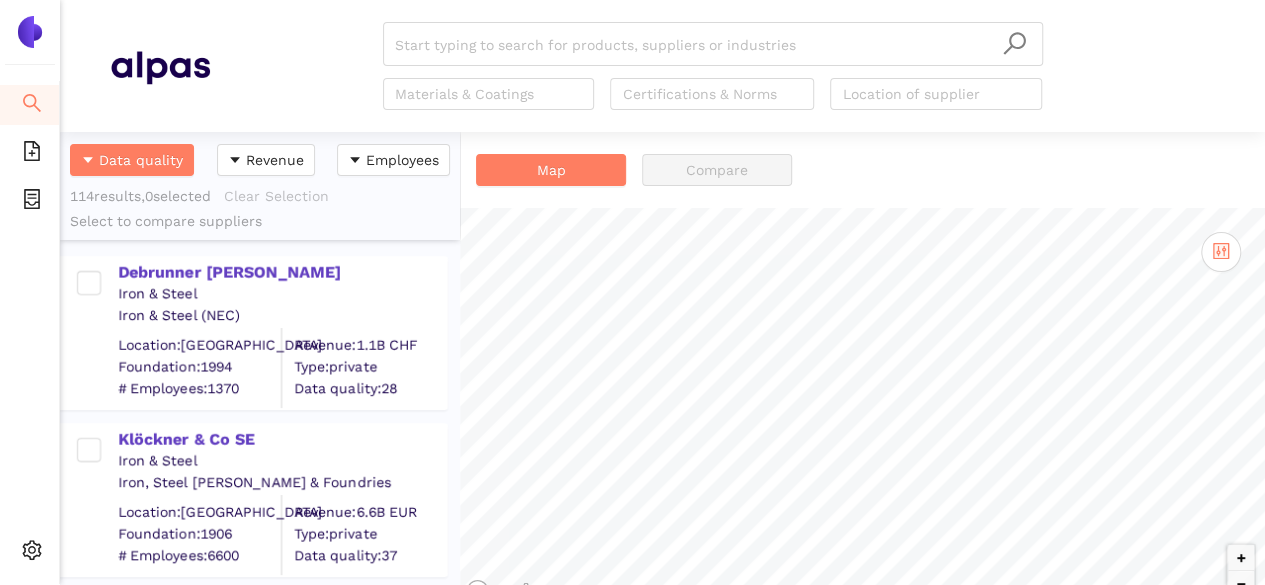 click on "Start typing to search for products, suppliers or industries   Materials & Coatings   Certifications & Norms   Location of supplier" at bounding box center [712, 66] 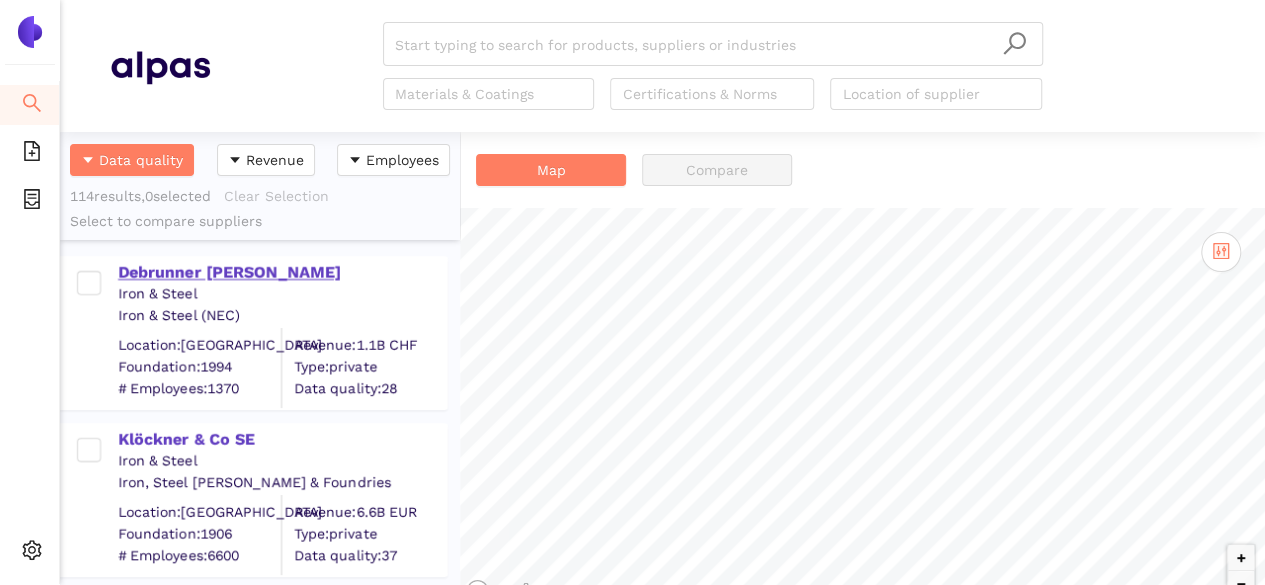 click on "Debrunner Koenig AG" at bounding box center [282, 273] 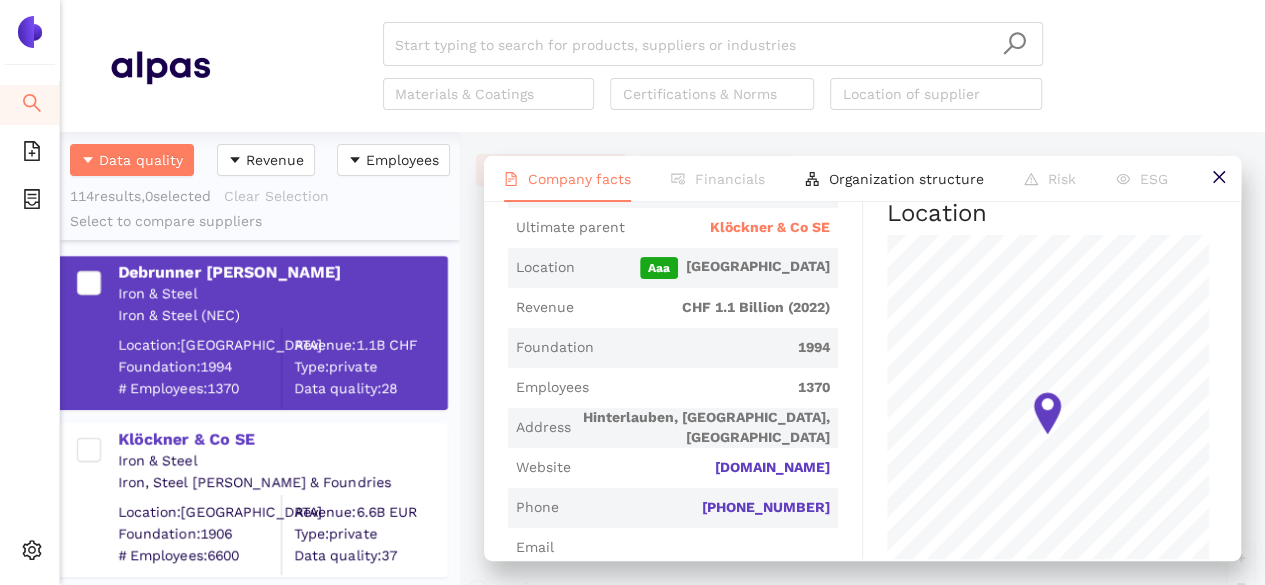 scroll, scrollTop: 532, scrollLeft: 0, axis: vertical 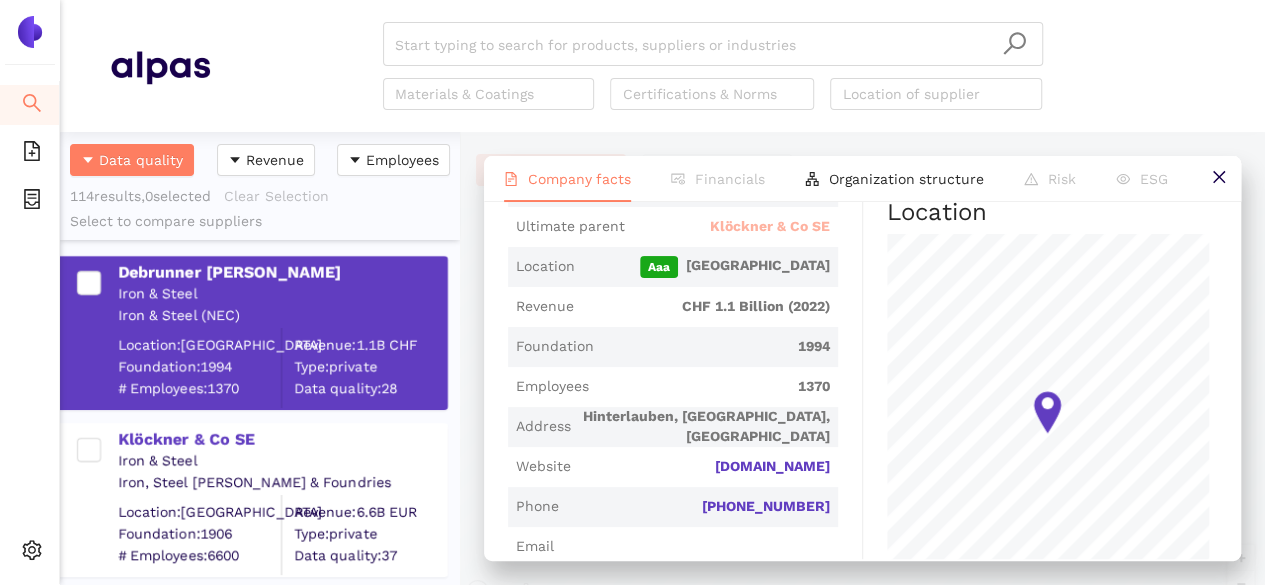 click on "Klöckner & Co SE" at bounding box center (770, 227) 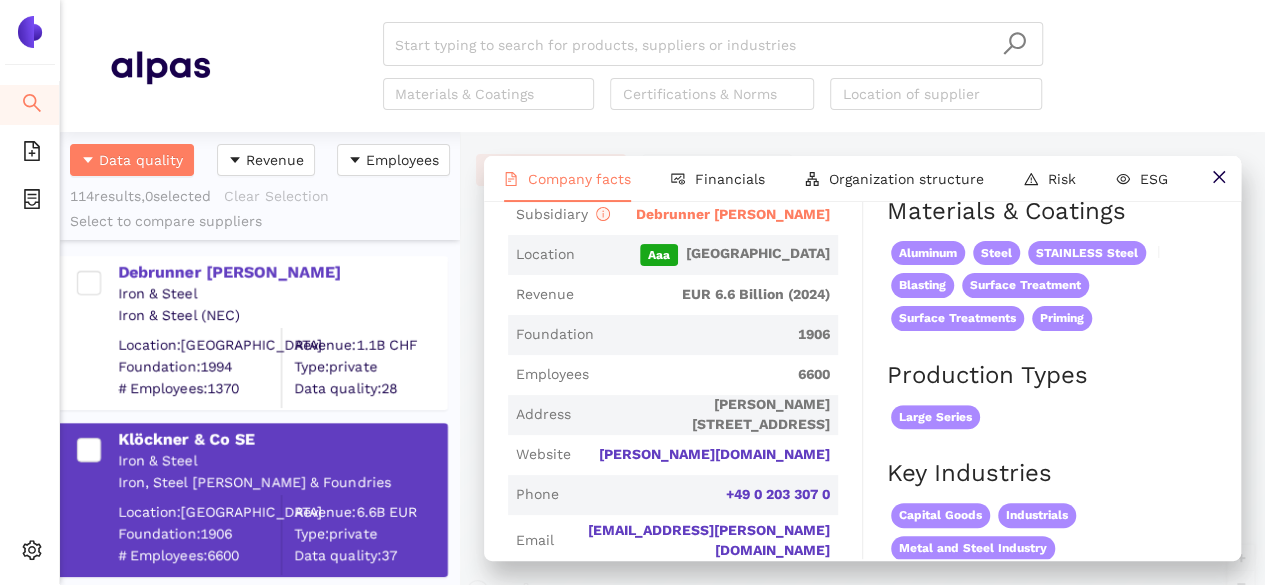 scroll, scrollTop: 0, scrollLeft: 0, axis: both 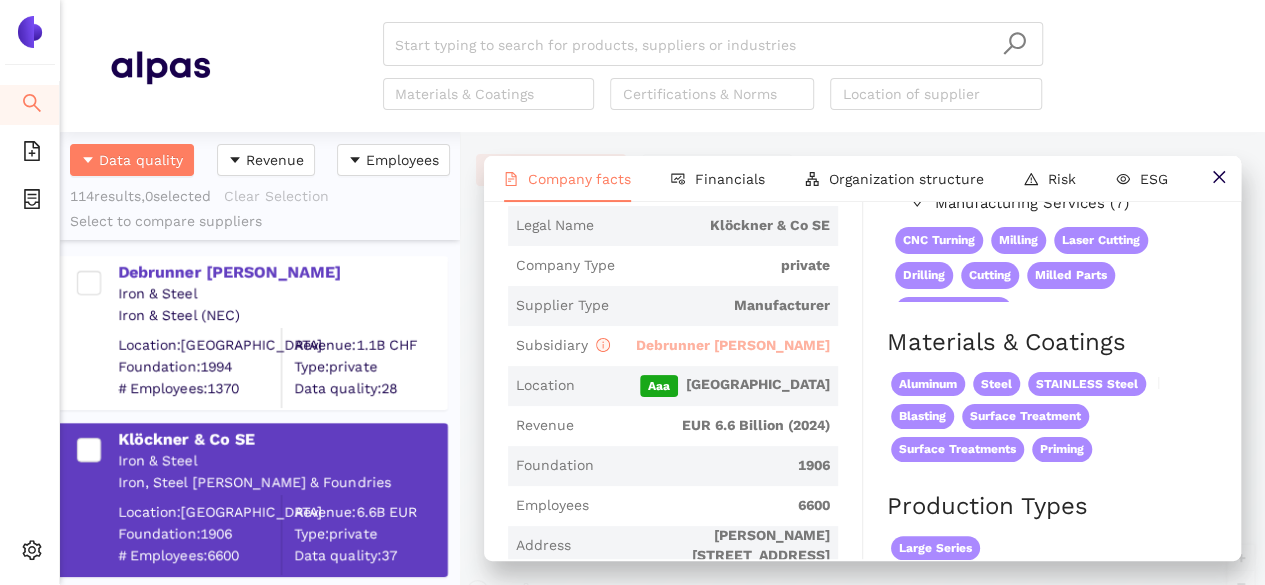 click on "Debrunner Koenig AG" at bounding box center [733, 345] 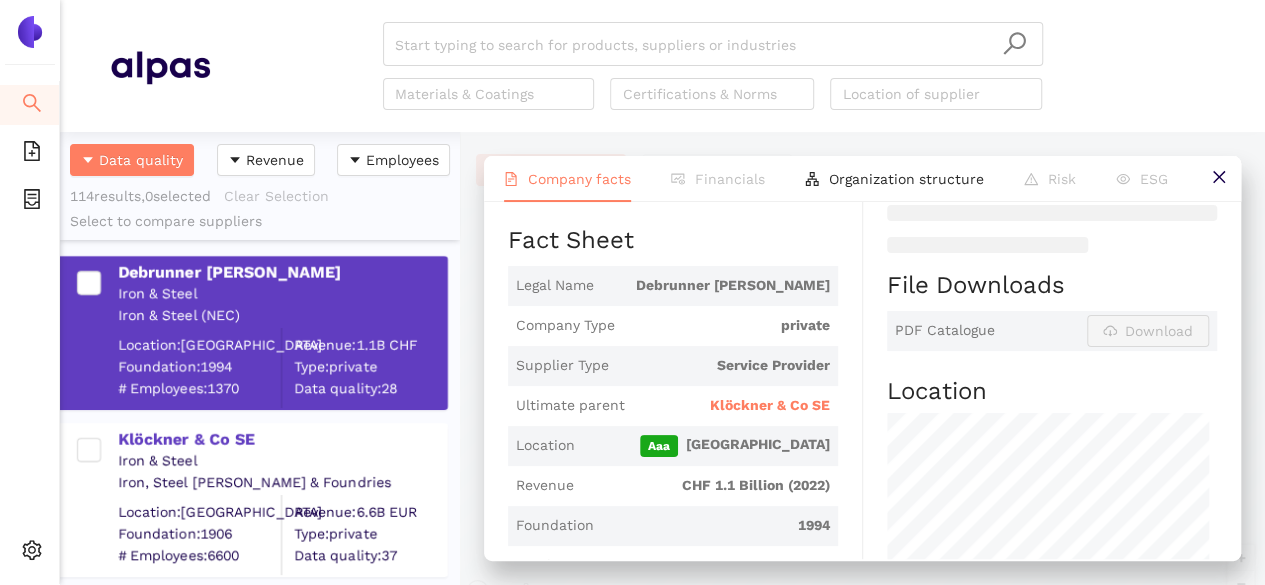 scroll, scrollTop: 0, scrollLeft: 0, axis: both 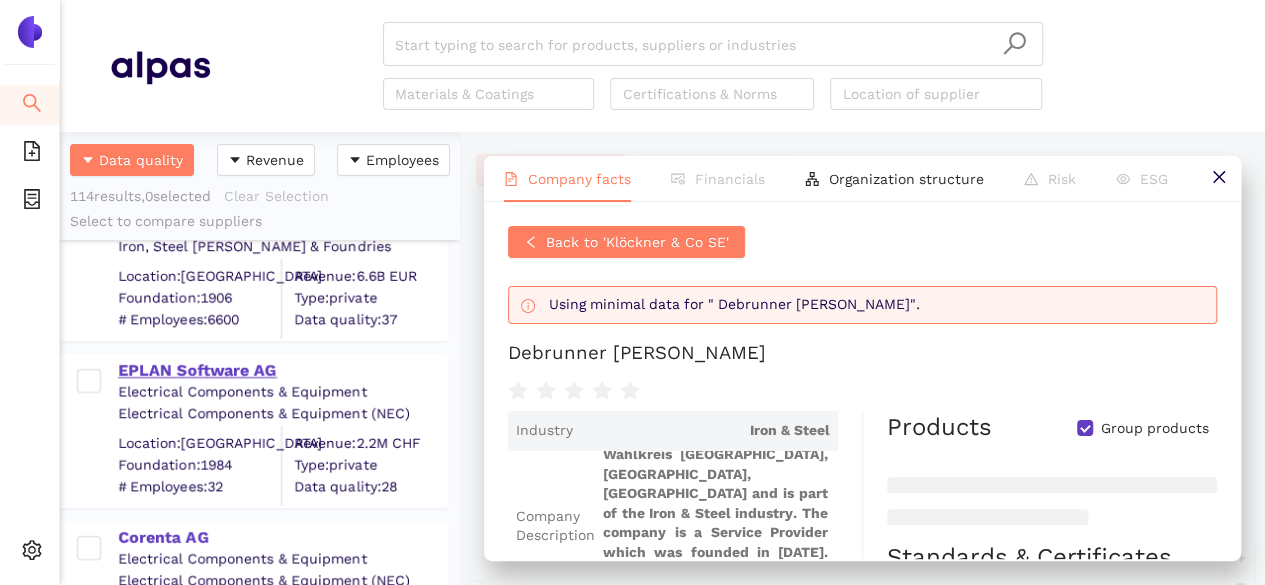 click on "EPLAN Software AG" at bounding box center (282, 371) 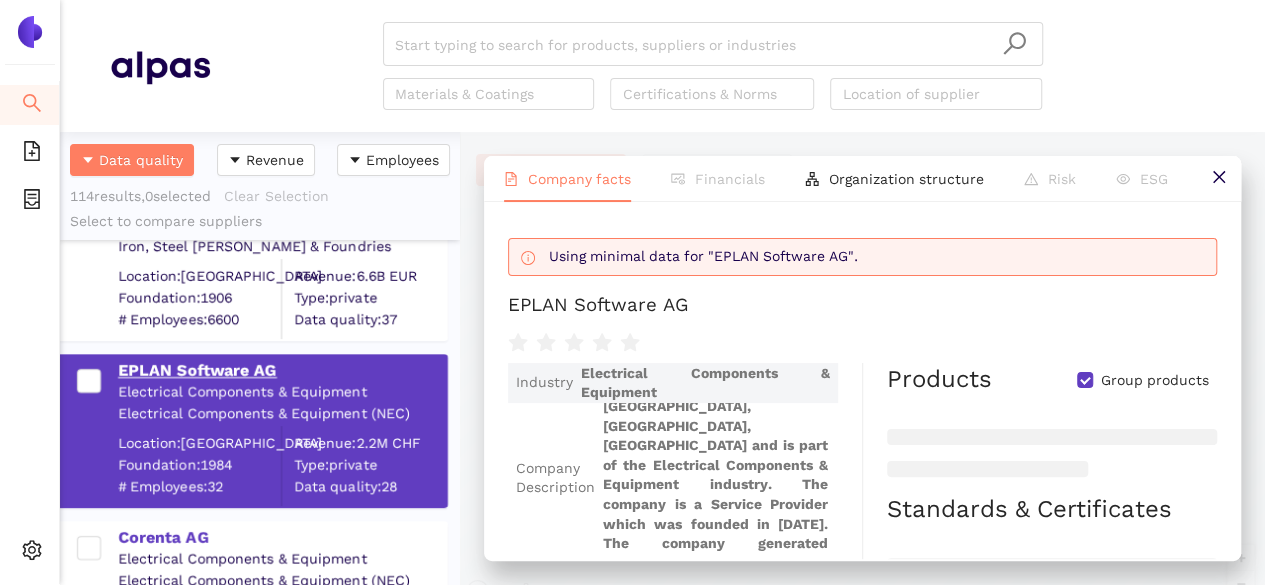scroll, scrollTop: 0, scrollLeft: 0, axis: both 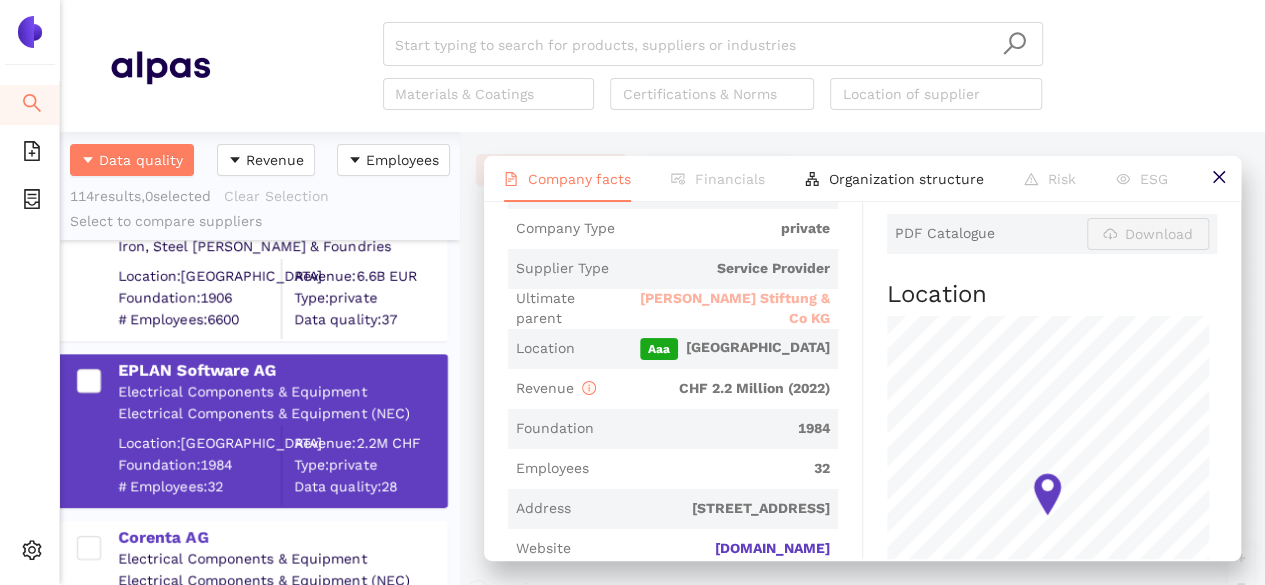 click on "[PERSON_NAME] Stiftung & Co KG" at bounding box center (725, 308) 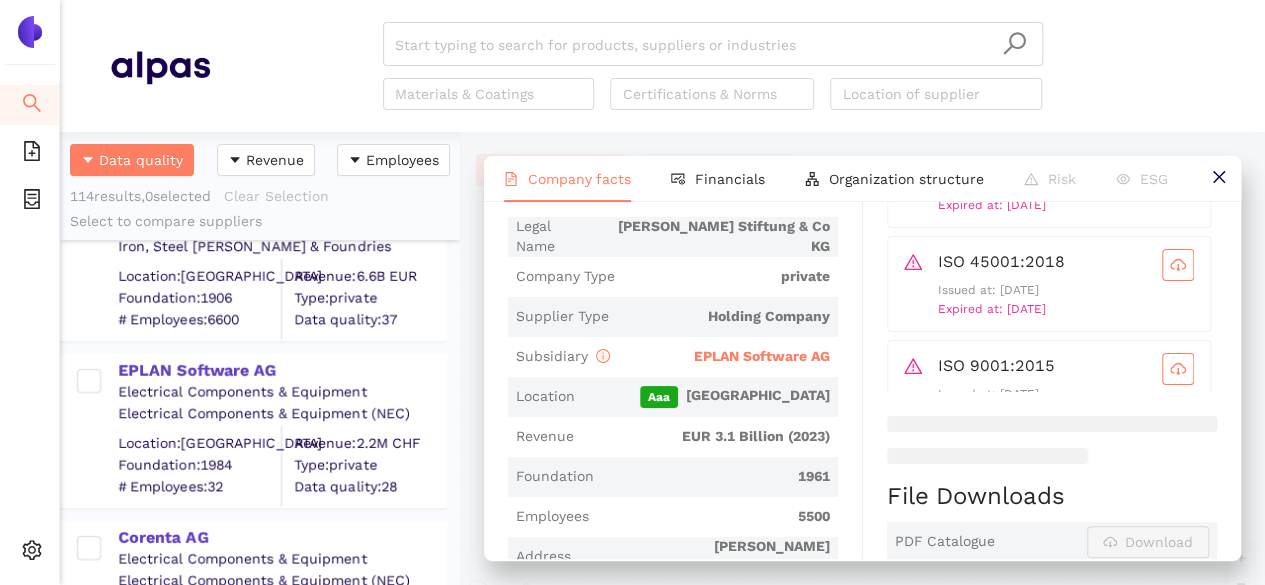 scroll, scrollTop: 452, scrollLeft: 0, axis: vertical 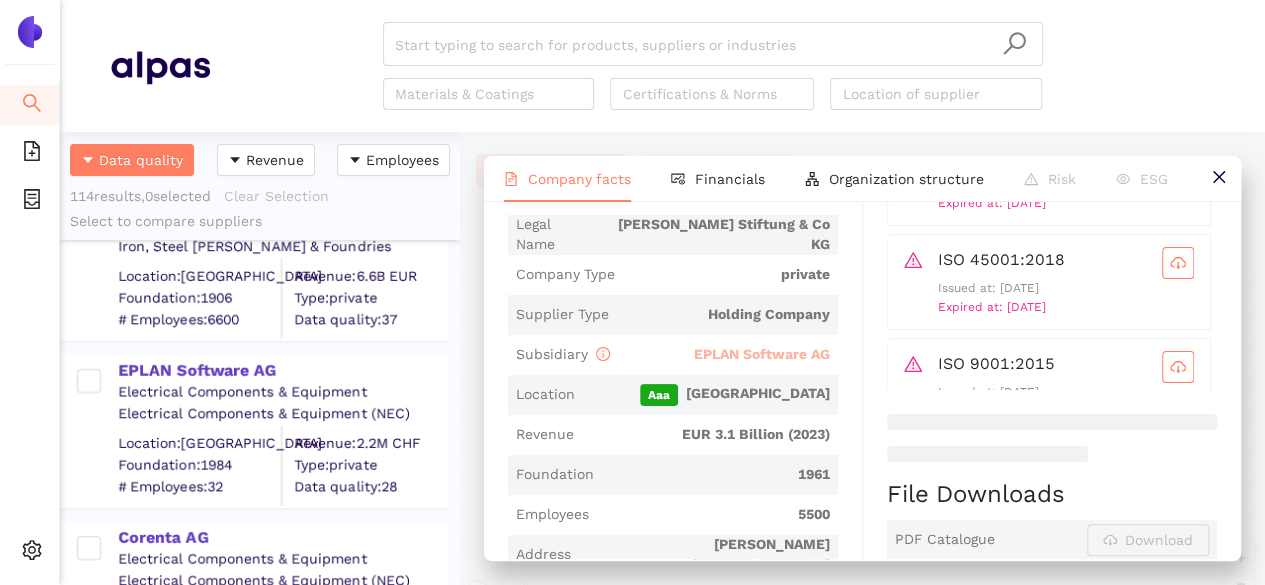click on "EPLAN Software AG" at bounding box center (762, 354) 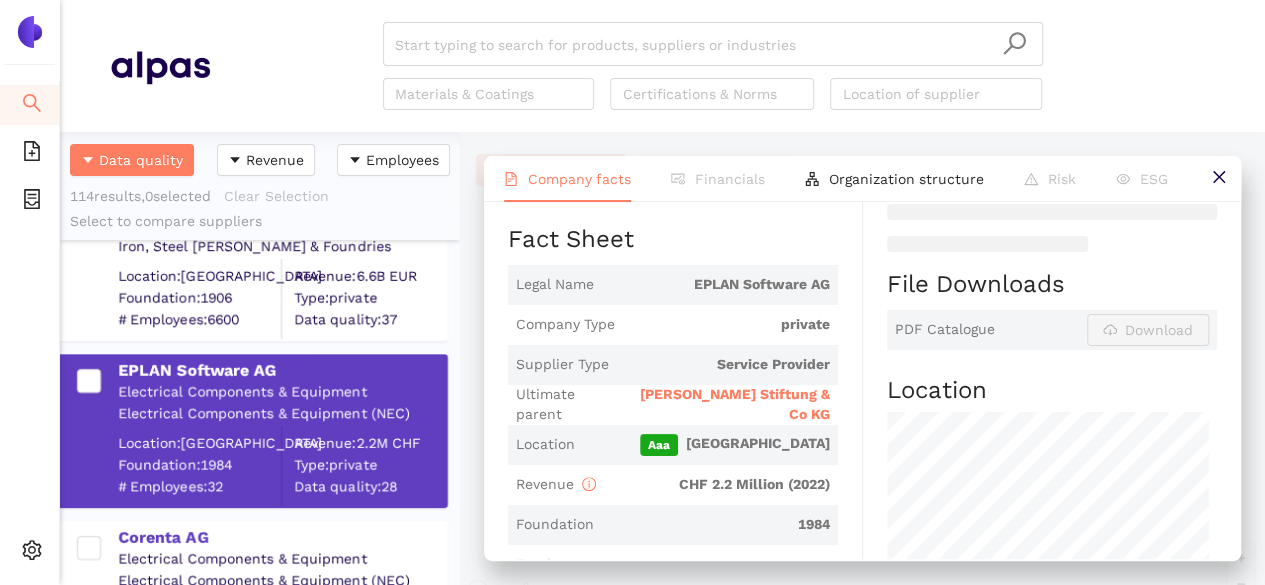 scroll, scrollTop: 494, scrollLeft: 0, axis: vertical 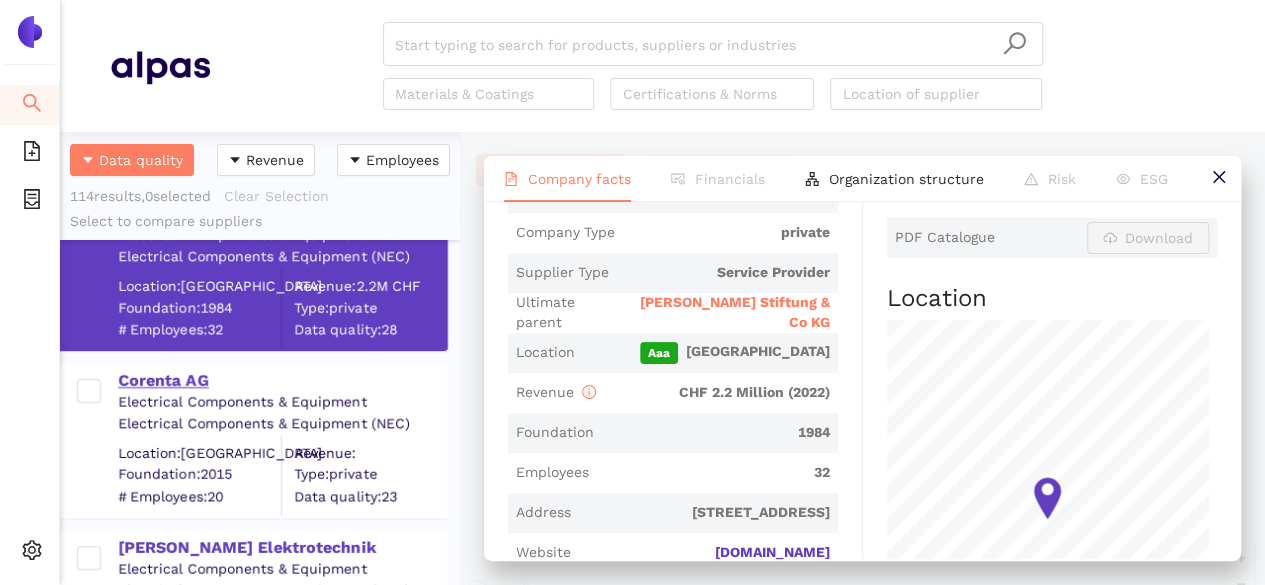 click on "Corenta AG" at bounding box center [282, 381] 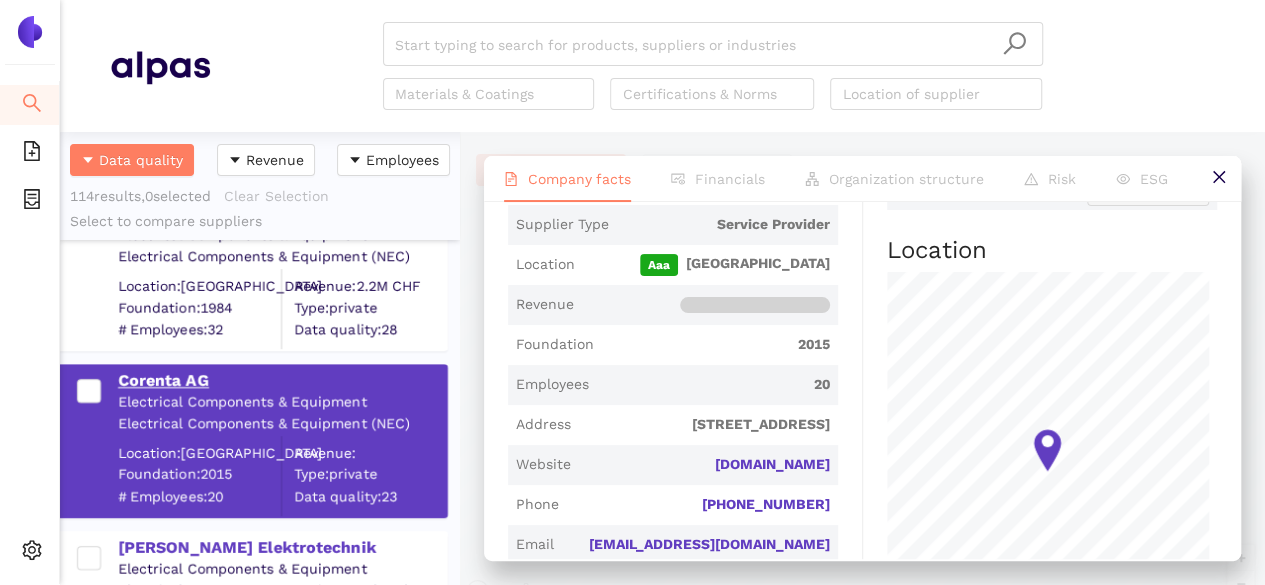 scroll, scrollTop: 0, scrollLeft: 0, axis: both 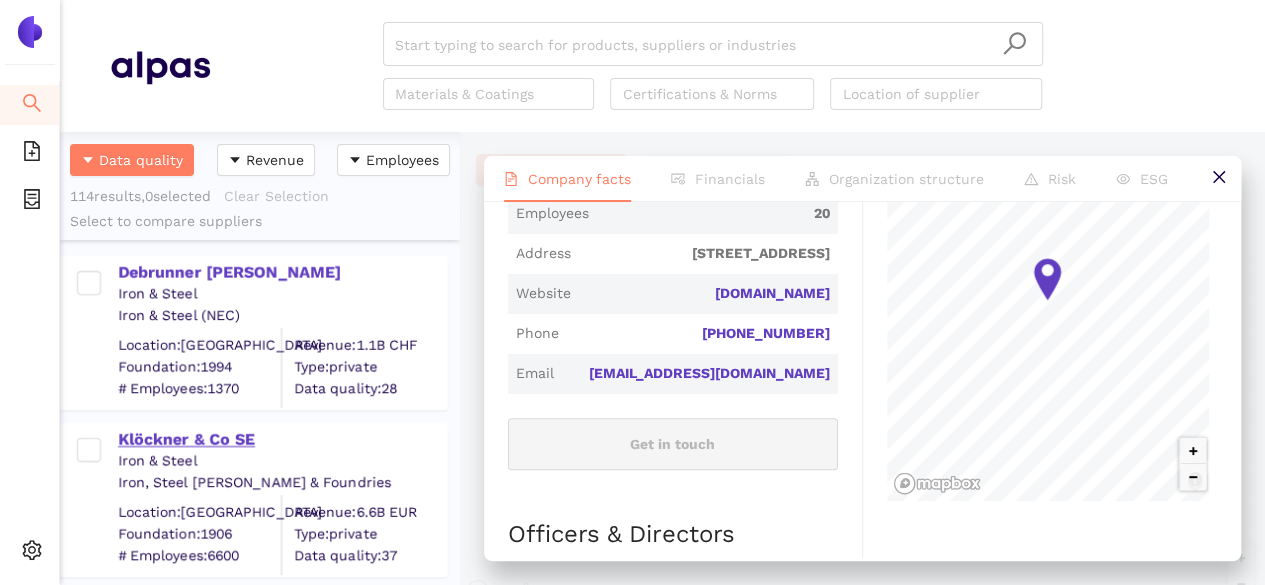 click on "Klöckner & Co SE" at bounding box center [282, 440] 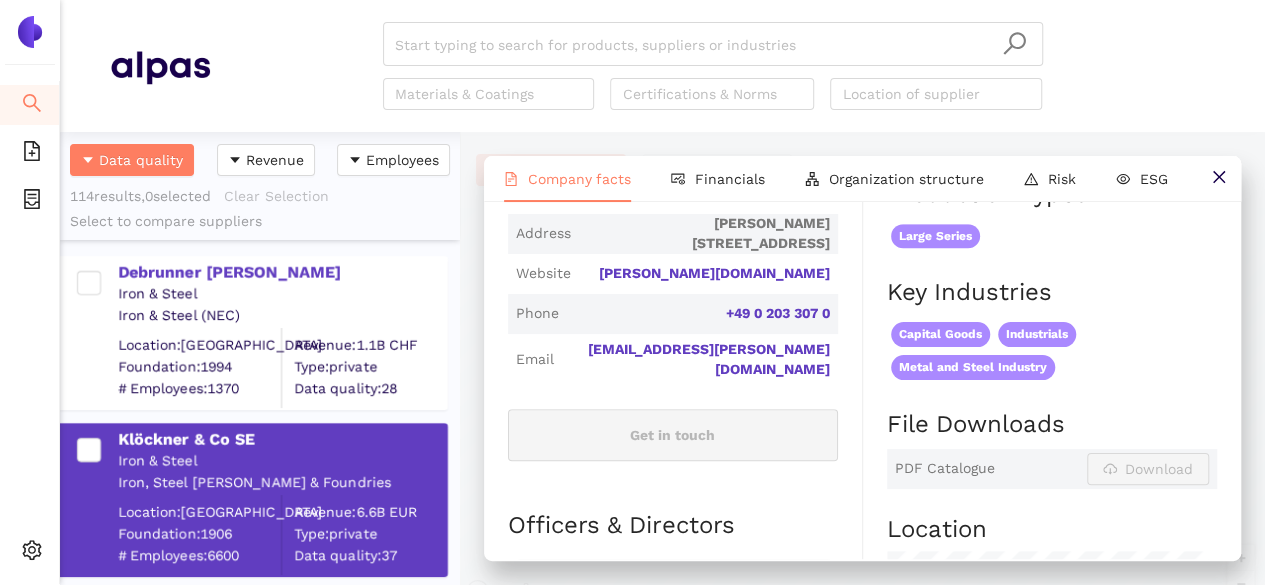 scroll, scrollTop: 0, scrollLeft: 0, axis: both 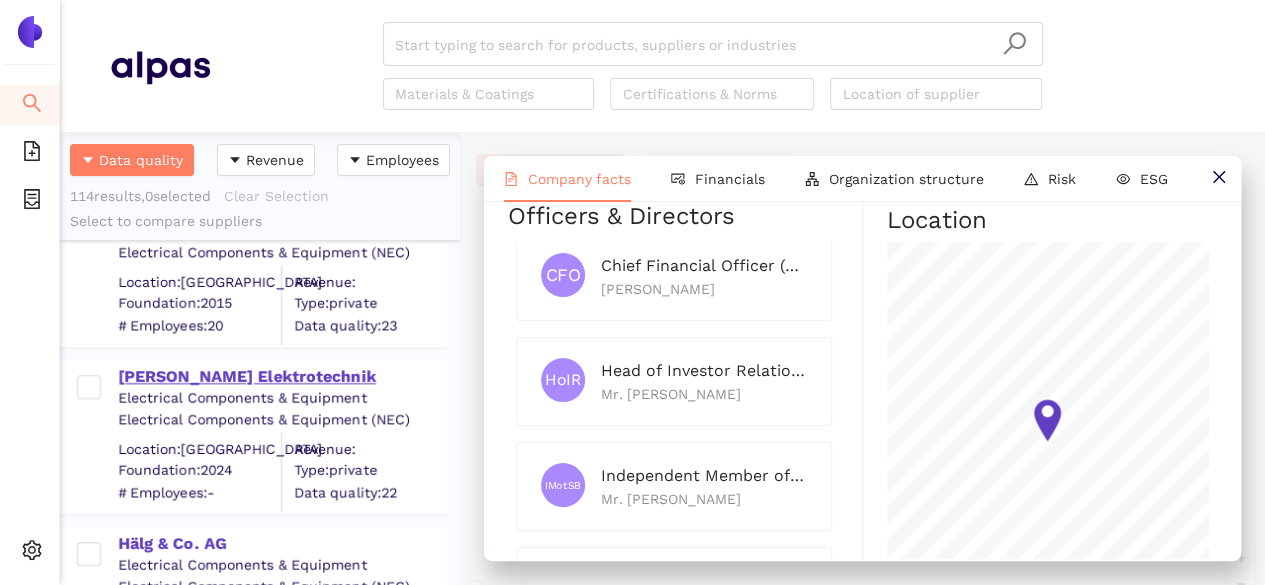 click on "[PERSON_NAME] Elektrotechnik" at bounding box center (282, 377) 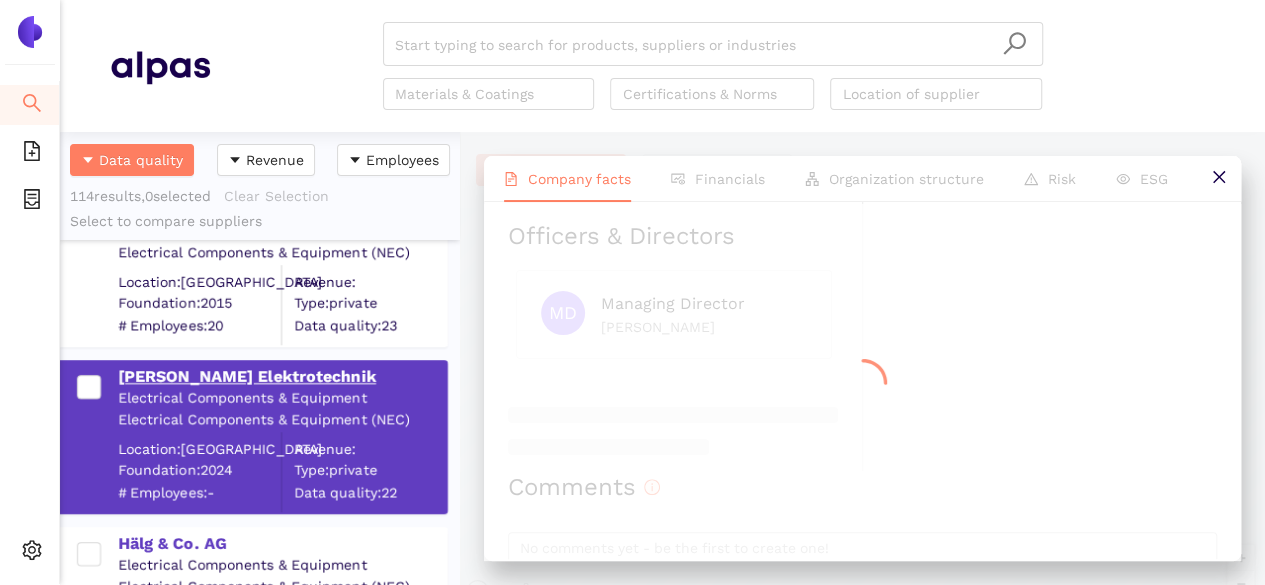 scroll, scrollTop: 0, scrollLeft: 0, axis: both 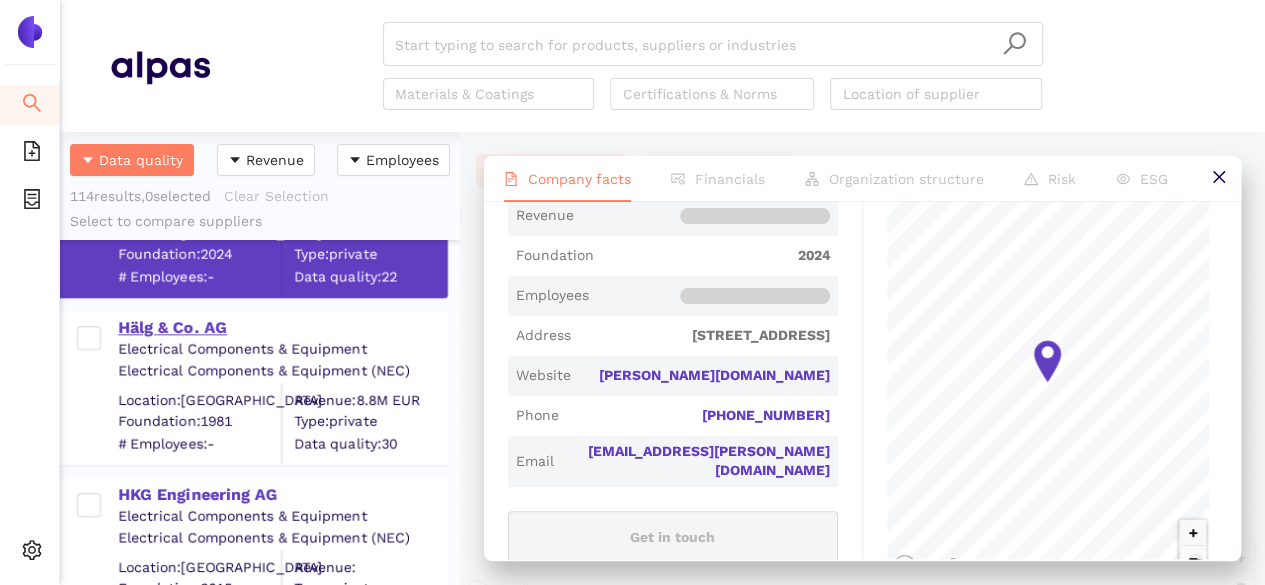 click on "Hälg & Co. AG" at bounding box center (282, 328) 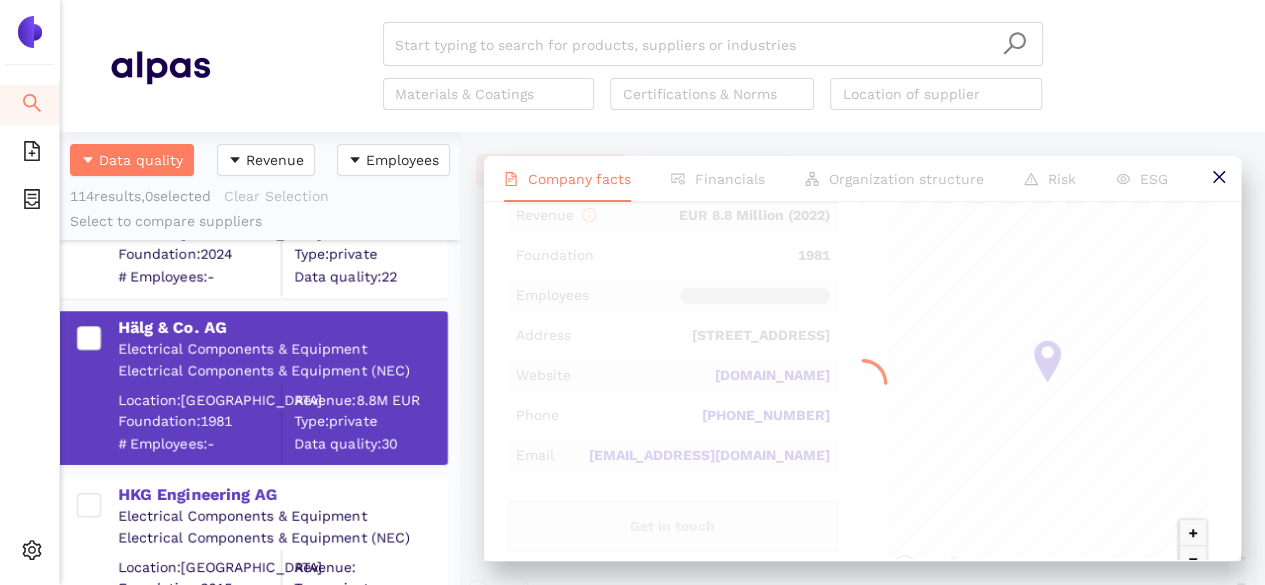 scroll, scrollTop: 0, scrollLeft: 0, axis: both 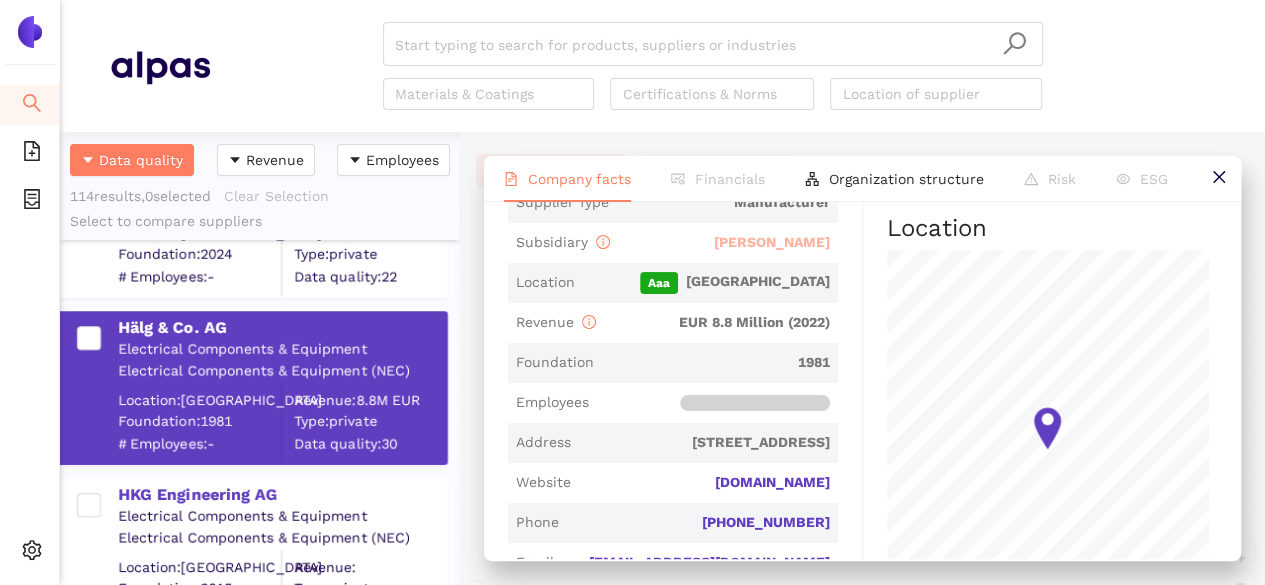 click on "[PERSON_NAME]" at bounding box center [772, 242] 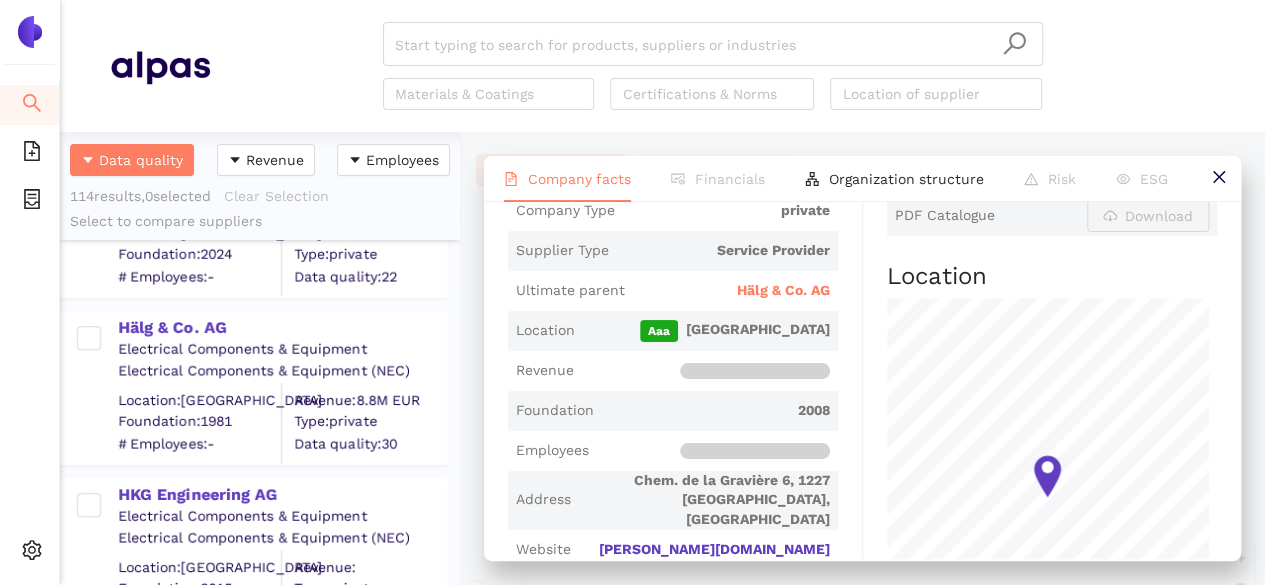 scroll, scrollTop: 0, scrollLeft: 0, axis: both 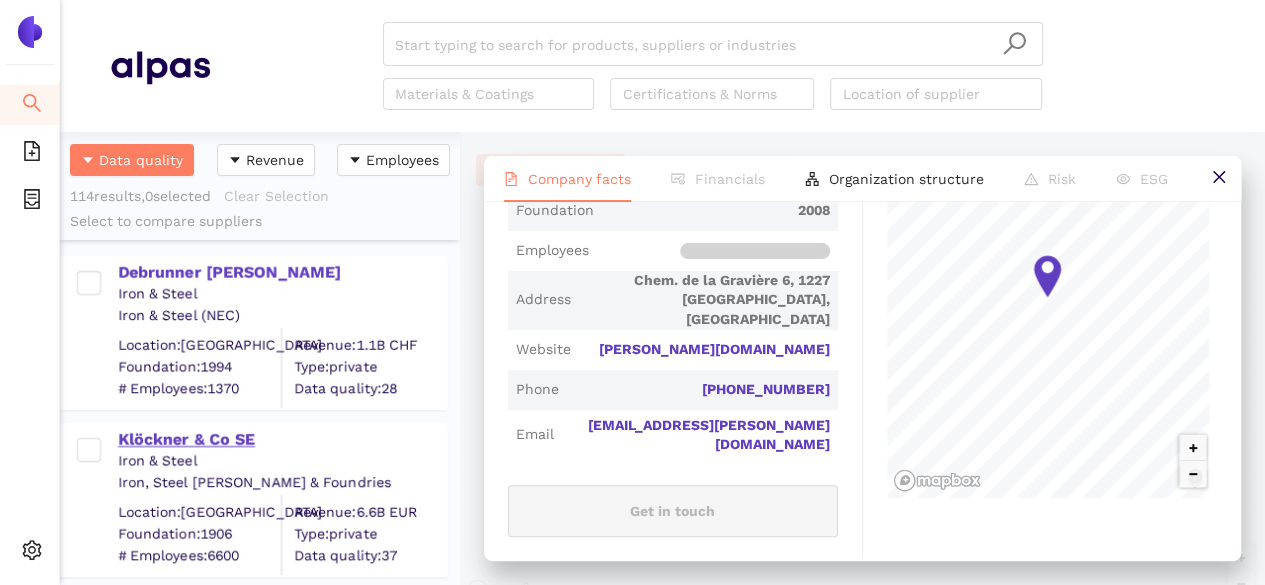 click on "Klöckner & Co SE" at bounding box center [282, 440] 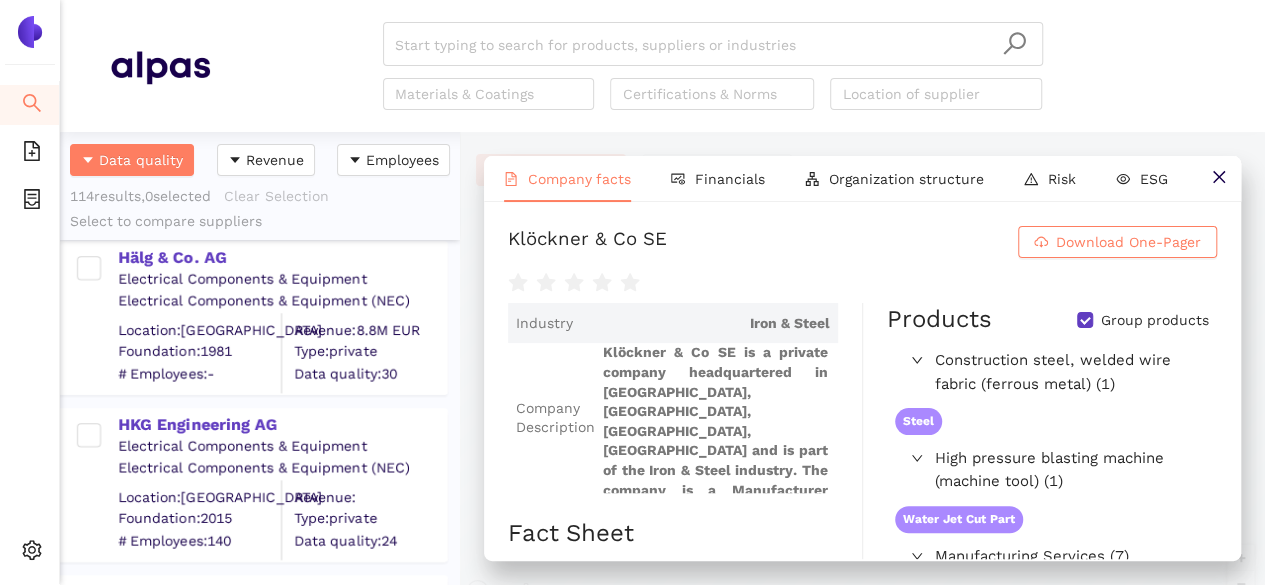 scroll, scrollTop: 704, scrollLeft: 0, axis: vertical 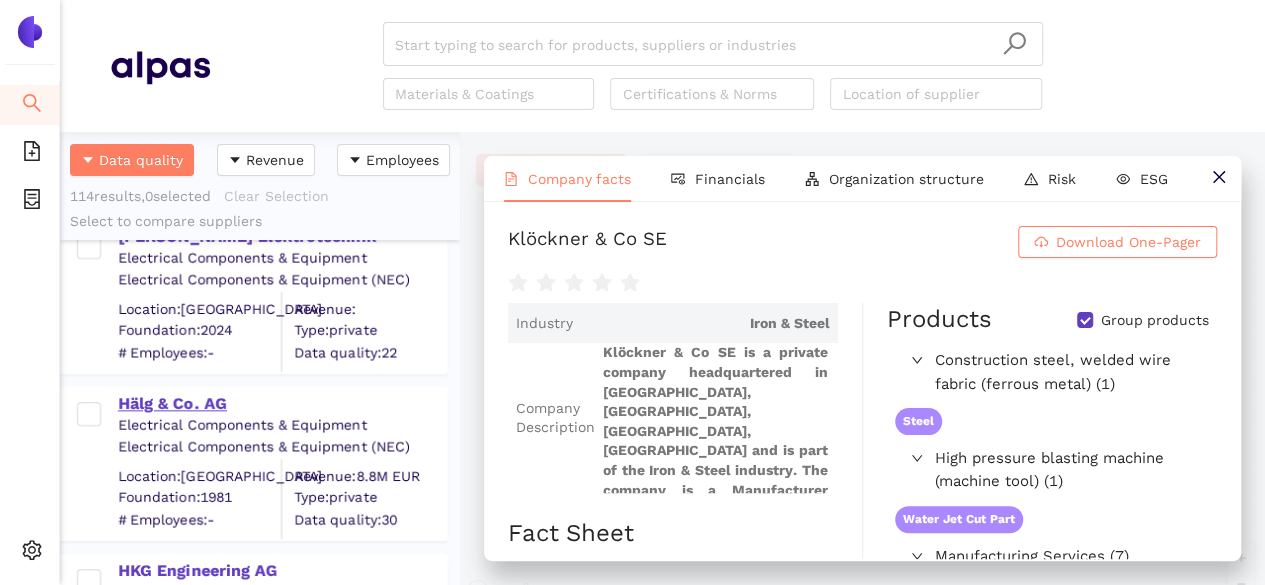 click on "Hälg & Co. AG" at bounding box center (282, 402) 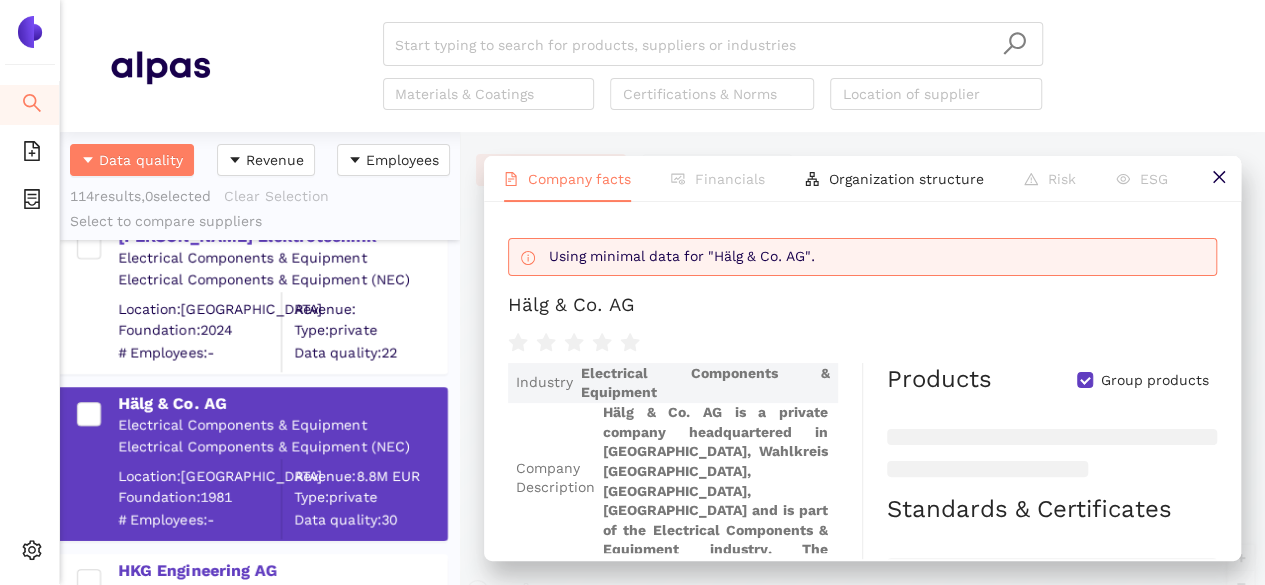 scroll, scrollTop: 85, scrollLeft: 0, axis: vertical 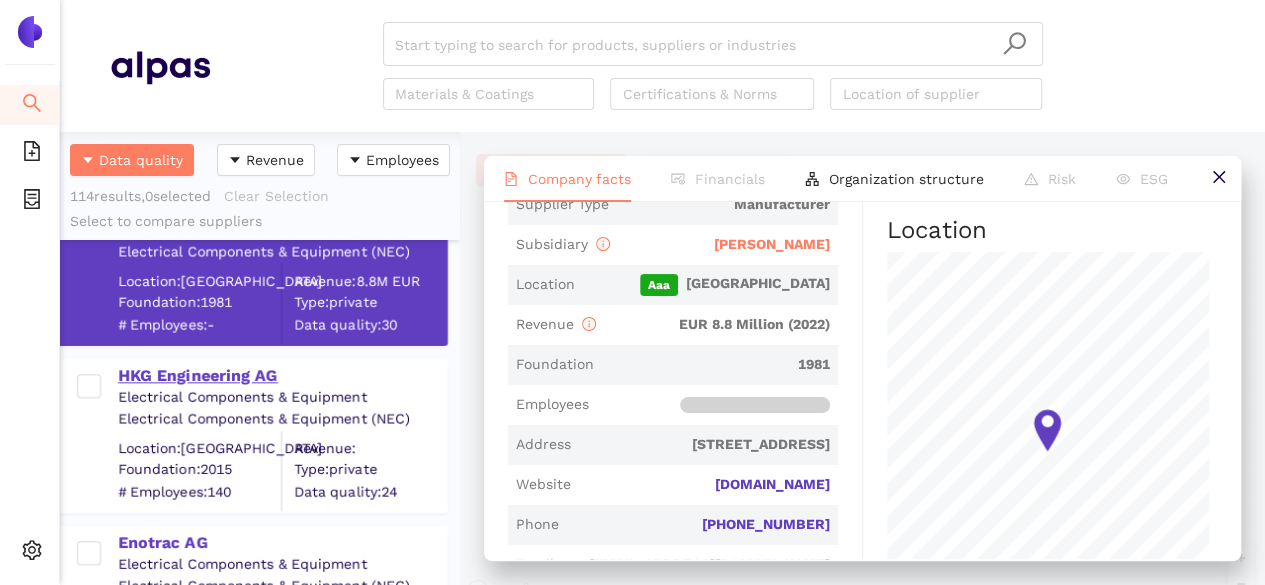 click on "HKG Engineering AG" at bounding box center (282, 376) 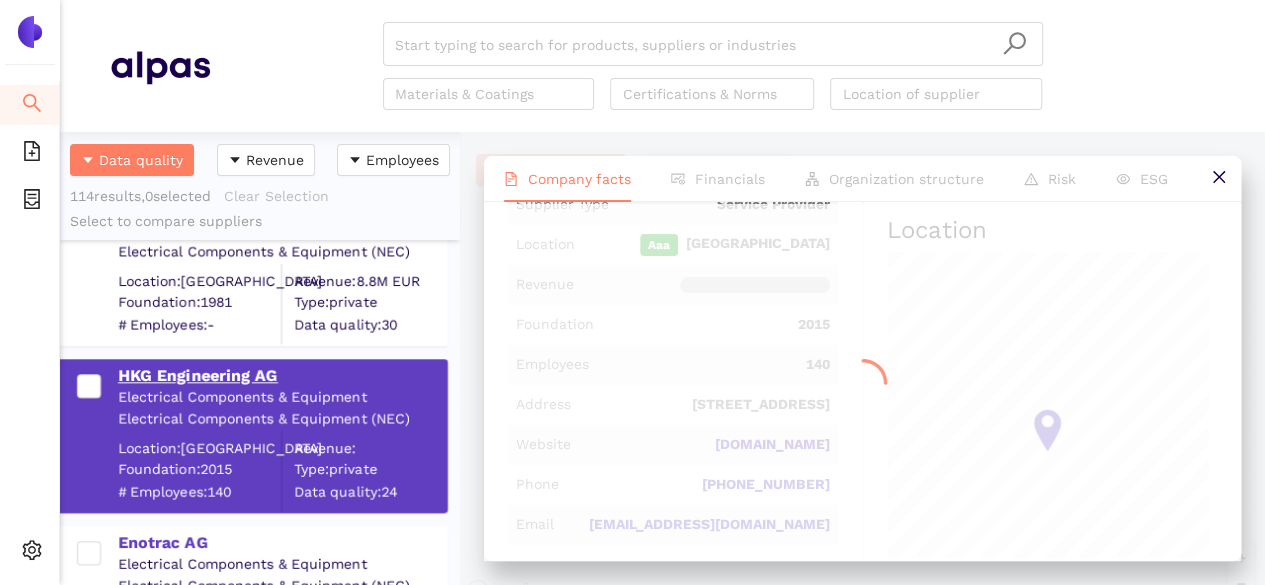 scroll, scrollTop: 0, scrollLeft: 0, axis: both 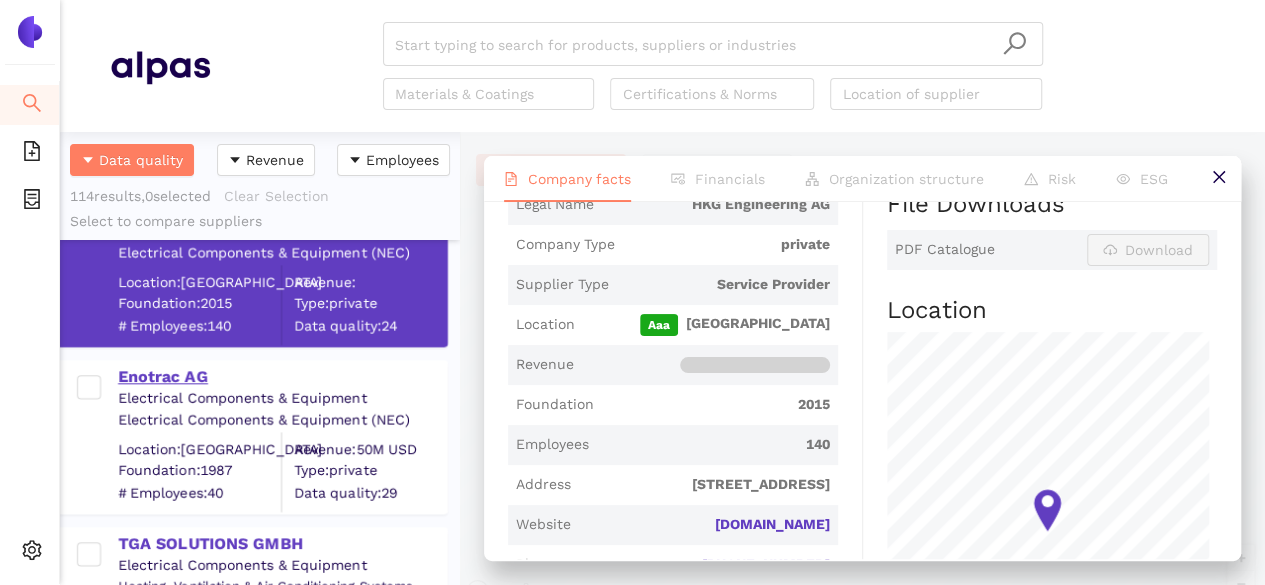 click on "Enotrac AG" at bounding box center [282, 377] 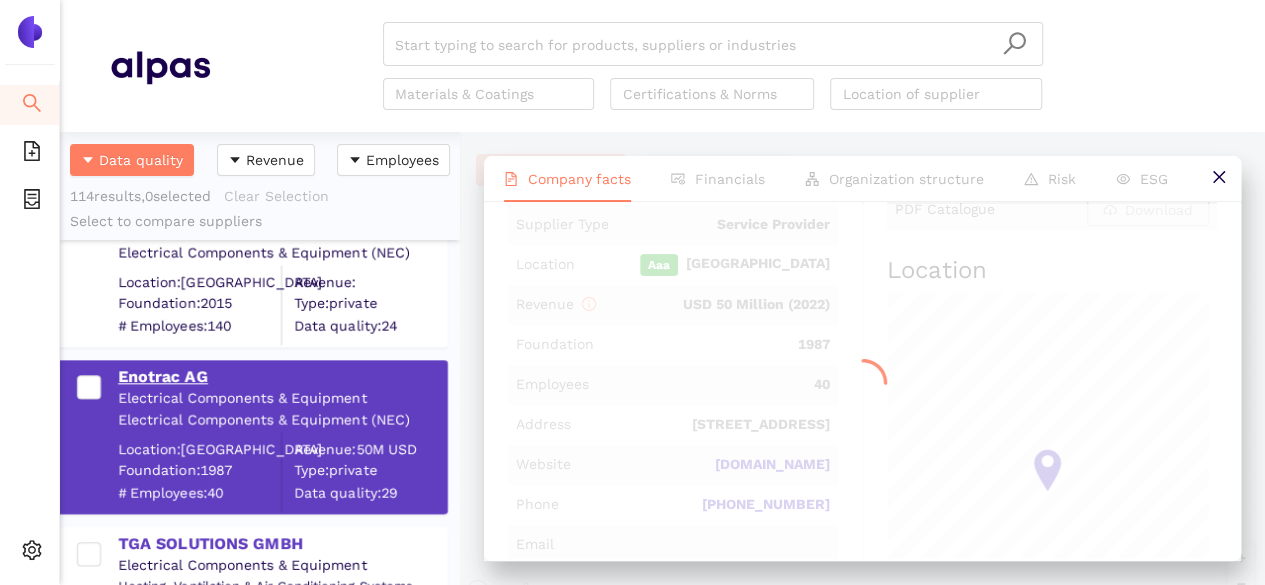 scroll, scrollTop: 0, scrollLeft: 0, axis: both 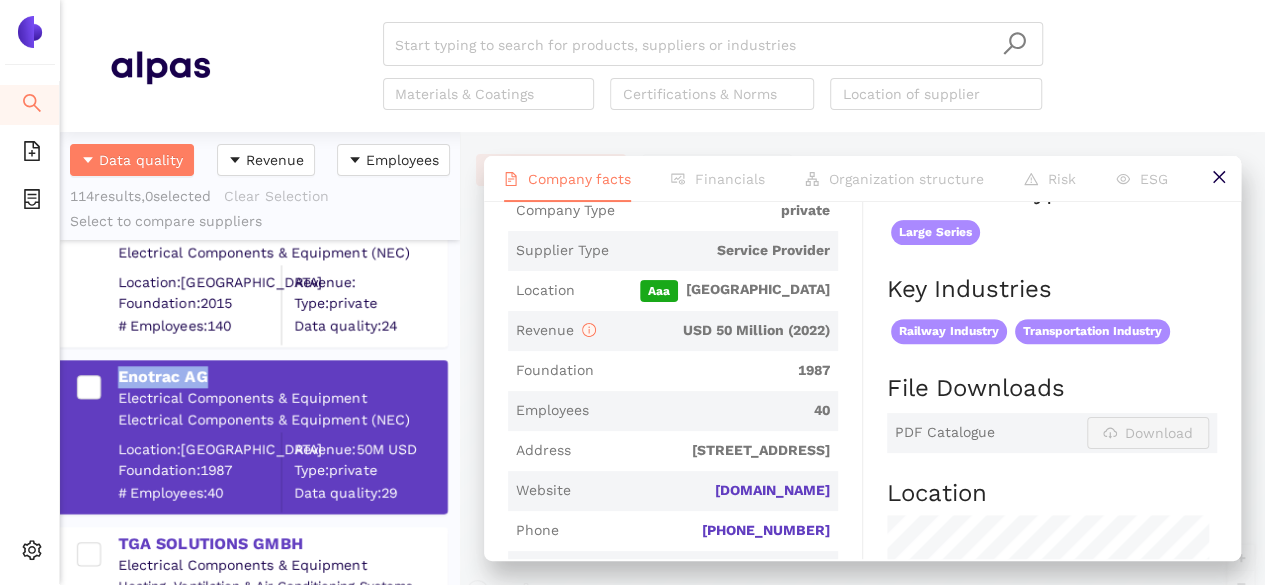 drag, startPoint x: 213, startPoint y: 368, endPoint x: 110, endPoint y: 371, distance: 103.04368 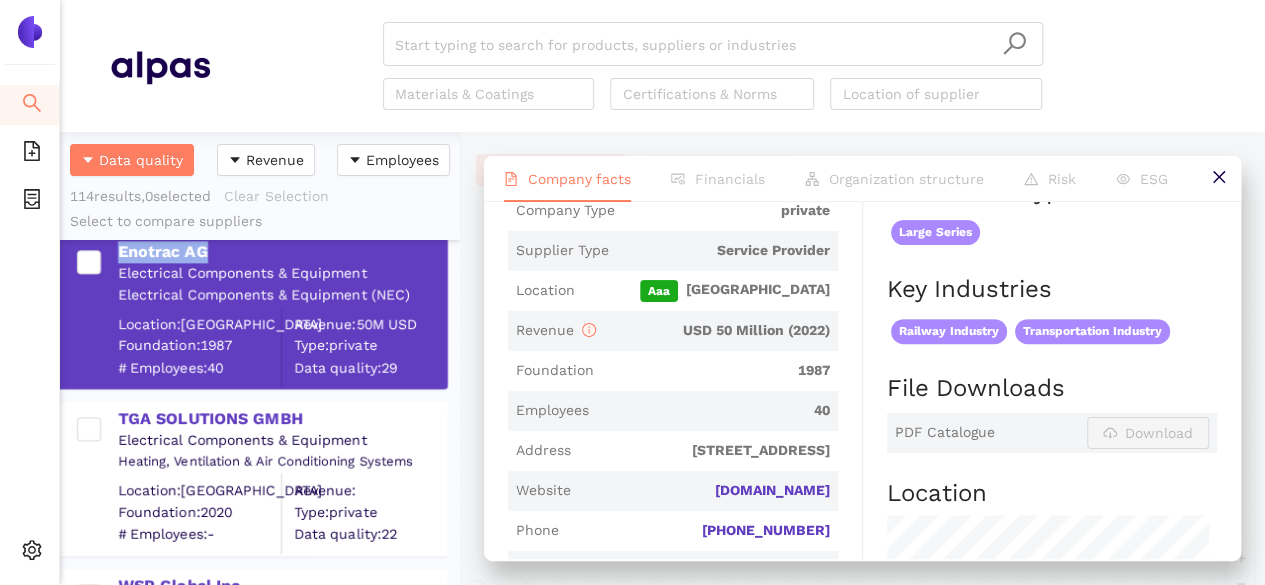 scroll, scrollTop: 1204, scrollLeft: 0, axis: vertical 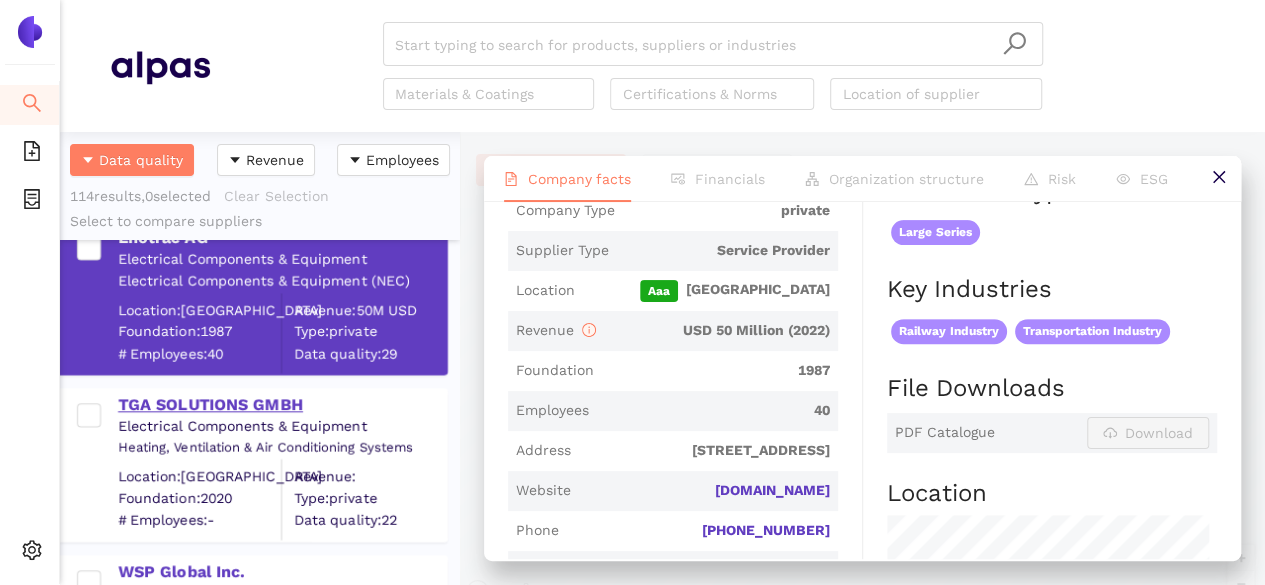 click on "TGA SOLUTIONS GMBH" at bounding box center [282, 405] 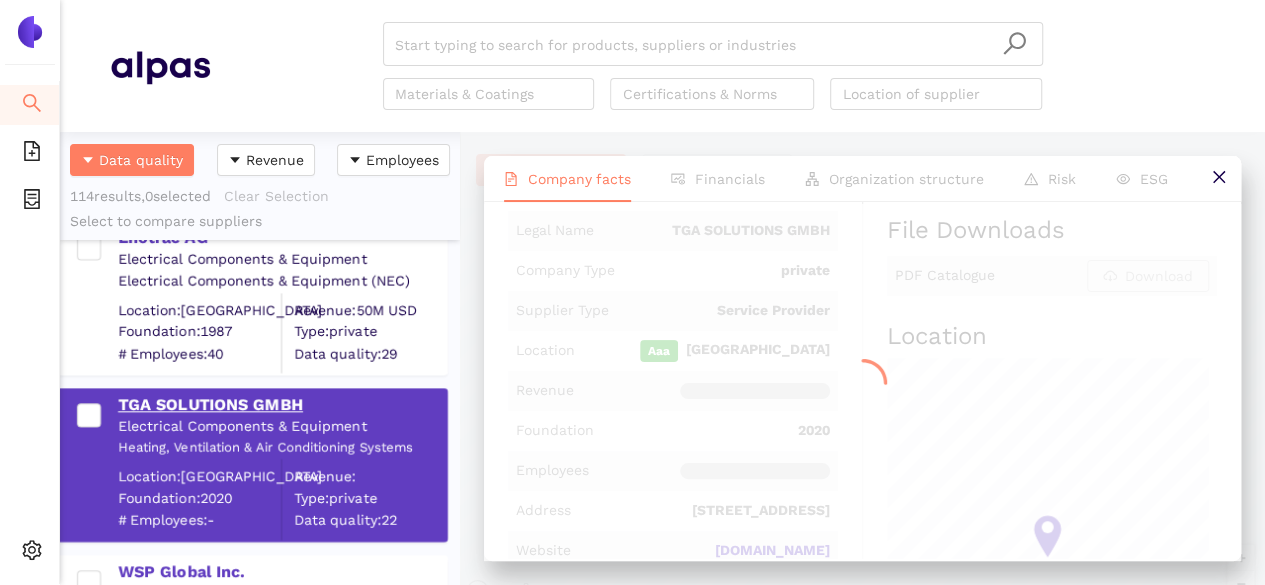 scroll, scrollTop: 0, scrollLeft: 0, axis: both 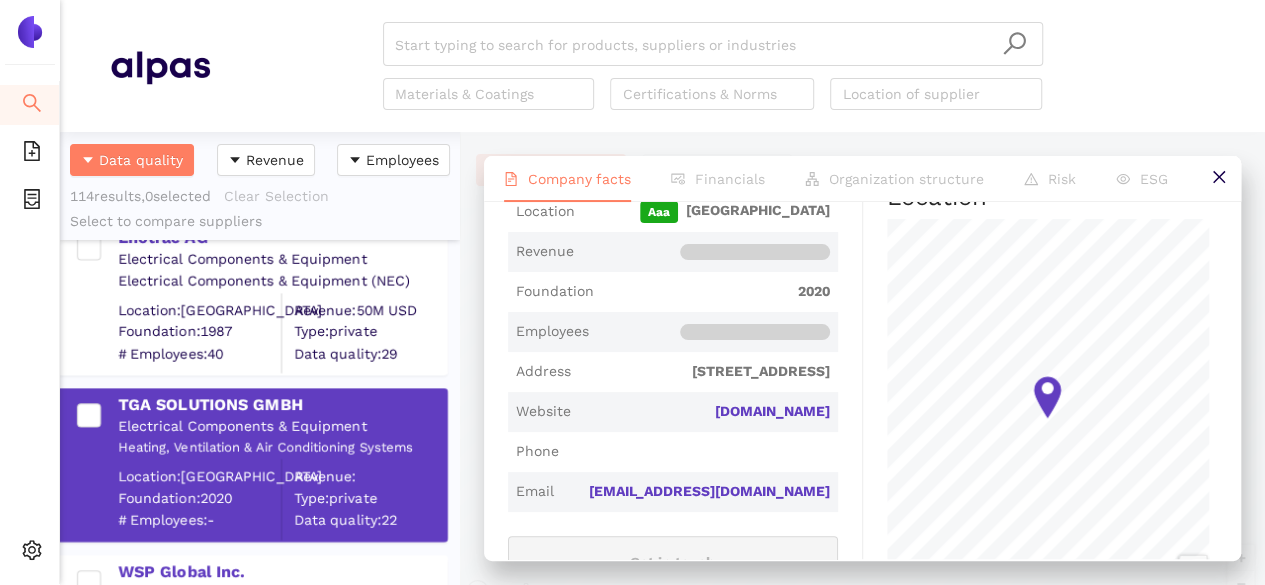 drag, startPoint x: 686, startPoint y: 401, endPoint x: 824, endPoint y: 422, distance: 139.58868 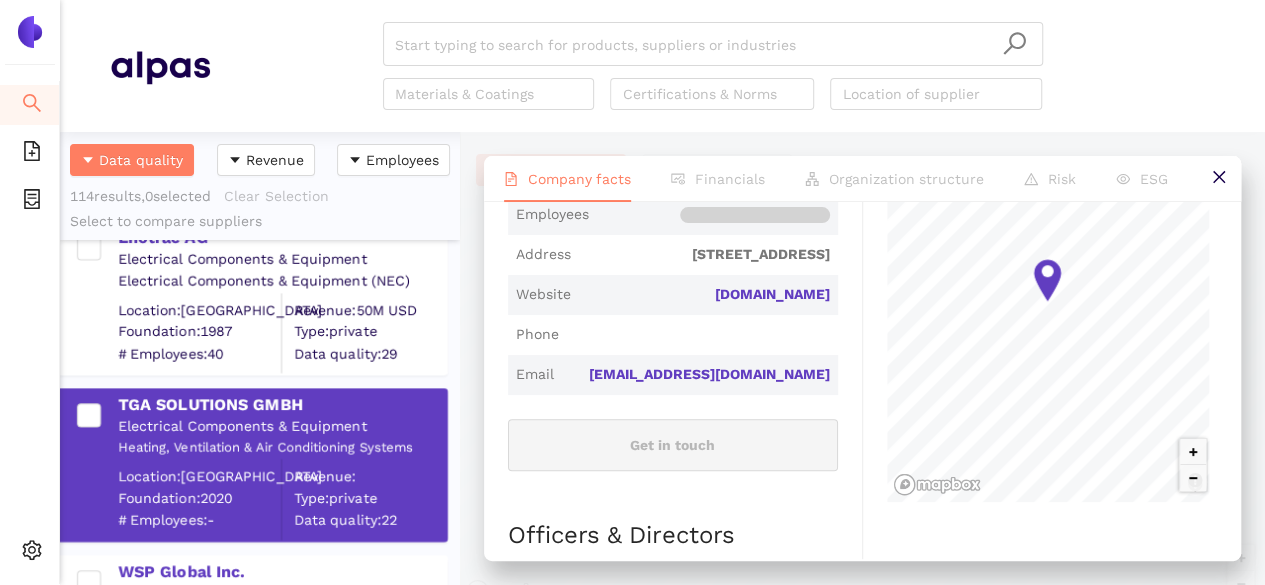 scroll, scrollTop: 665, scrollLeft: 0, axis: vertical 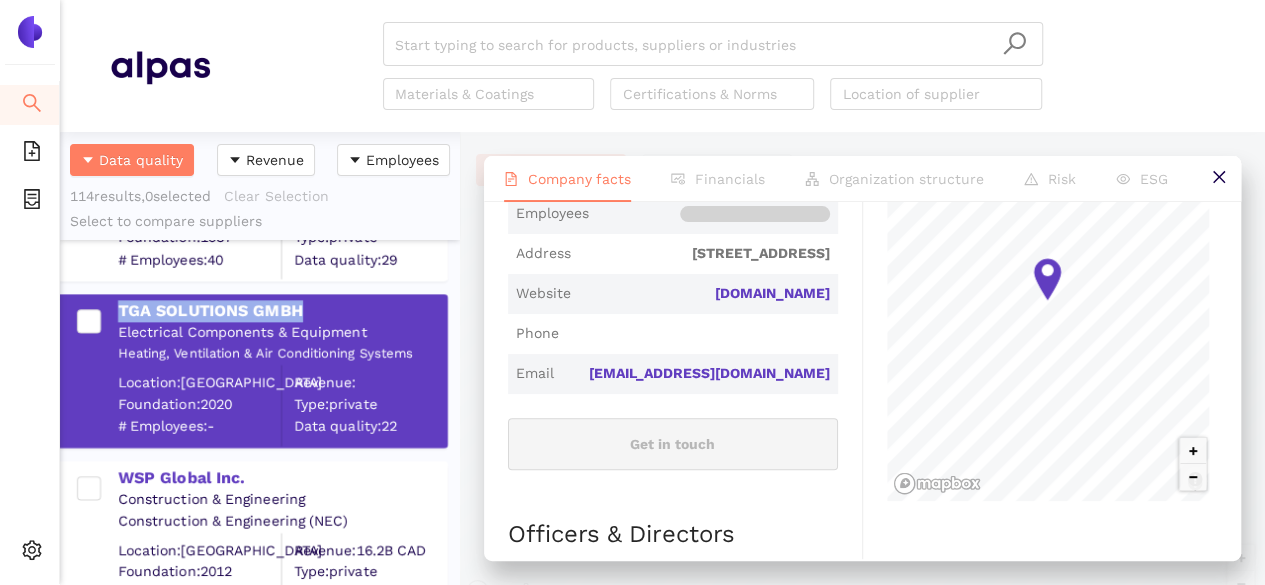 drag, startPoint x: 319, startPoint y: 297, endPoint x: 110, endPoint y: 303, distance: 209.0861 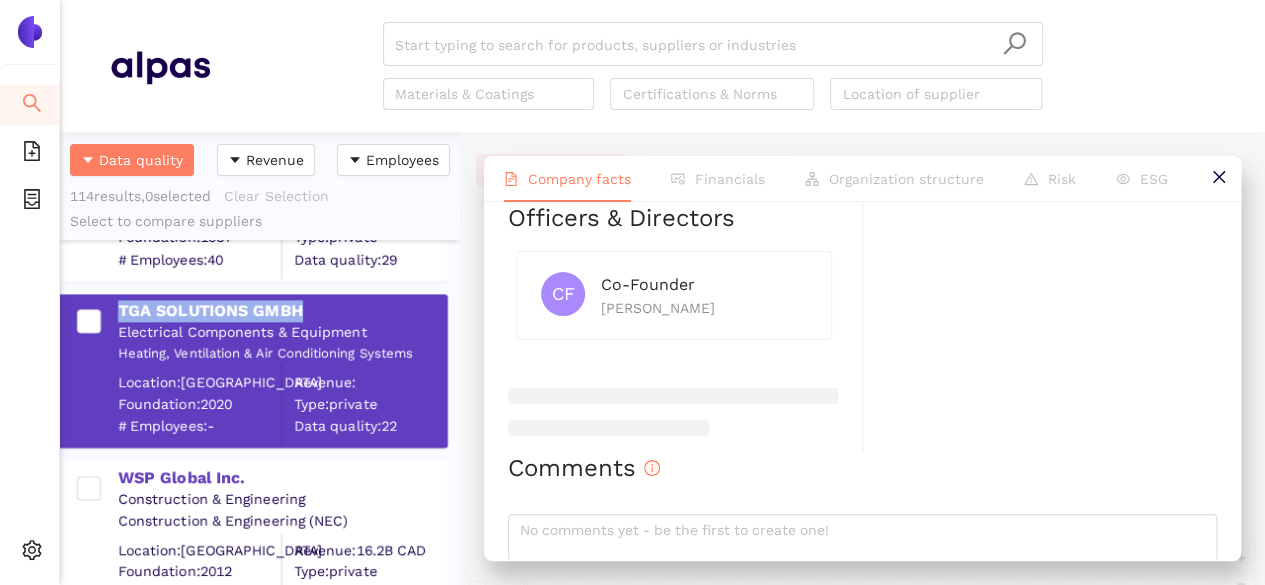 scroll, scrollTop: 1073, scrollLeft: 0, axis: vertical 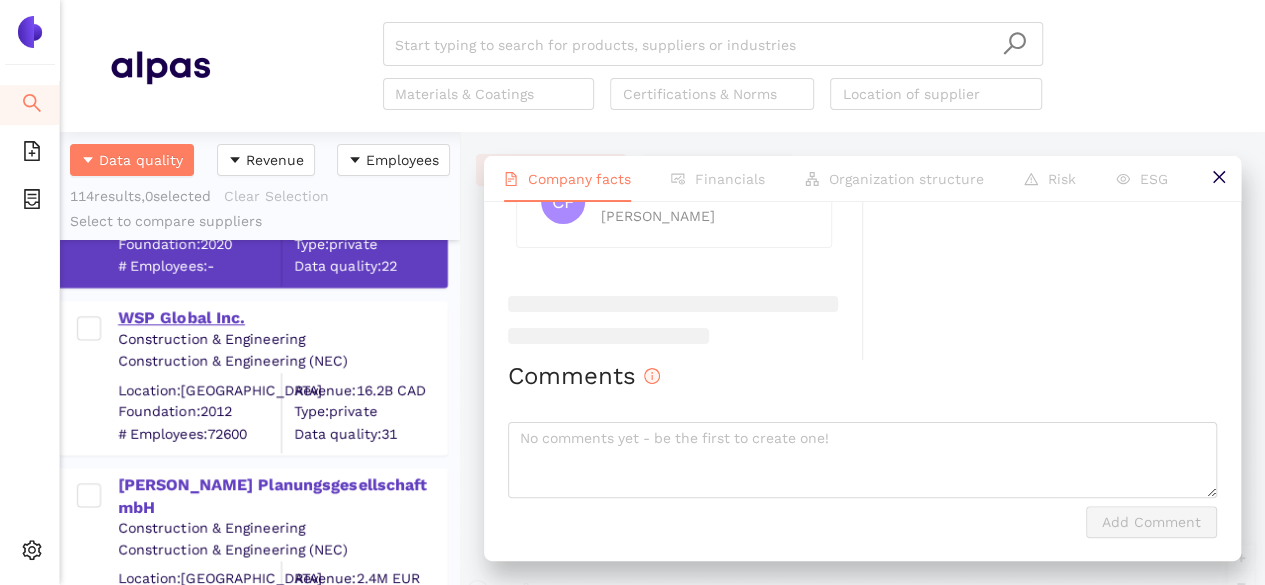 click on "WSP Global Inc." at bounding box center (282, 318) 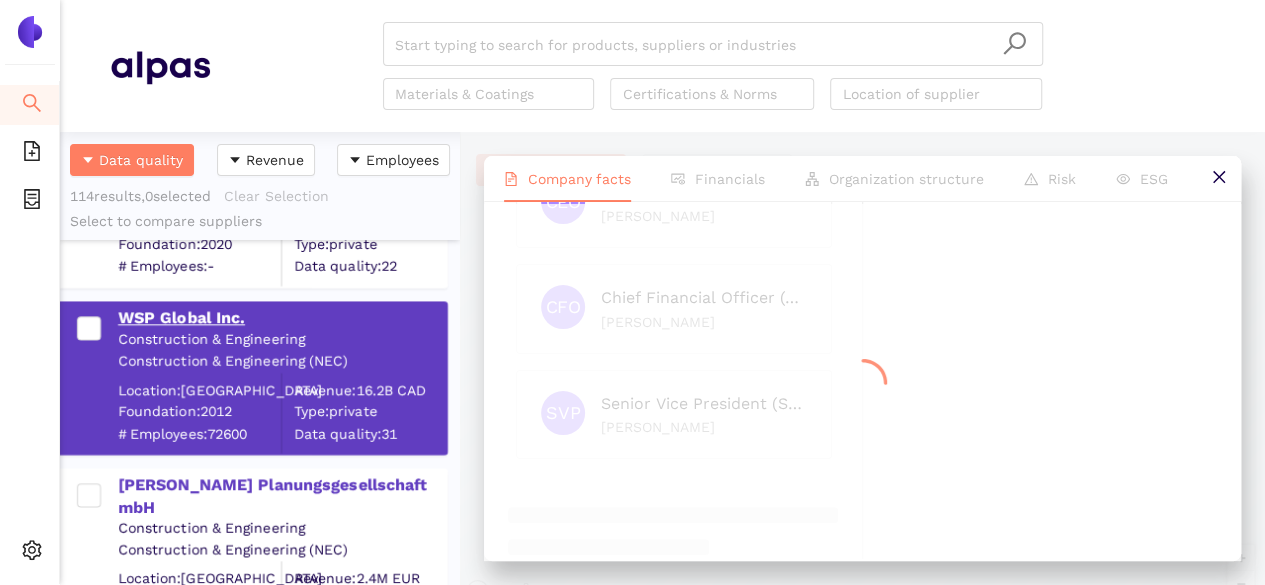 scroll, scrollTop: 0, scrollLeft: 0, axis: both 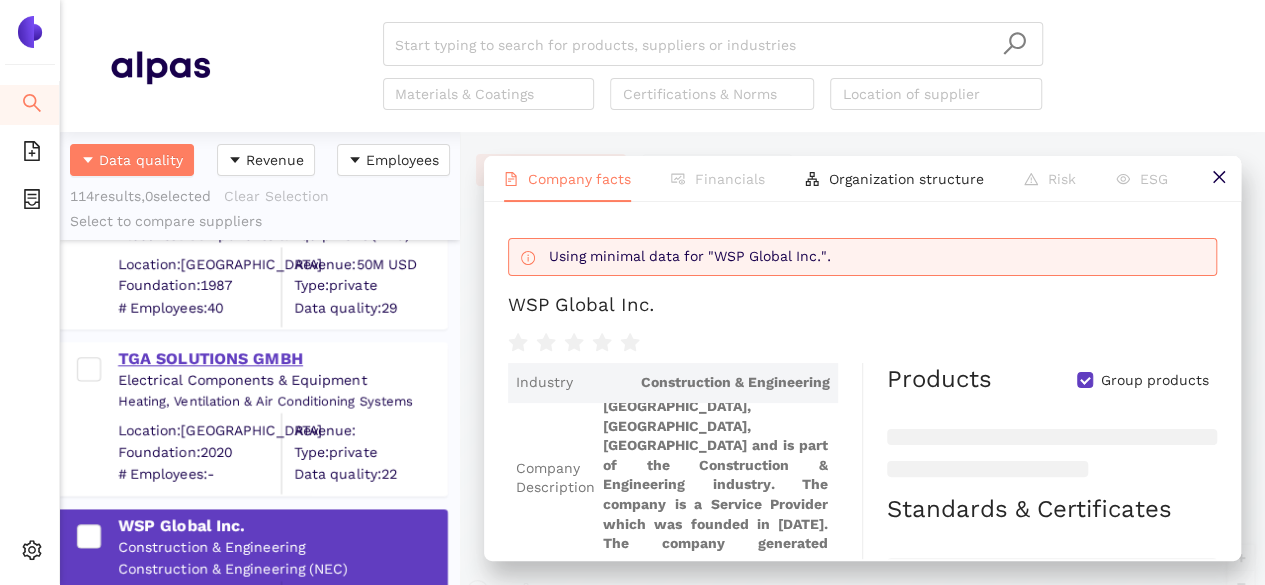 click on "TGA SOLUTIONS GMBH" at bounding box center [282, 359] 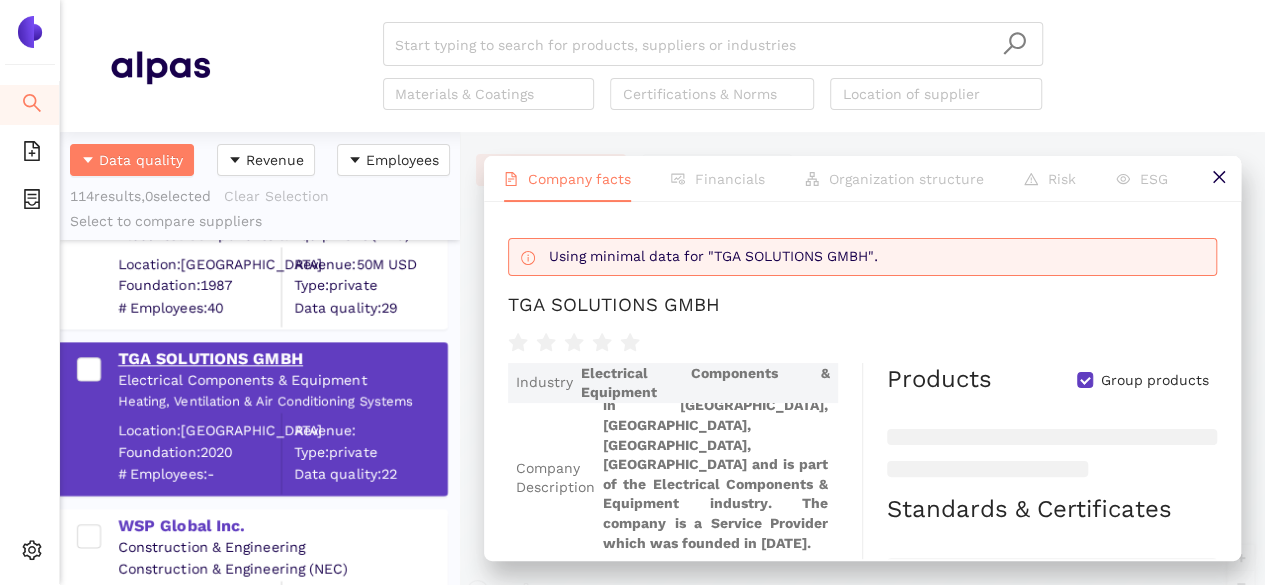scroll, scrollTop: 46, scrollLeft: 0, axis: vertical 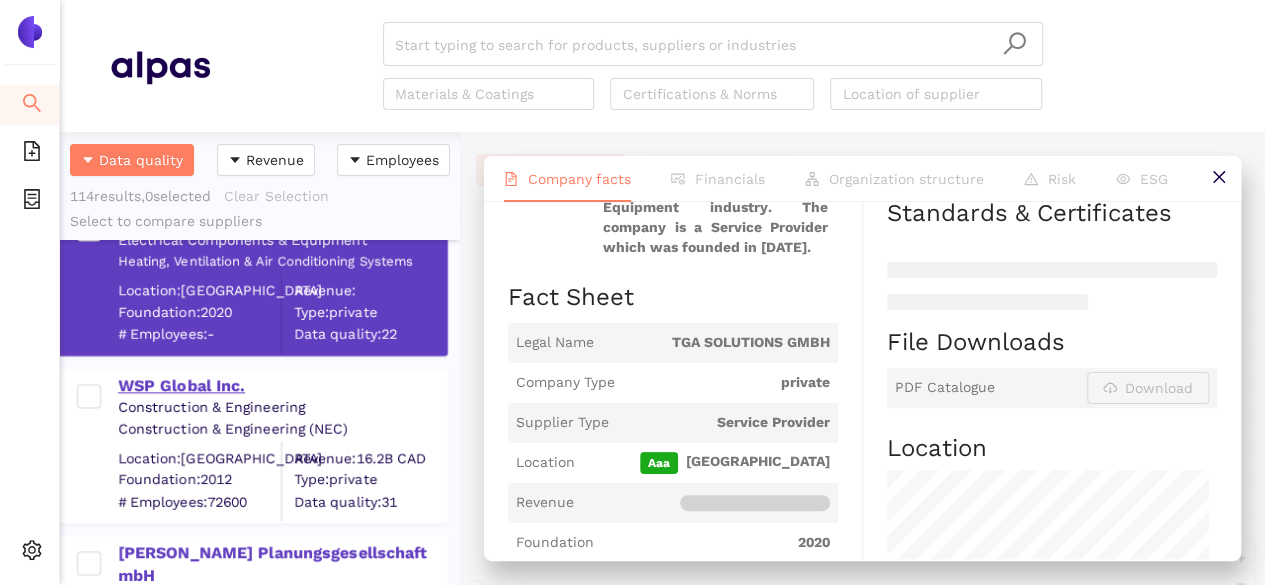 click on "WSP Global Inc." at bounding box center (282, 386) 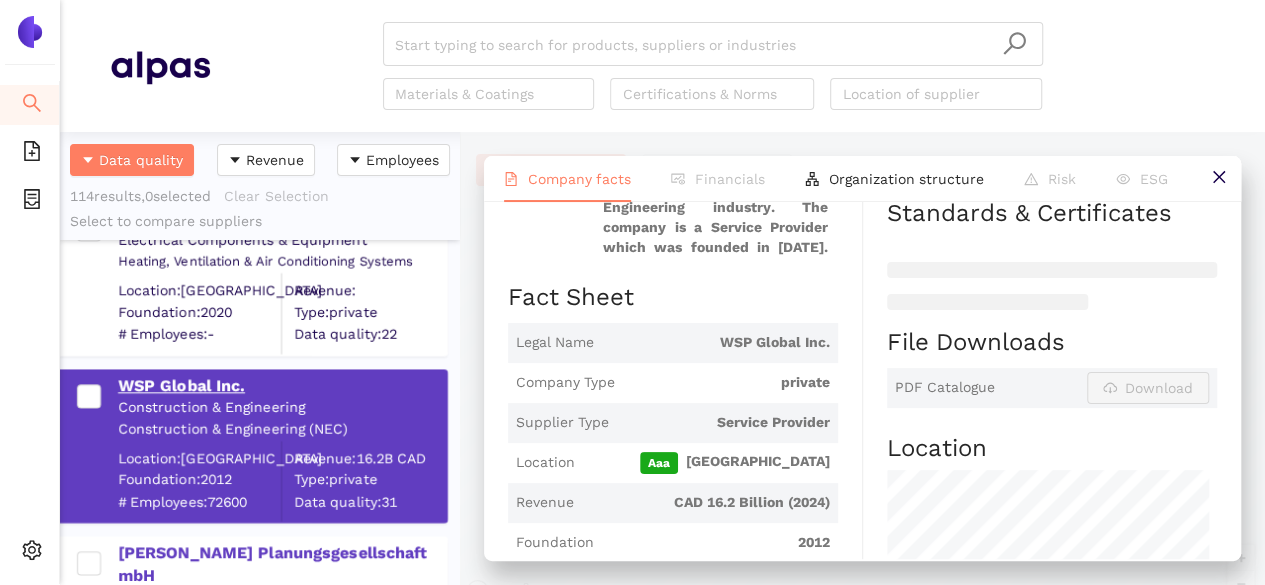 scroll, scrollTop: 0, scrollLeft: 0, axis: both 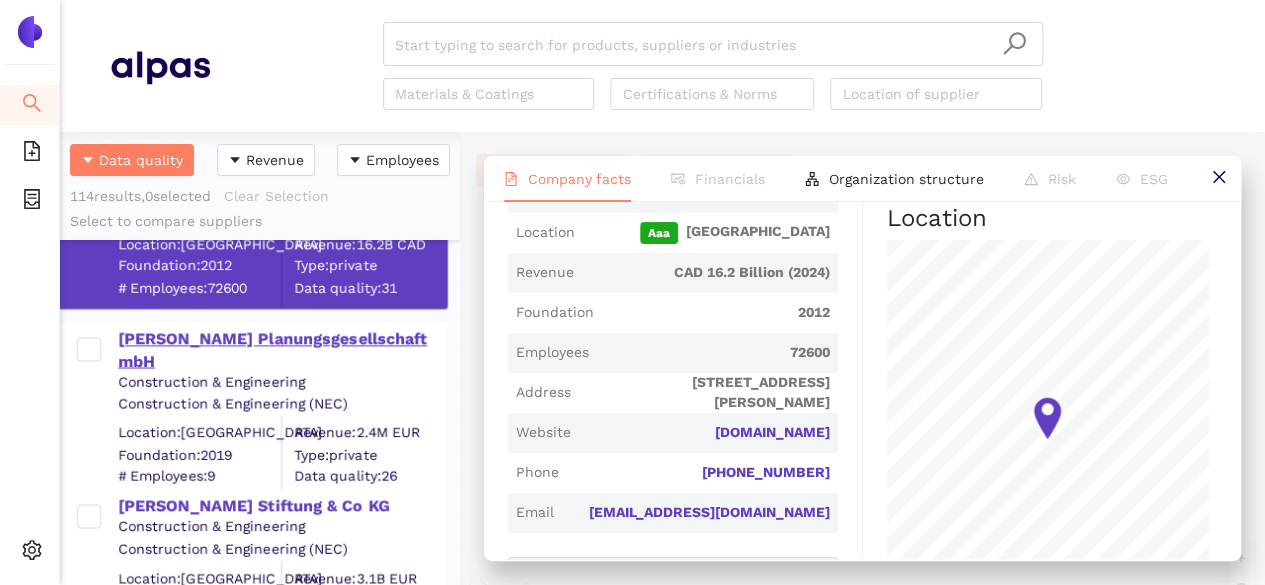 click on "[PERSON_NAME] Planungsgesellschaft mbH" at bounding box center [282, 350] 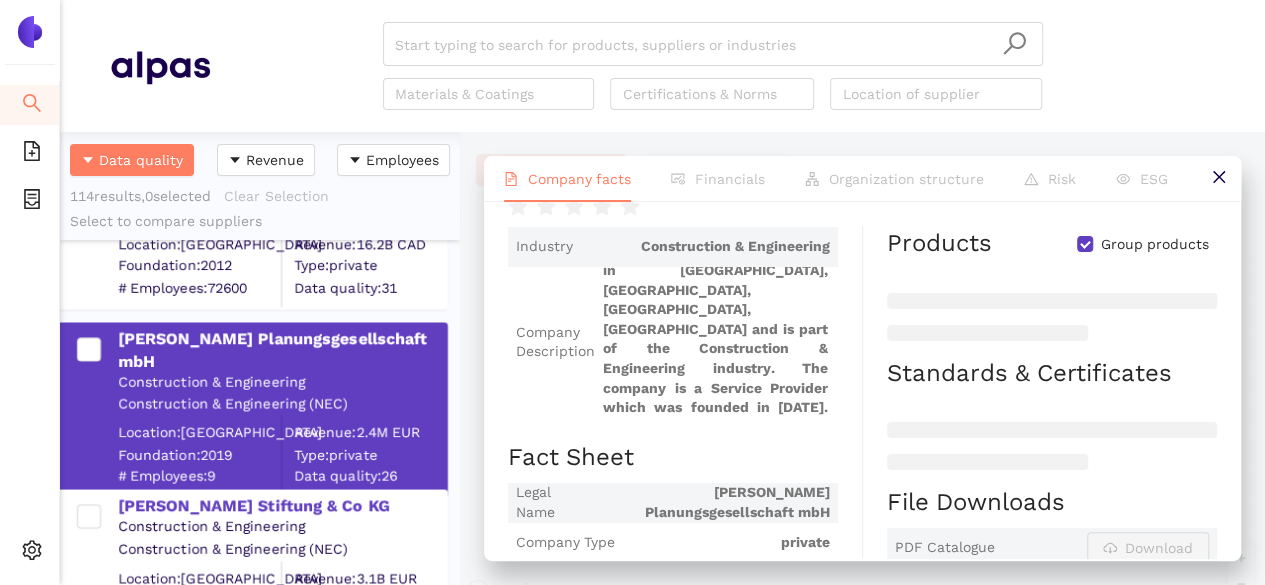 scroll, scrollTop: 135, scrollLeft: 0, axis: vertical 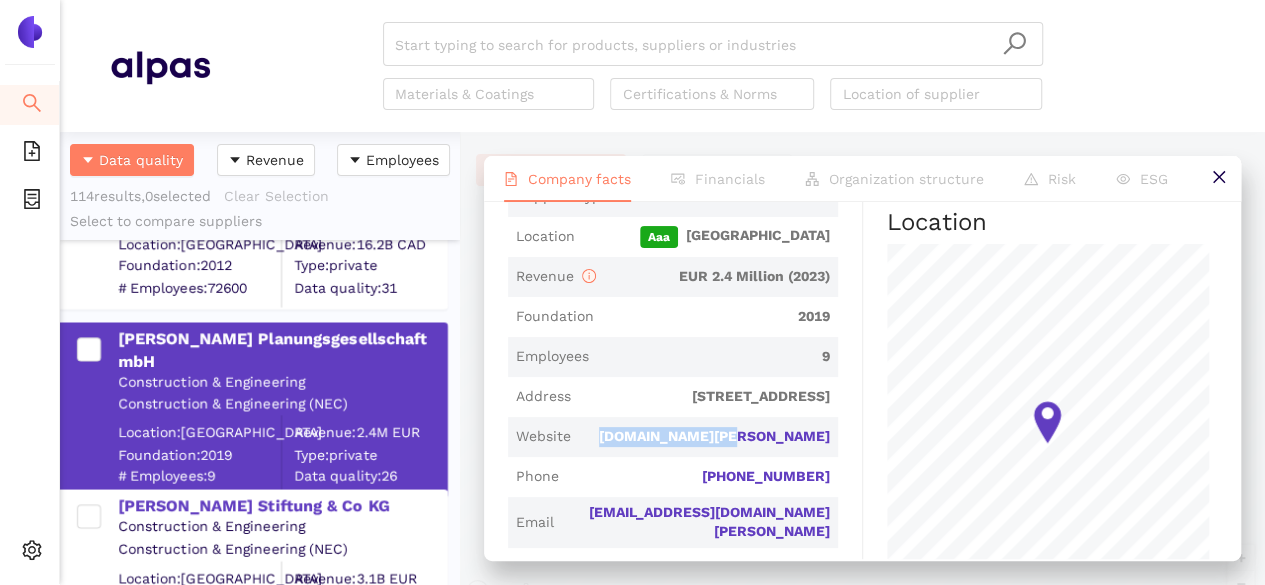 drag, startPoint x: 692, startPoint y: 430, endPoint x: 828, endPoint y: 433, distance: 136.03308 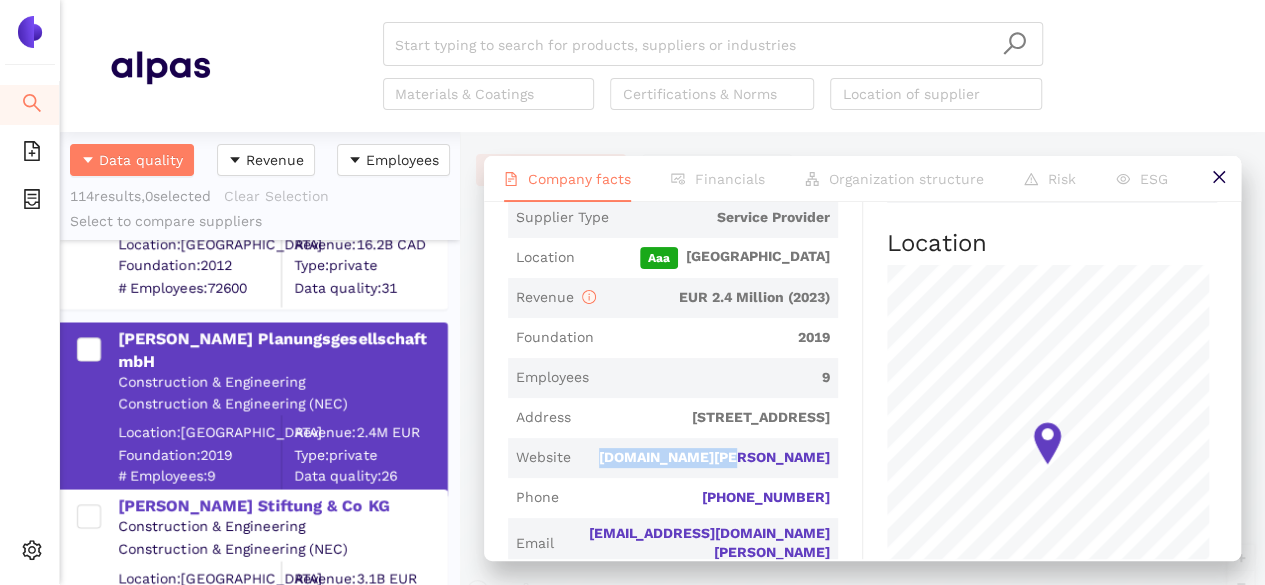 scroll, scrollTop: 494, scrollLeft: 0, axis: vertical 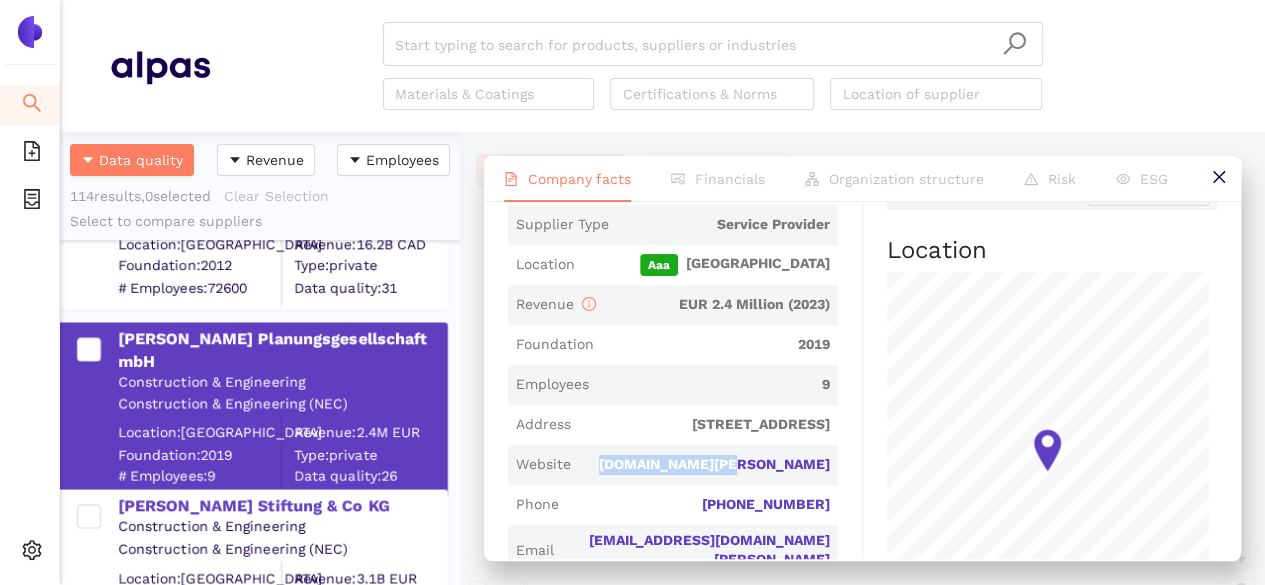 copy on "ibs-schweizer.de" 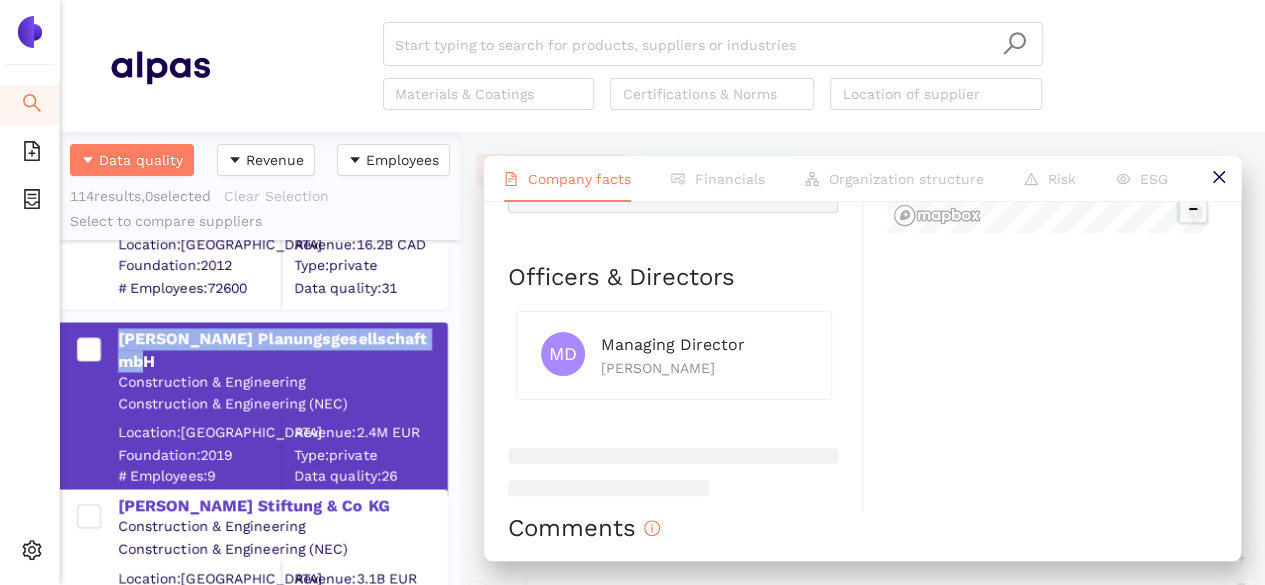 drag, startPoint x: 162, startPoint y: 353, endPoint x: 116, endPoint y: 330, distance: 51.42956 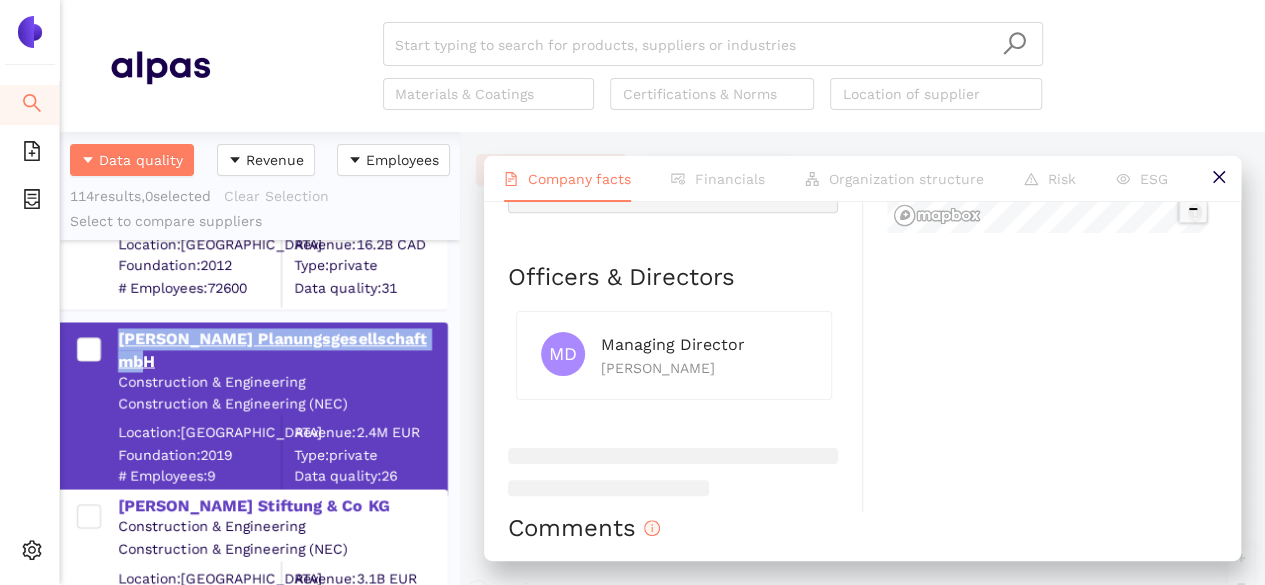 copy on "[PERSON_NAME] Planungsgesellschaft mbH" 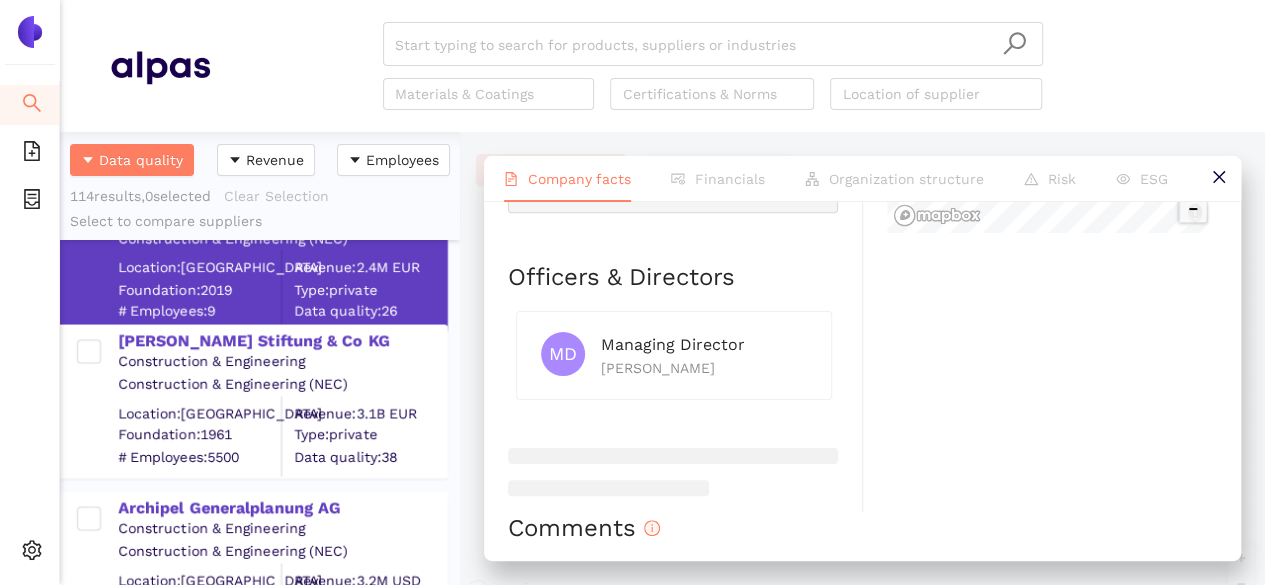 scroll, scrollTop: 1823, scrollLeft: 0, axis: vertical 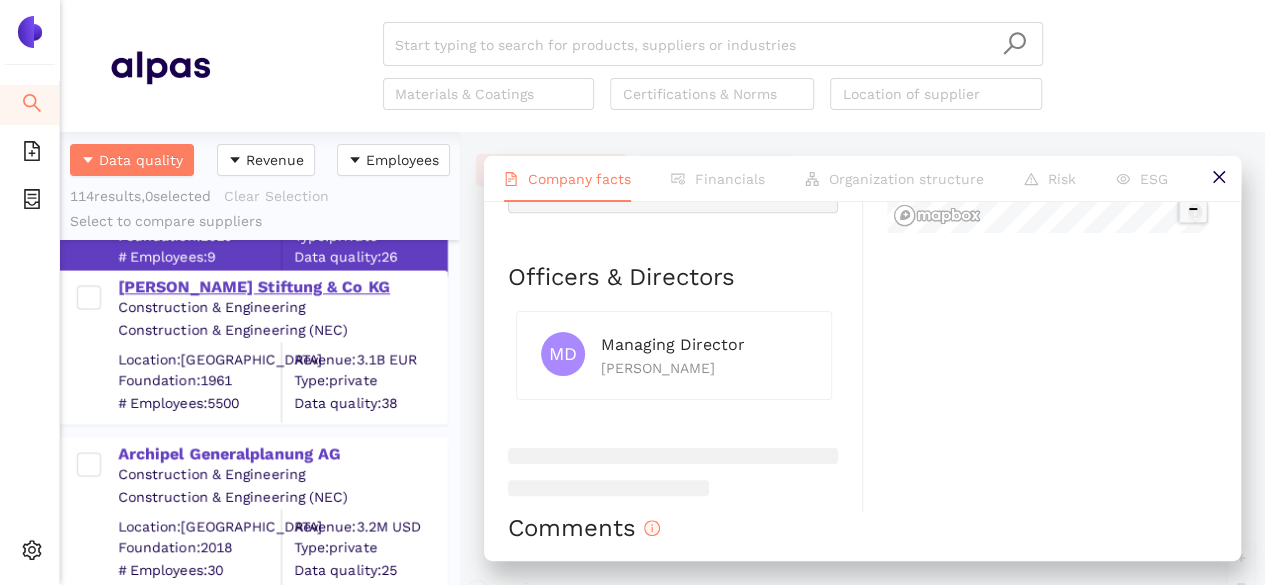 click on "[PERSON_NAME] Stiftung & Co KG" at bounding box center [282, 287] 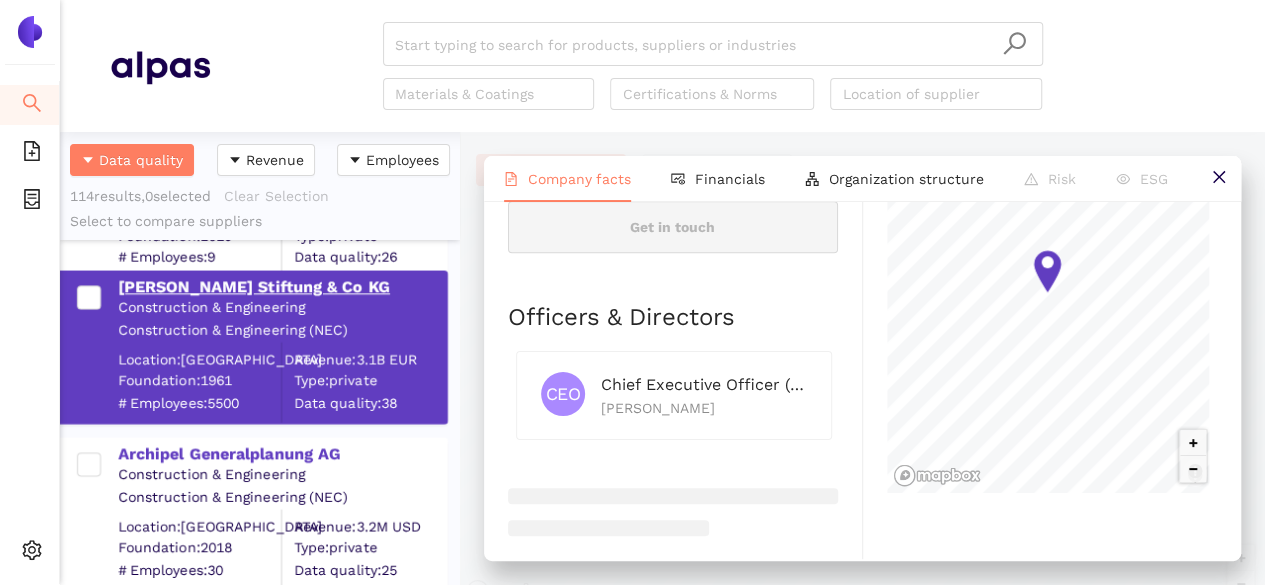 scroll, scrollTop: 0, scrollLeft: 0, axis: both 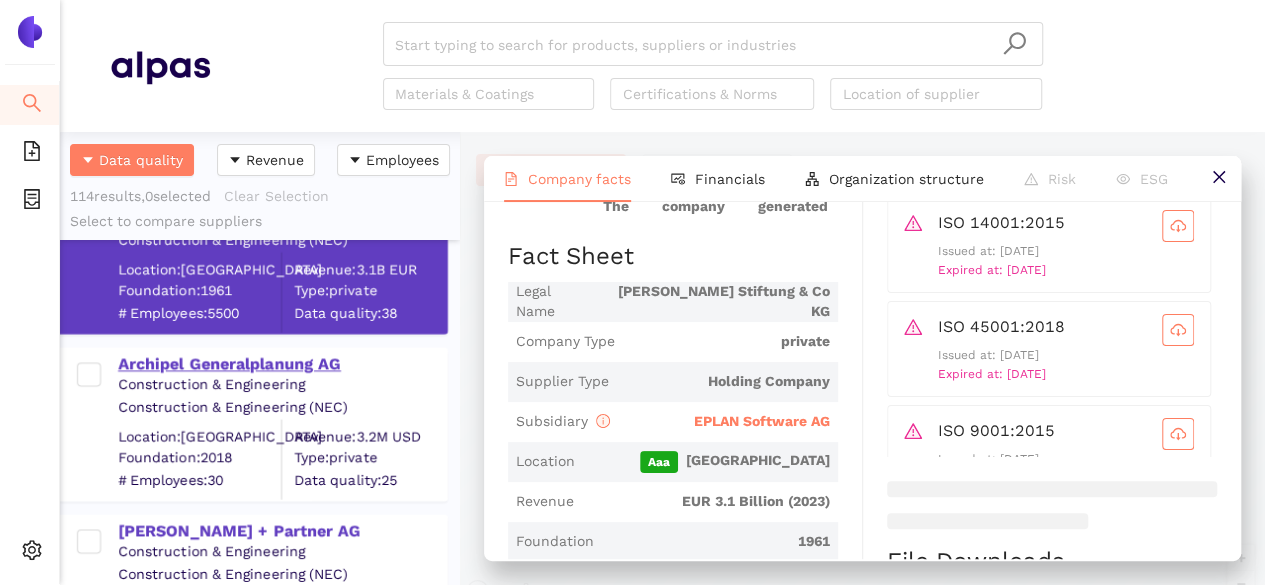 click on "Archipel Generalplanung AG" at bounding box center [282, 364] 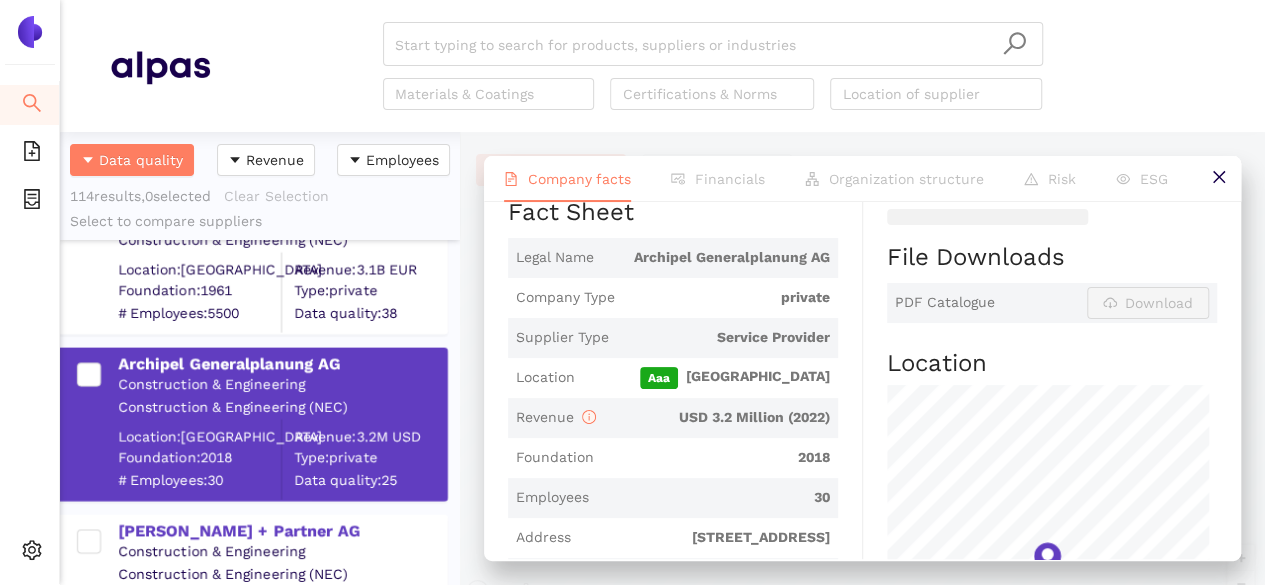 scroll, scrollTop: 391, scrollLeft: 0, axis: vertical 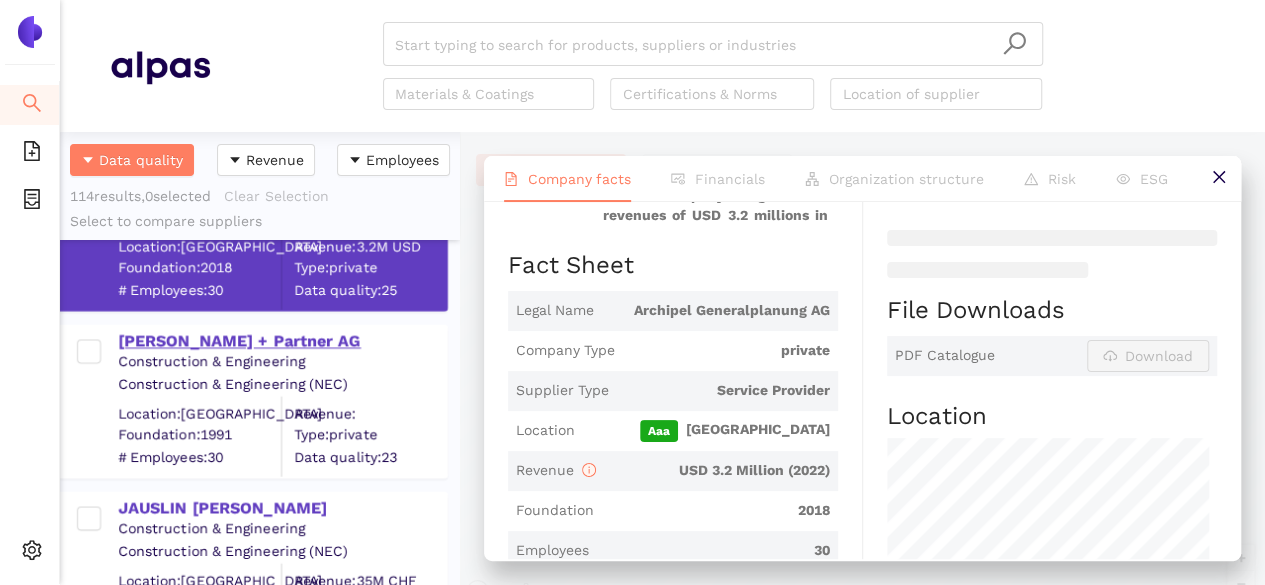 click on "[PERSON_NAME] + Partner AG" at bounding box center [282, 341] 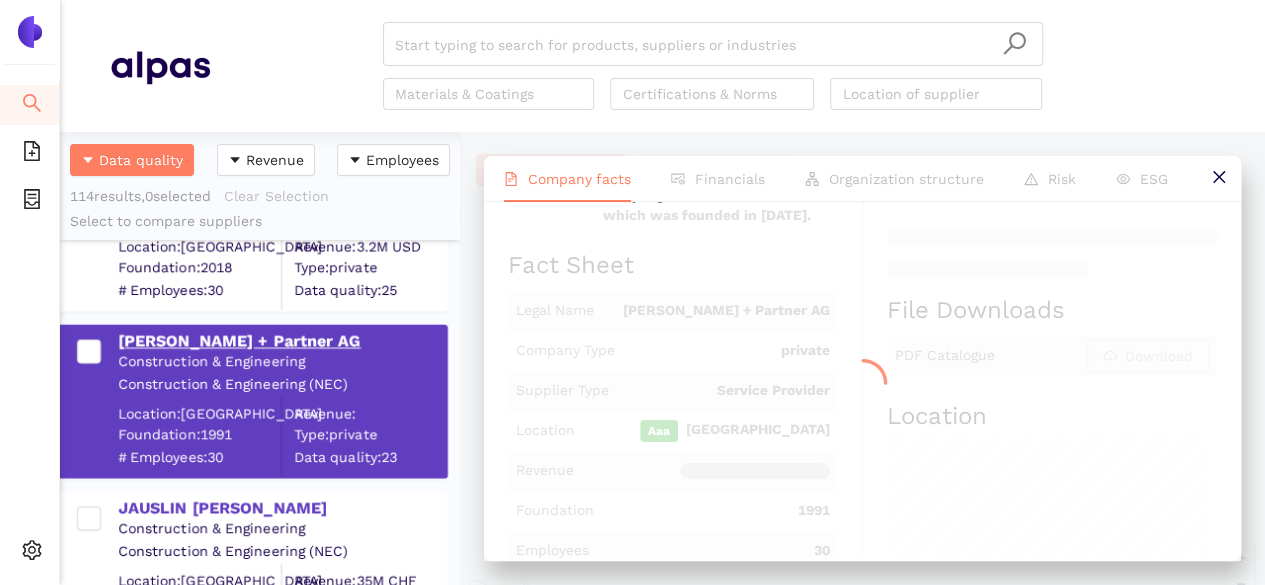 scroll, scrollTop: 0, scrollLeft: 0, axis: both 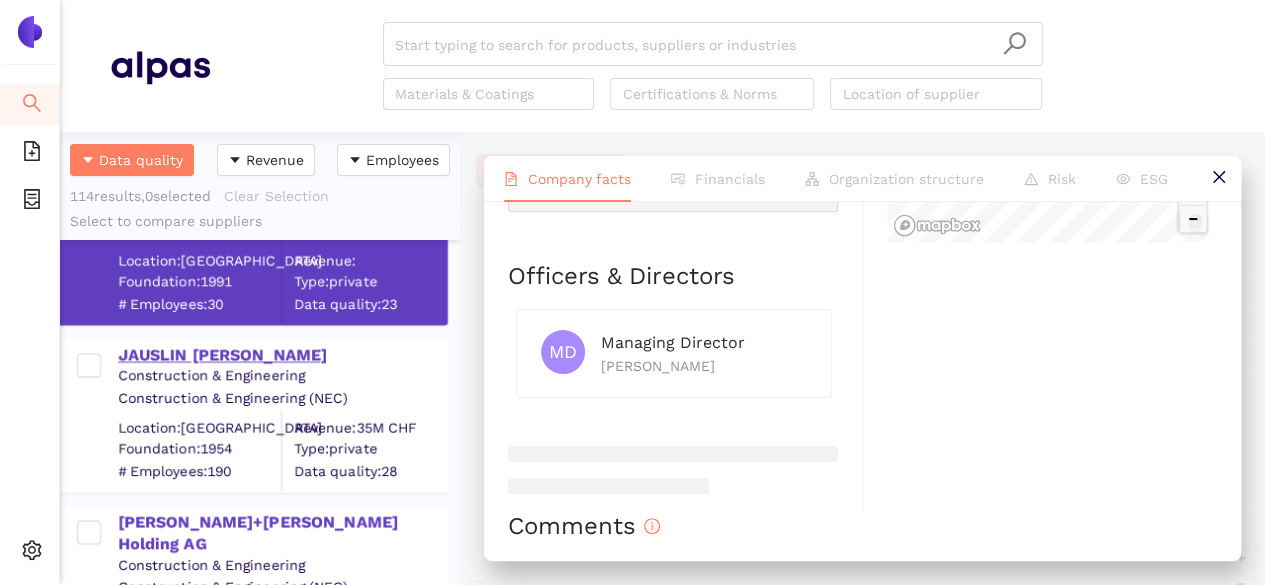 click on "JAUSLIN [PERSON_NAME]" at bounding box center (282, 356) 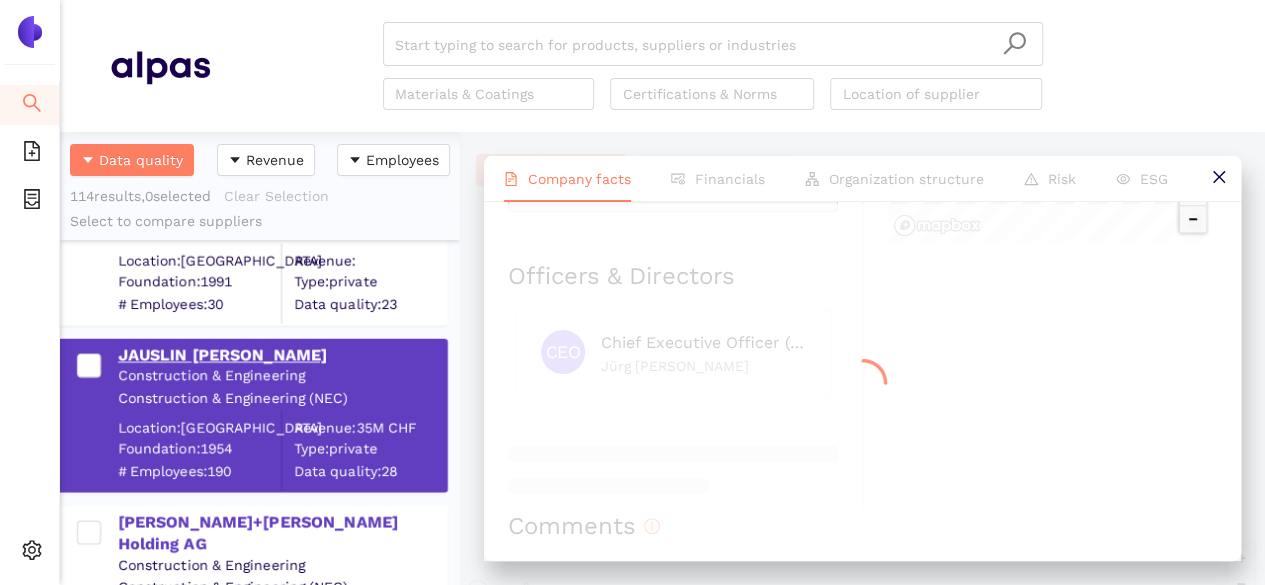 scroll, scrollTop: 0, scrollLeft: 0, axis: both 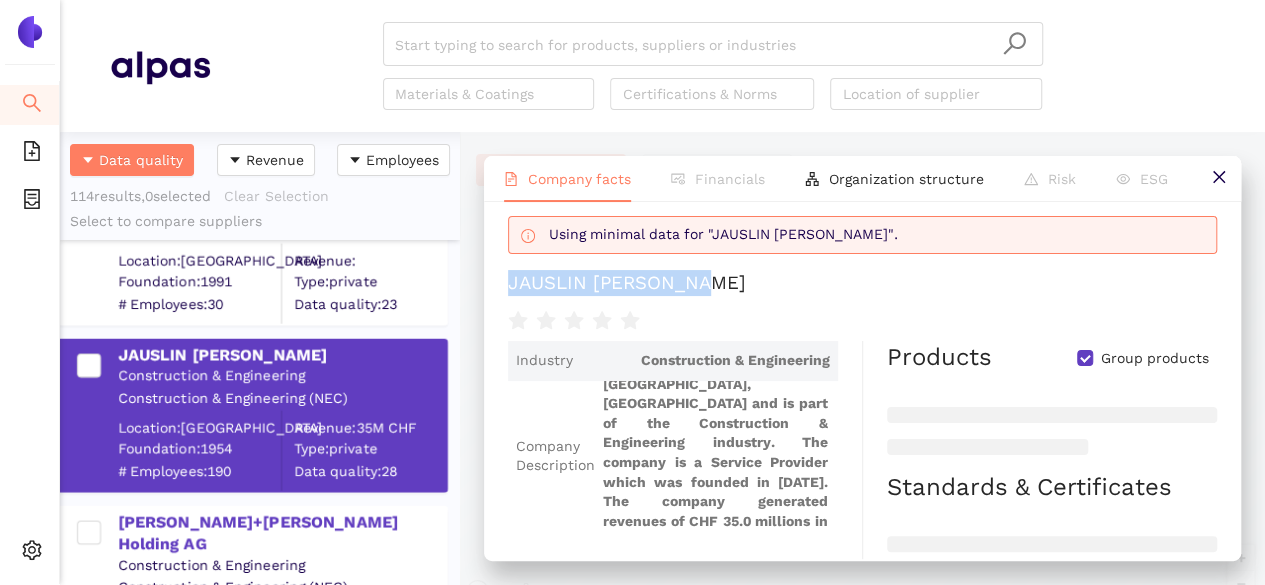 drag, startPoint x: 708, startPoint y: 291, endPoint x: 499, endPoint y: 292, distance: 209.0024 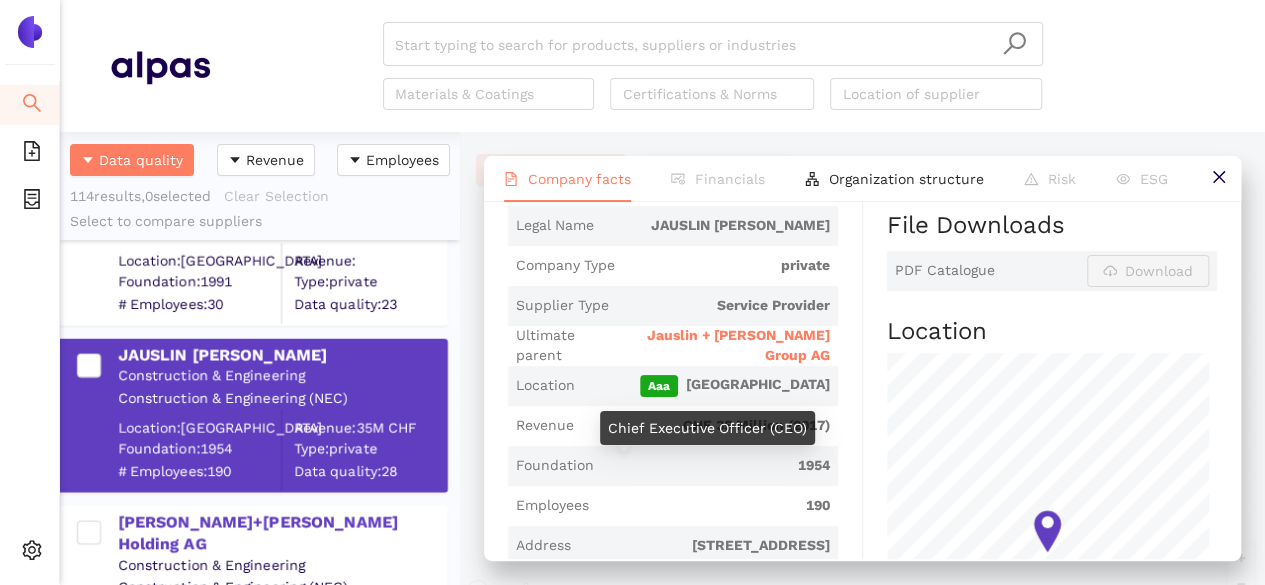 scroll, scrollTop: 407, scrollLeft: 0, axis: vertical 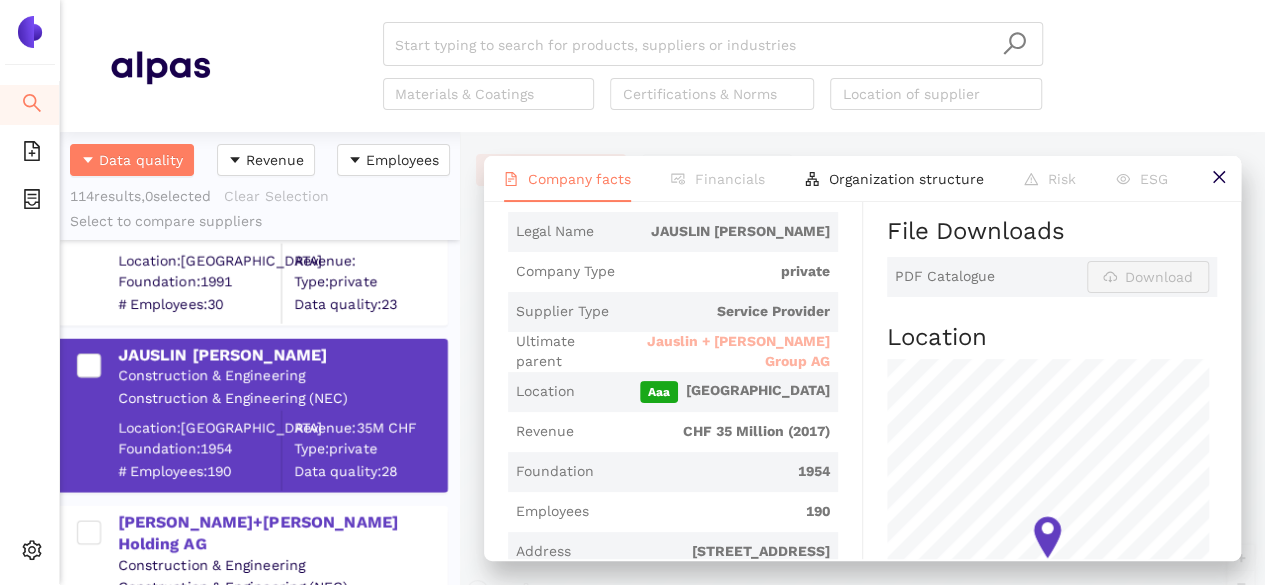 click on "Jauslin + [PERSON_NAME] Group AG" at bounding box center (722, 351) 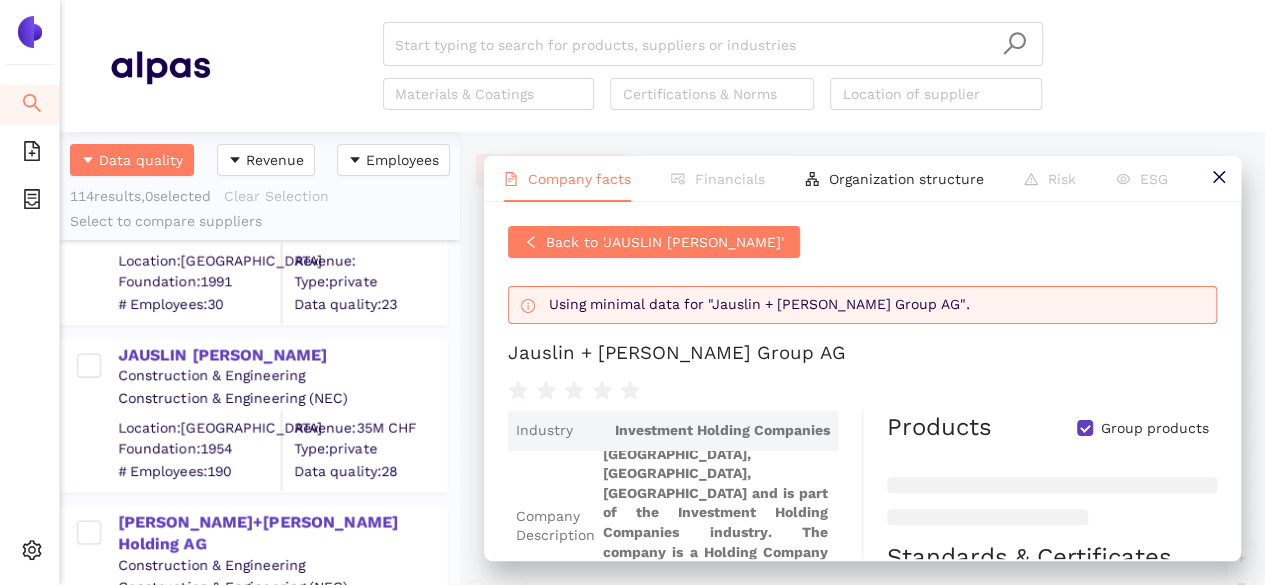 scroll, scrollTop: 0, scrollLeft: 0, axis: both 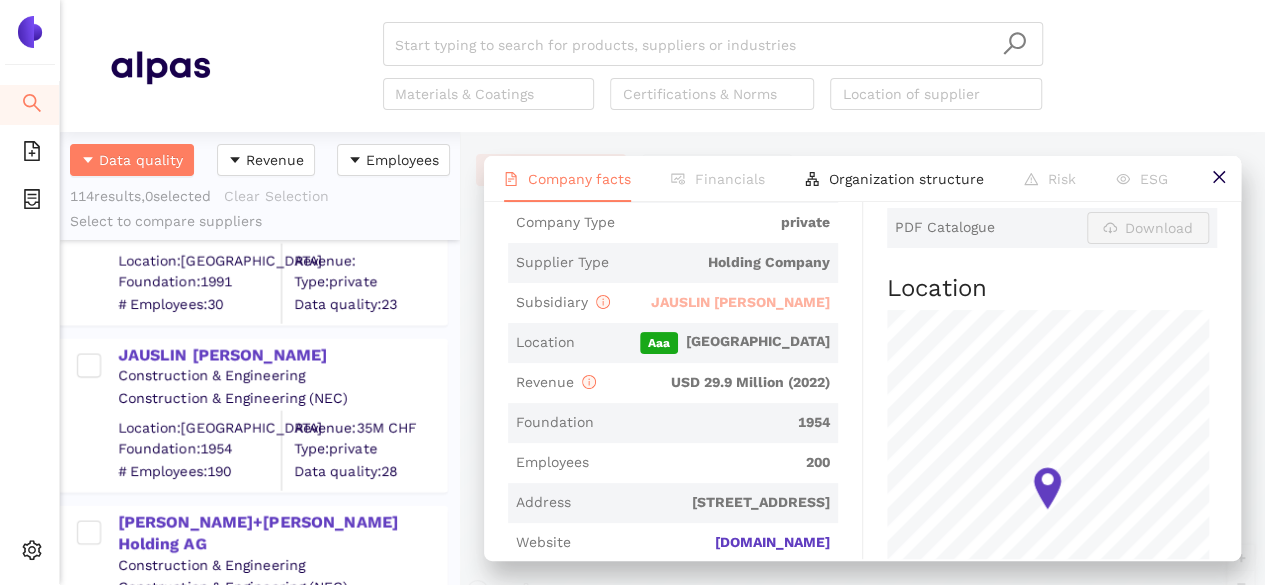 click on "JAUSLIN [PERSON_NAME]" at bounding box center (740, 302) 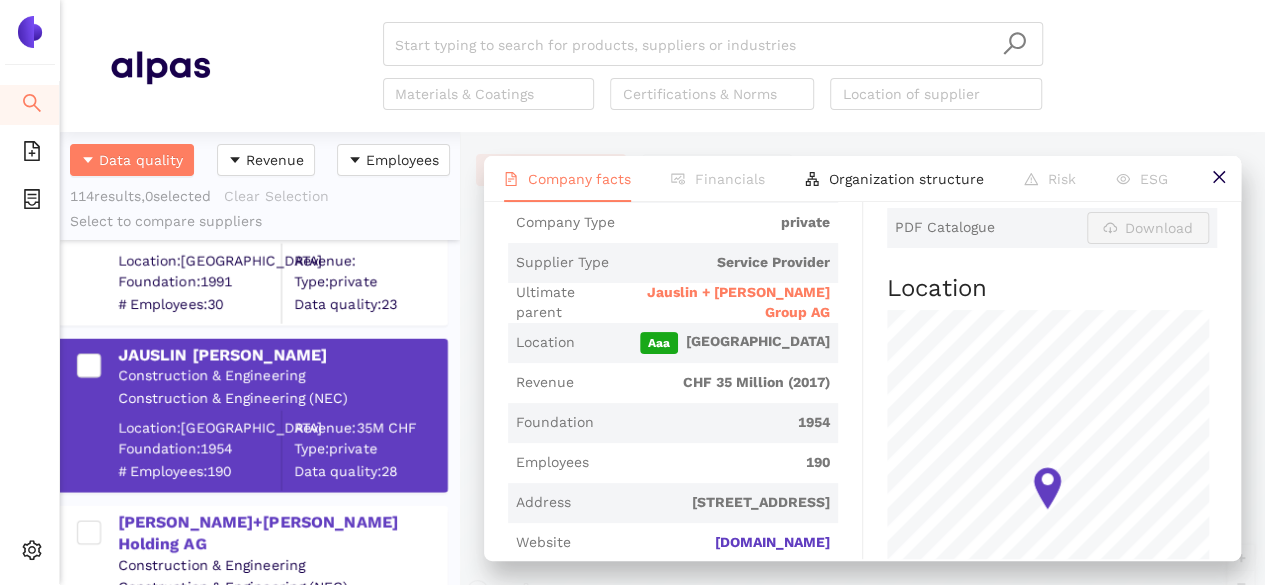 scroll, scrollTop: 0, scrollLeft: 0, axis: both 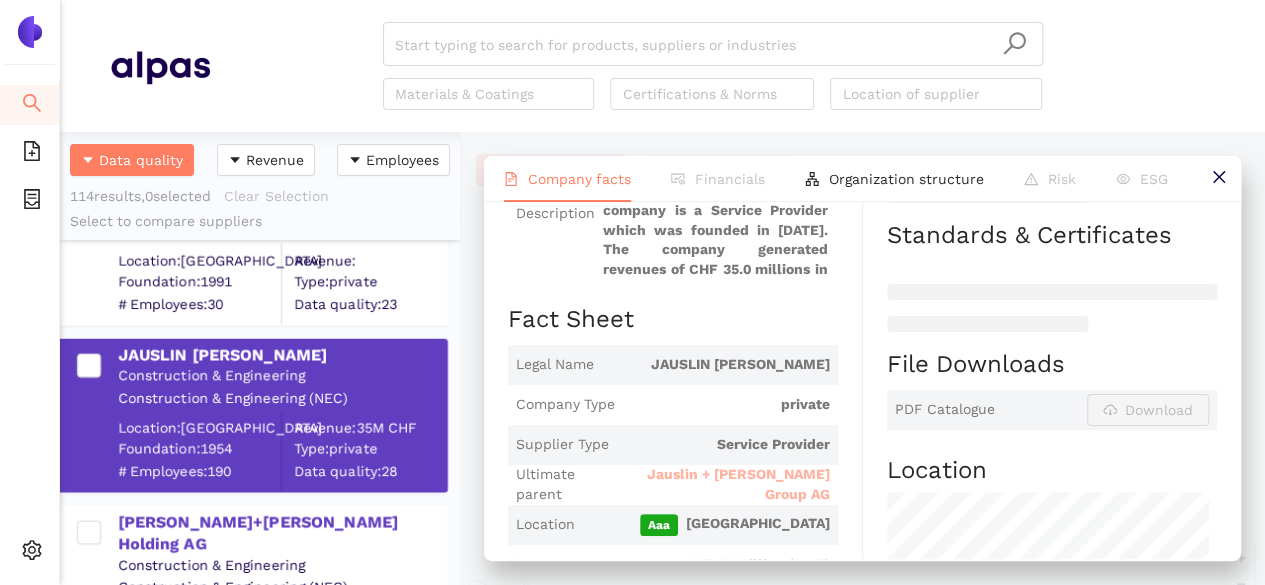 click on "Jauslin + [PERSON_NAME] Group AG" at bounding box center (722, 484) 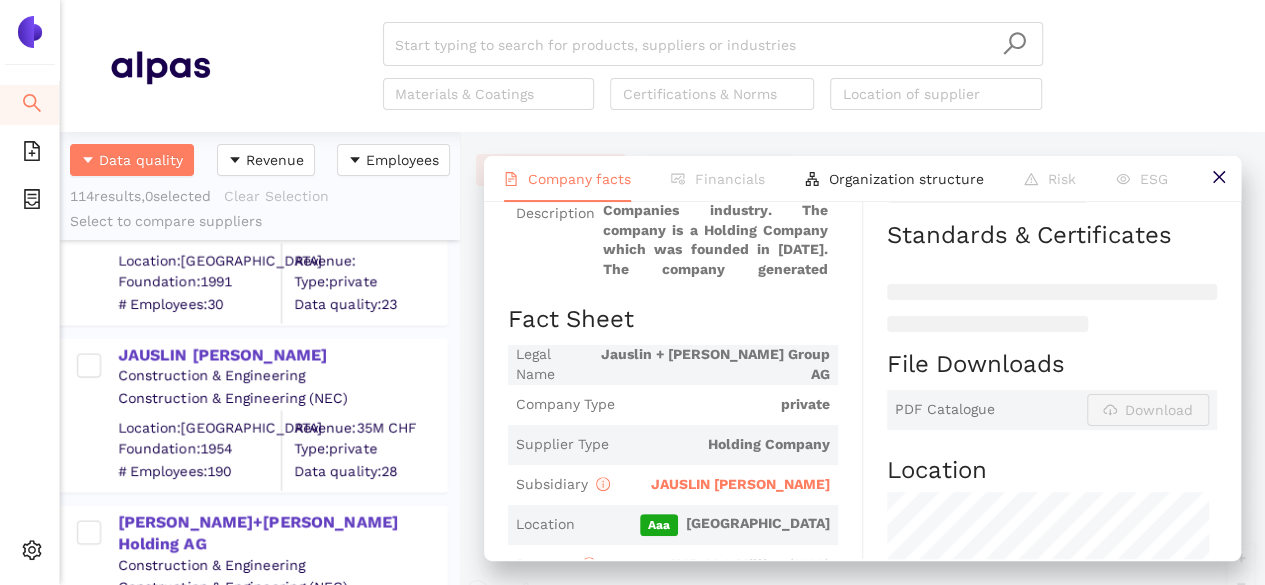 scroll, scrollTop: 0, scrollLeft: 0, axis: both 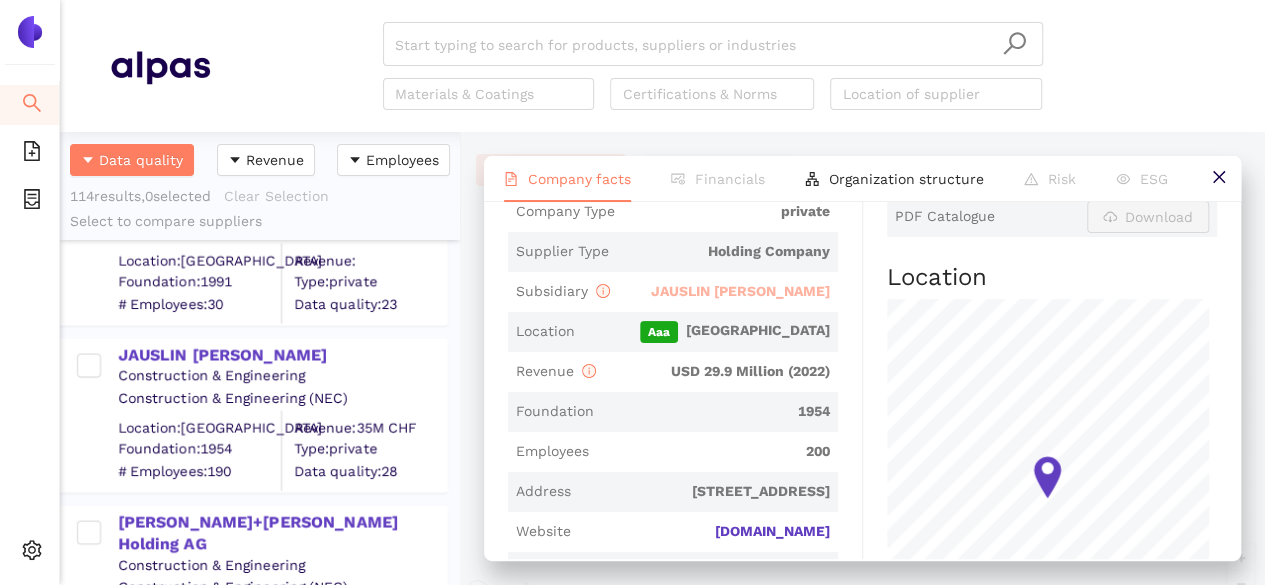 click on "JAUSLIN [PERSON_NAME]" at bounding box center [740, 291] 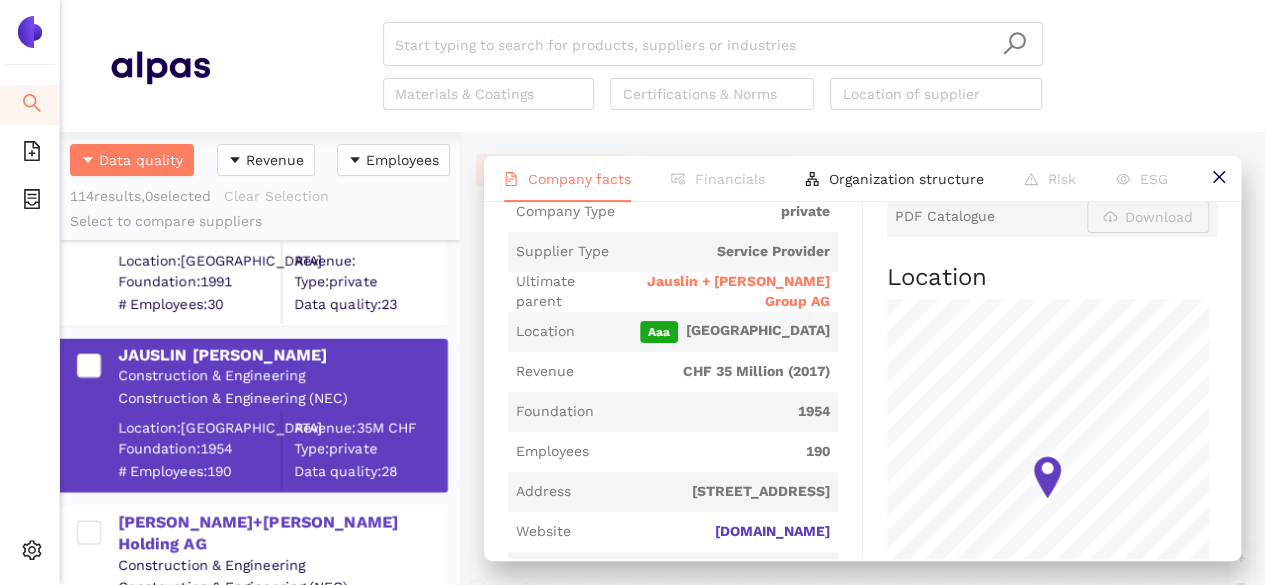 scroll, scrollTop: 0, scrollLeft: 0, axis: both 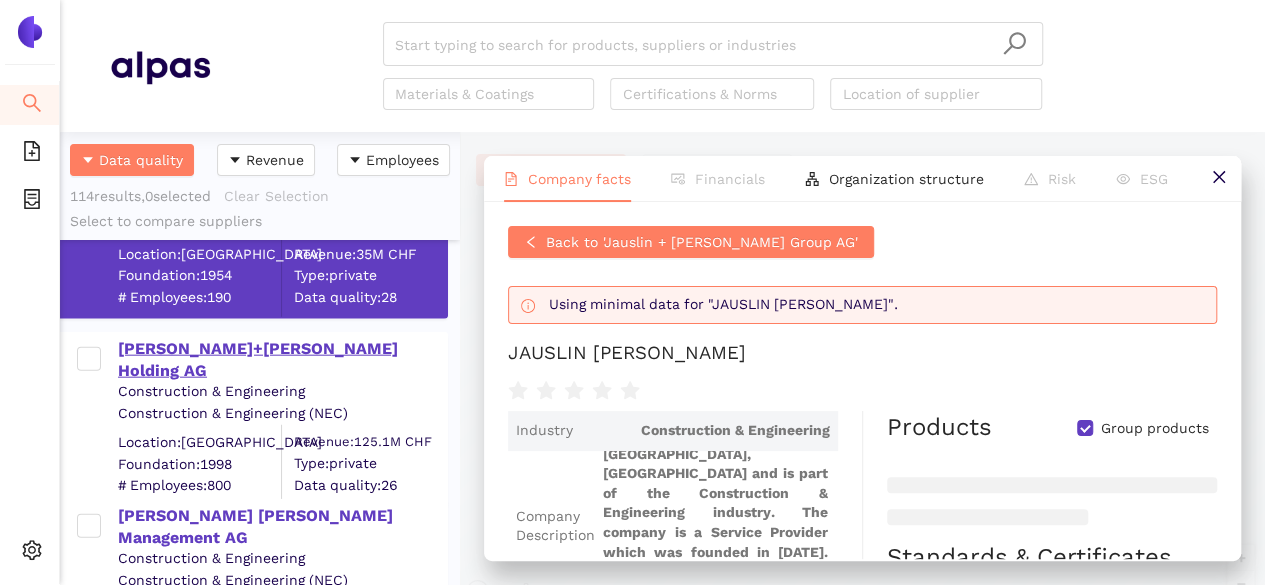 click on "[PERSON_NAME]+[PERSON_NAME] Holding AG" at bounding box center [282, 360] 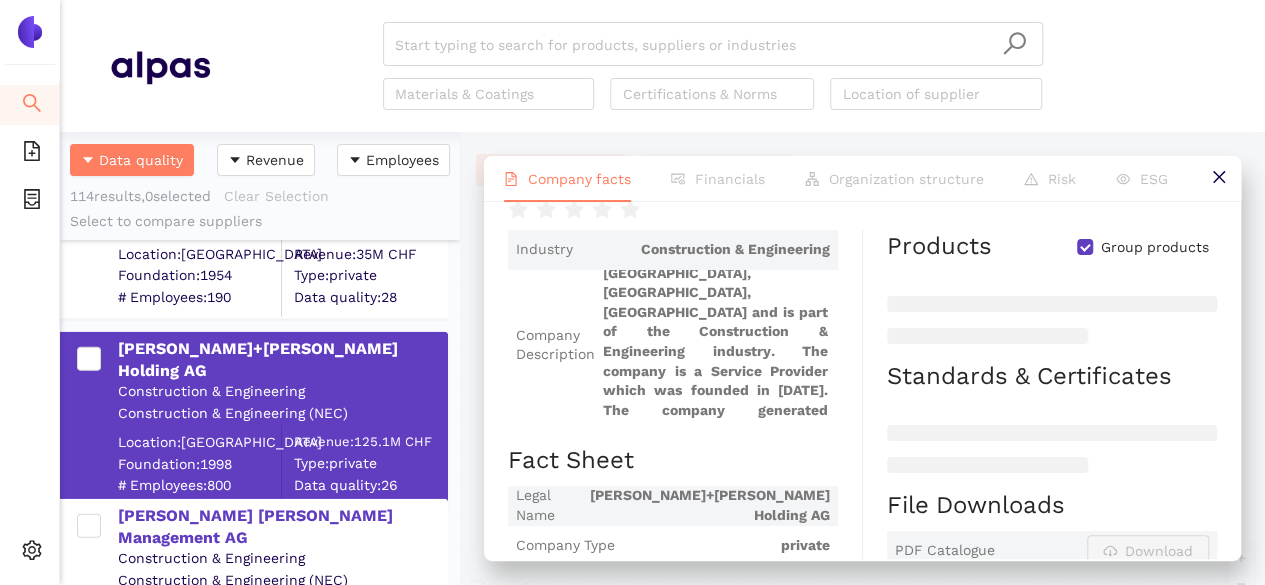 scroll, scrollTop: 415, scrollLeft: 0, axis: vertical 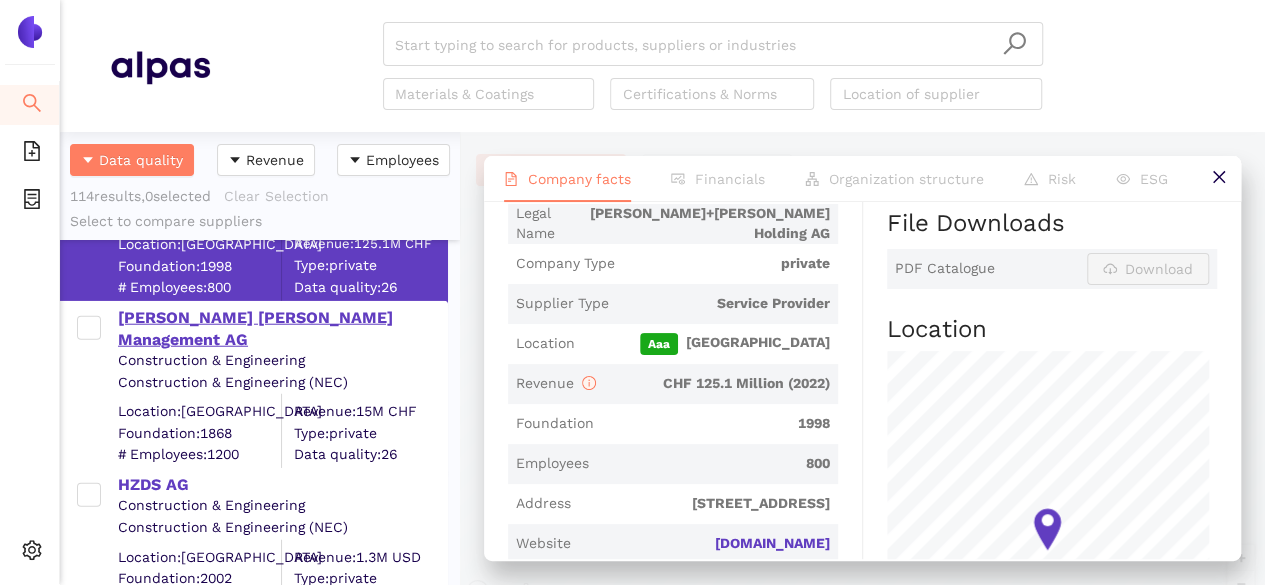 click on "[PERSON_NAME] [PERSON_NAME] Management AG" at bounding box center [282, 329] 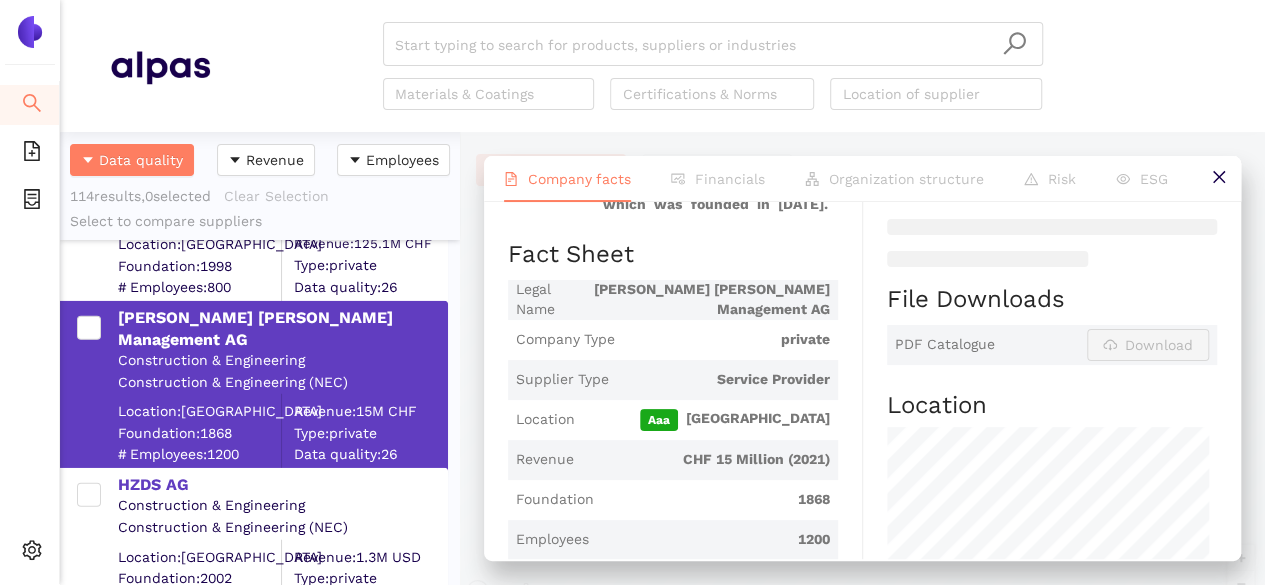 scroll, scrollTop: 258, scrollLeft: 0, axis: vertical 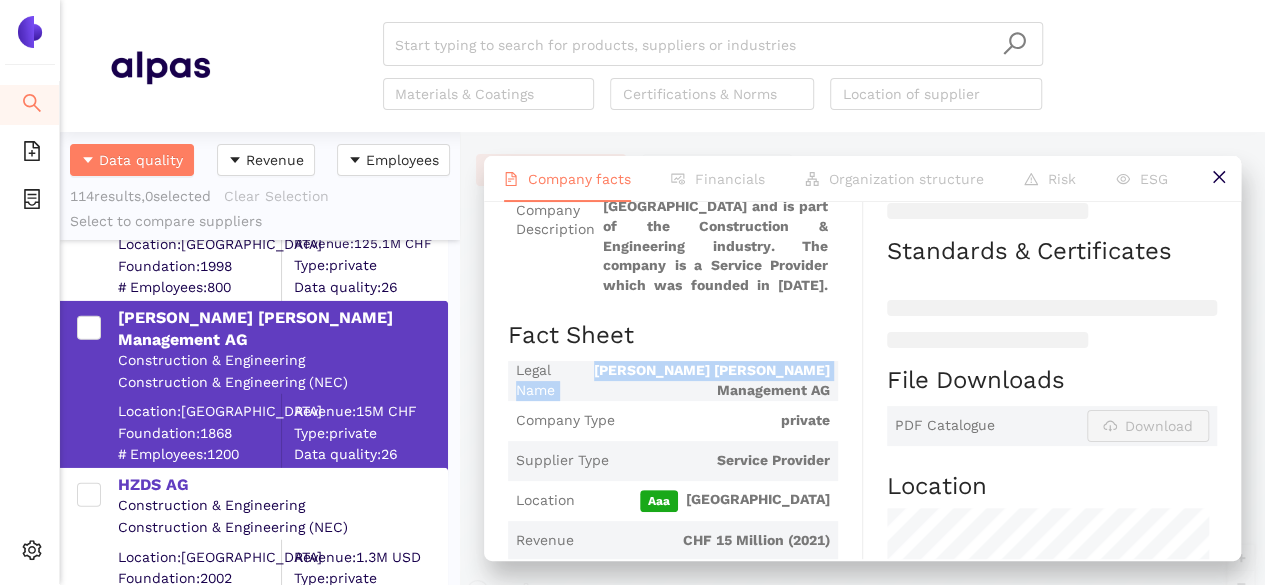 drag, startPoint x: 590, startPoint y: 363, endPoint x: 819, endPoint y: 378, distance: 229.49074 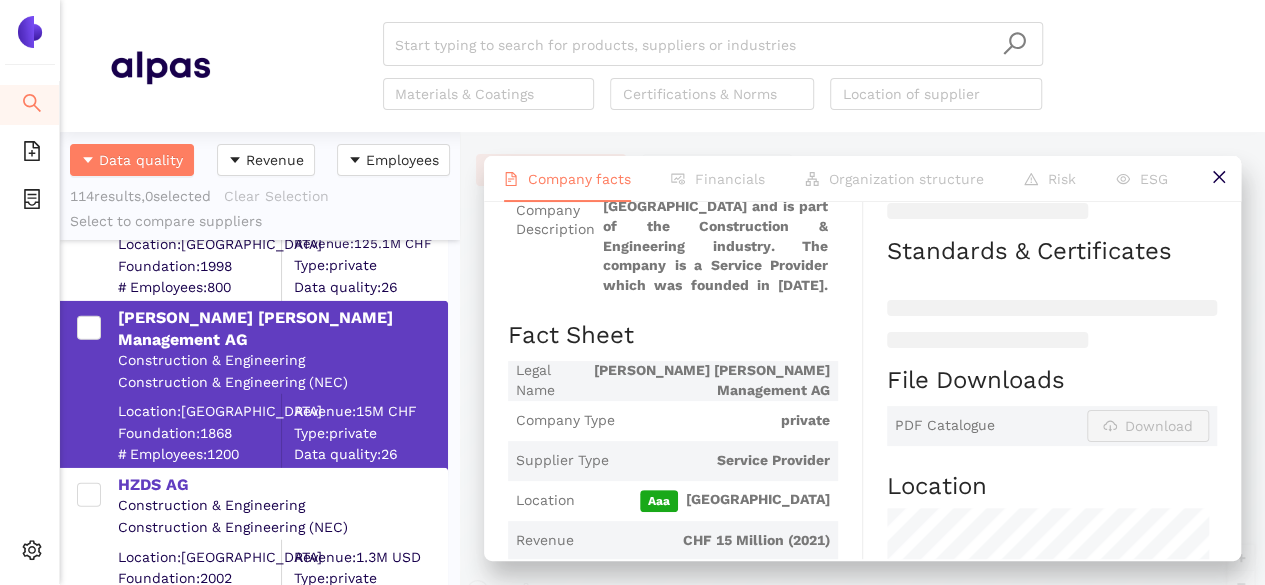click on "Industry Construction & Engineering Company Description Baumann Koelliker Management AG is a private company headquartered in Zürich, Zürich, Zürich, Switzerland and is part of the Construction & Engineering industry. The company is a Service Provider which was founded in 1868. The company generated revenues of CHF 15.0 millions in 2021. Fact Sheet Legal Name Baumann Koelliker Management AG Company Type private Supplier Type Service Provider Location Aaa Switzerland Revenue CHF 15 Million  (2021) Foundation 1868 Employees 1200 Address Lagerstrasse 102, 8004 Zürich, Switzerland Website baumann-koelliker-gruppe.ch Phone +41 44 497 38 38 Email Get in touch Officers & Directors CotB Chairman of the Board Frank Gerber" at bounding box center [685, 640] 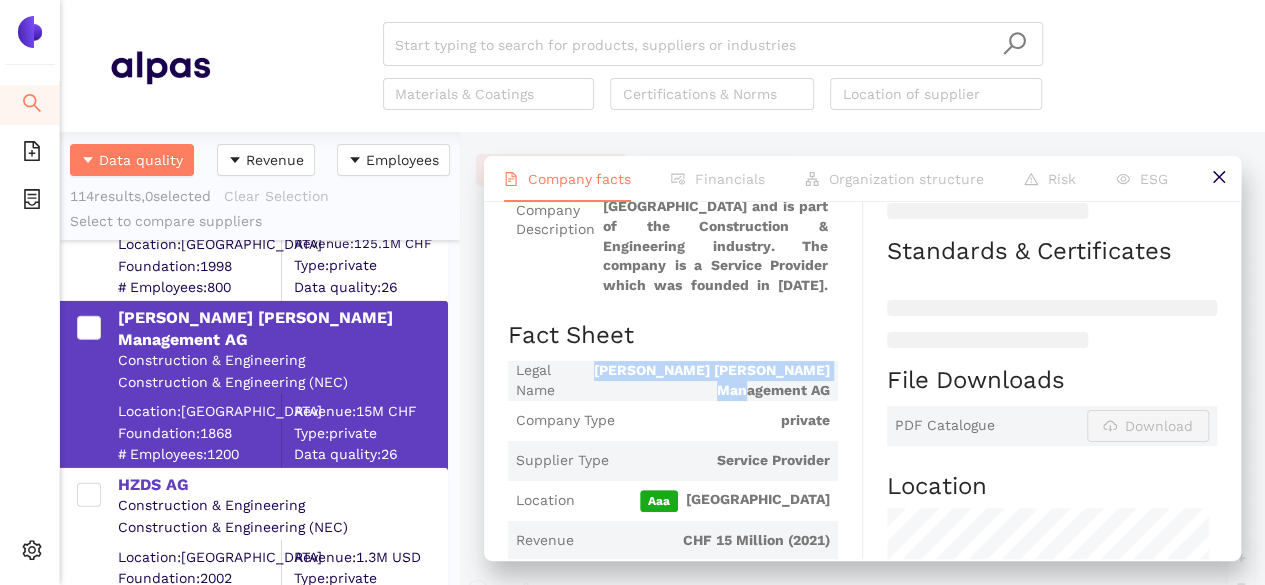 drag, startPoint x: 832, startPoint y: 389, endPoint x: 598, endPoint y: 370, distance: 234.7701 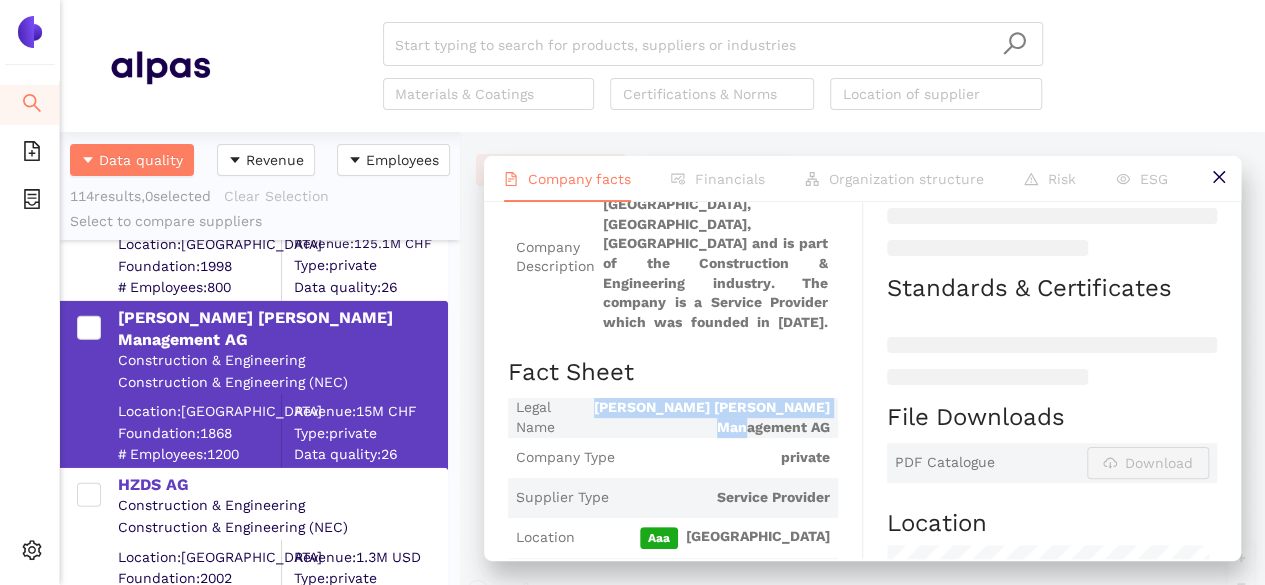 scroll, scrollTop: 220, scrollLeft: 0, axis: vertical 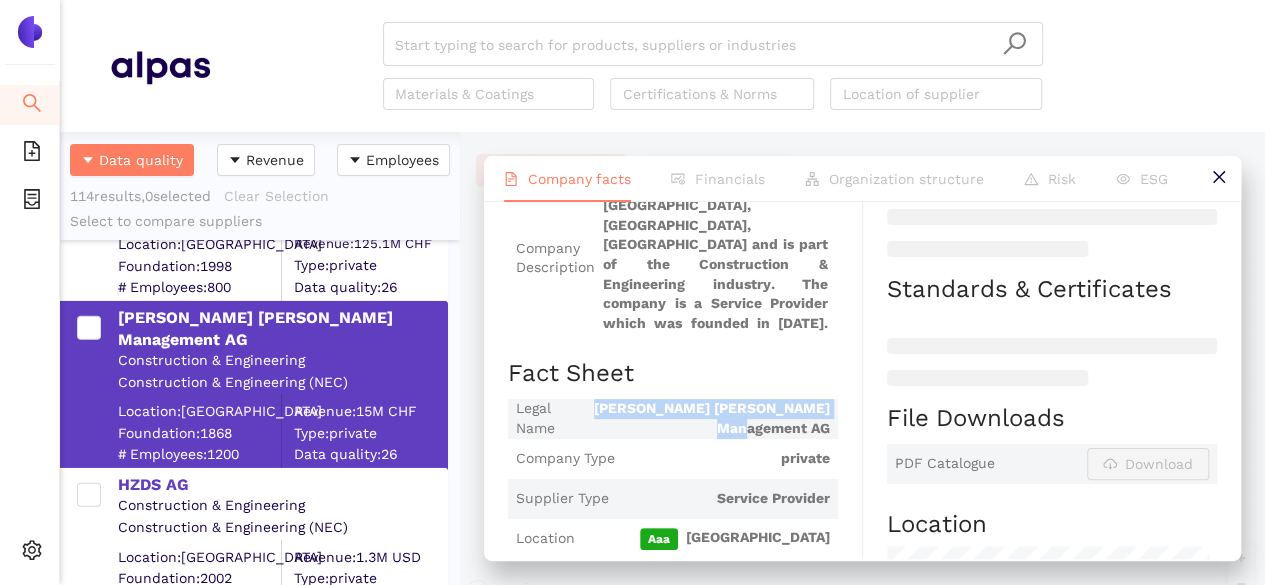 copy on "[PERSON_NAME] [PERSON_NAME] Management AG" 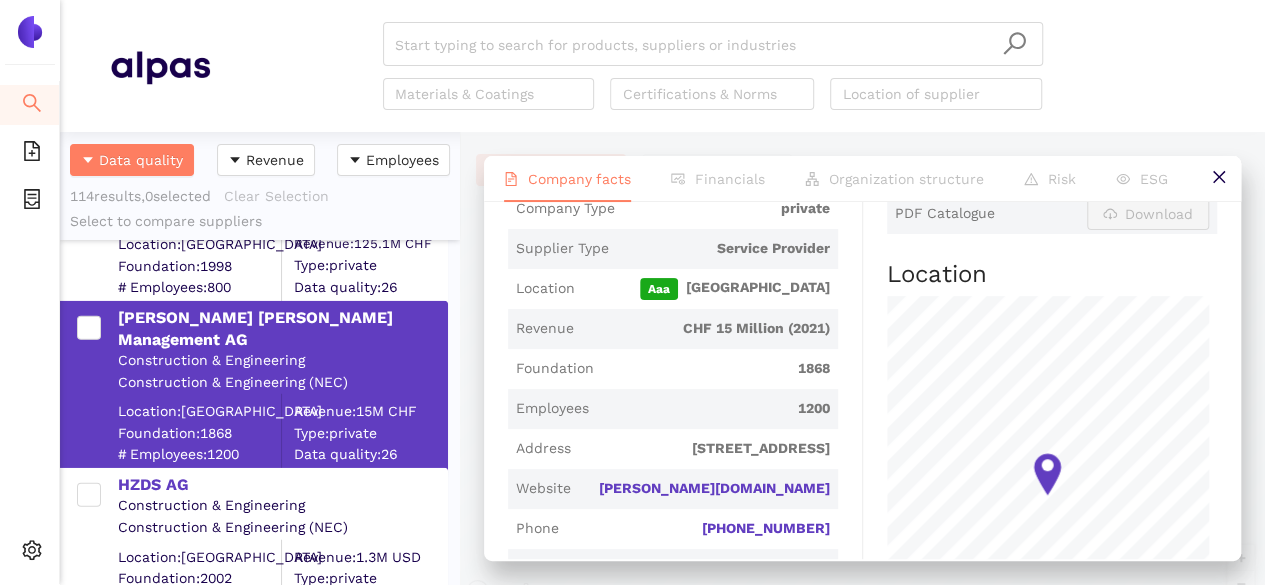 scroll, scrollTop: 469, scrollLeft: 0, axis: vertical 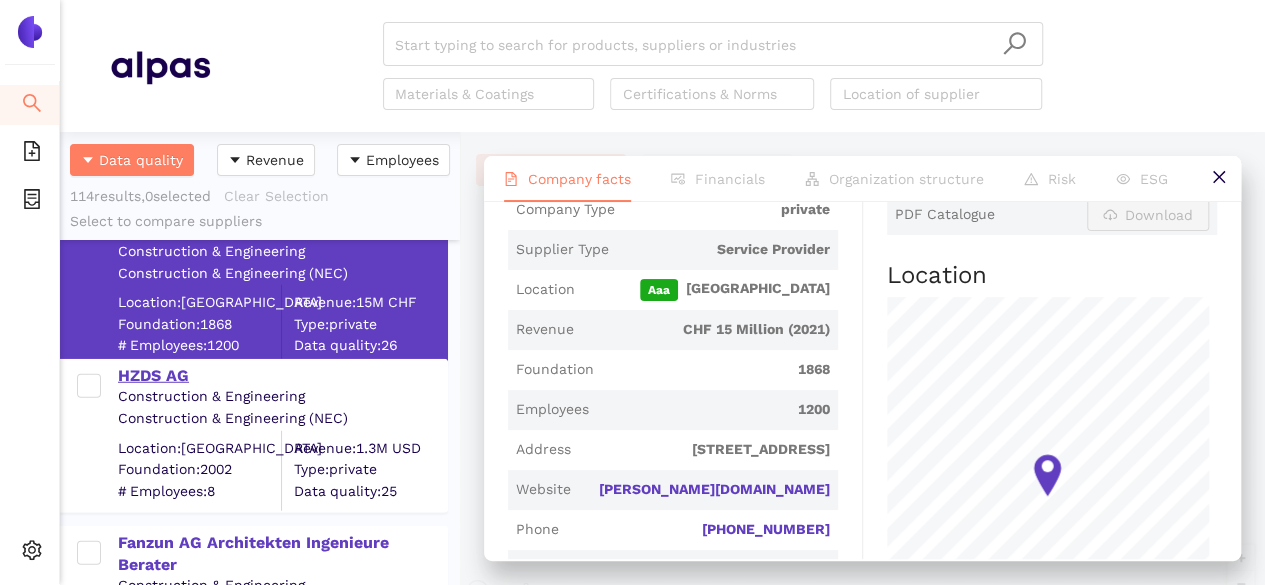 click on "HZDS AG" at bounding box center (282, 376) 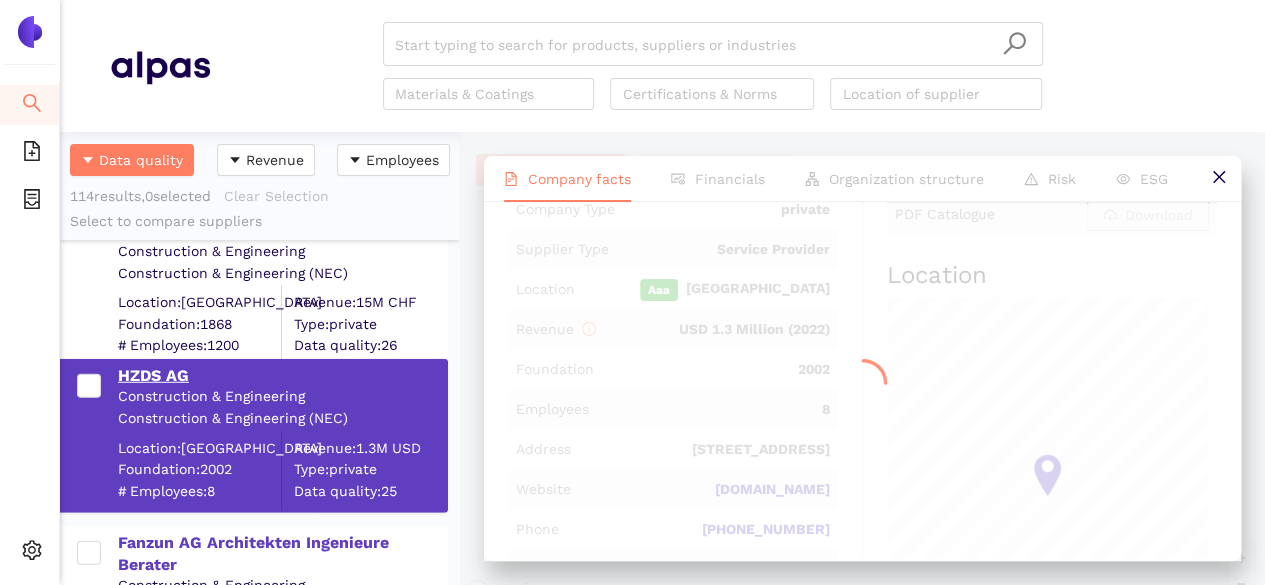 scroll, scrollTop: 0, scrollLeft: 0, axis: both 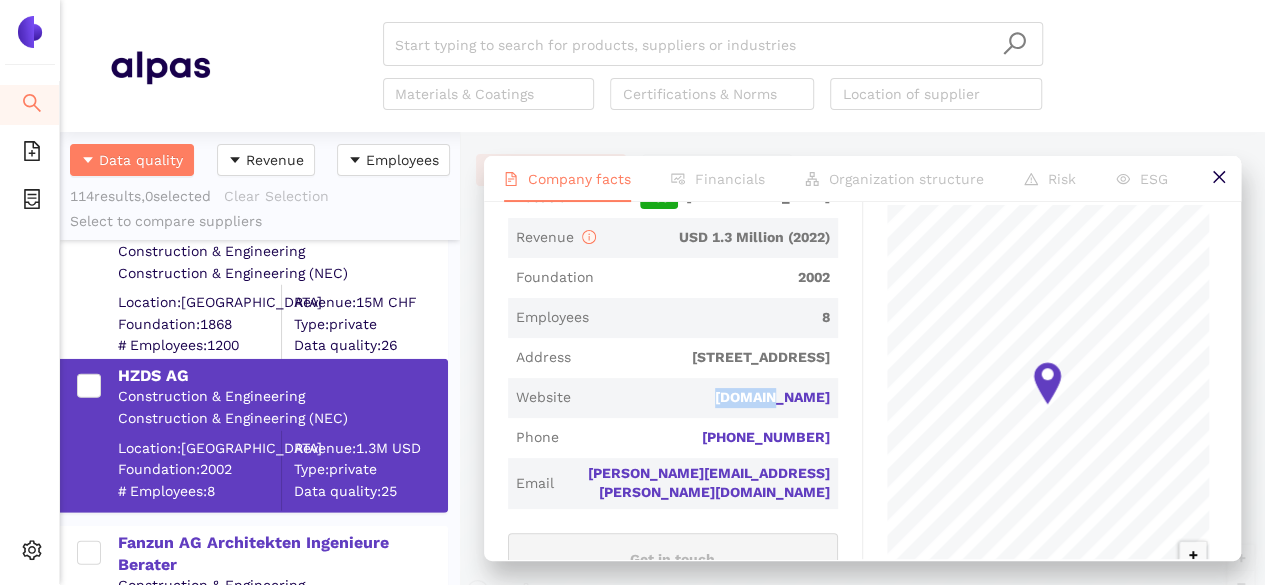 drag, startPoint x: 743, startPoint y: 391, endPoint x: 827, endPoint y: 399, distance: 84.38009 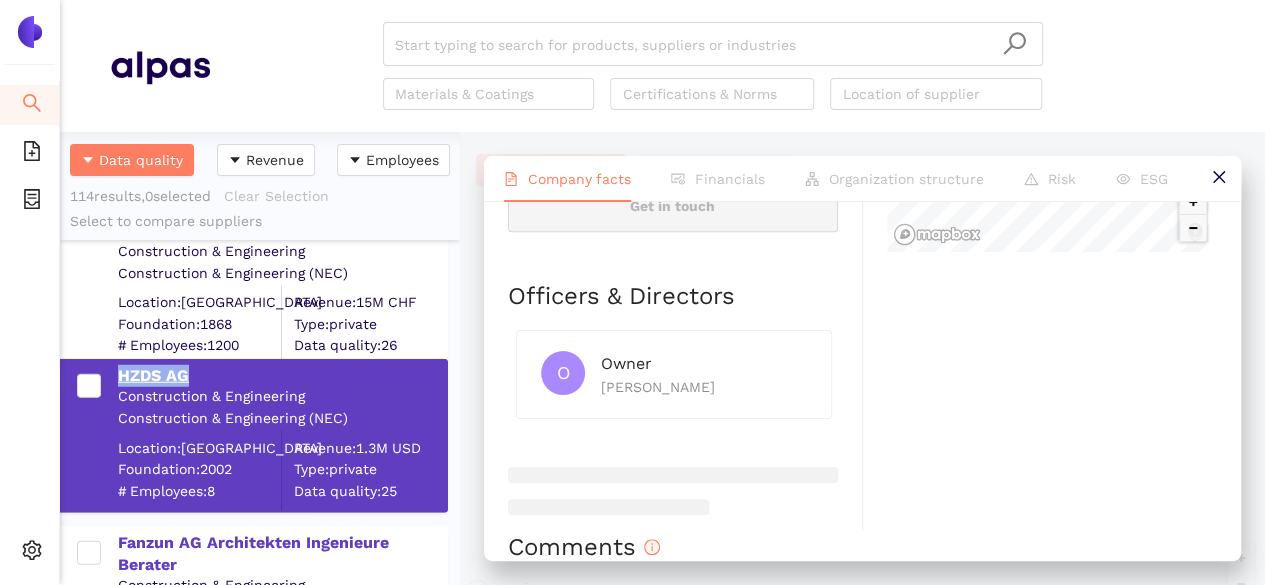drag, startPoint x: 207, startPoint y: 371, endPoint x: 118, endPoint y: 373, distance: 89.02247 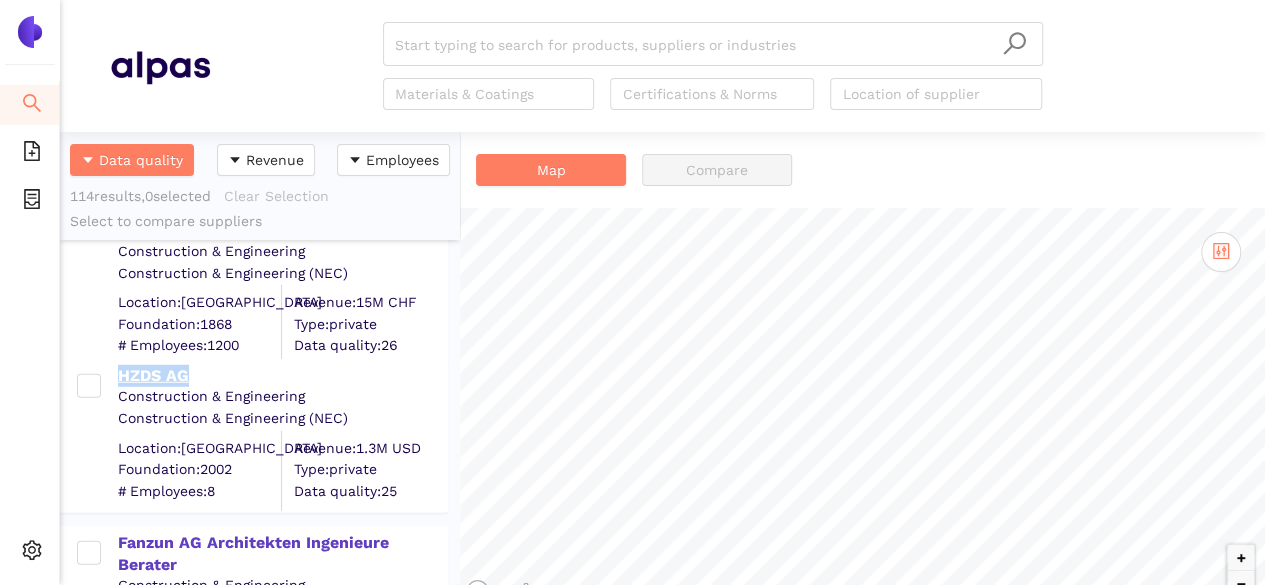 copy on "HZDS AG" 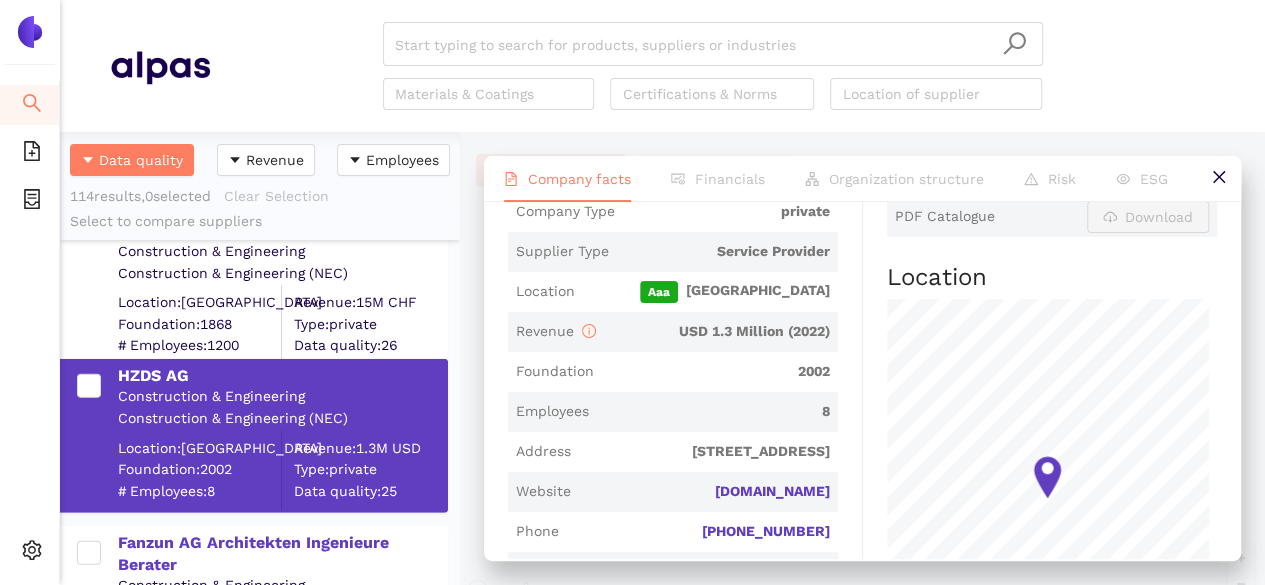 scroll, scrollTop: 468, scrollLeft: 0, axis: vertical 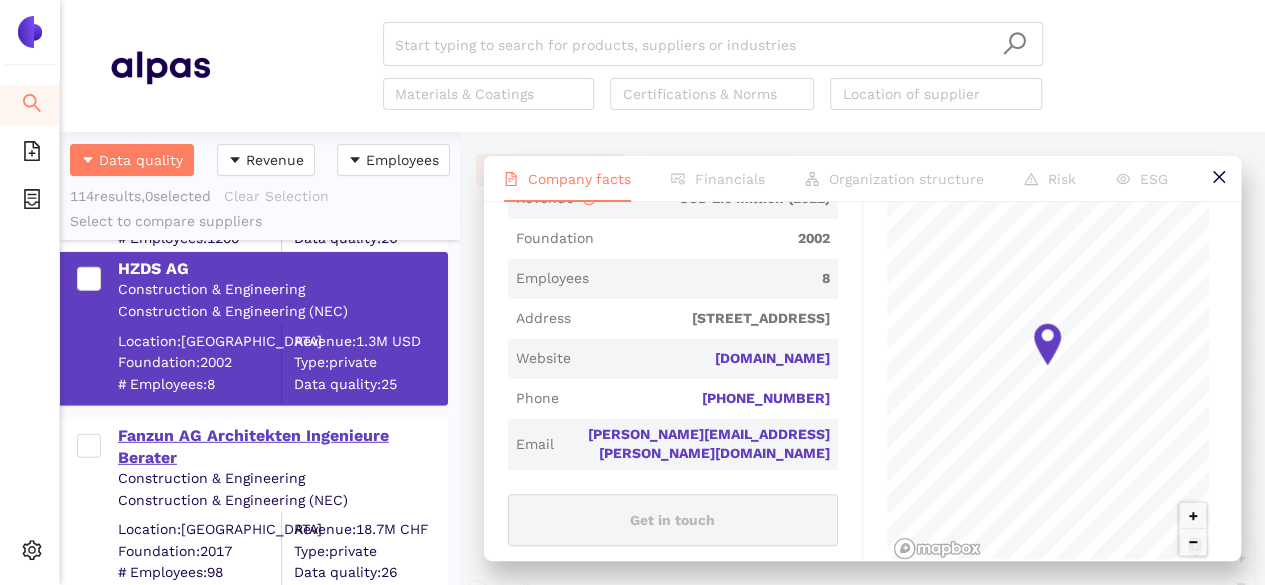 click on "Fanzun AG Architekten Ingenieure Berater" at bounding box center (282, 447) 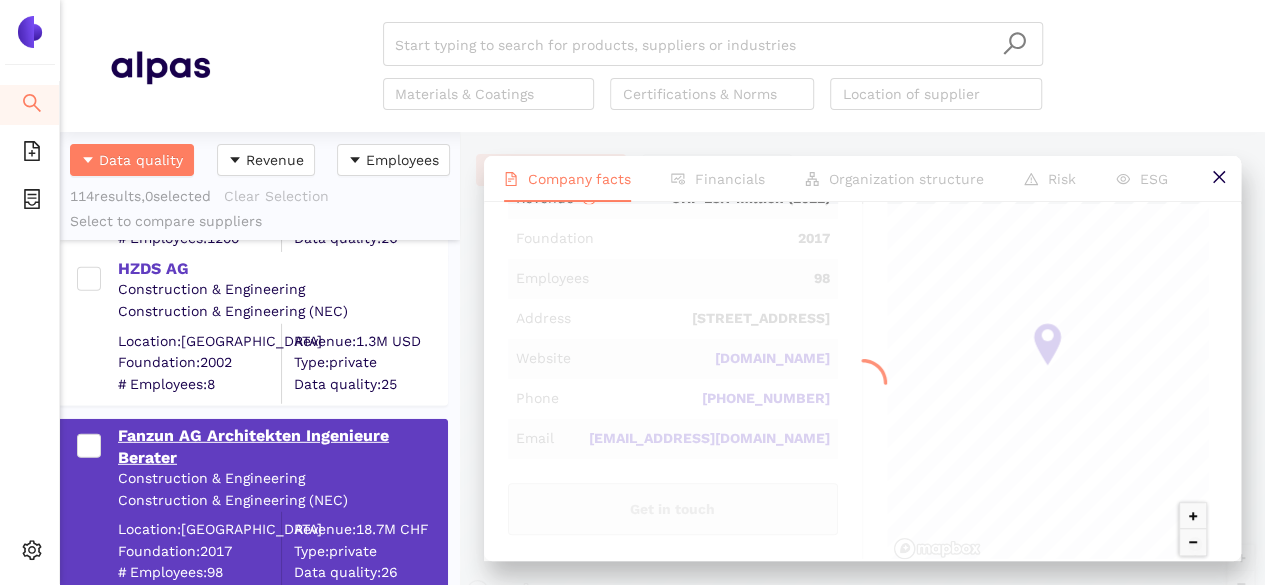 scroll, scrollTop: 0, scrollLeft: 0, axis: both 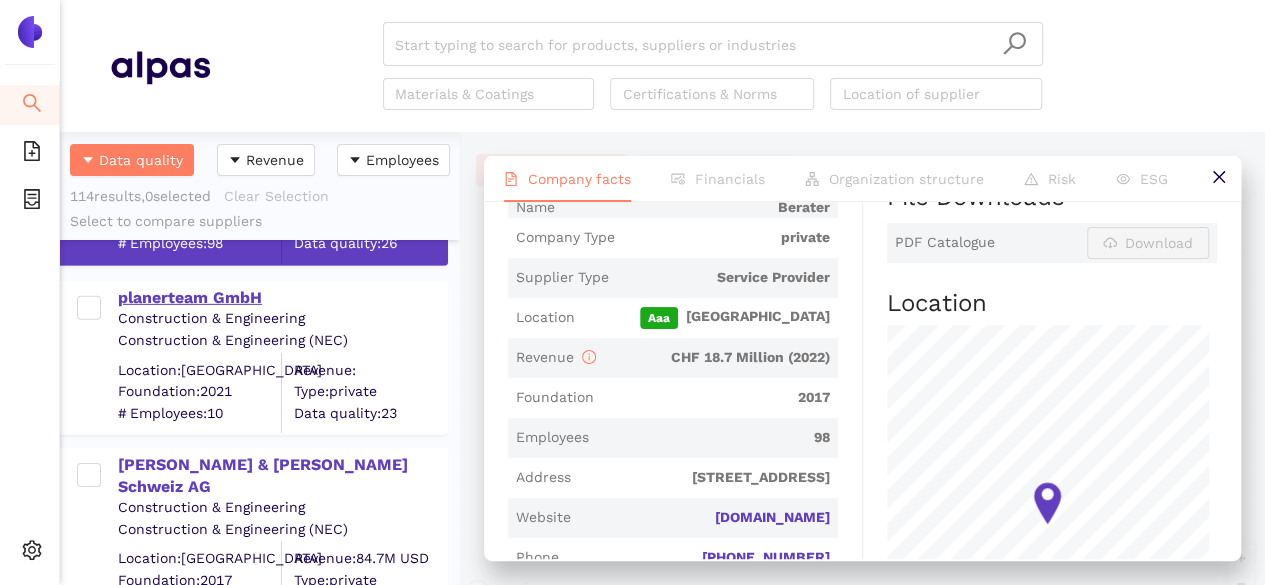 click on "planerteam GmbH" at bounding box center (282, 298) 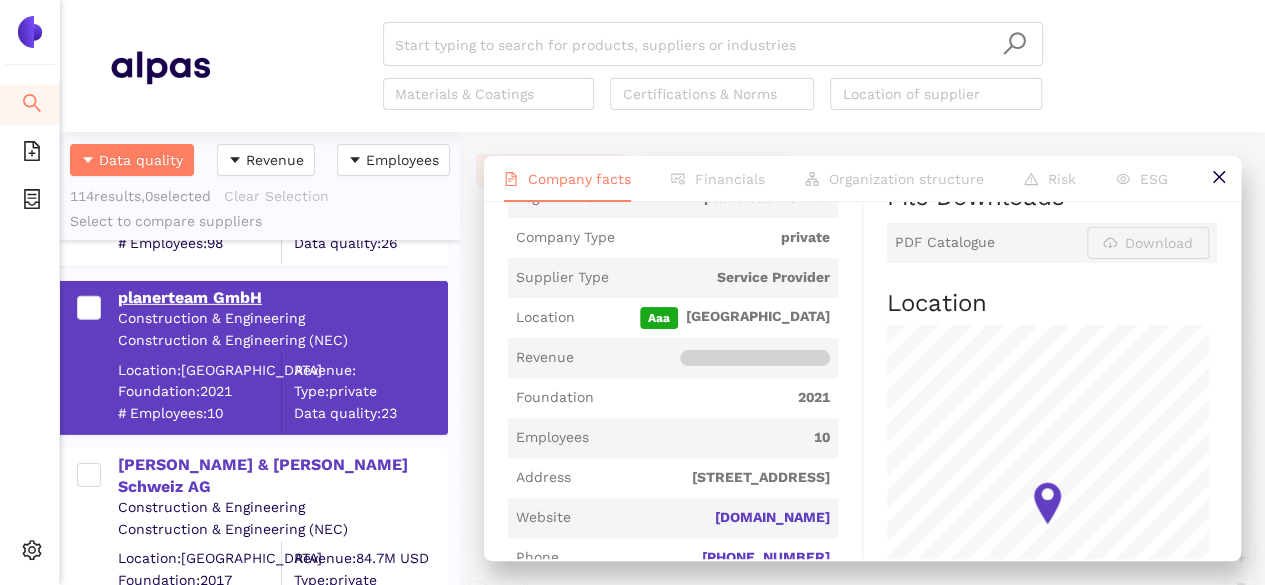 scroll, scrollTop: 0, scrollLeft: 0, axis: both 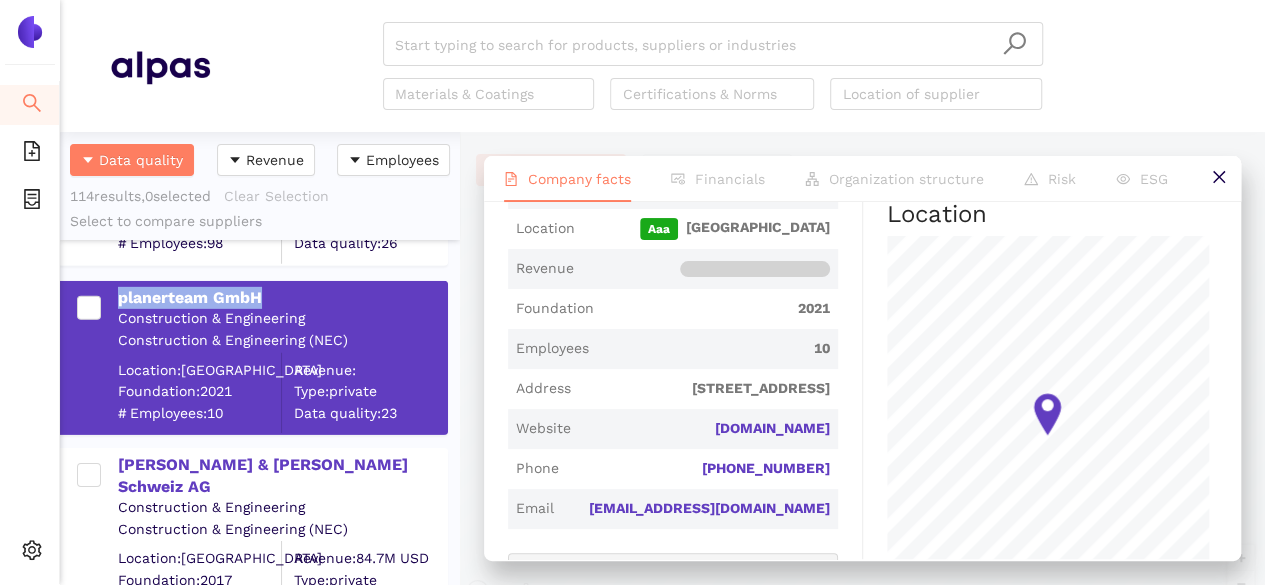drag, startPoint x: 280, startPoint y: 289, endPoint x: 116, endPoint y: 299, distance: 164.3046 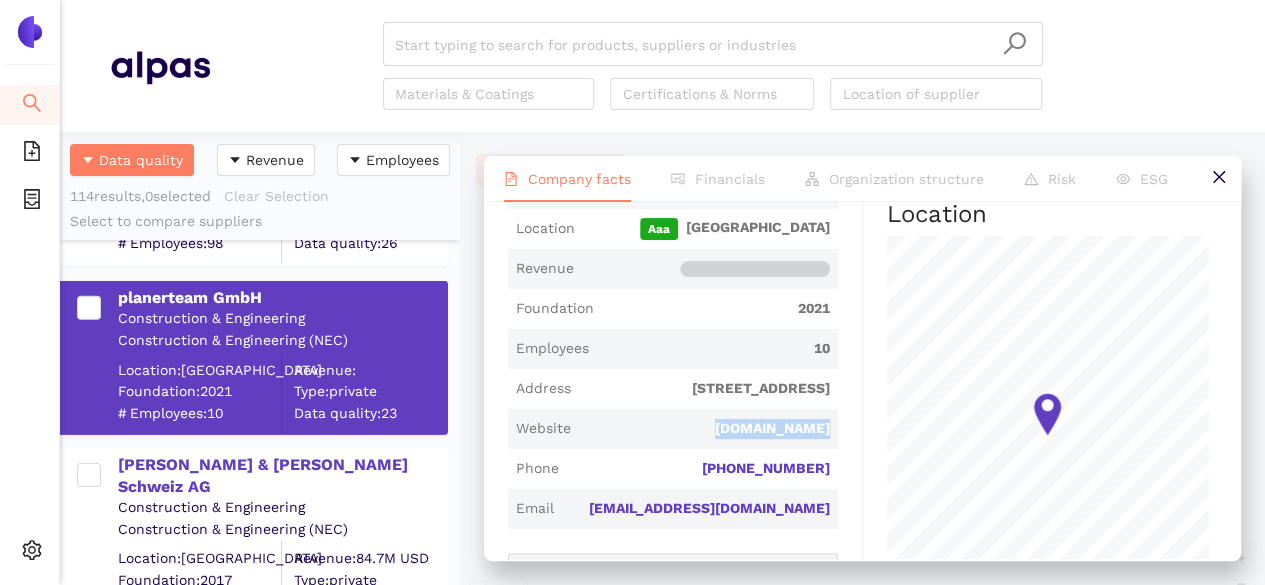 drag, startPoint x: 714, startPoint y: 433, endPoint x: 834, endPoint y: 431, distance: 120.01666 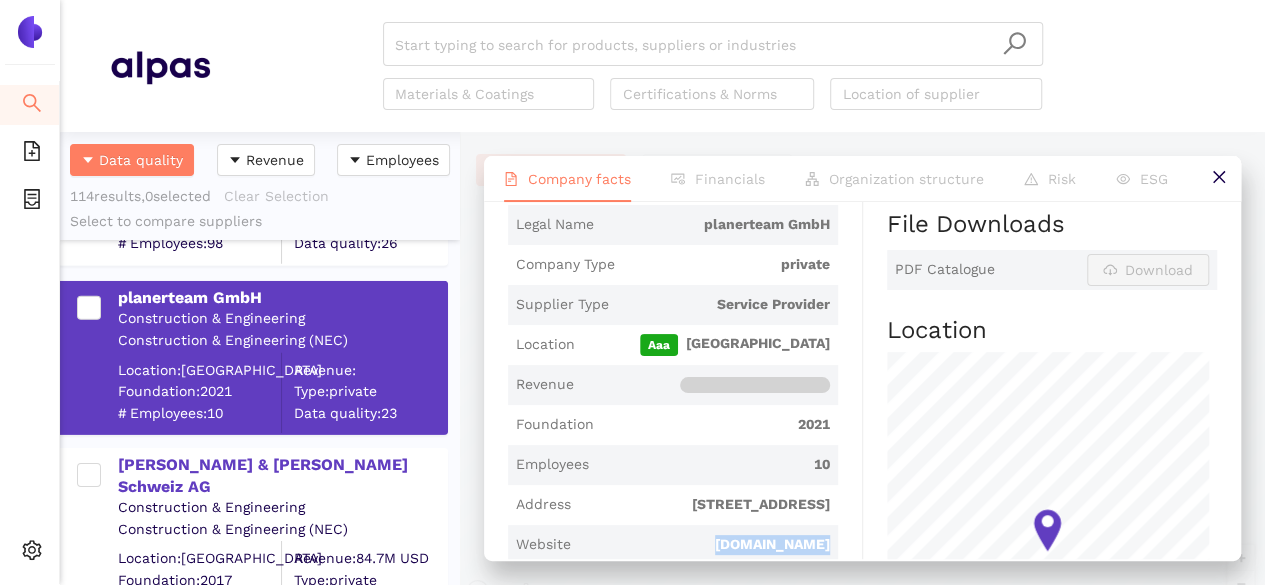 scroll, scrollTop: 3269, scrollLeft: 0, axis: vertical 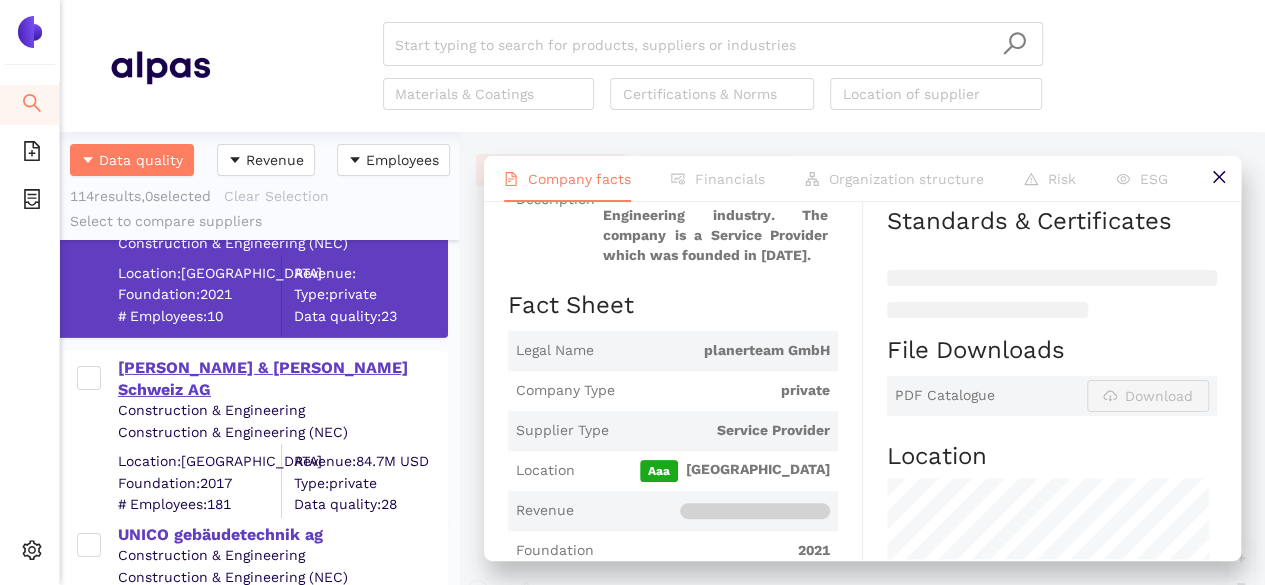 click on "[PERSON_NAME] & [PERSON_NAME] Schweiz AG" at bounding box center (282, 379) 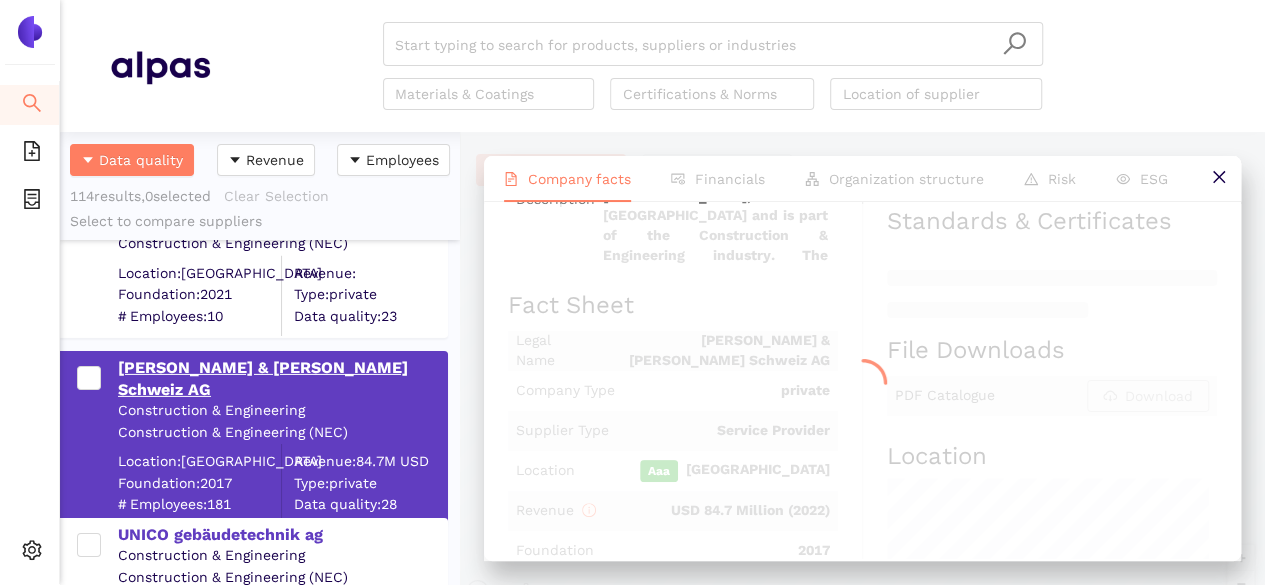 scroll, scrollTop: 0, scrollLeft: 0, axis: both 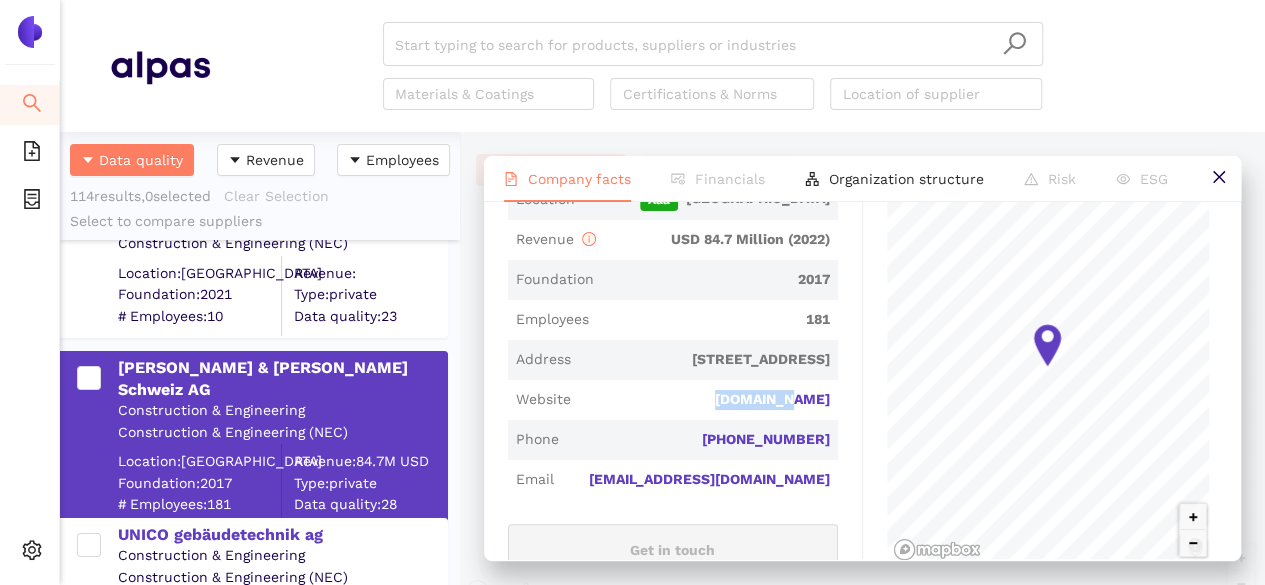 drag, startPoint x: 722, startPoint y: 408, endPoint x: 822, endPoint y: 405, distance: 100.04499 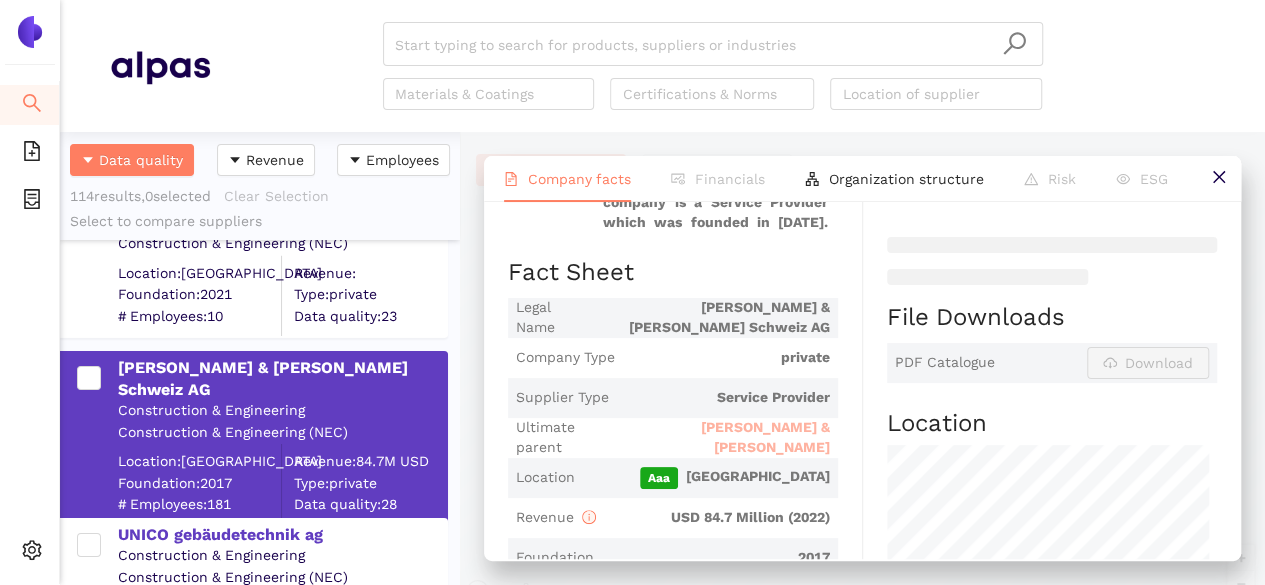 scroll, scrollTop: 318, scrollLeft: 0, axis: vertical 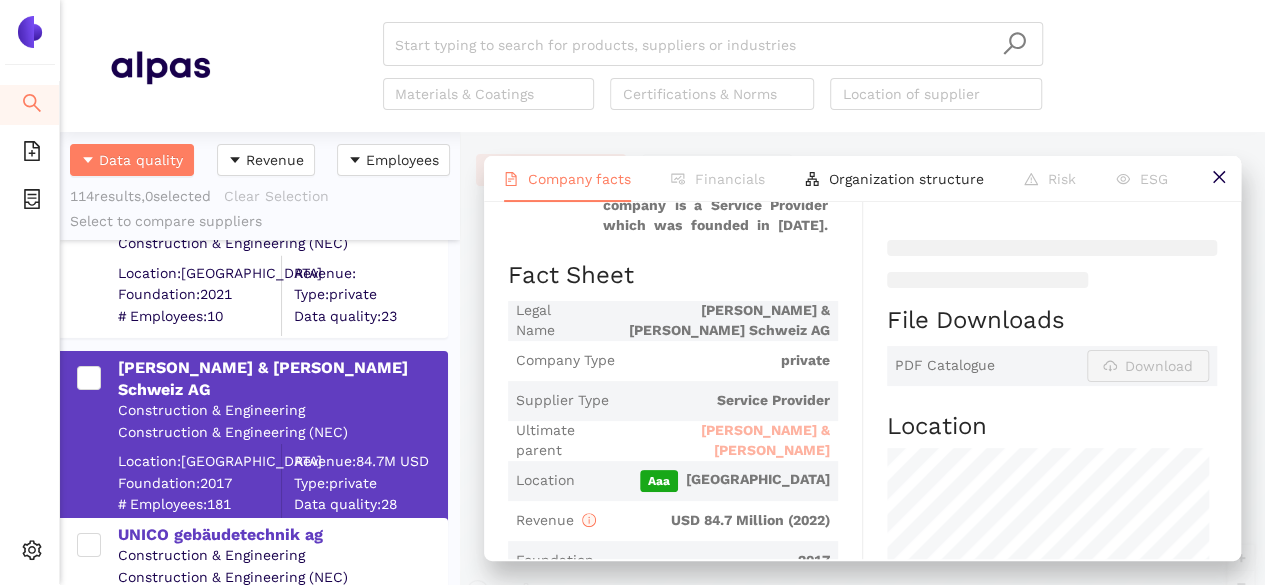 click on "[PERSON_NAME] & [PERSON_NAME]" at bounding box center (723, 440) 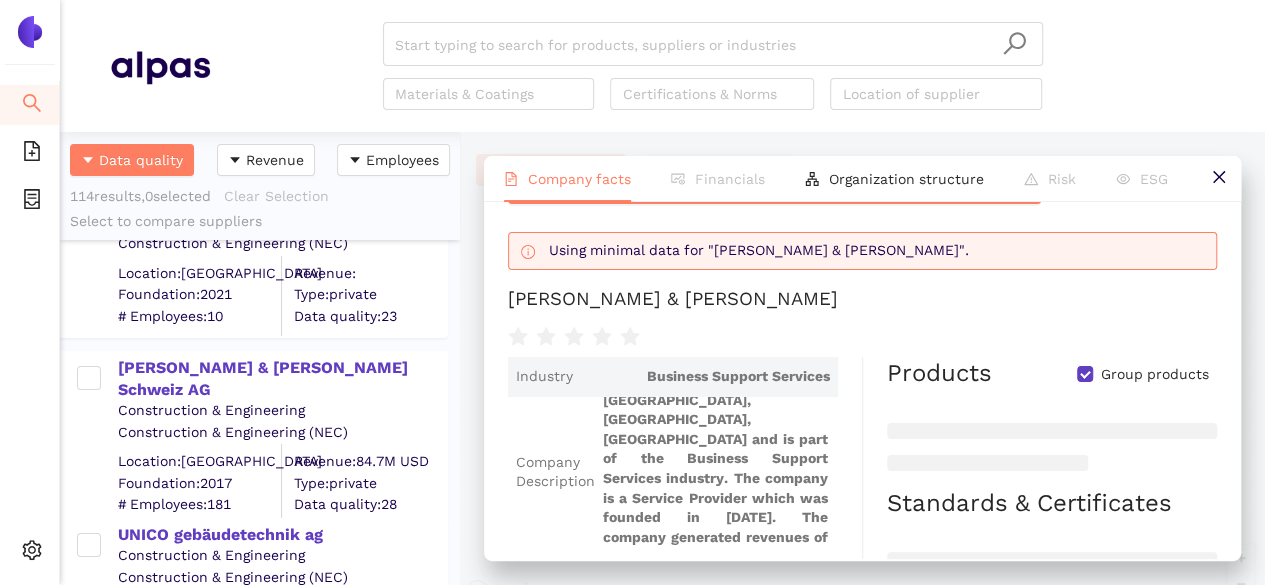 scroll, scrollTop: 50, scrollLeft: 0, axis: vertical 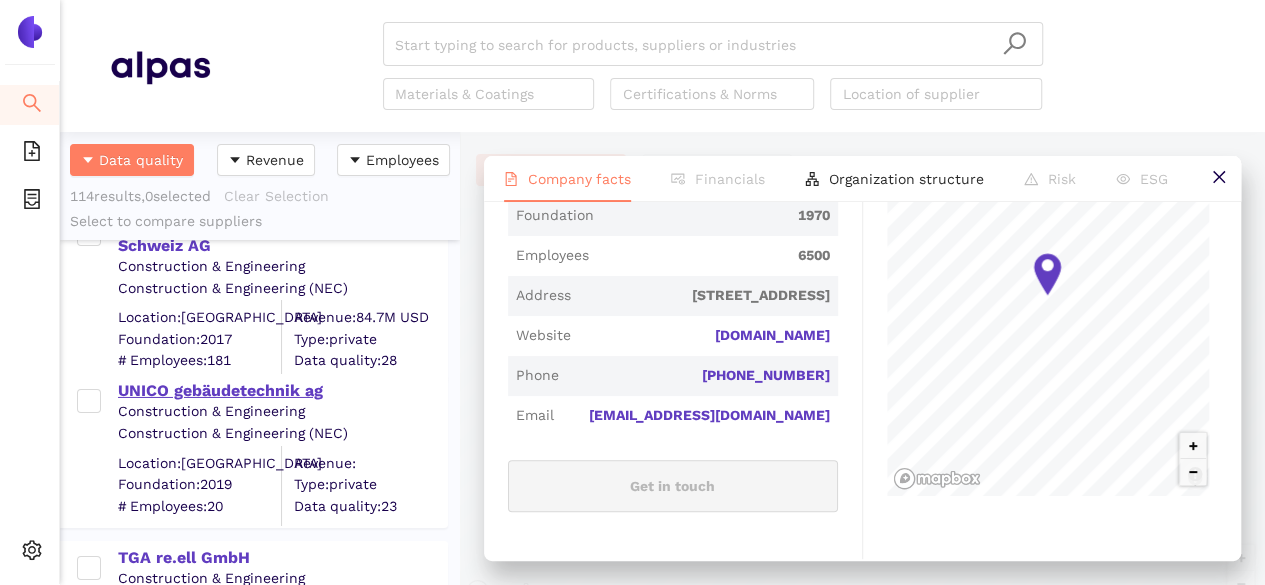 click on "UNICO gebäudetechnik ag" at bounding box center [282, 391] 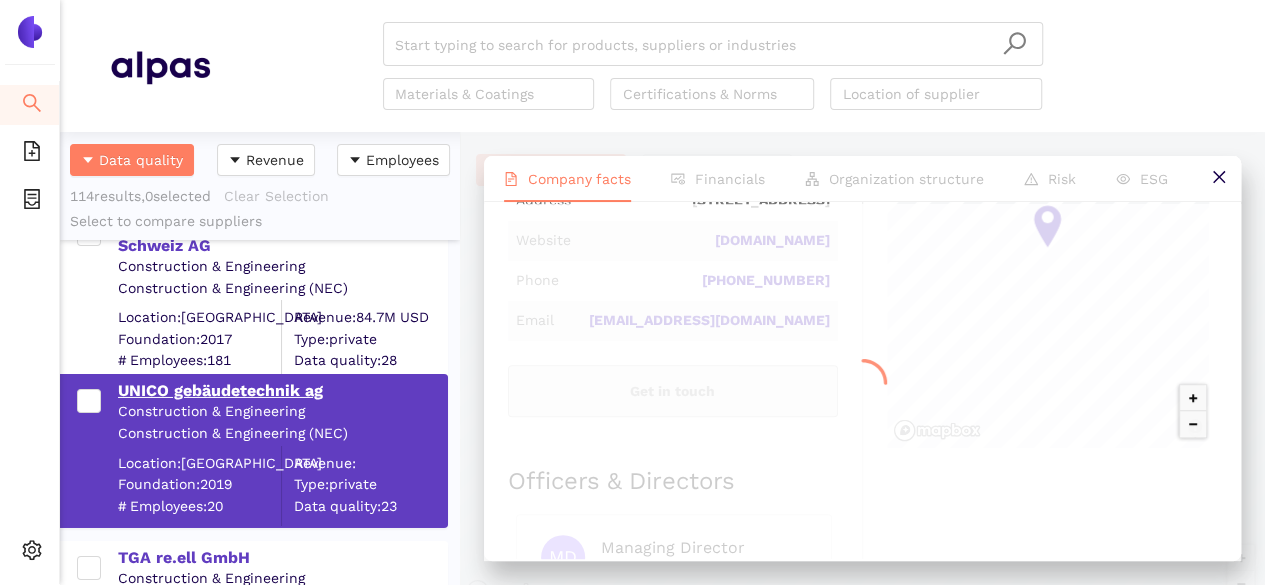 scroll, scrollTop: 0, scrollLeft: 0, axis: both 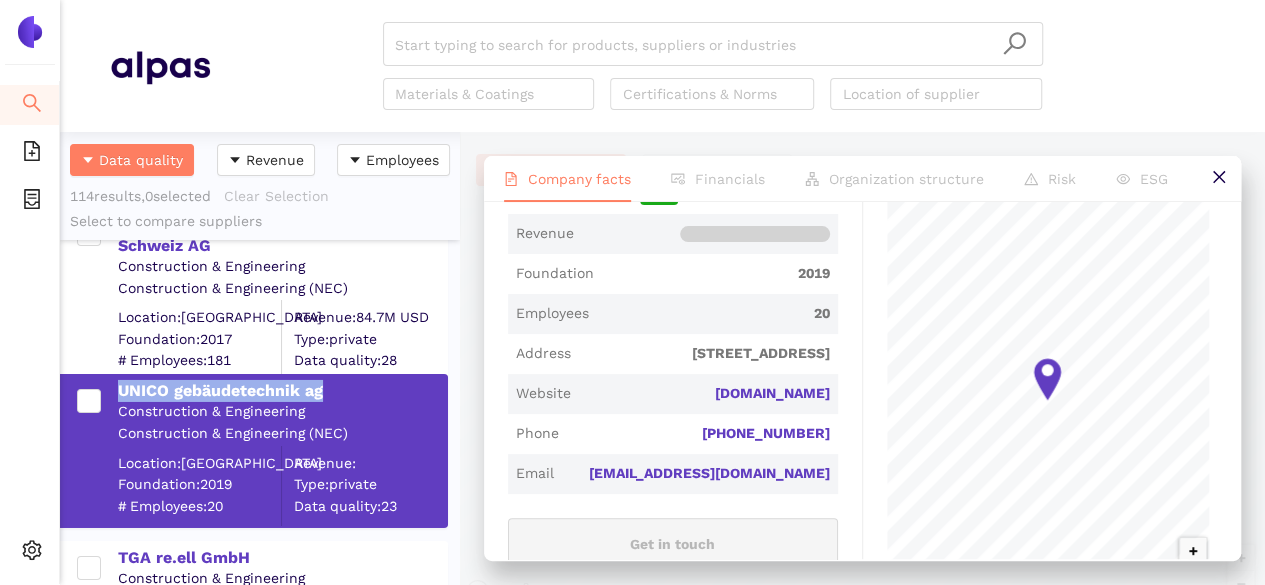 drag, startPoint x: 351, startPoint y: 386, endPoint x: 115, endPoint y: 381, distance: 236.05296 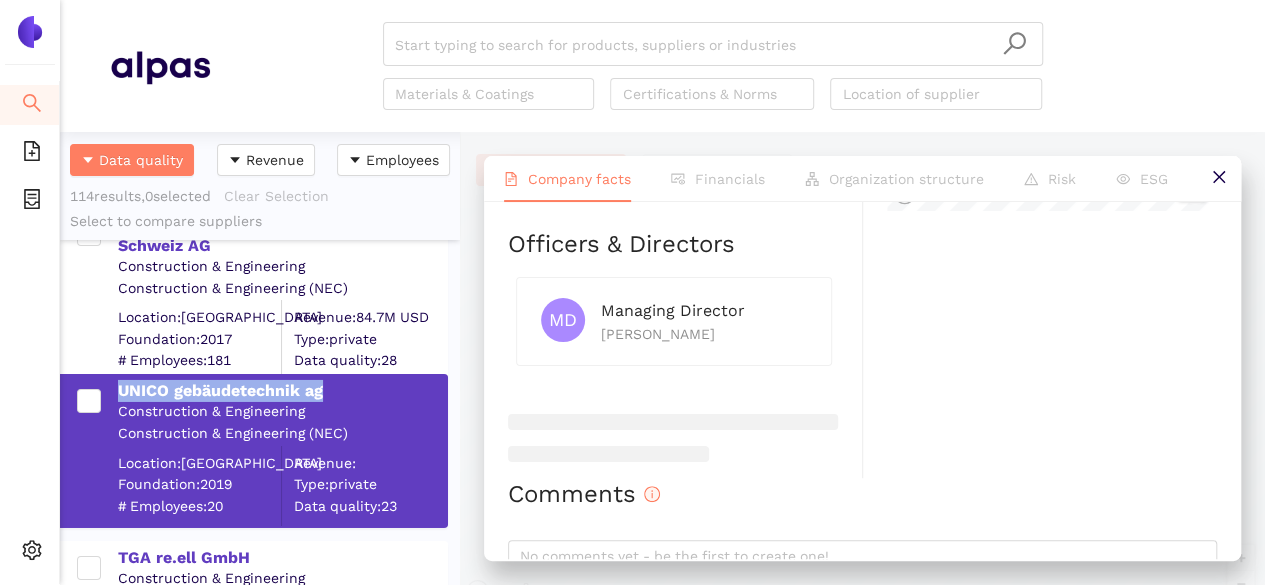 scroll, scrollTop: 987, scrollLeft: 0, axis: vertical 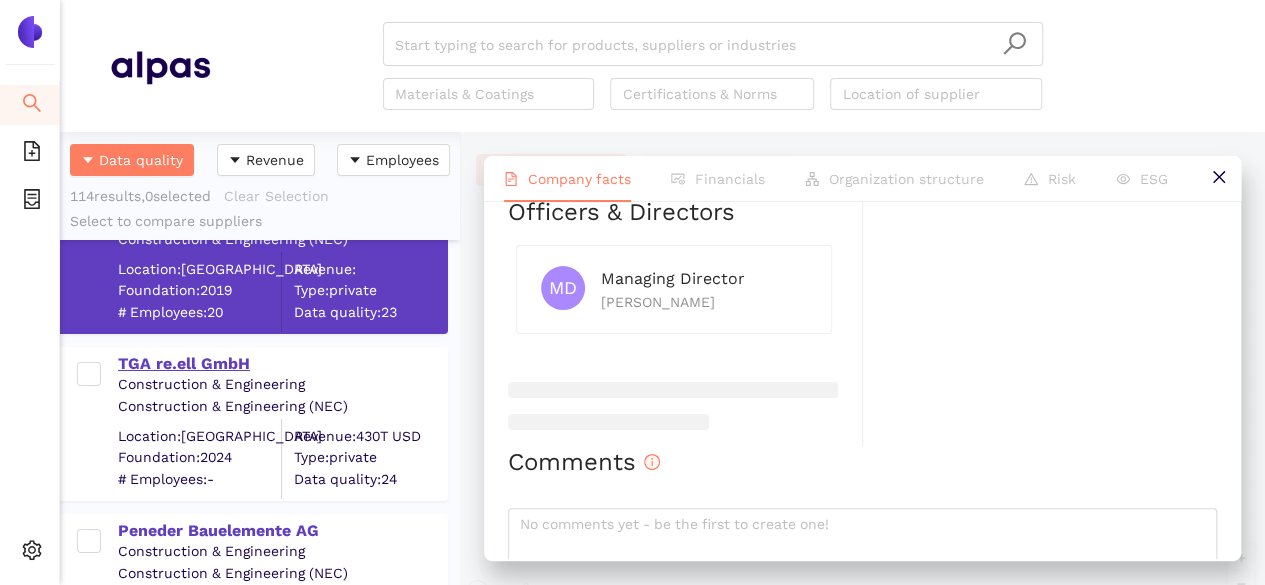 click on "TGA re.ell GmbH" at bounding box center (282, 364) 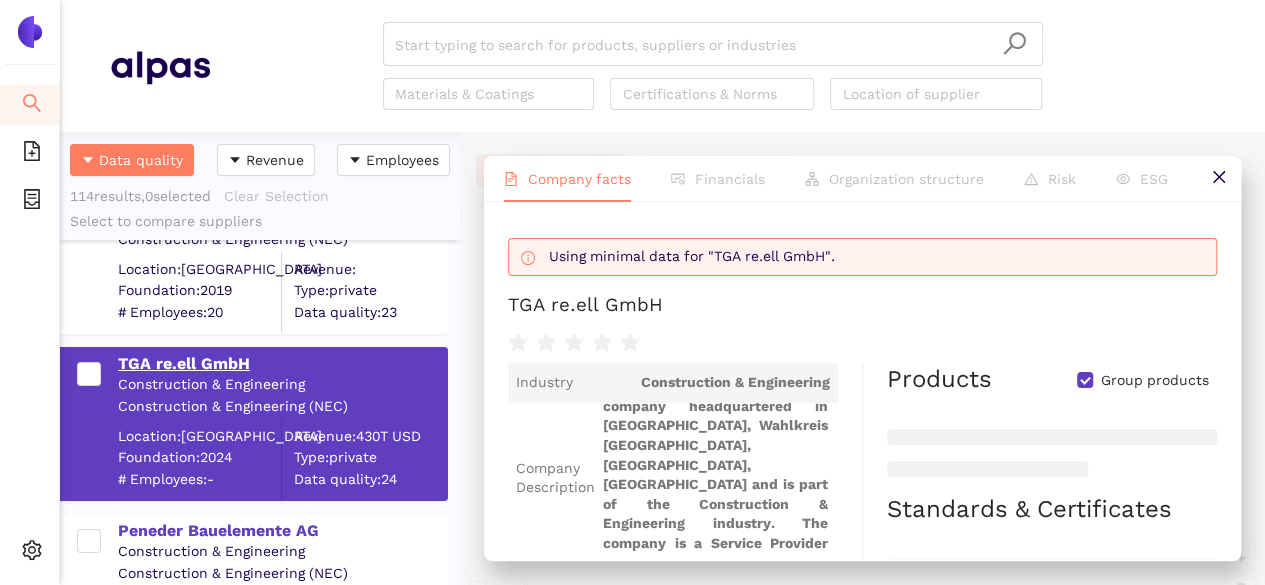scroll, scrollTop: 0, scrollLeft: 0, axis: both 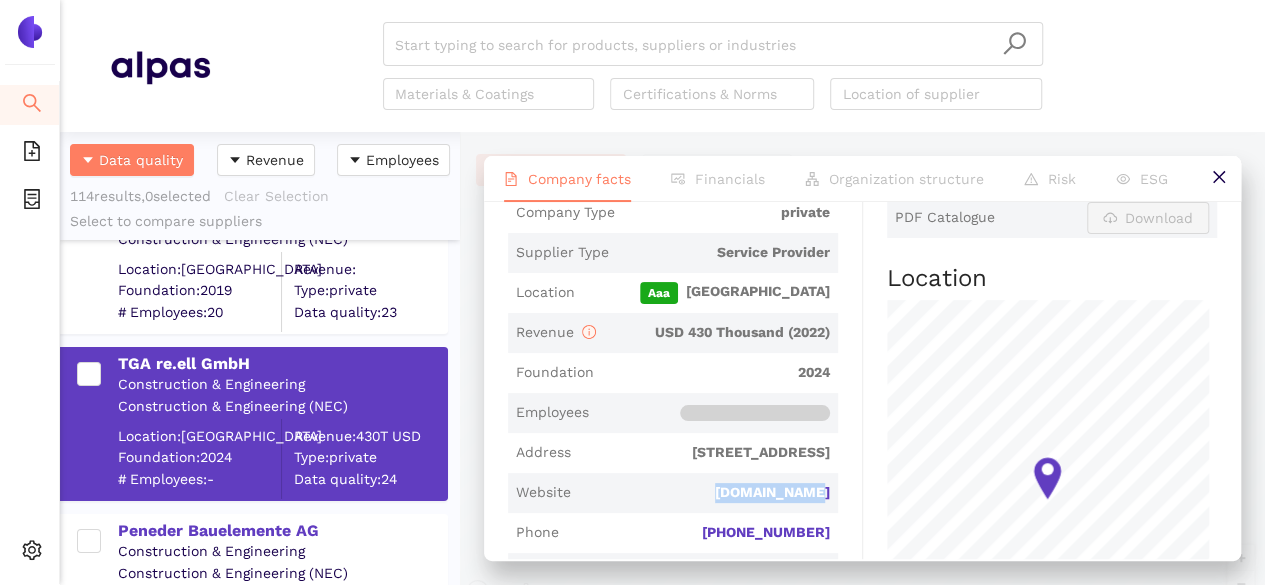 drag, startPoint x: 724, startPoint y: 484, endPoint x: 820, endPoint y: 499, distance: 97.16481 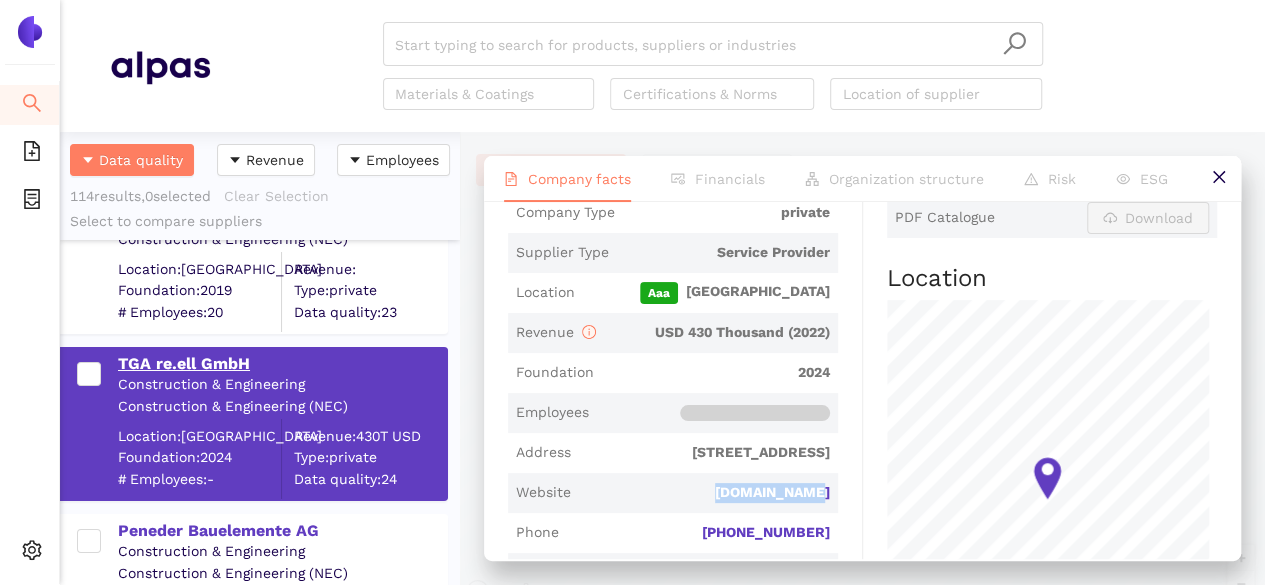 scroll, scrollTop: 3779, scrollLeft: 0, axis: vertical 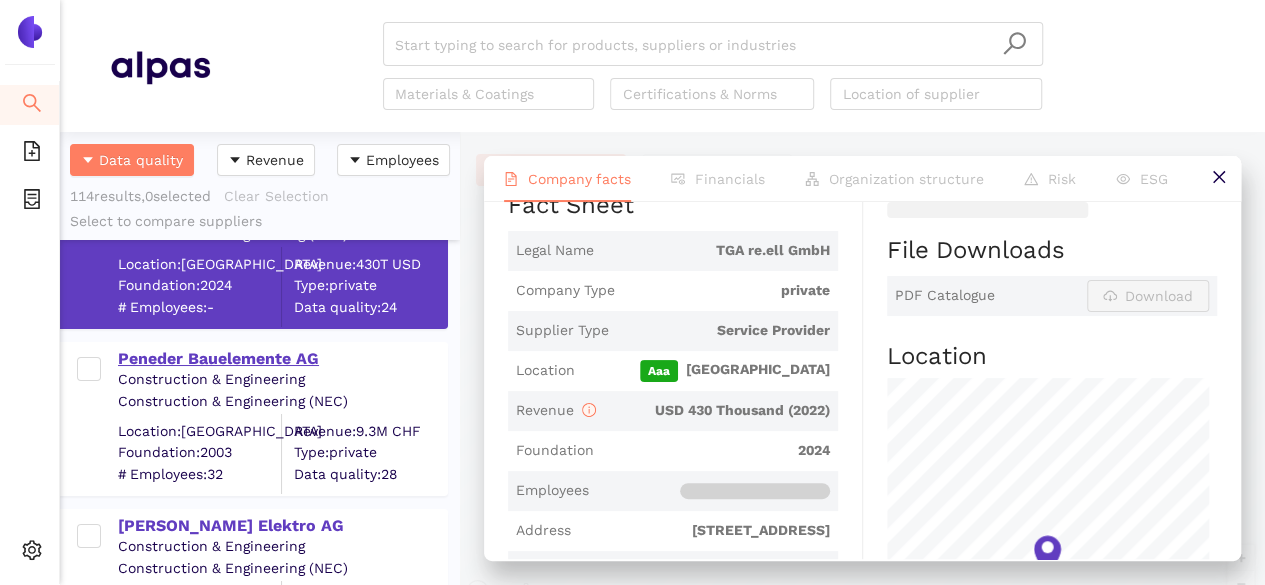 click on "Peneder Bauelemente AG" at bounding box center [282, 359] 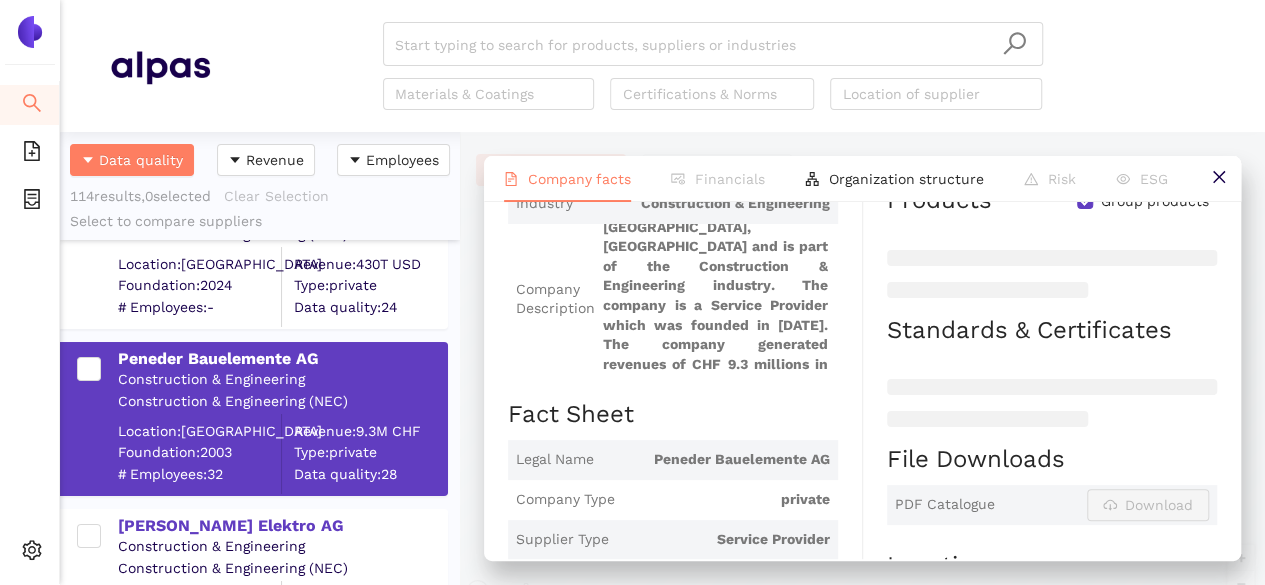 scroll, scrollTop: 174, scrollLeft: 0, axis: vertical 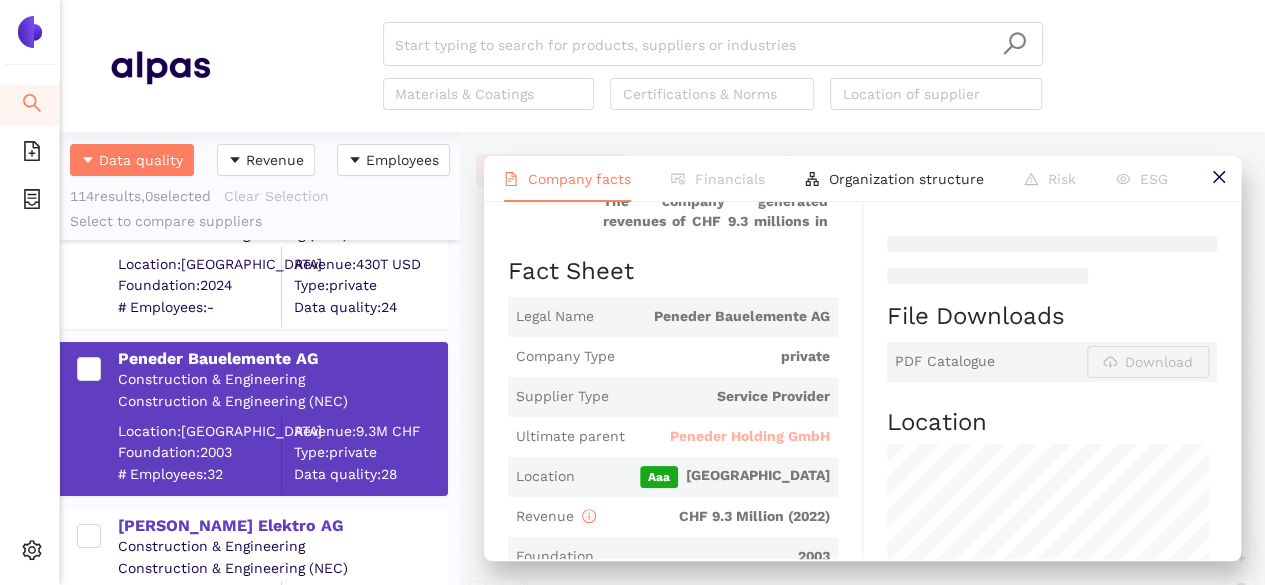 click on "Peneder Holding GmbH" at bounding box center (750, 437) 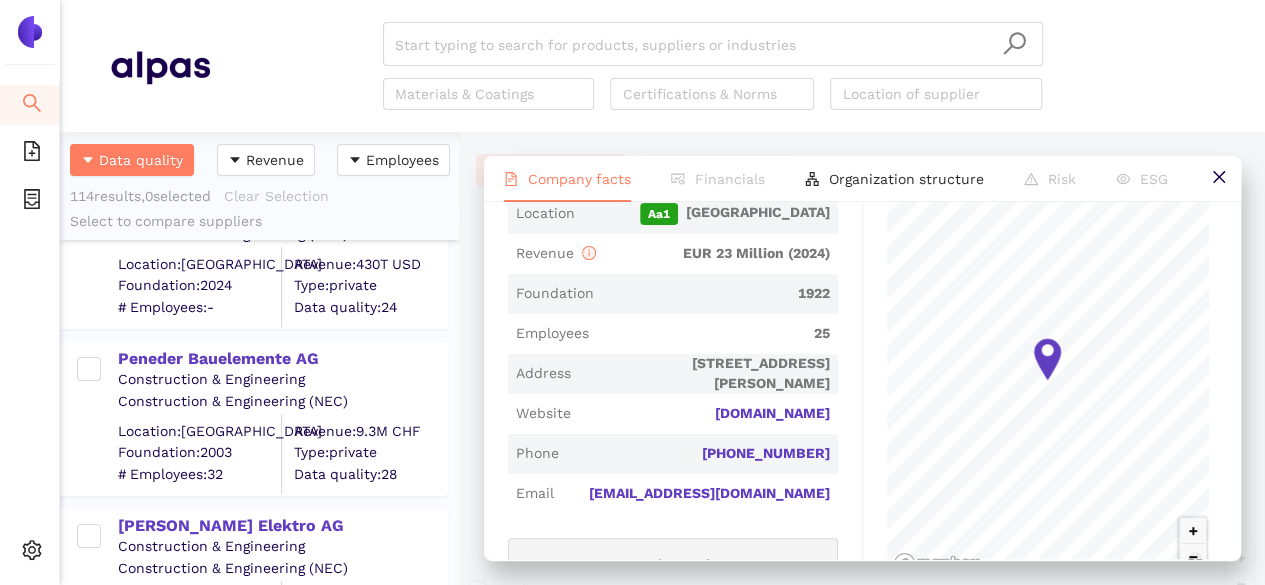scroll, scrollTop: 443, scrollLeft: 0, axis: vertical 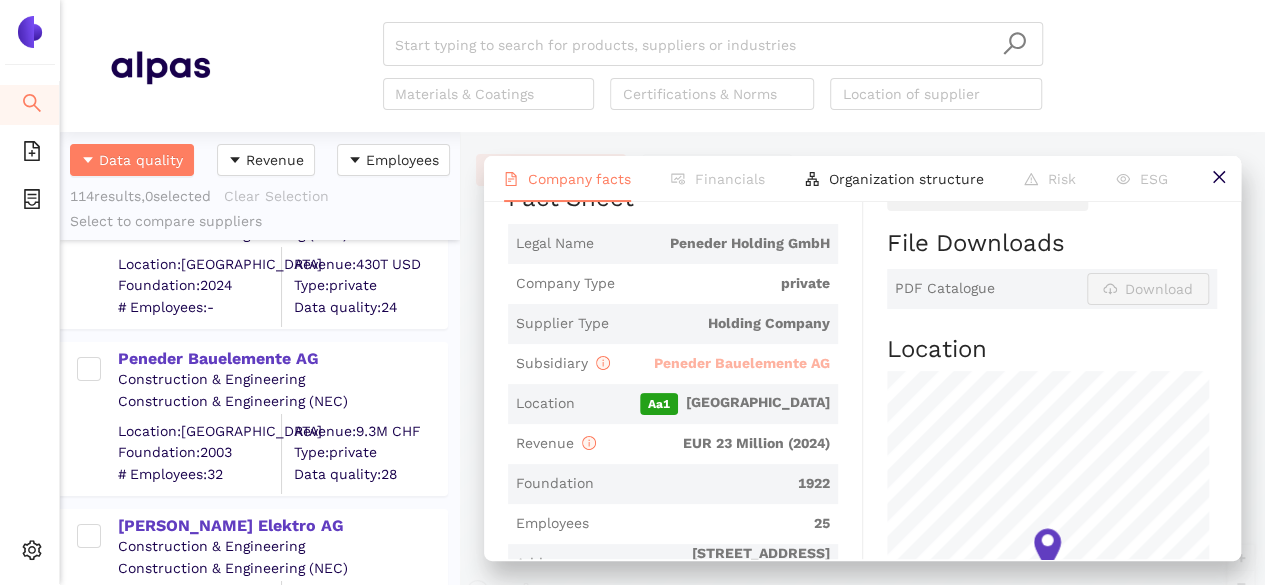 click on "Peneder Bauelemente AG" at bounding box center [742, 363] 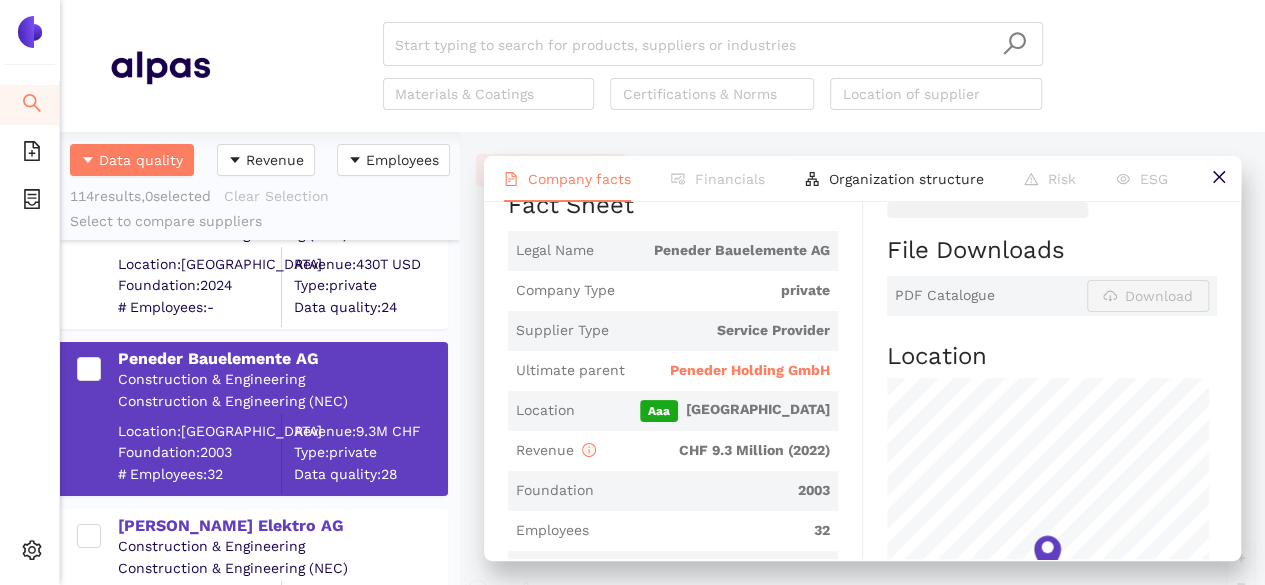 scroll, scrollTop: 435, scrollLeft: 0, axis: vertical 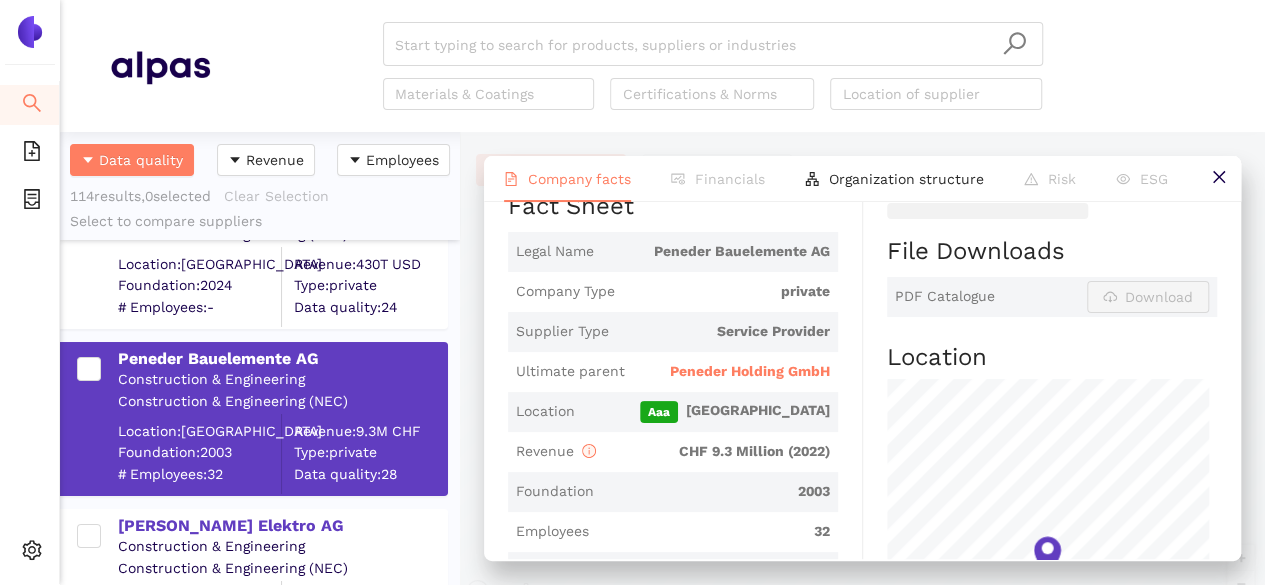 click on "Peneder Holding GmbH" at bounding box center (750, 372) 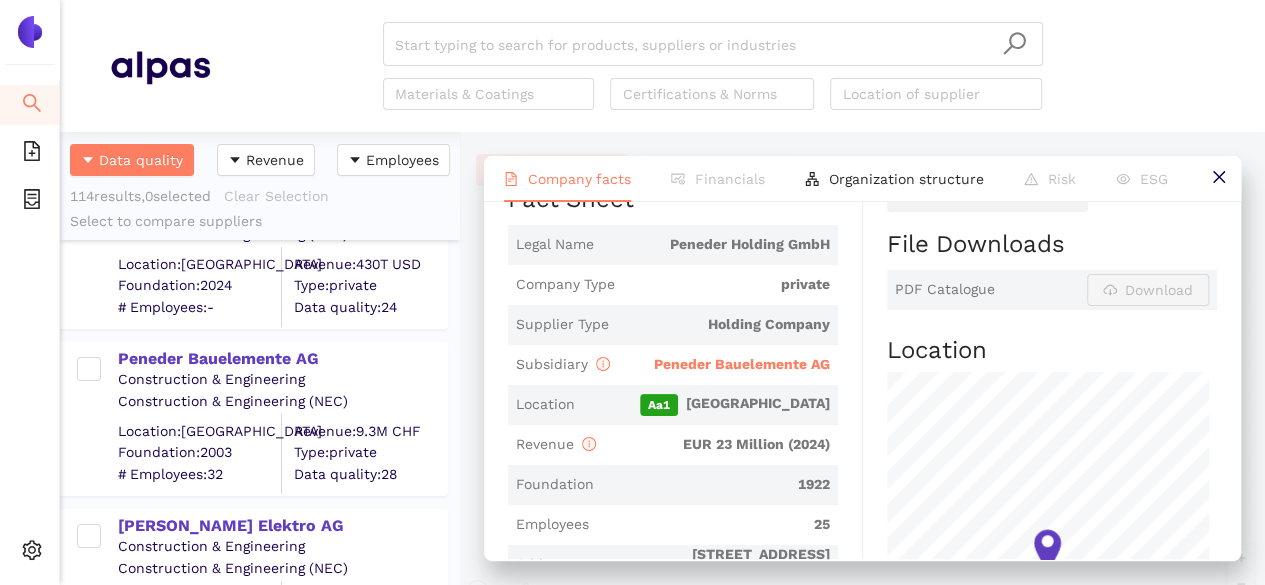 scroll, scrollTop: 446, scrollLeft: 0, axis: vertical 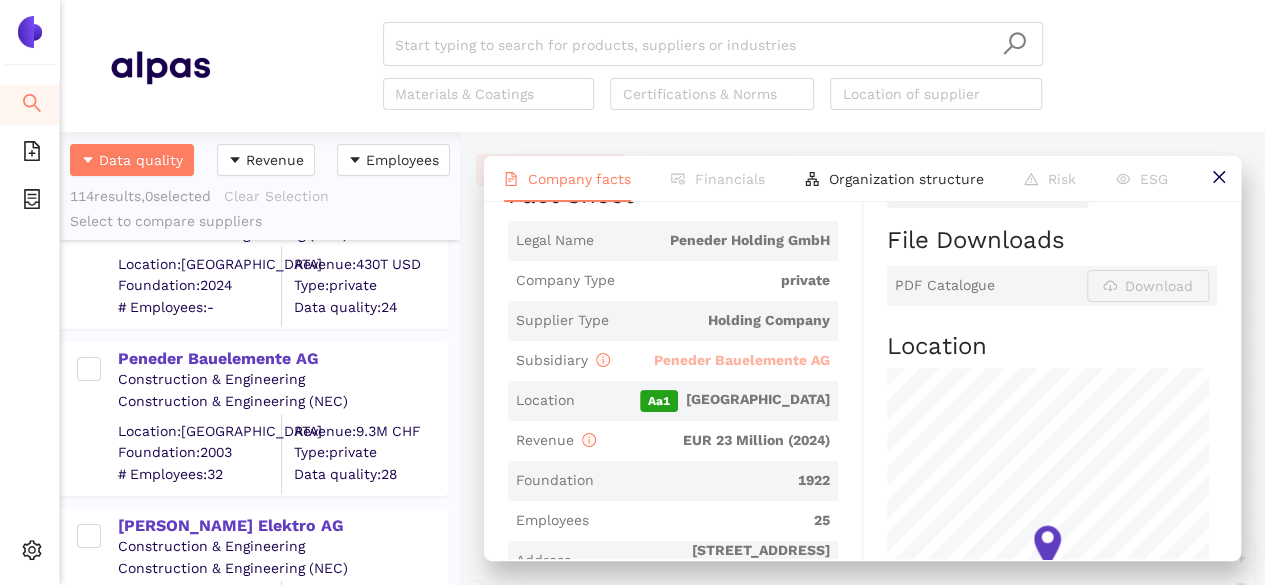 click on "Peneder Bauelemente AG" at bounding box center [742, 360] 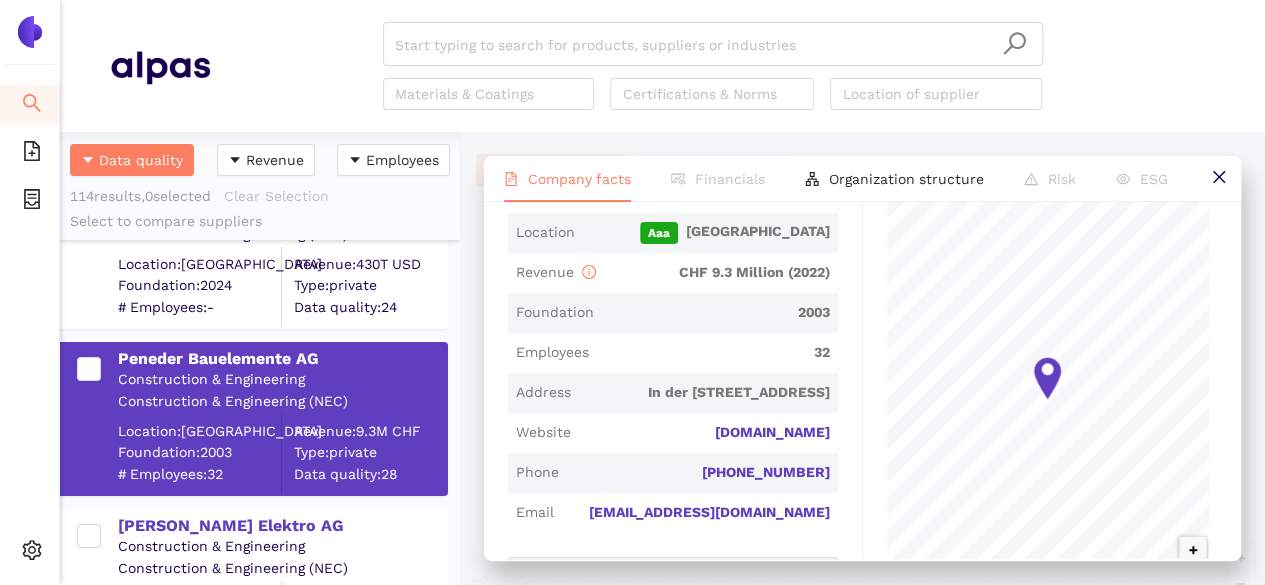 scroll, scrollTop: 1000, scrollLeft: 0, axis: vertical 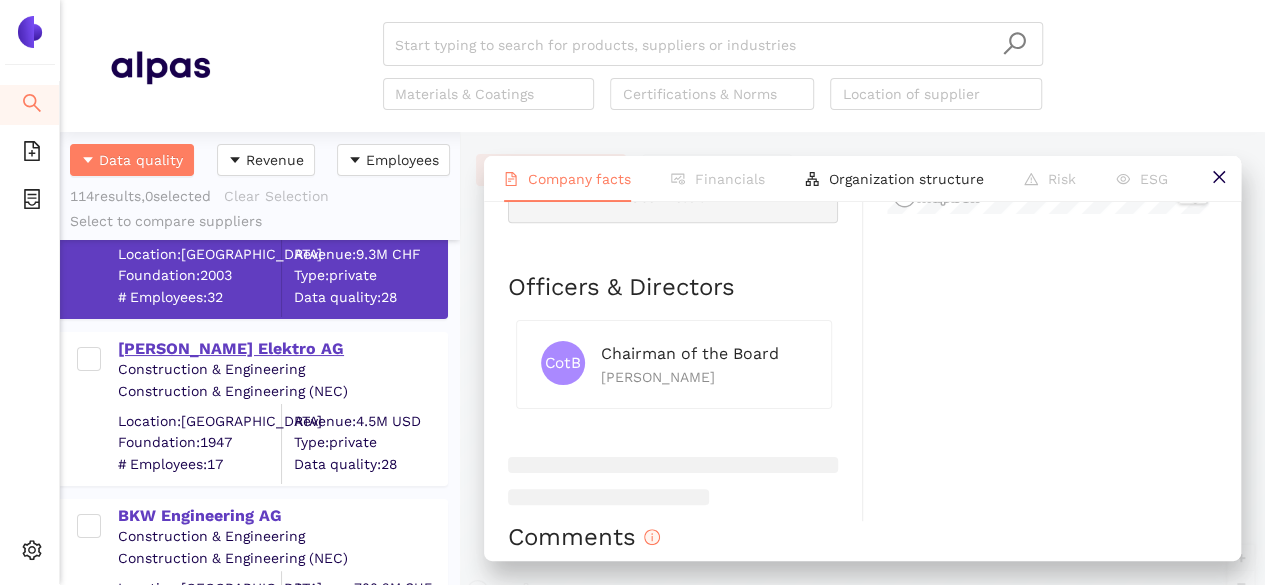 click on "[PERSON_NAME] Elektro AG" at bounding box center (282, 349) 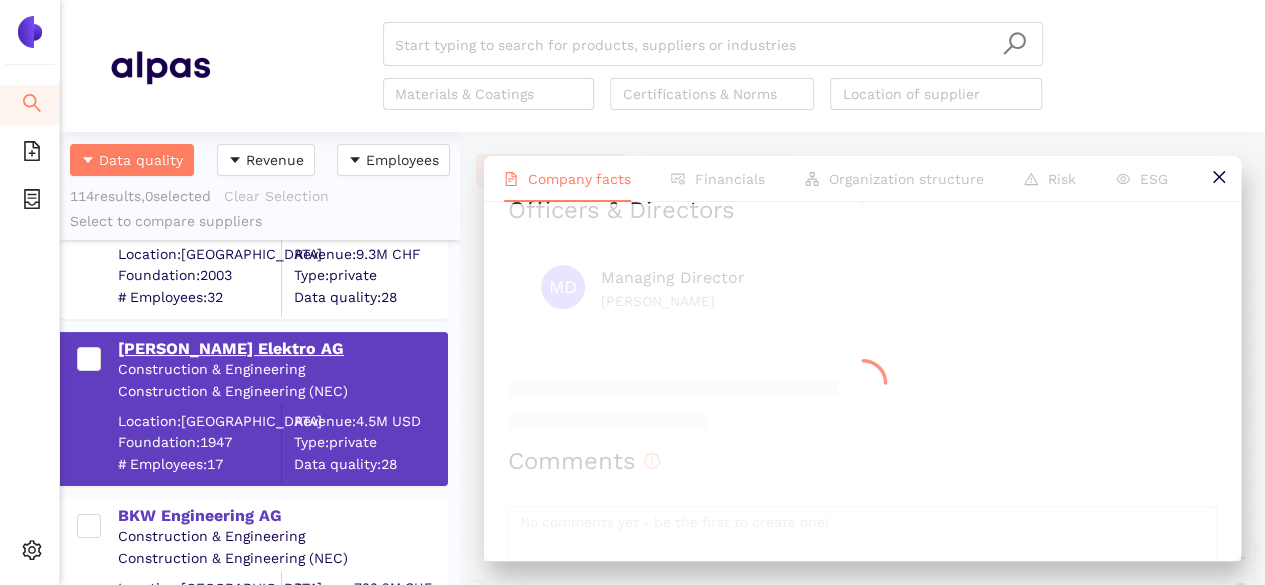 scroll, scrollTop: 0, scrollLeft: 0, axis: both 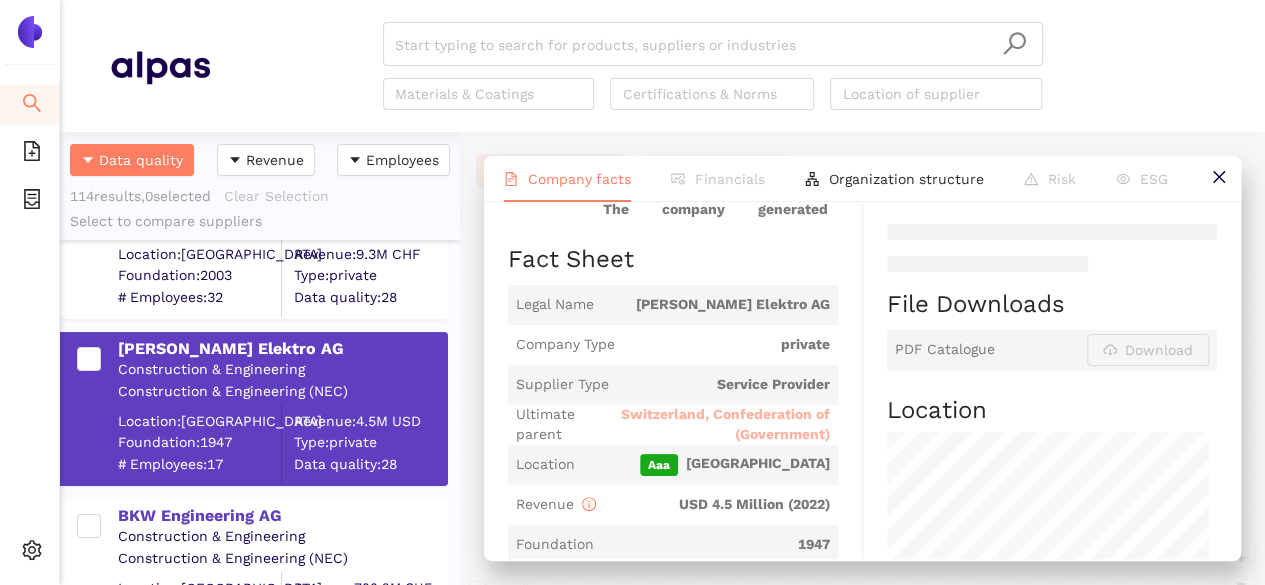click on "Switzerland, Confederation of (Government)" at bounding box center (717, 424) 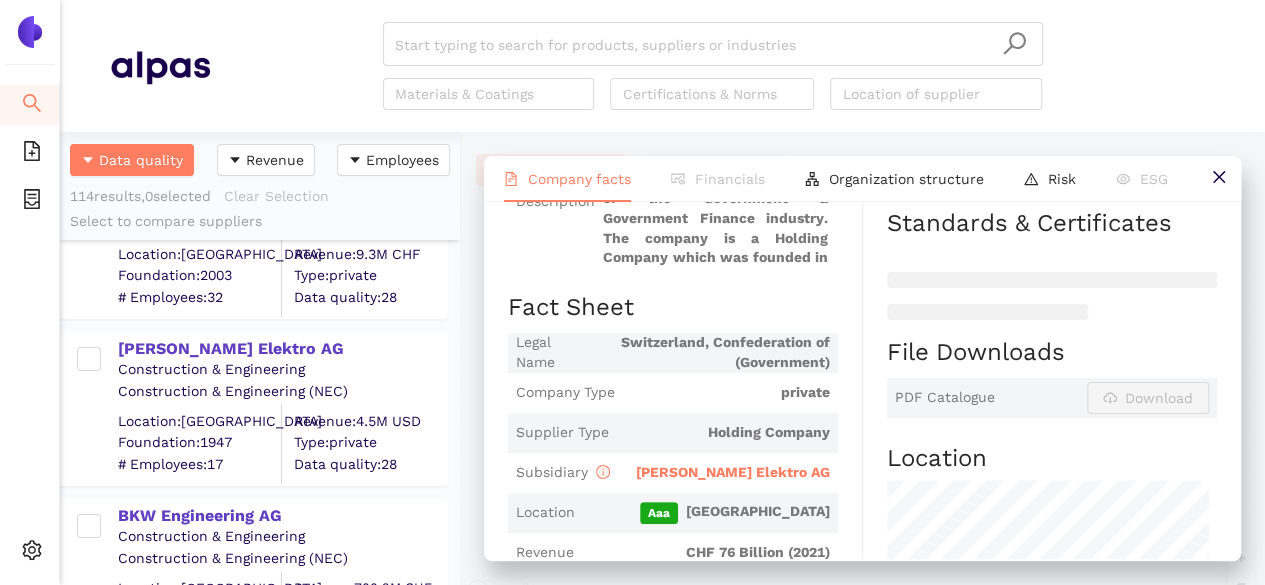 scroll, scrollTop: 0, scrollLeft: 0, axis: both 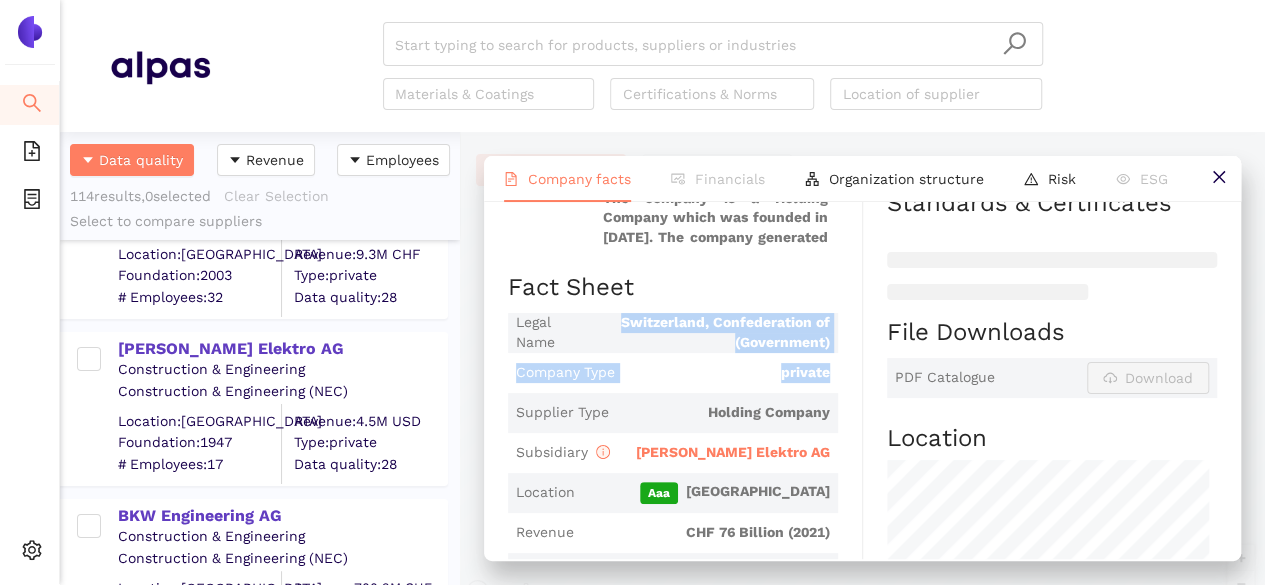 drag, startPoint x: 612, startPoint y: 326, endPoint x: 824, endPoint y: 352, distance: 213.5884 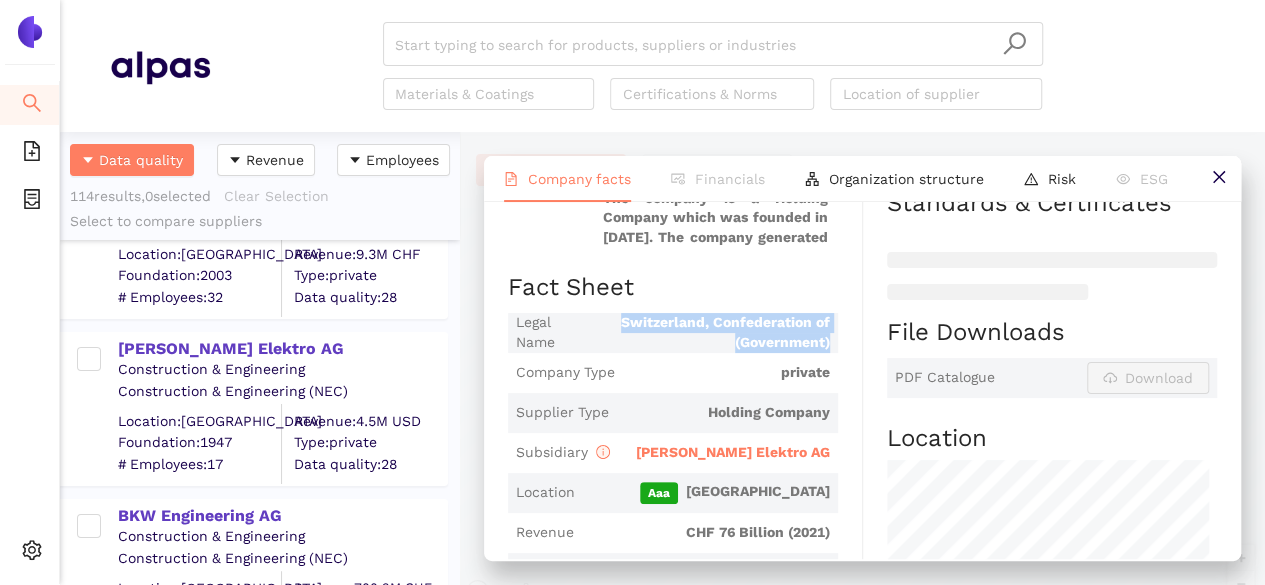 drag, startPoint x: 823, startPoint y: 340, endPoint x: 614, endPoint y: 323, distance: 209.69025 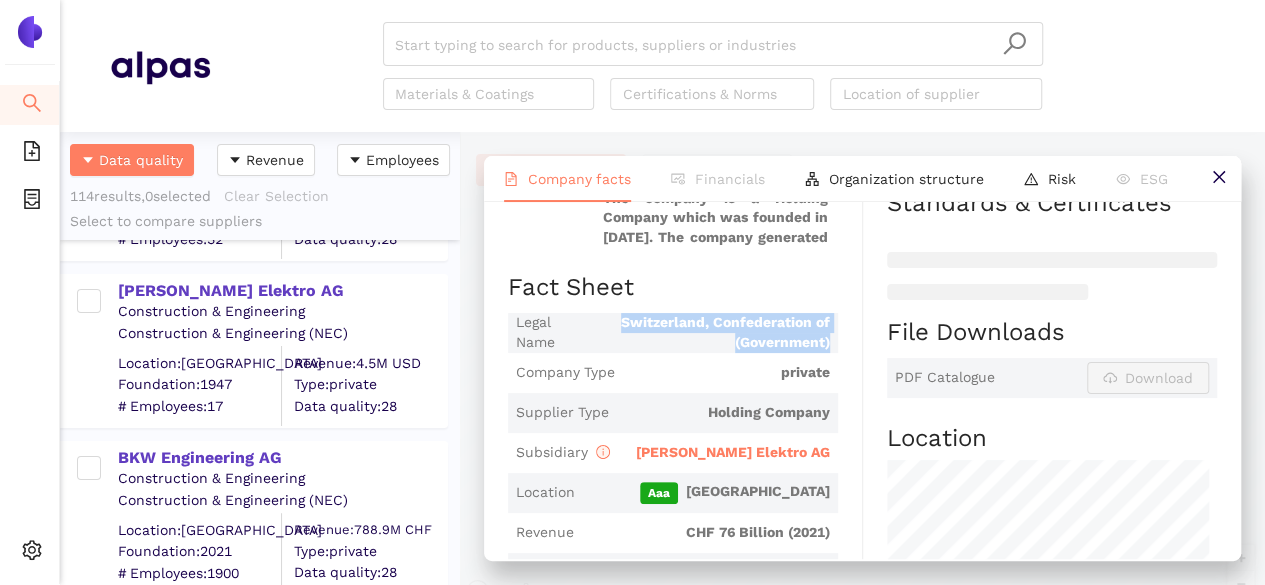 scroll, scrollTop: 4131, scrollLeft: 0, axis: vertical 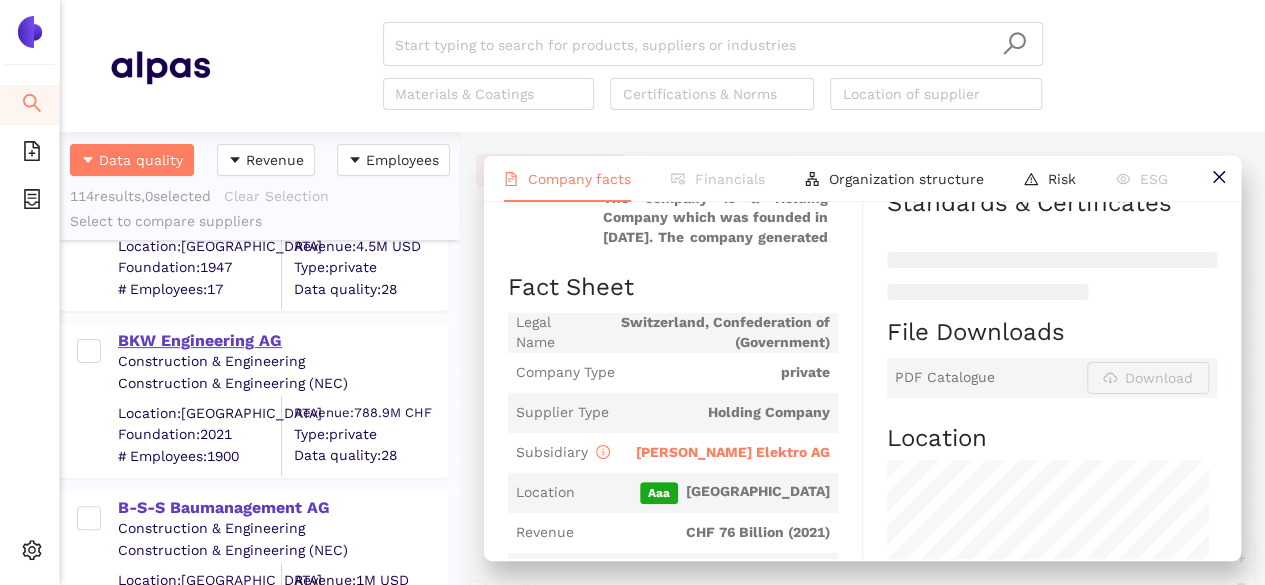 click on "BKW Engineering AG" at bounding box center (282, 341) 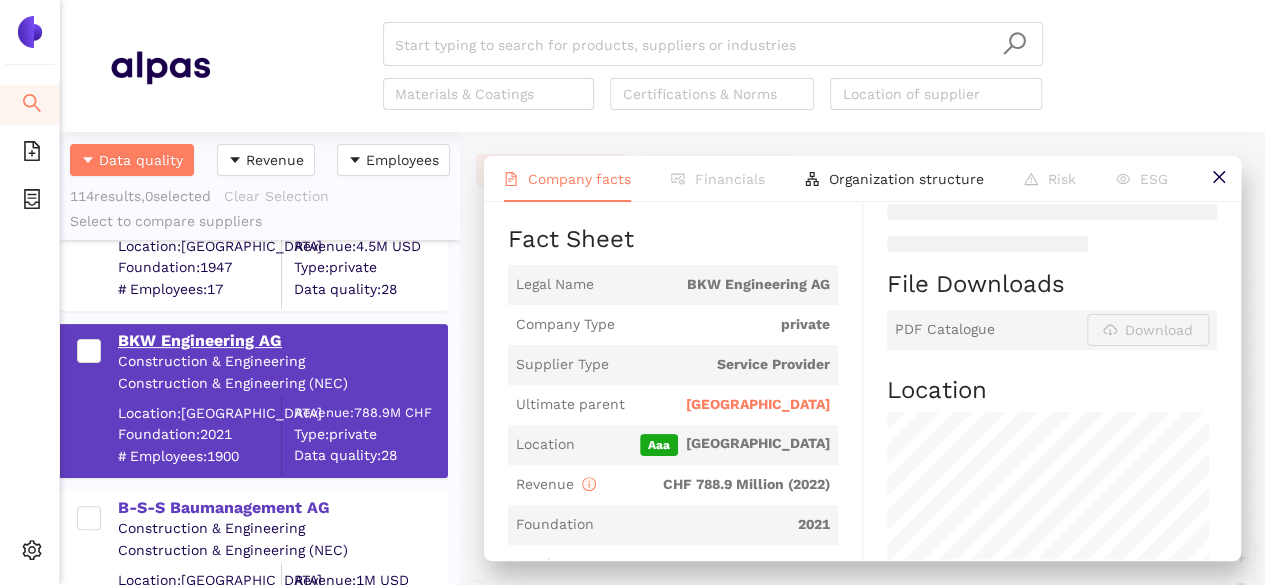 scroll, scrollTop: 0, scrollLeft: 0, axis: both 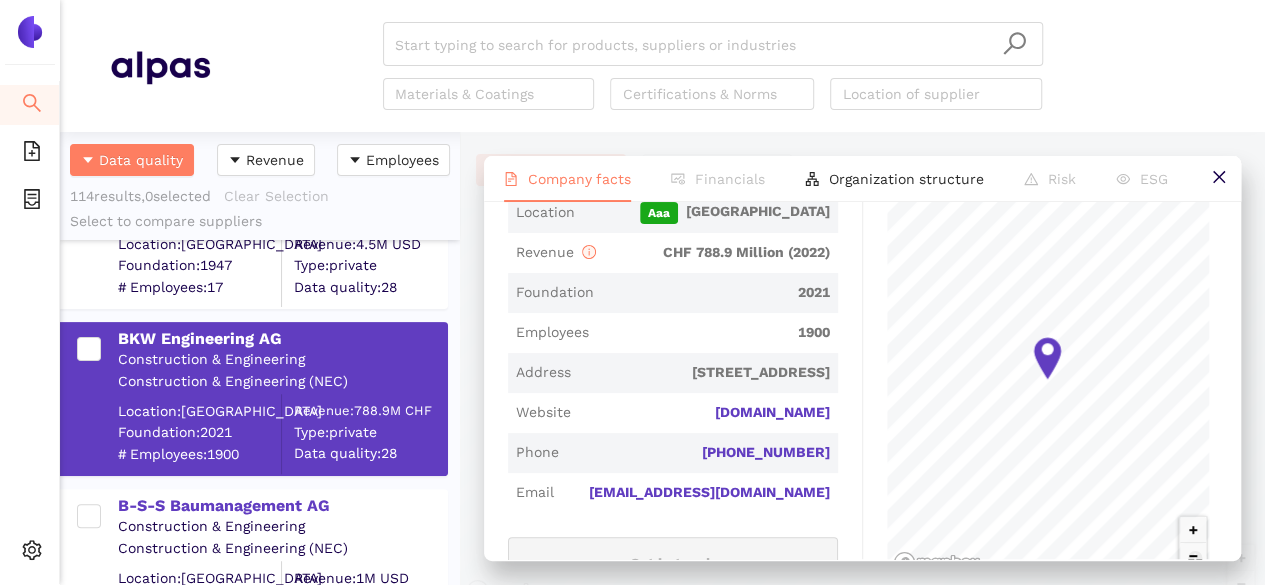 drag, startPoint x: 663, startPoint y: 416, endPoint x: 822, endPoint y: 421, distance: 159.0786 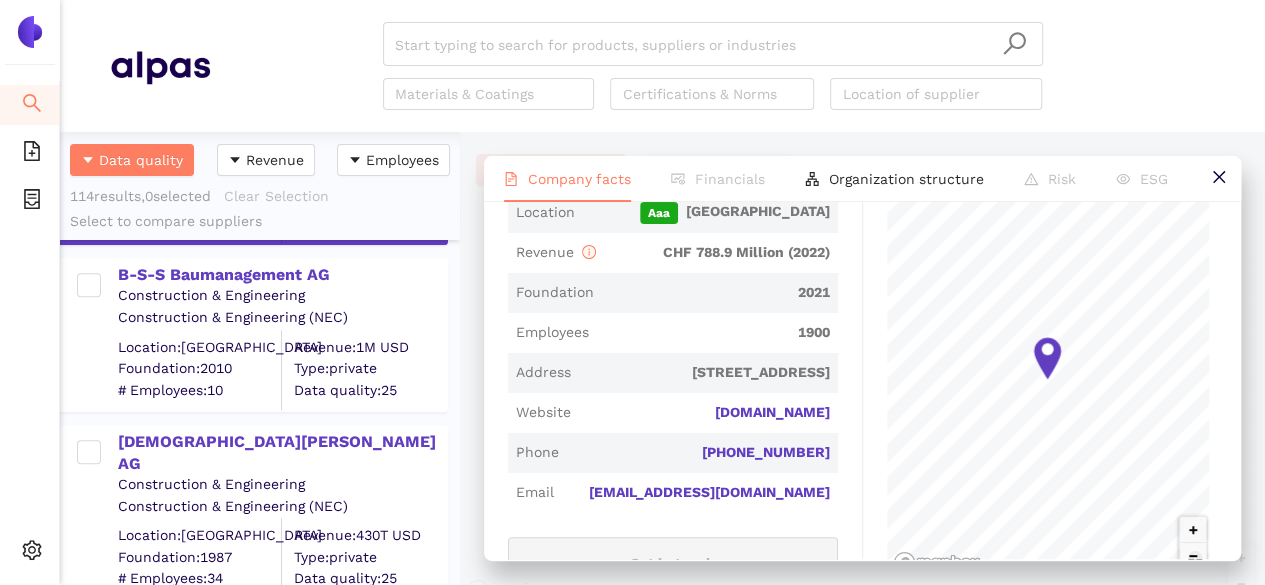 scroll, scrollTop: 4365, scrollLeft: 0, axis: vertical 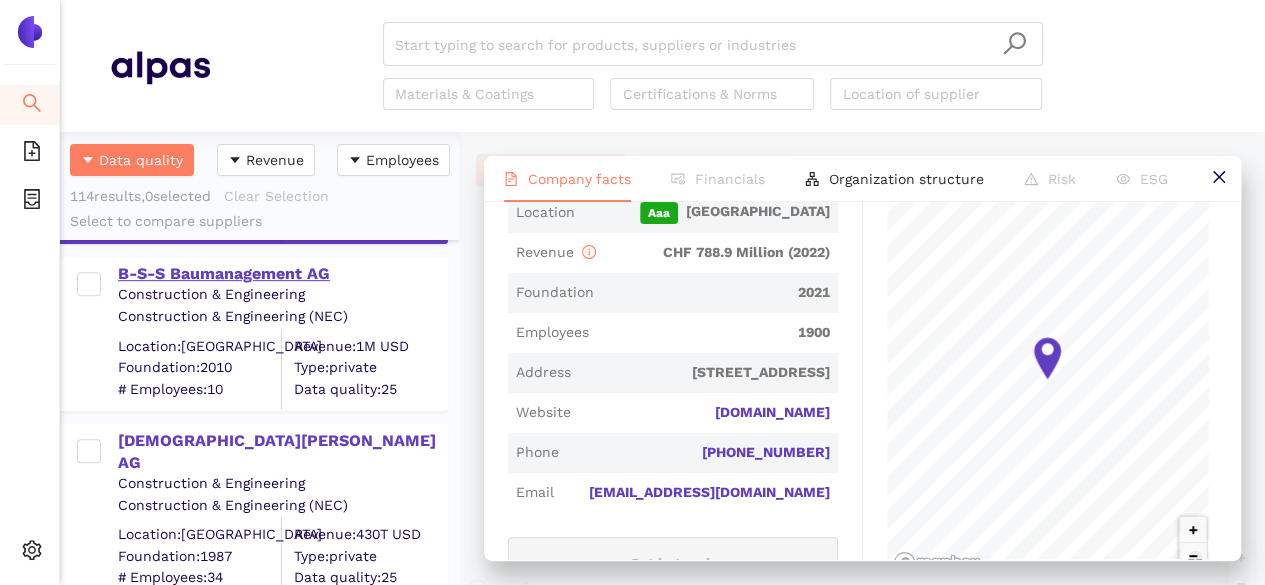 click on "B-S-S Baumanagement AG" at bounding box center (282, 274) 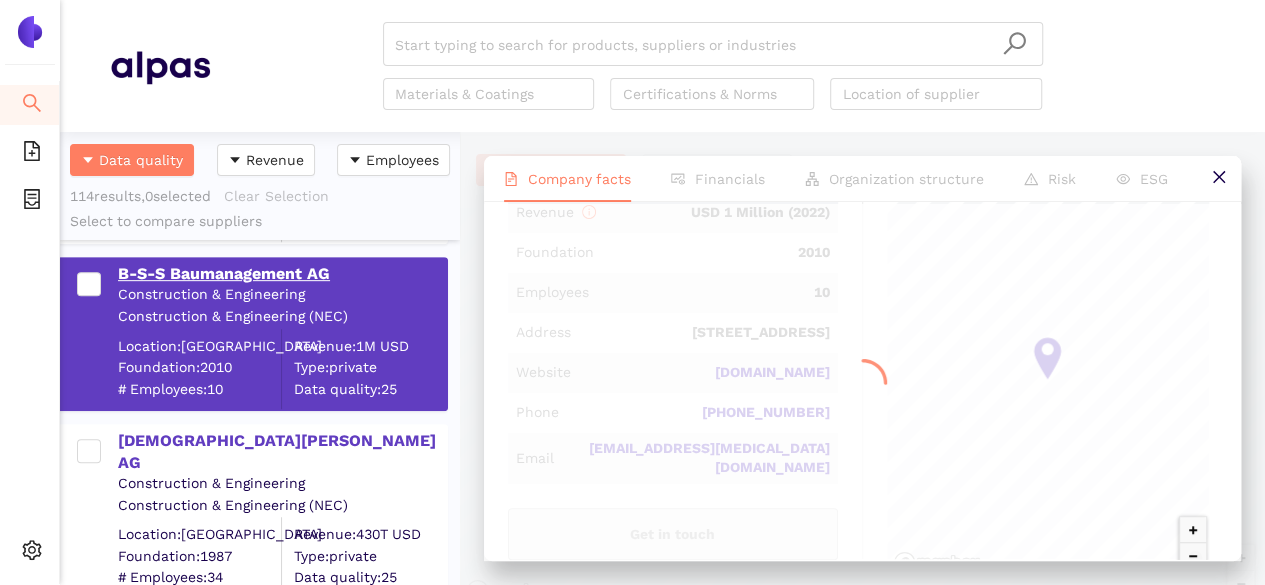 scroll, scrollTop: 0, scrollLeft: 0, axis: both 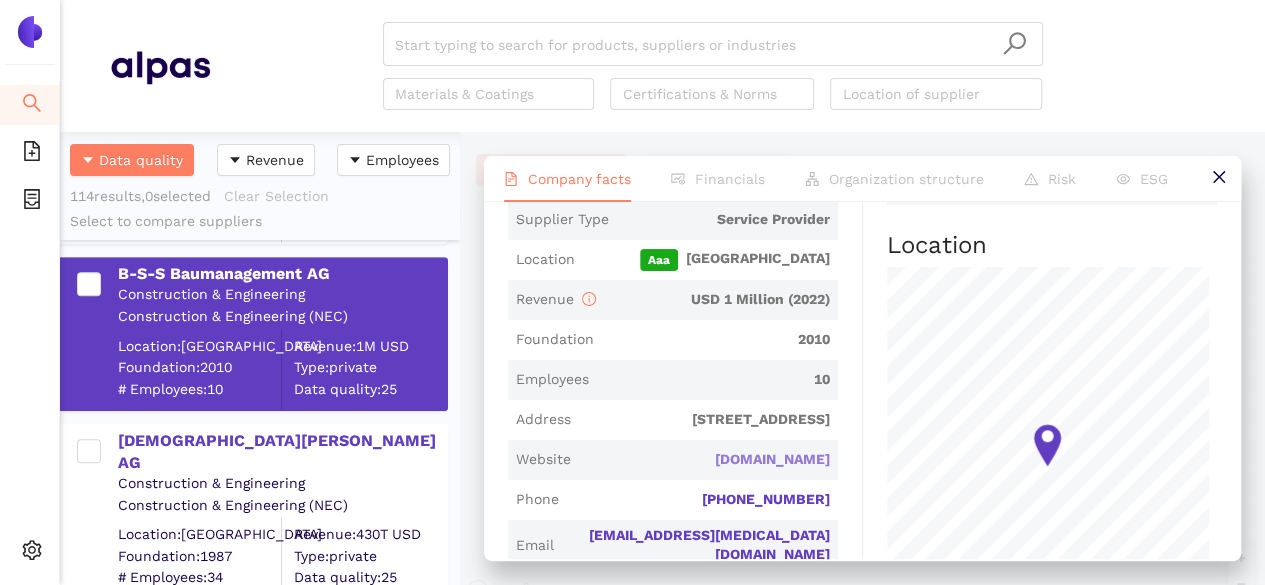 click on "b-s-s.ch" at bounding box center (0, 0) 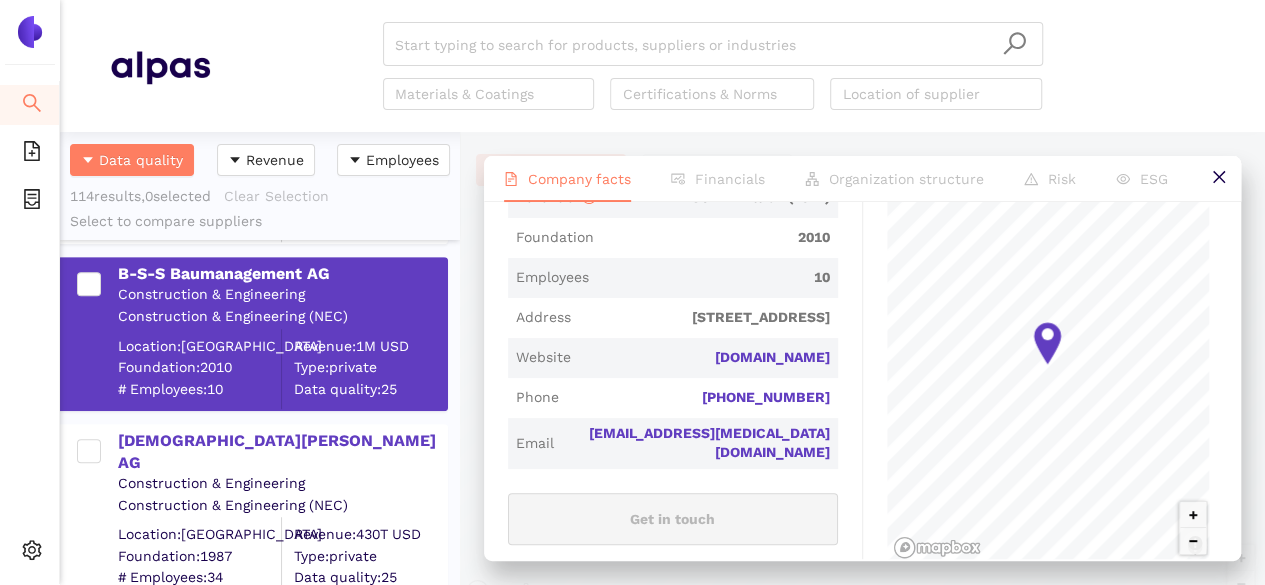 scroll, scrollTop: 579, scrollLeft: 0, axis: vertical 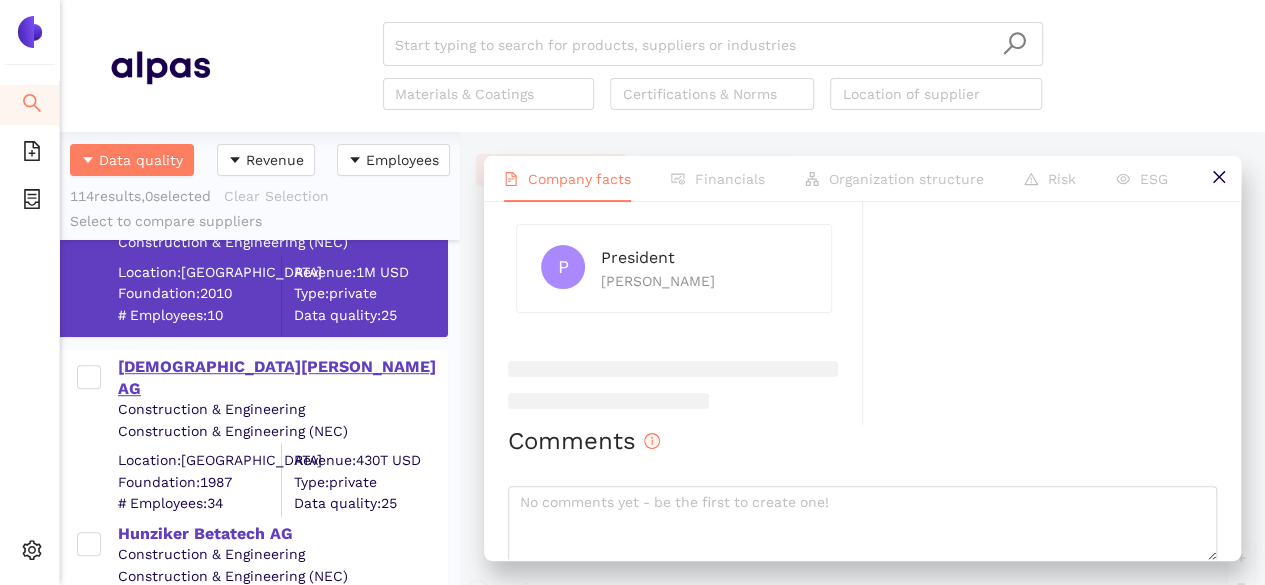 click on "[DEMOGRAPHIC_DATA][PERSON_NAME] AG" at bounding box center (282, 378) 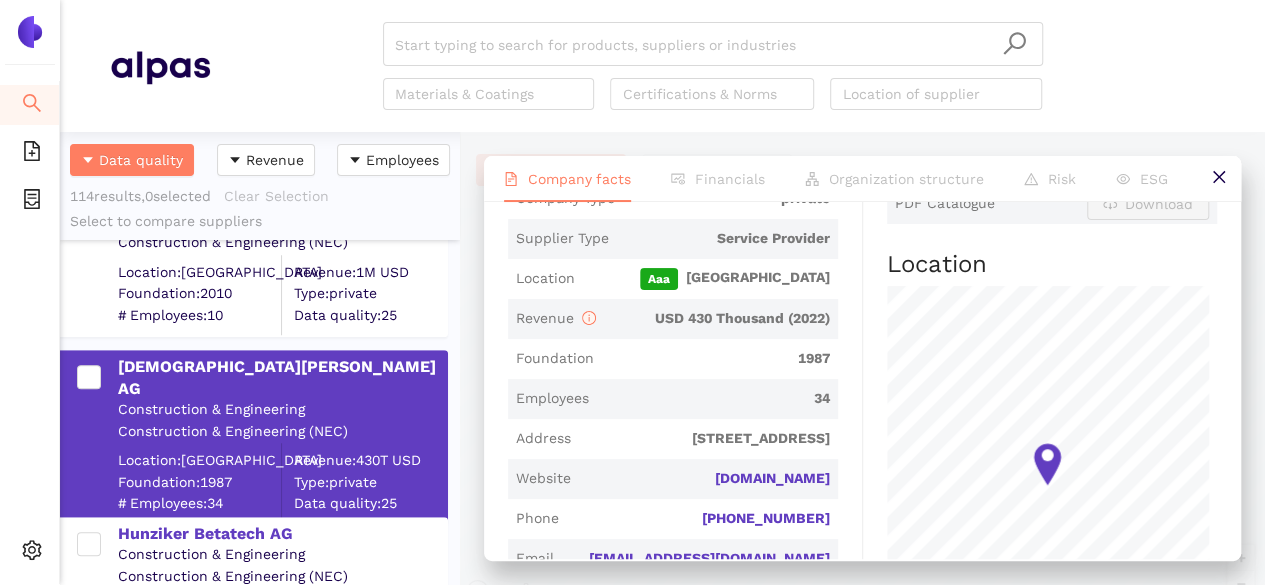 scroll, scrollTop: 481, scrollLeft: 0, axis: vertical 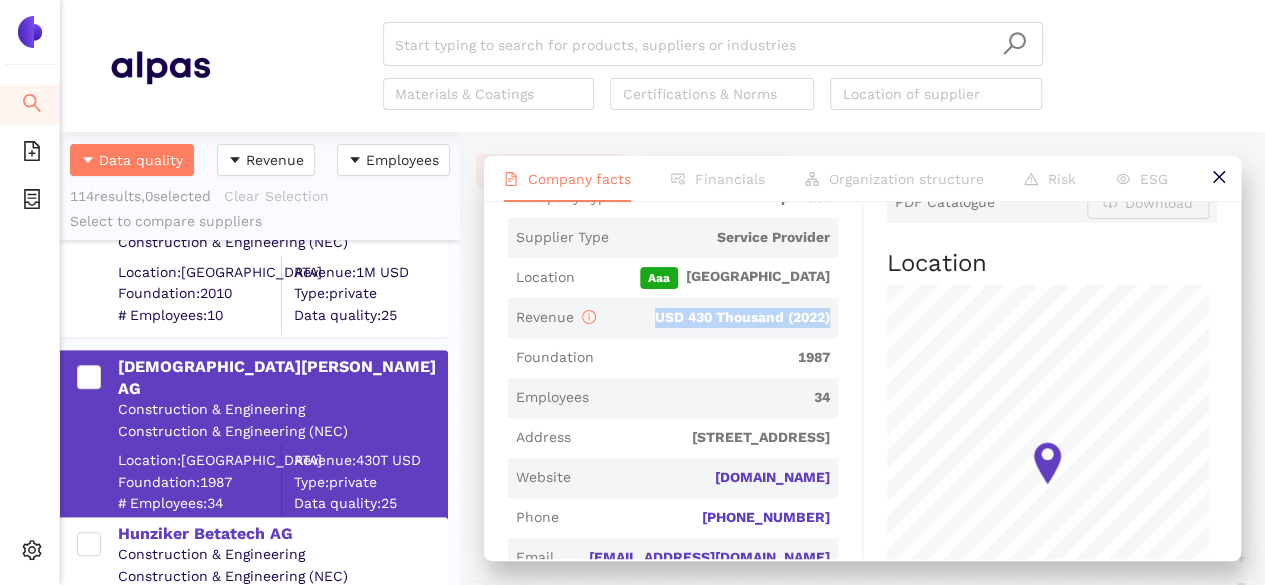 drag, startPoint x: 645, startPoint y: 318, endPoint x: 821, endPoint y: 311, distance: 176.13914 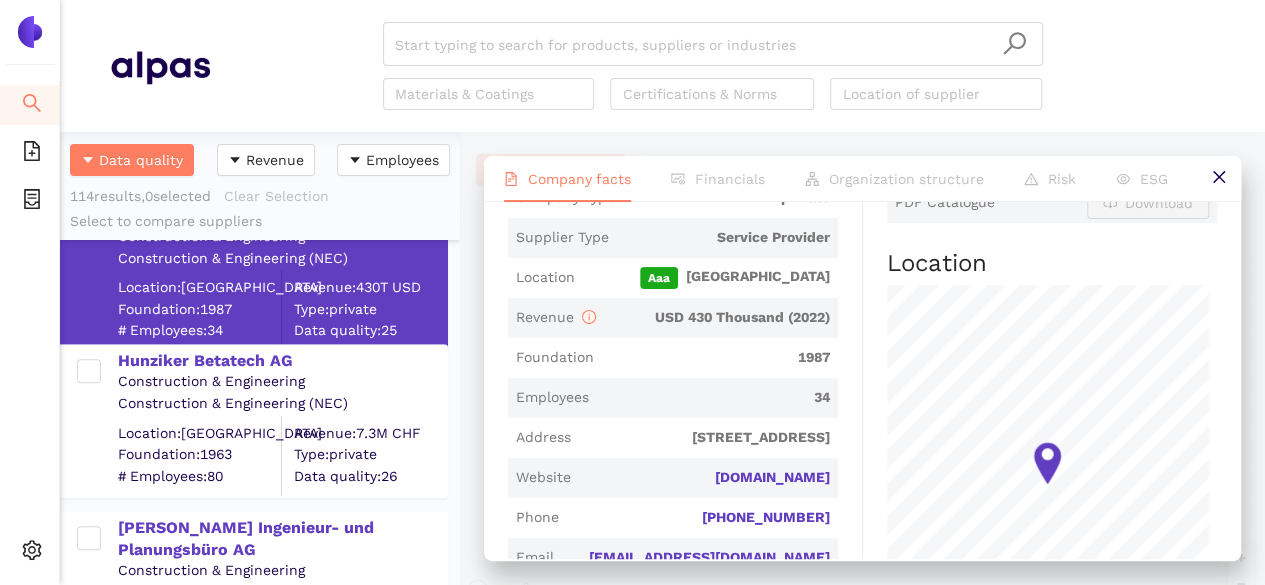 scroll, scrollTop: 4613, scrollLeft: 0, axis: vertical 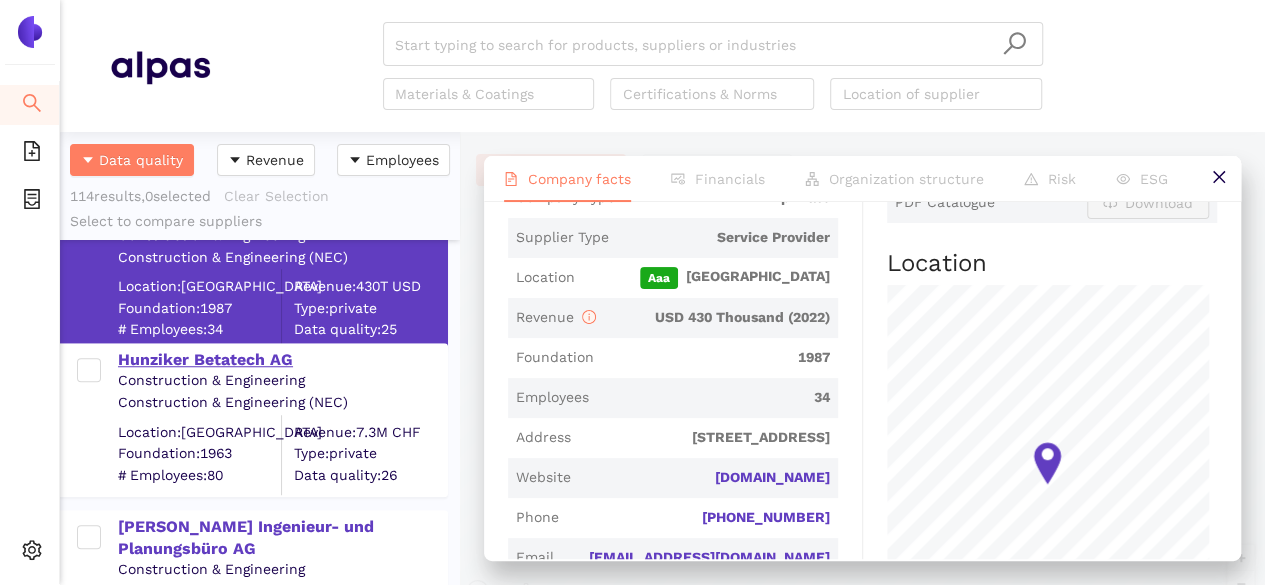 click on "Hunziker Betatech AG" at bounding box center [282, 360] 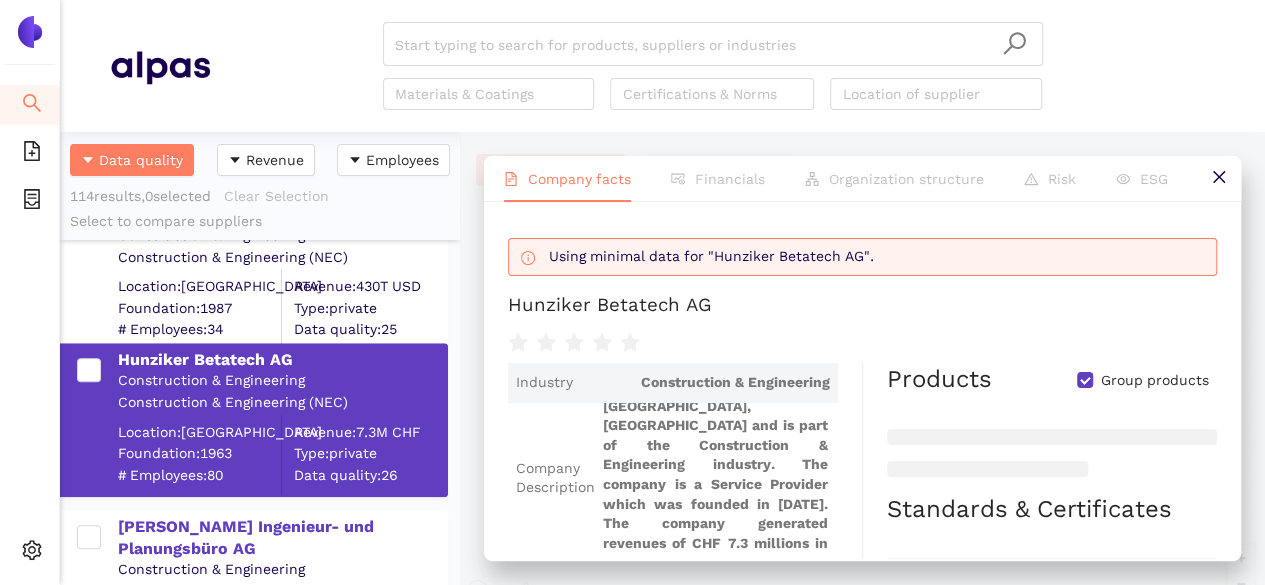 scroll, scrollTop: 0, scrollLeft: 0, axis: both 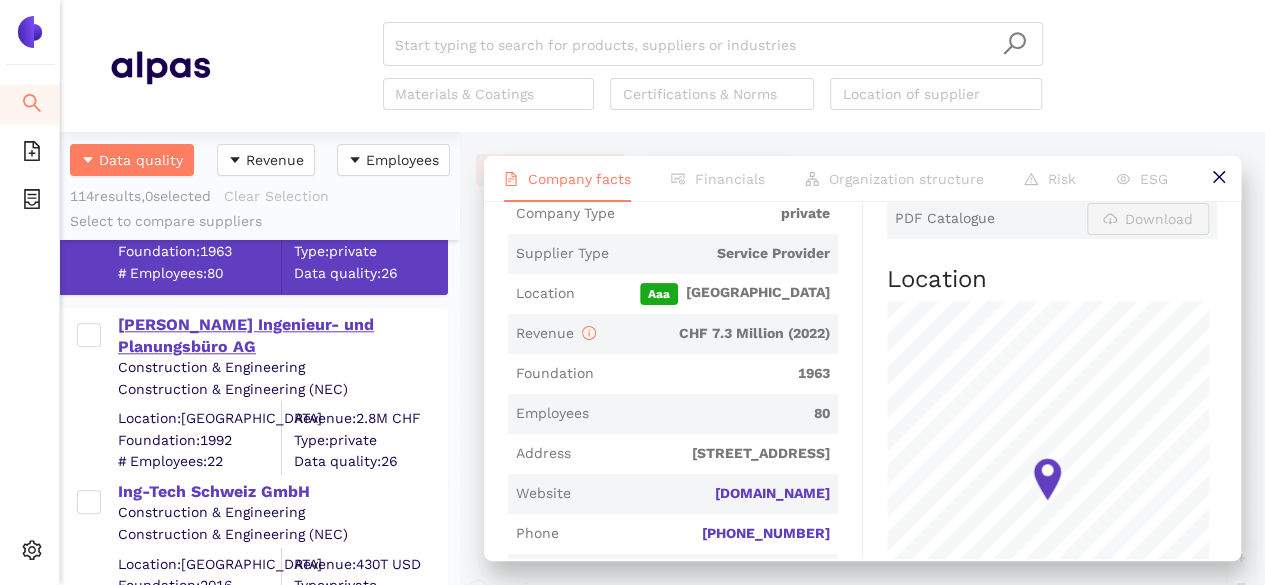 click on "[PERSON_NAME] Ingenieur- und Planungsbüro AG" at bounding box center [282, 336] 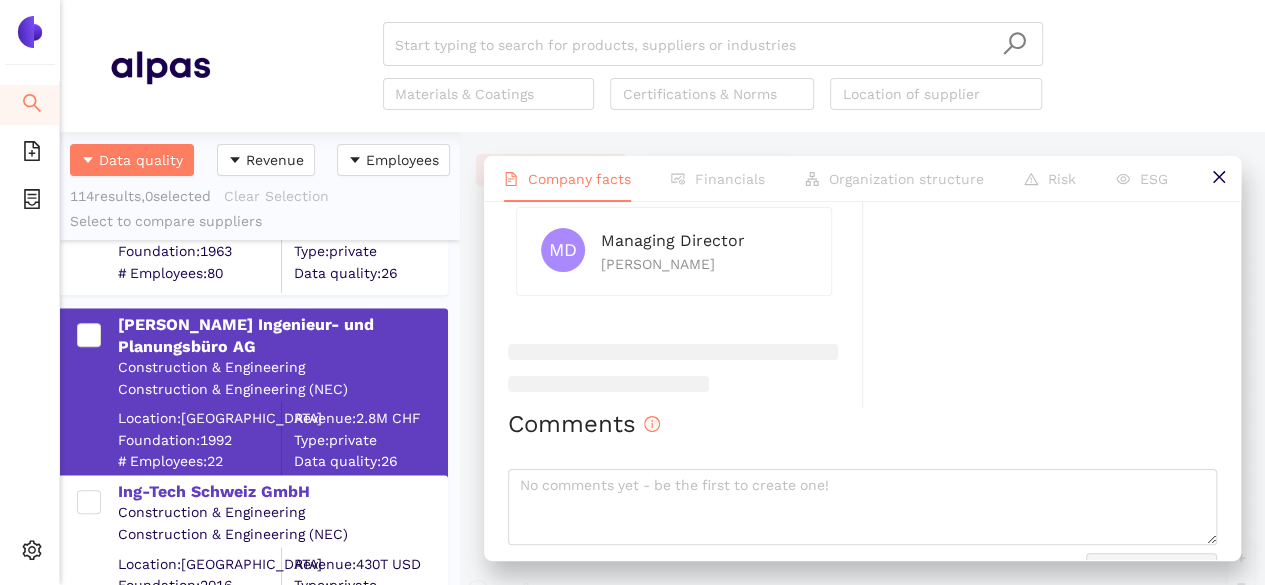 scroll, scrollTop: 1038, scrollLeft: 0, axis: vertical 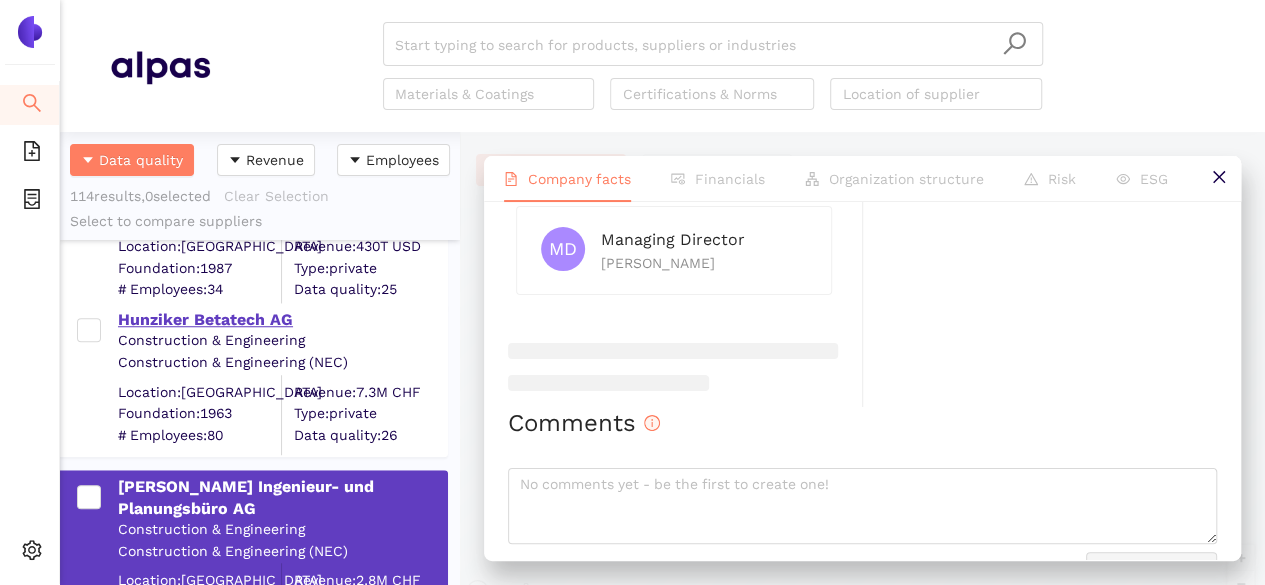 click on "Hunziker Betatech AG" at bounding box center [282, 320] 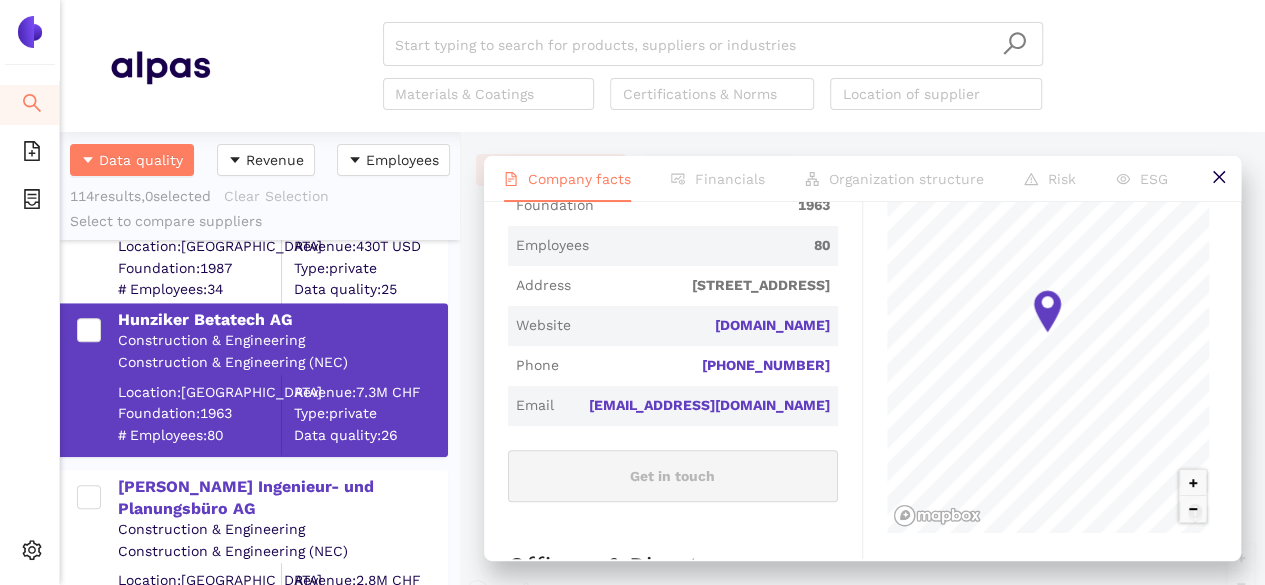 scroll, scrollTop: 632, scrollLeft: 0, axis: vertical 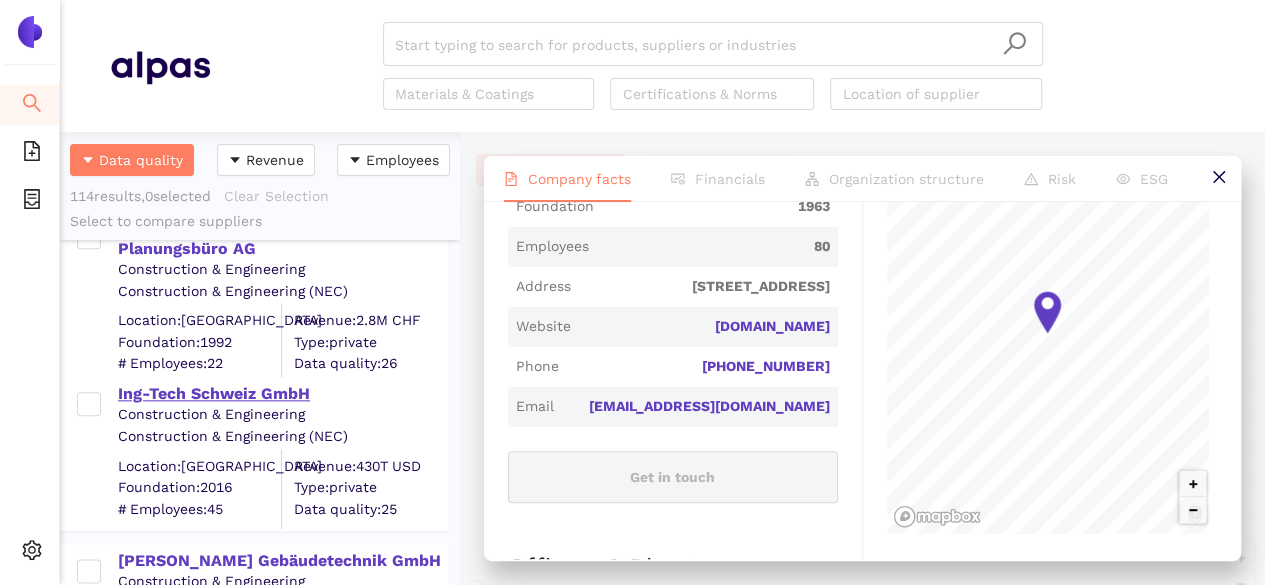 click on "Ing-Tech Schweiz GmbH" at bounding box center [282, 394] 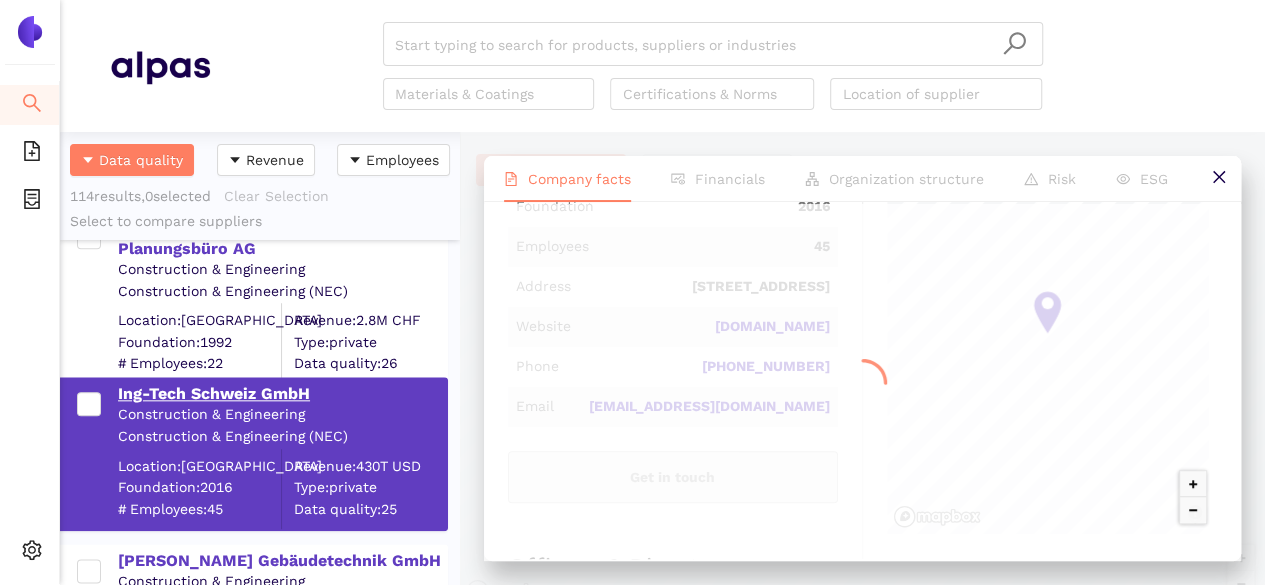 scroll, scrollTop: 0, scrollLeft: 0, axis: both 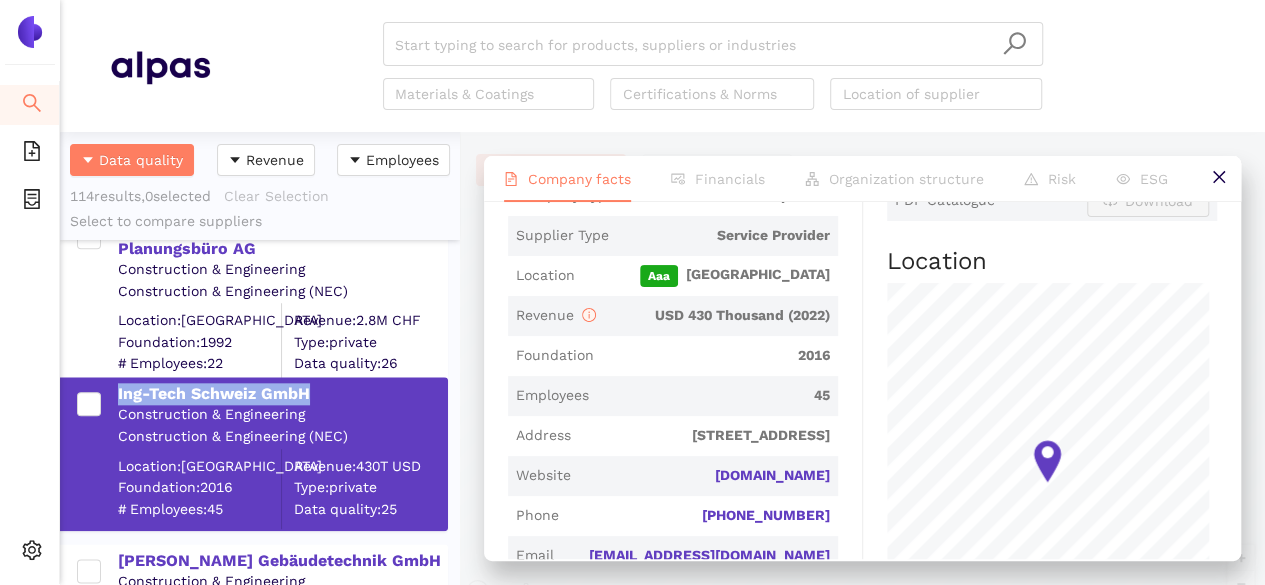 drag, startPoint x: 322, startPoint y: 388, endPoint x: 117, endPoint y: 395, distance: 205.11948 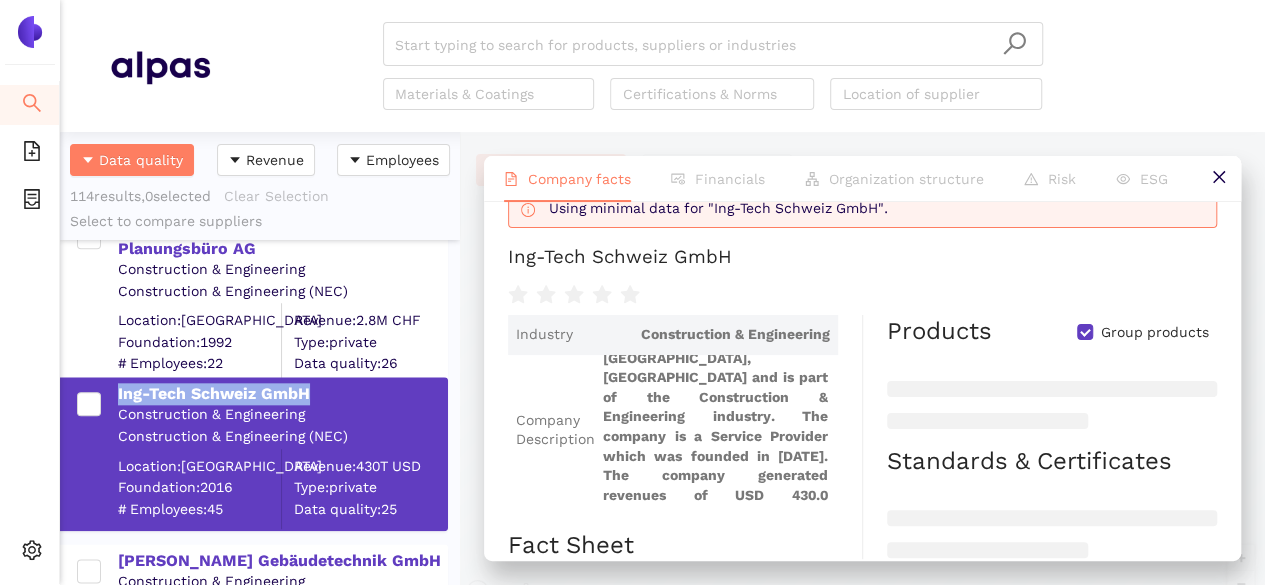 scroll, scrollTop: 47, scrollLeft: 0, axis: vertical 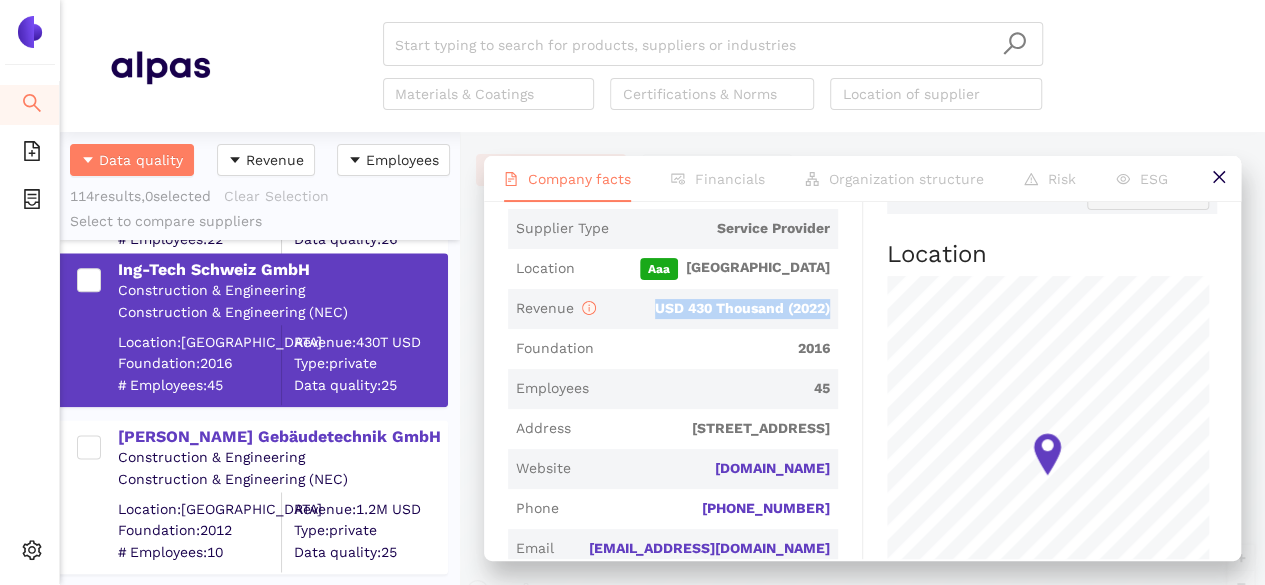 drag, startPoint x: 640, startPoint y: 295, endPoint x: 828, endPoint y: 303, distance: 188.17014 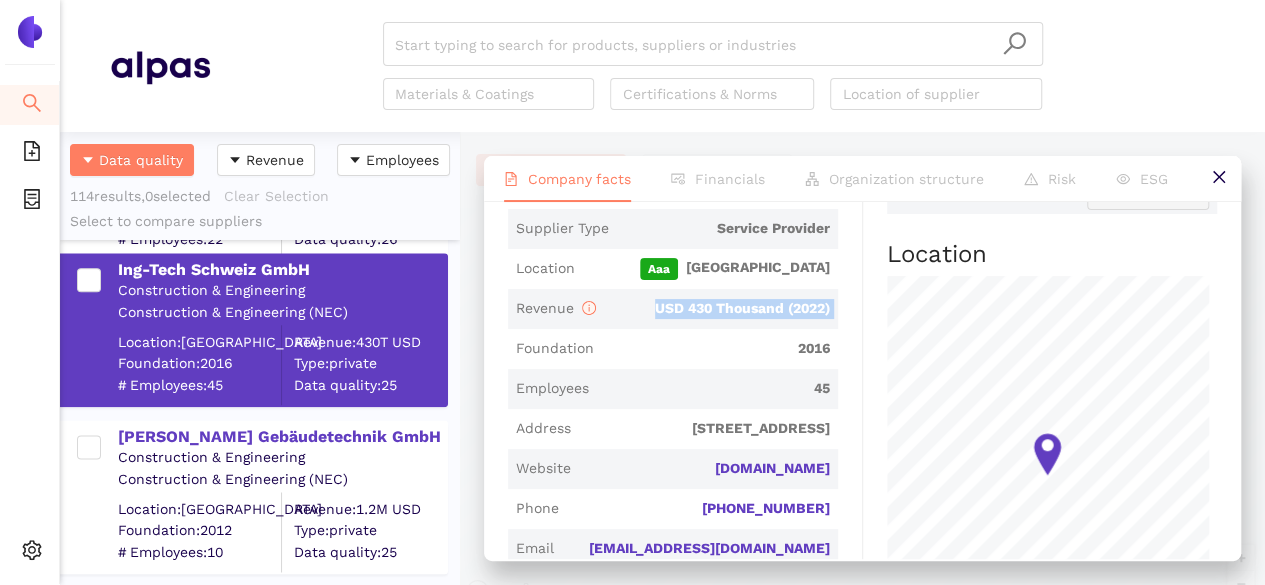drag, startPoint x: 832, startPoint y: 304, endPoint x: 652, endPoint y: 313, distance: 180.22485 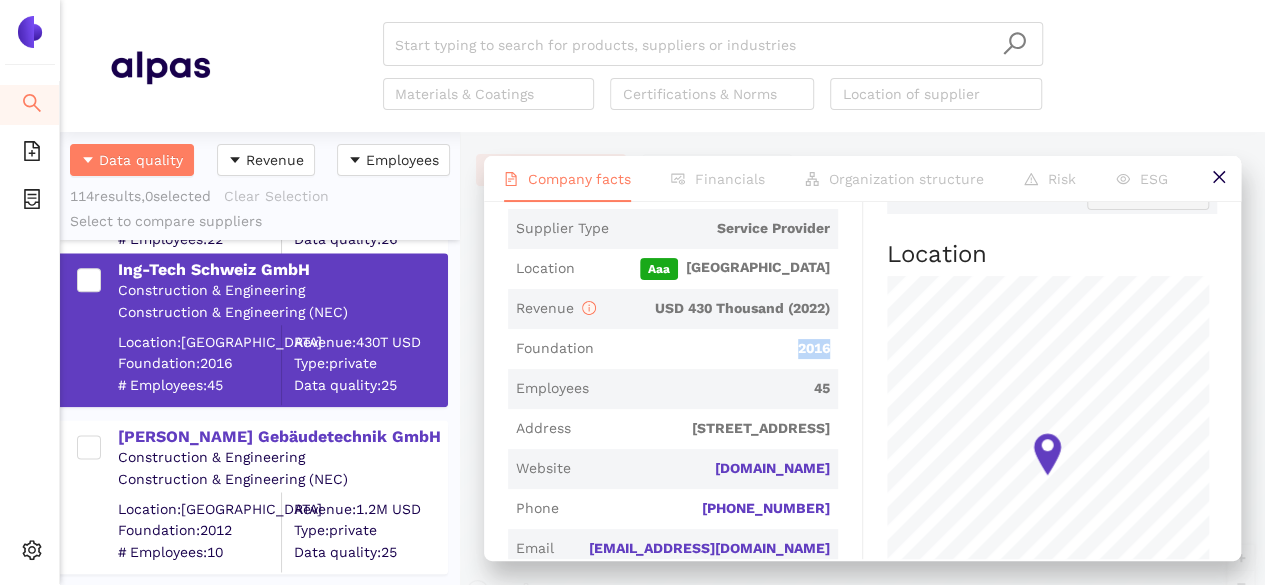 drag, startPoint x: 828, startPoint y: 347, endPoint x: 773, endPoint y: 347, distance: 55 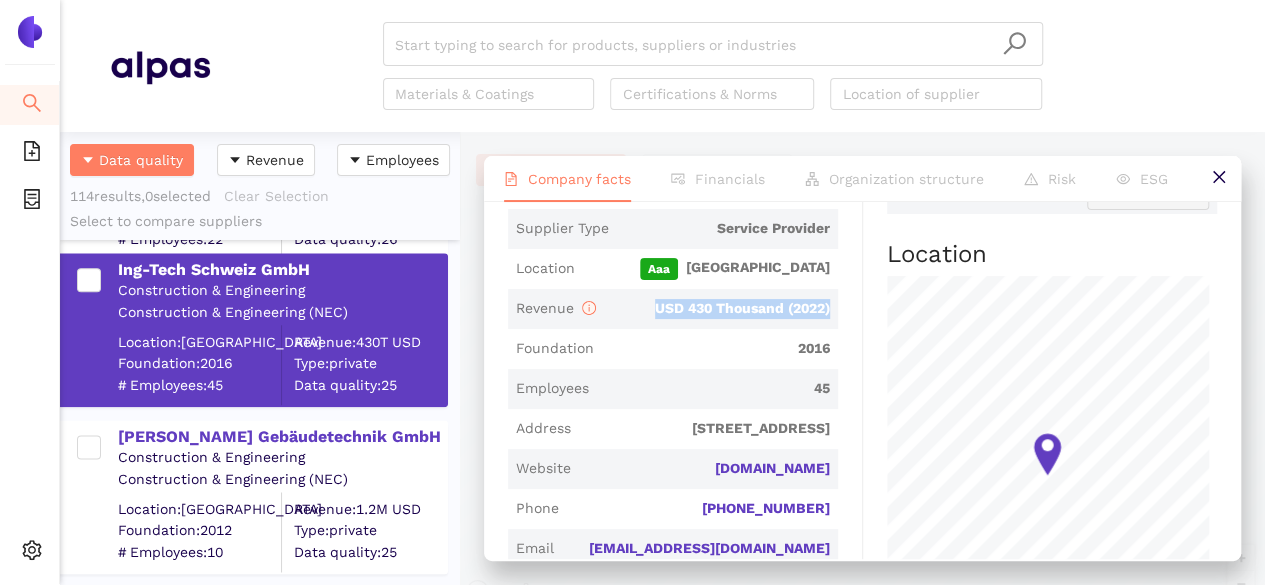 drag, startPoint x: 633, startPoint y: 309, endPoint x: 832, endPoint y: 319, distance: 199.2511 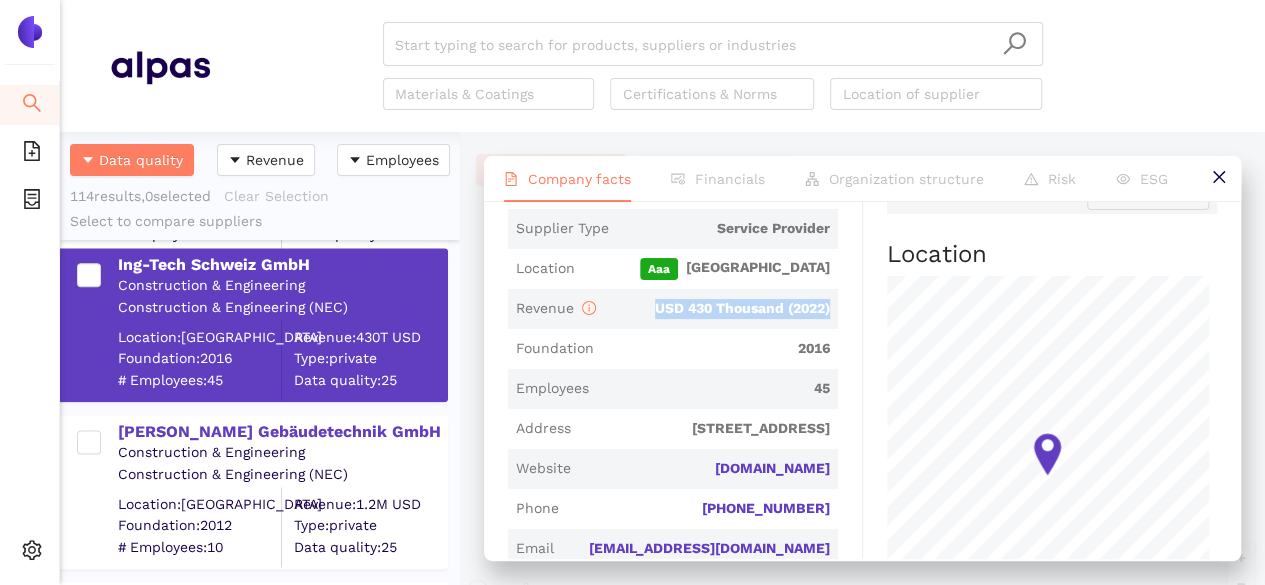 scroll, scrollTop: 5043, scrollLeft: 0, axis: vertical 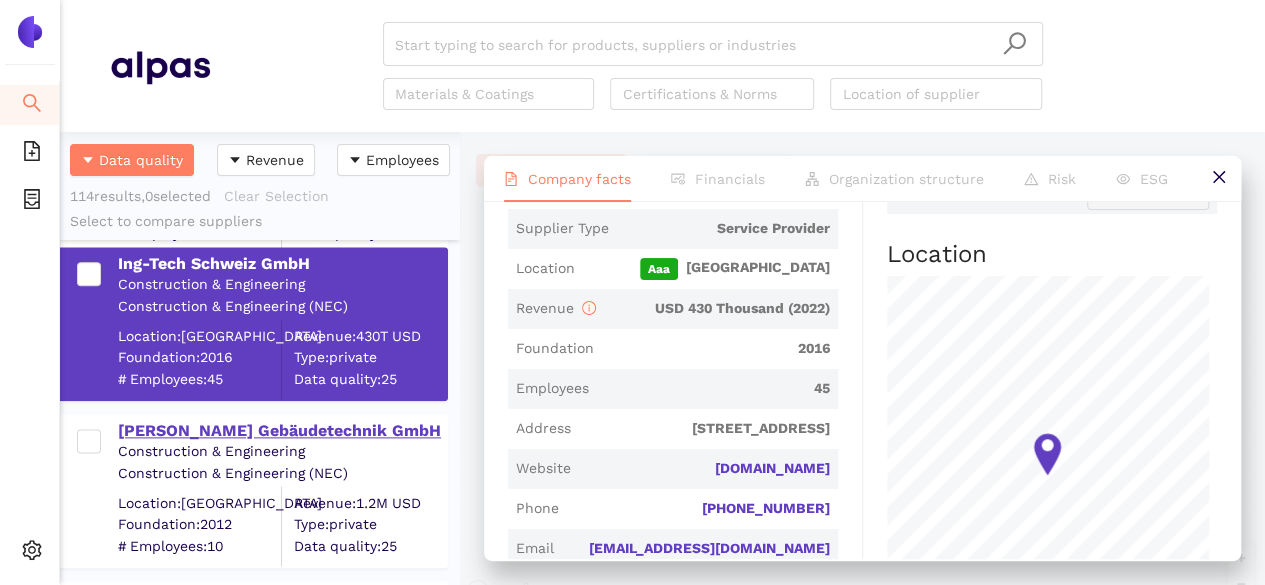 click on "[PERSON_NAME] Gebäudetechnik GmbH" at bounding box center [282, 431] 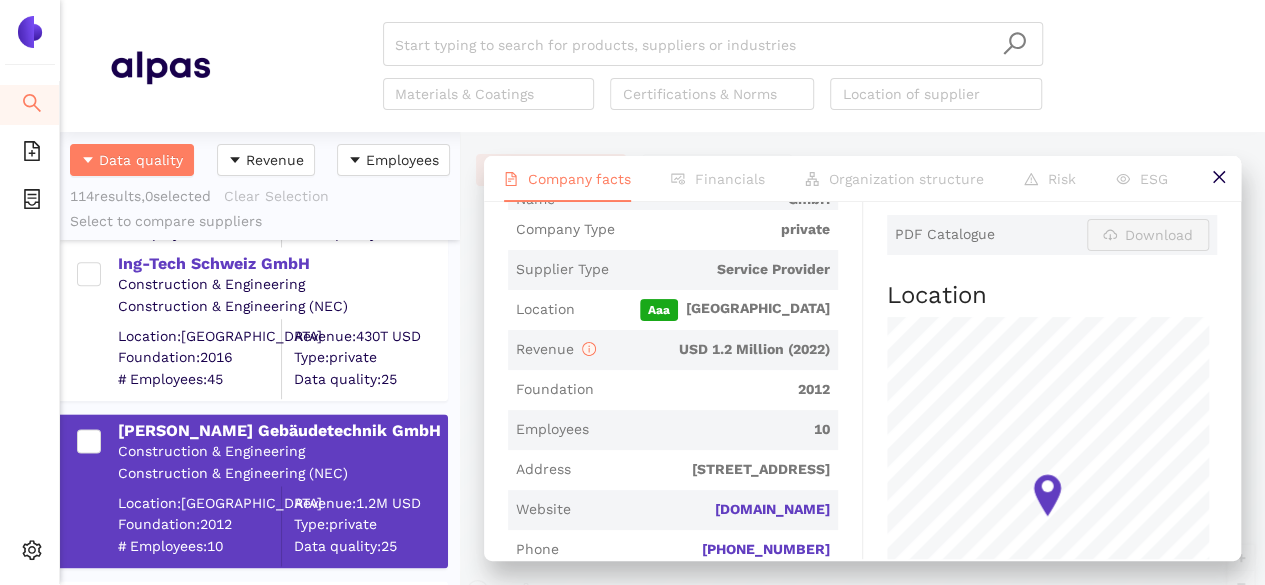 scroll, scrollTop: 448, scrollLeft: 0, axis: vertical 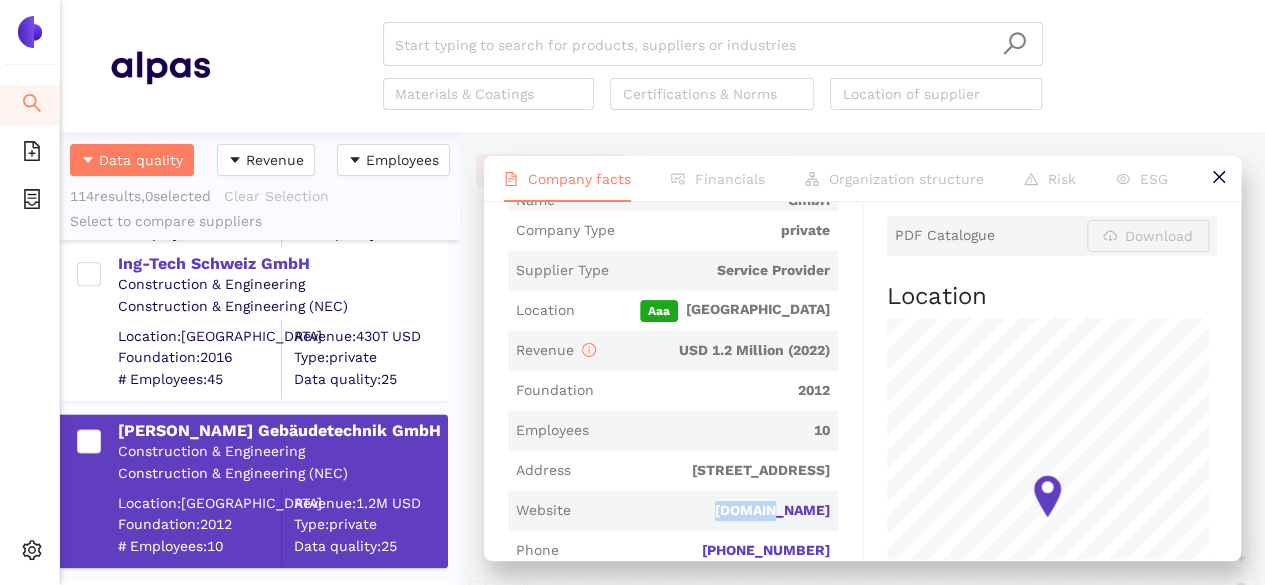 drag, startPoint x: 768, startPoint y: 515, endPoint x: 837, endPoint y: 516, distance: 69.00725 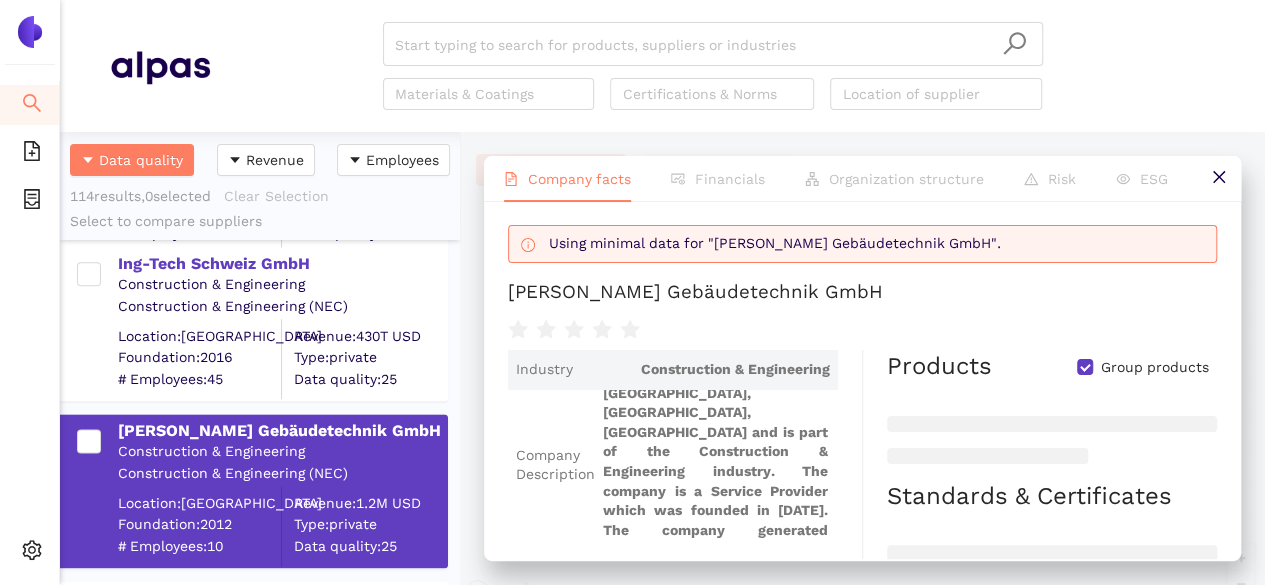 scroll, scrollTop: 0, scrollLeft: 0, axis: both 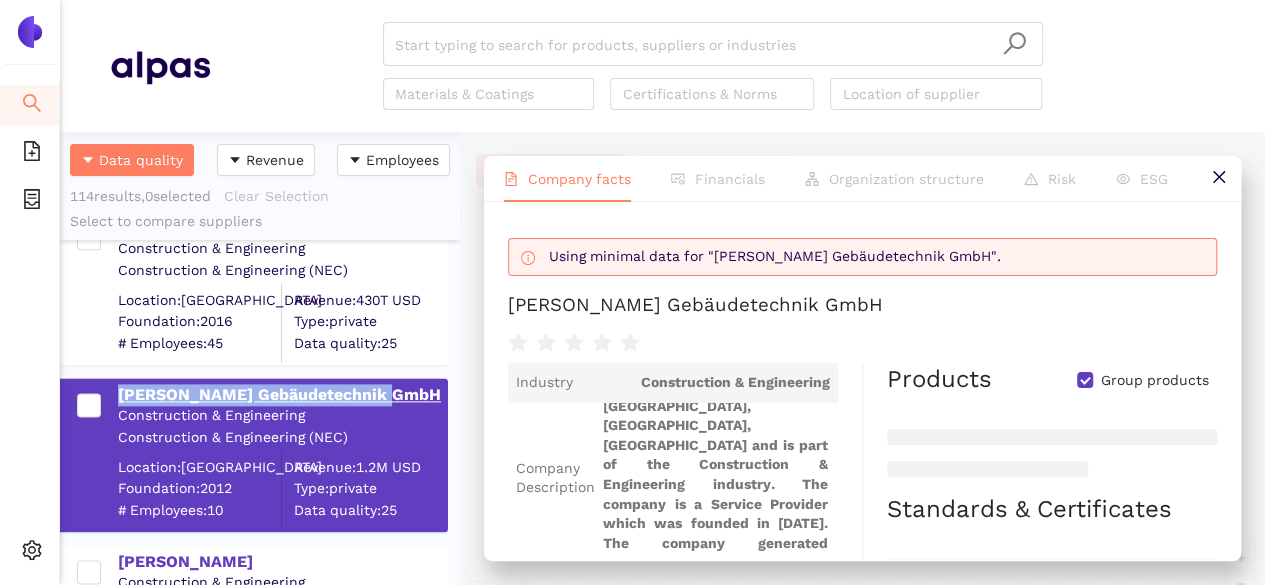 drag, startPoint x: 102, startPoint y: 384, endPoint x: 395, endPoint y: 383, distance: 293.0017 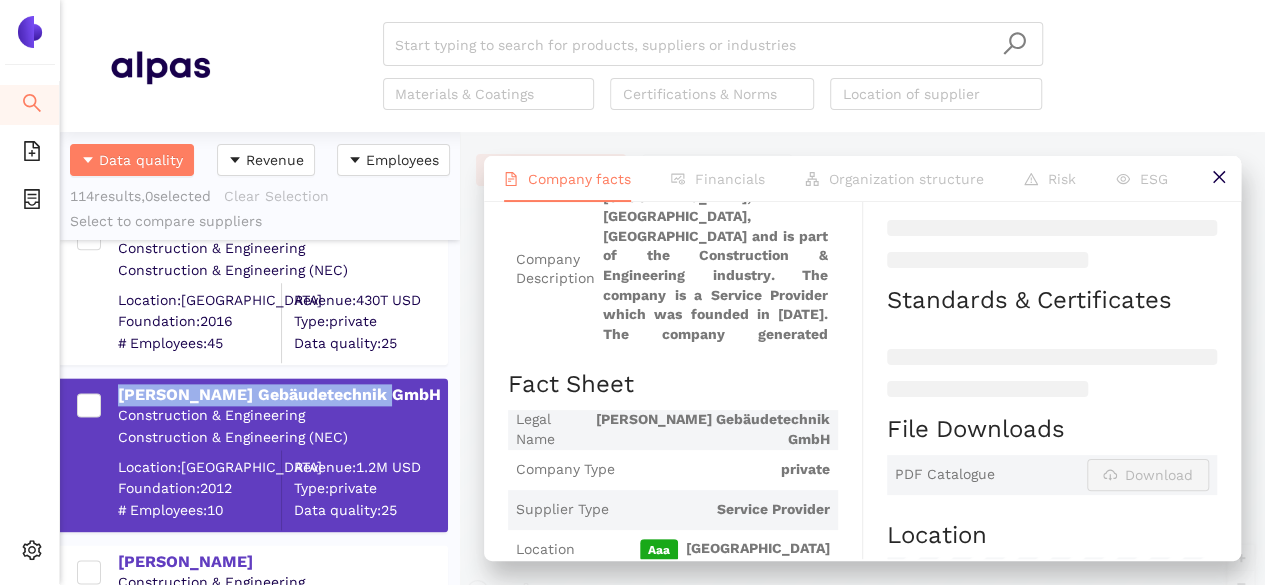 scroll, scrollTop: 538, scrollLeft: 0, axis: vertical 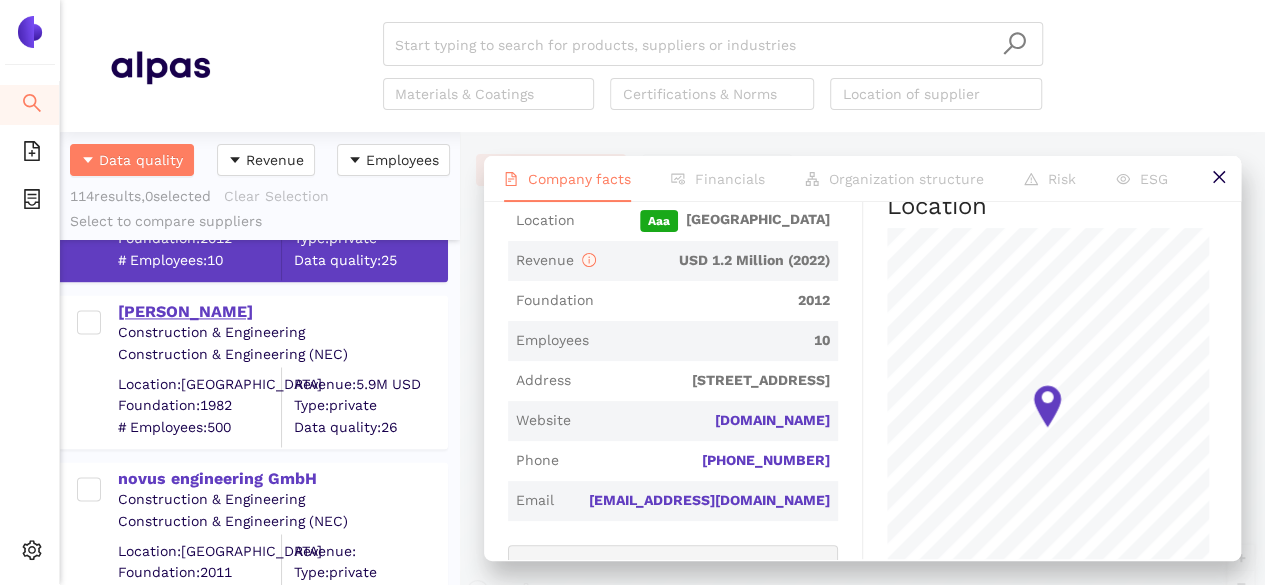 click on "[PERSON_NAME]" at bounding box center [282, 312] 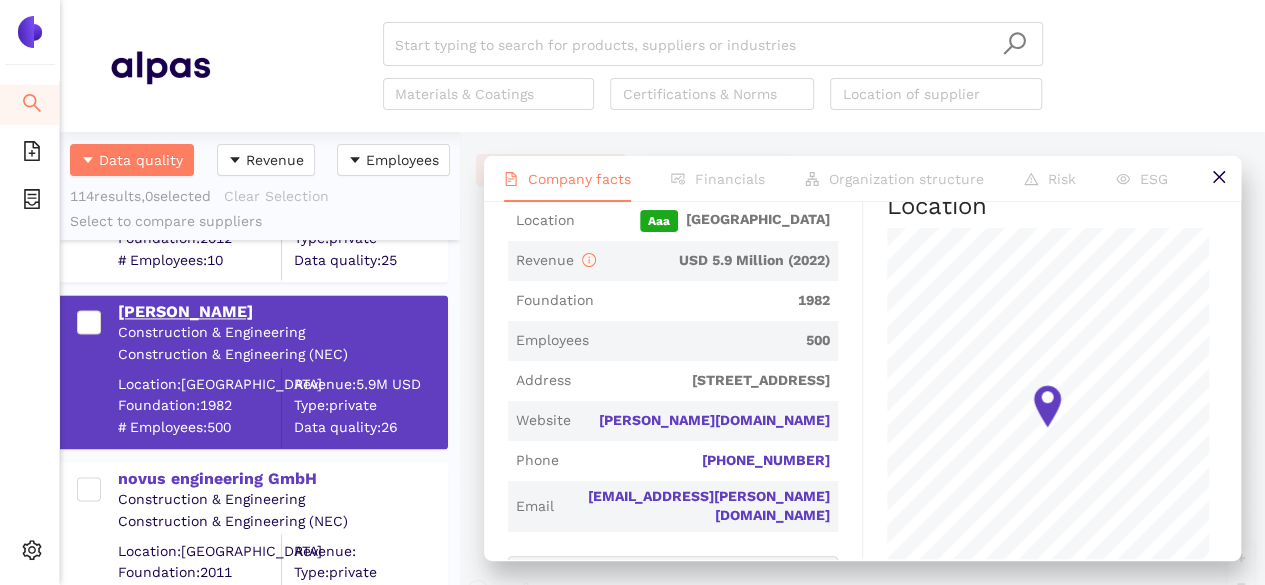 scroll, scrollTop: 0, scrollLeft: 0, axis: both 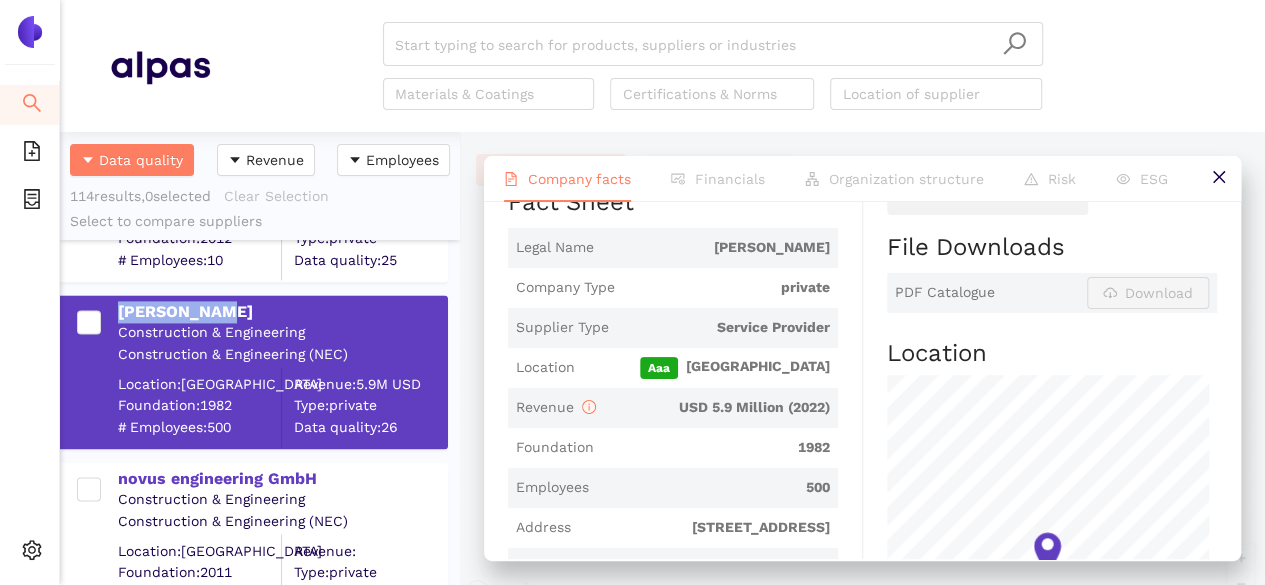 drag, startPoint x: 248, startPoint y: 311, endPoint x: 117, endPoint y: 318, distance: 131.18689 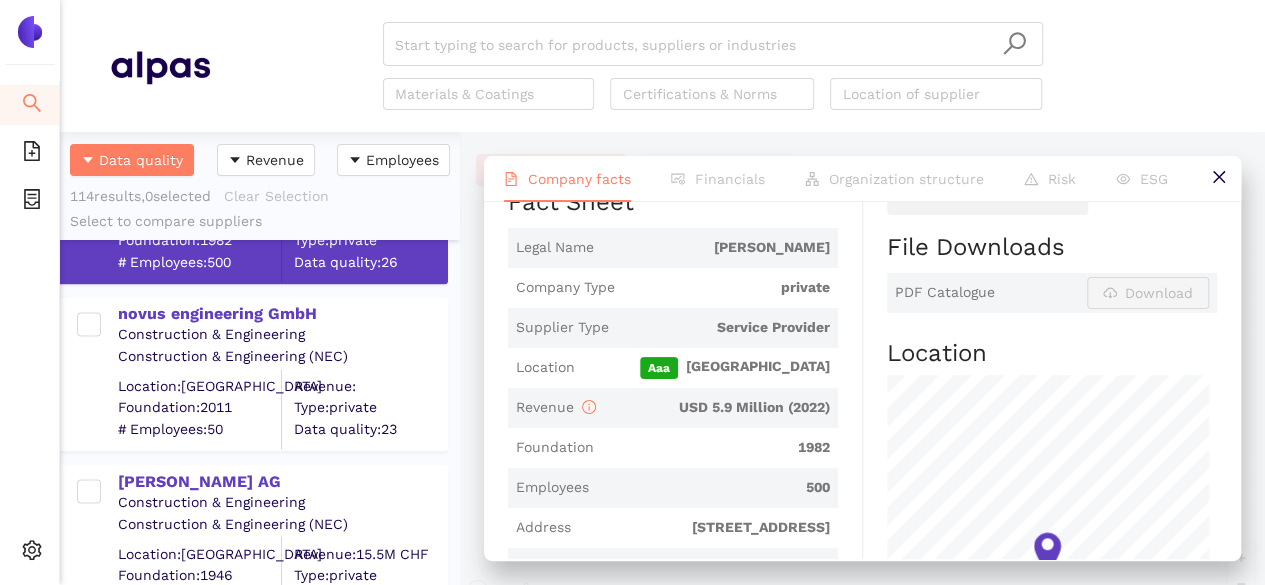 scroll, scrollTop: 5498, scrollLeft: 0, axis: vertical 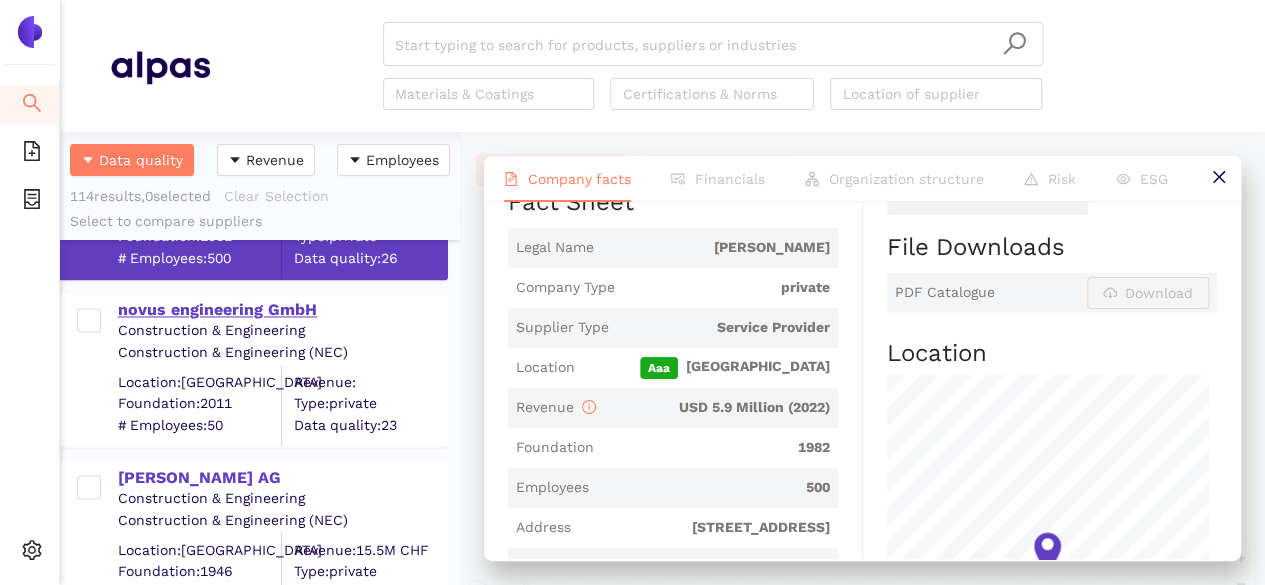 click on "novus engineering GmbH" at bounding box center [282, 310] 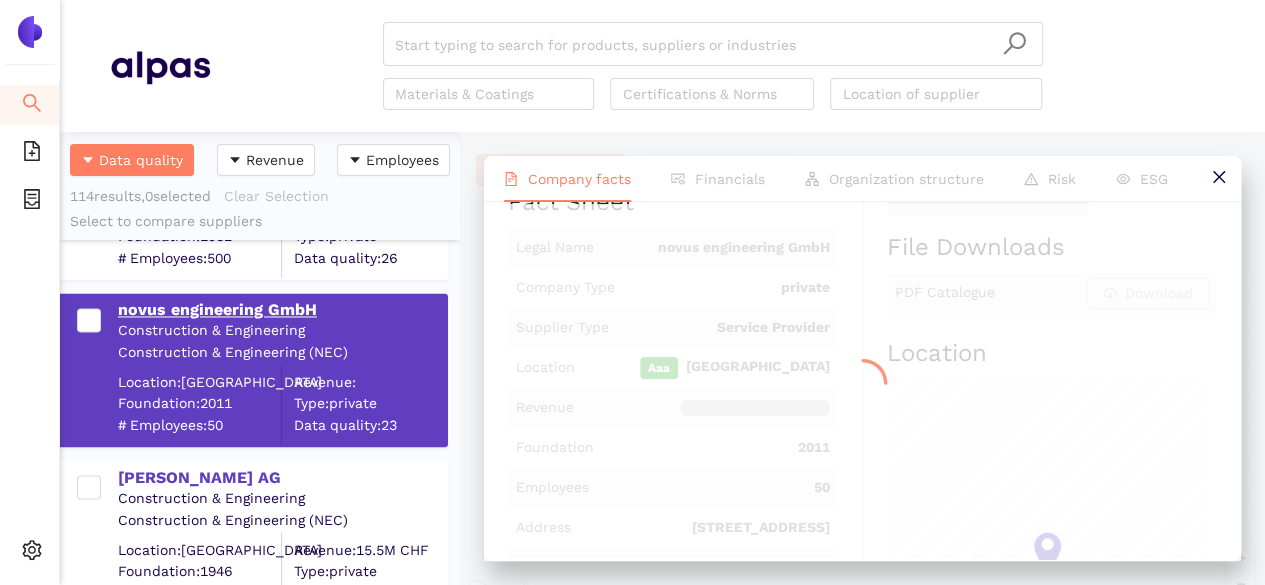 scroll, scrollTop: 0, scrollLeft: 0, axis: both 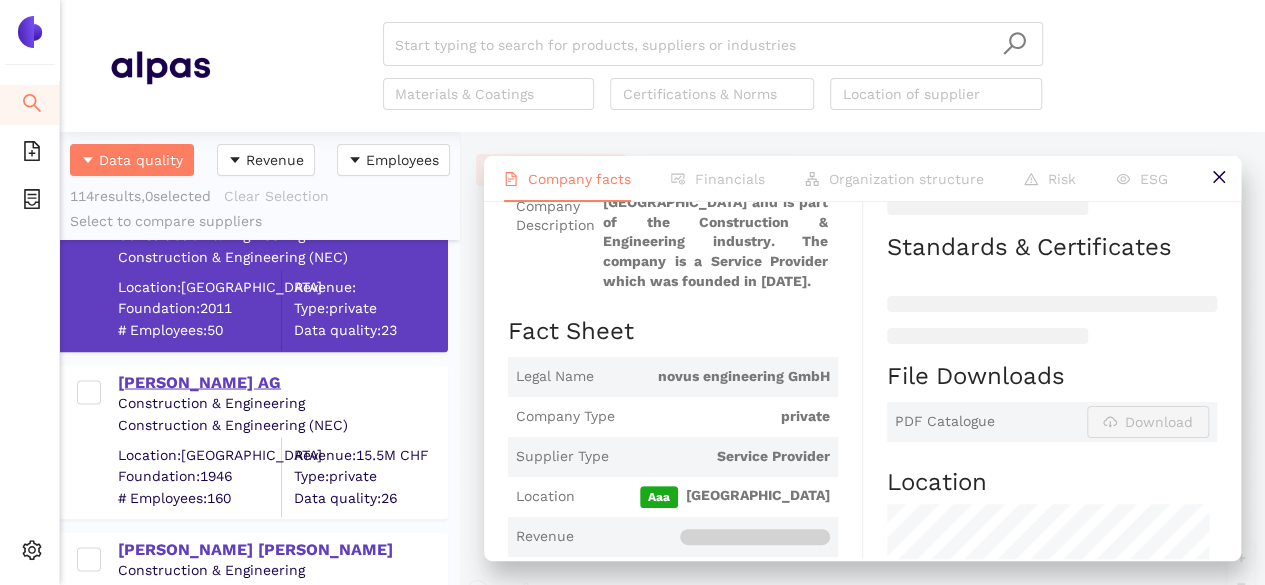 click on "[PERSON_NAME] AG" at bounding box center [282, 382] 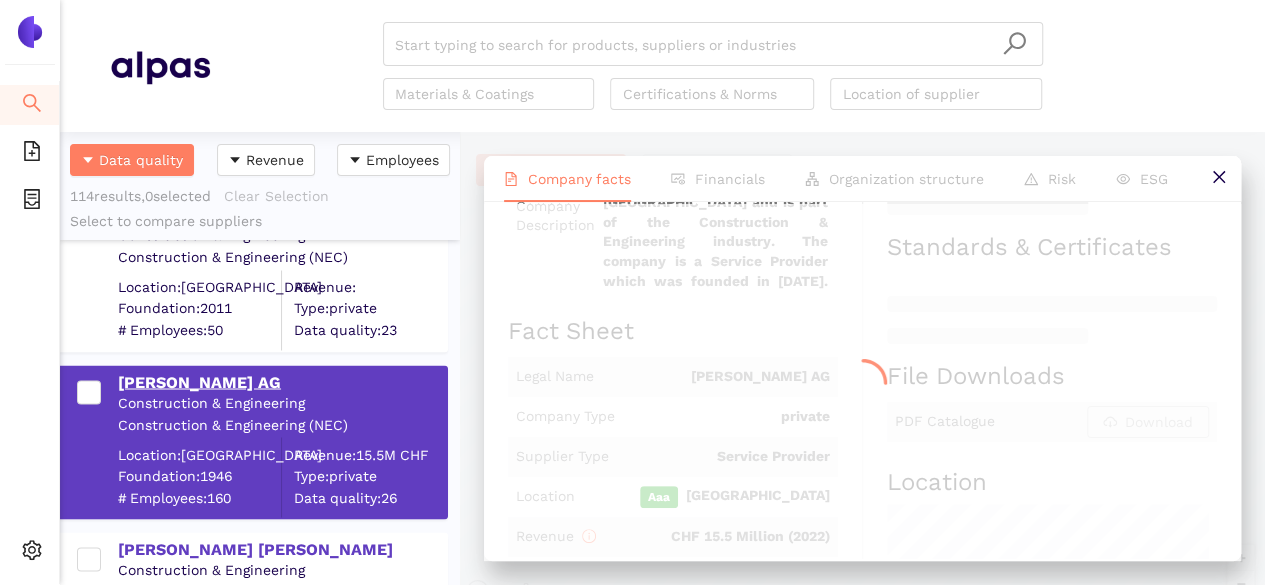 scroll, scrollTop: 0, scrollLeft: 0, axis: both 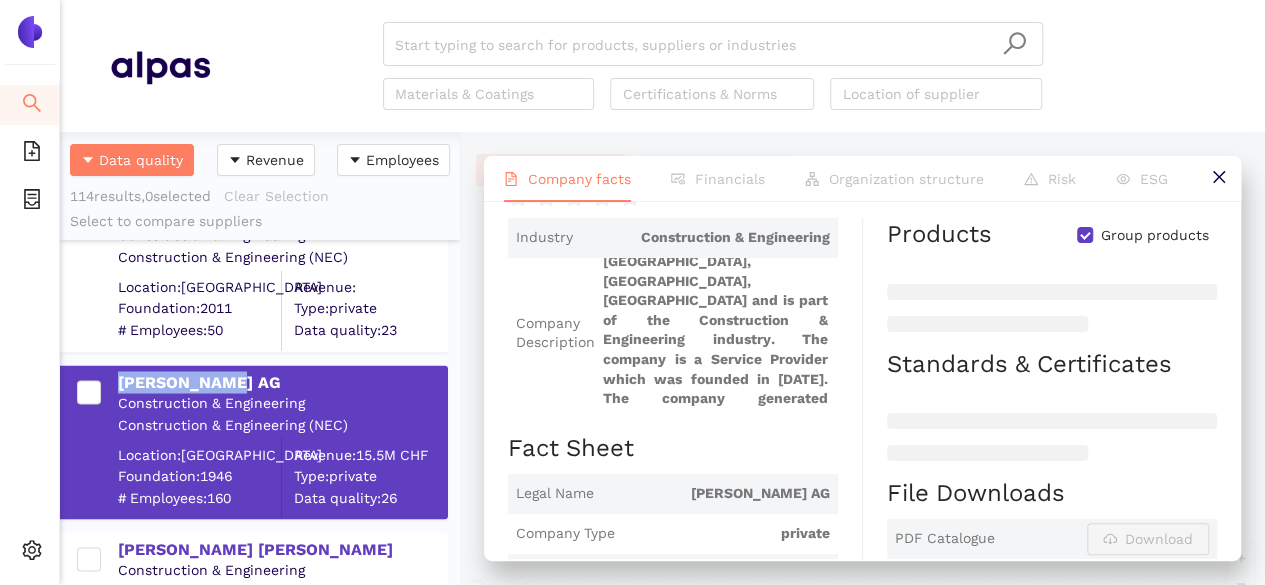 drag, startPoint x: 231, startPoint y: 376, endPoint x: 116, endPoint y: 377, distance: 115.00435 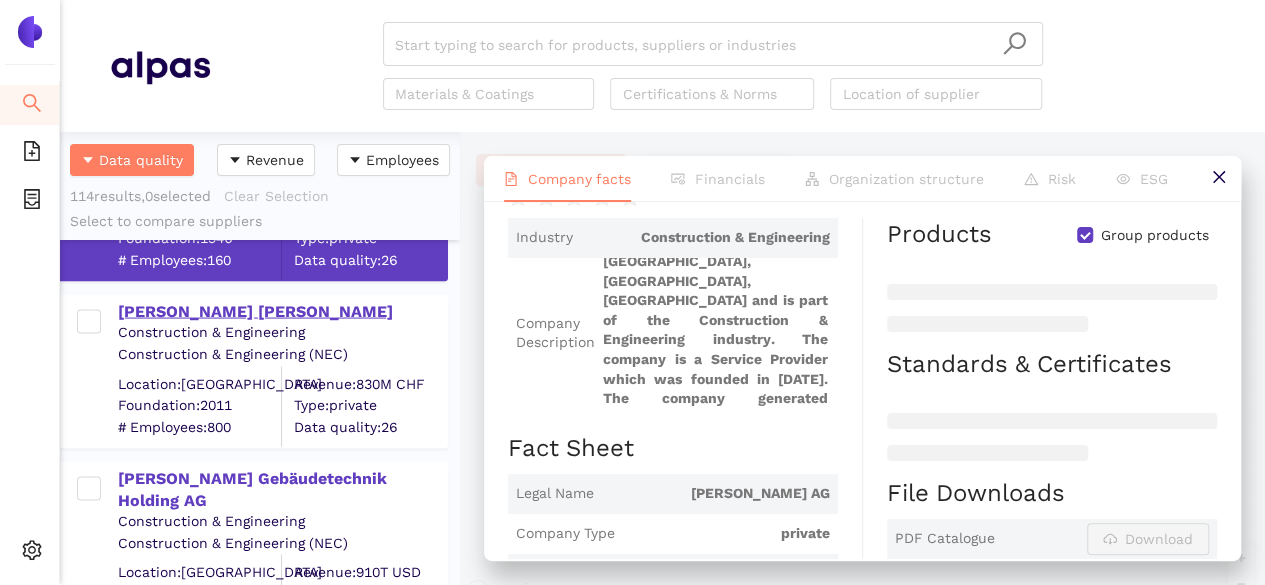 click on "[PERSON_NAME] [PERSON_NAME]" at bounding box center (282, 311) 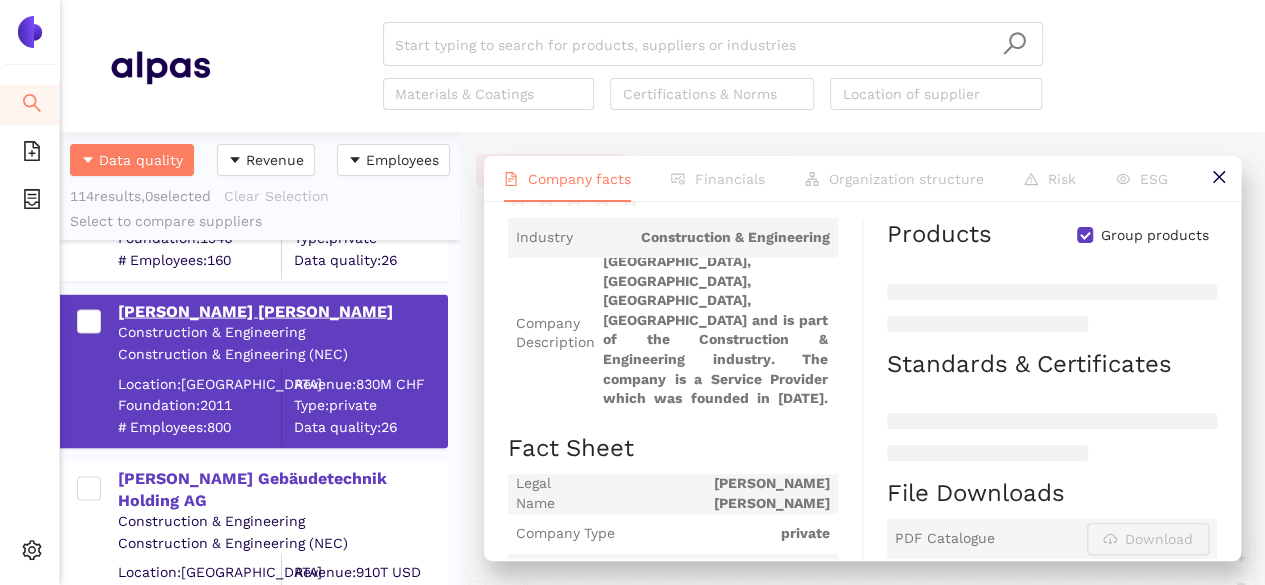 scroll, scrollTop: 0, scrollLeft: 0, axis: both 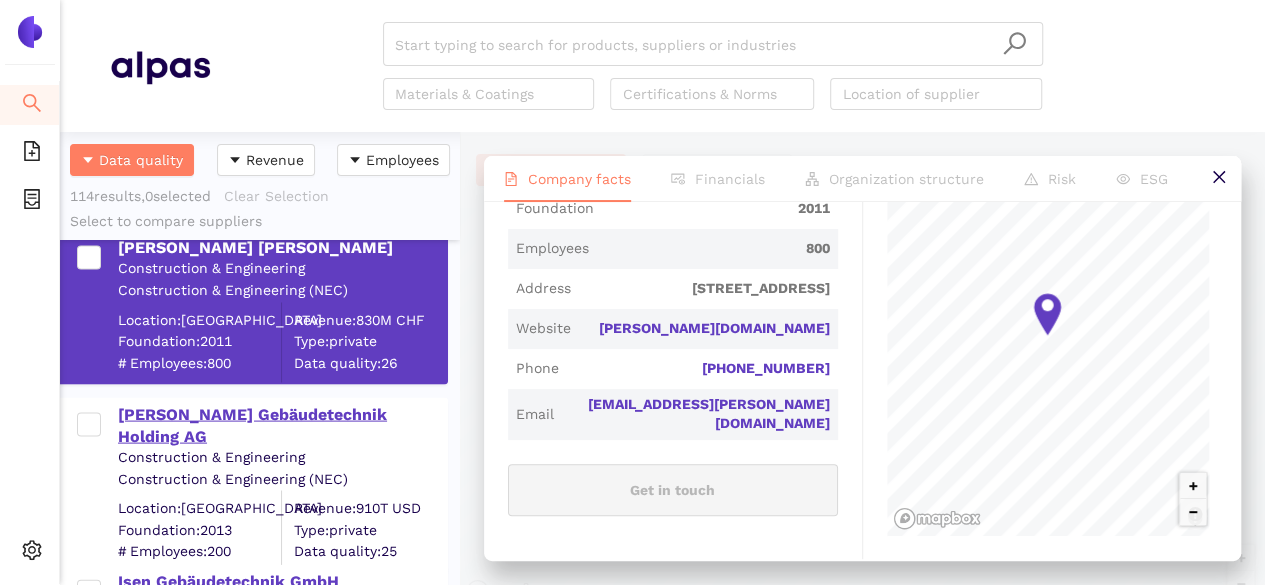 click on "[PERSON_NAME] Gebäudetechnik Holding AG" at bounding box center [282, 425] 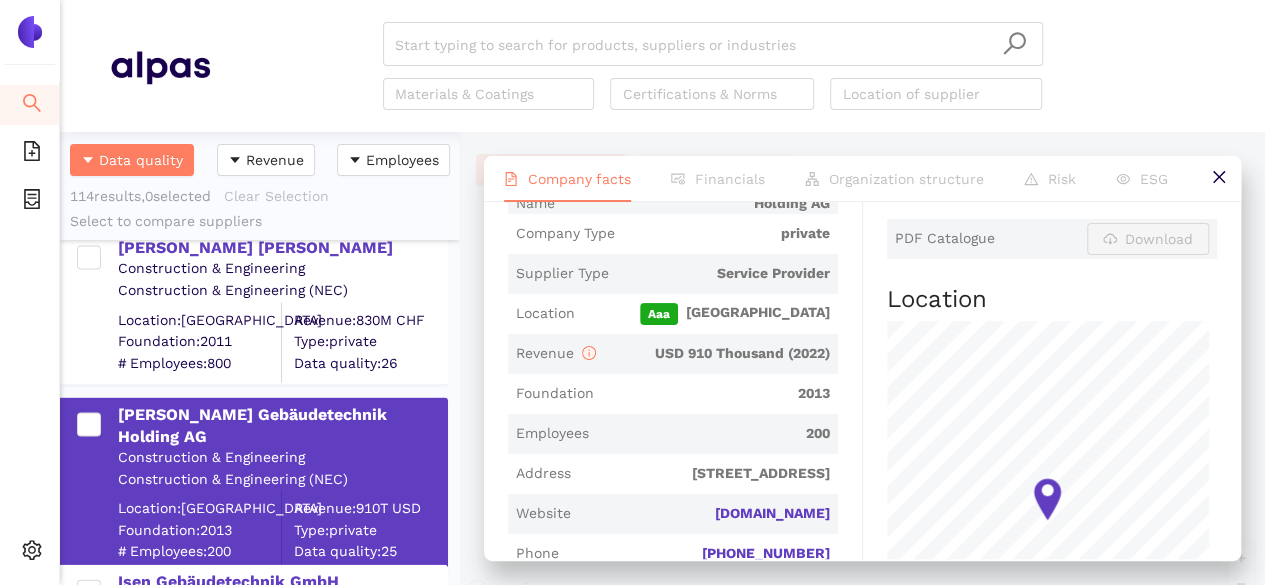 scroll, scrollTop: 0, scrollLeft: 0, axis: both 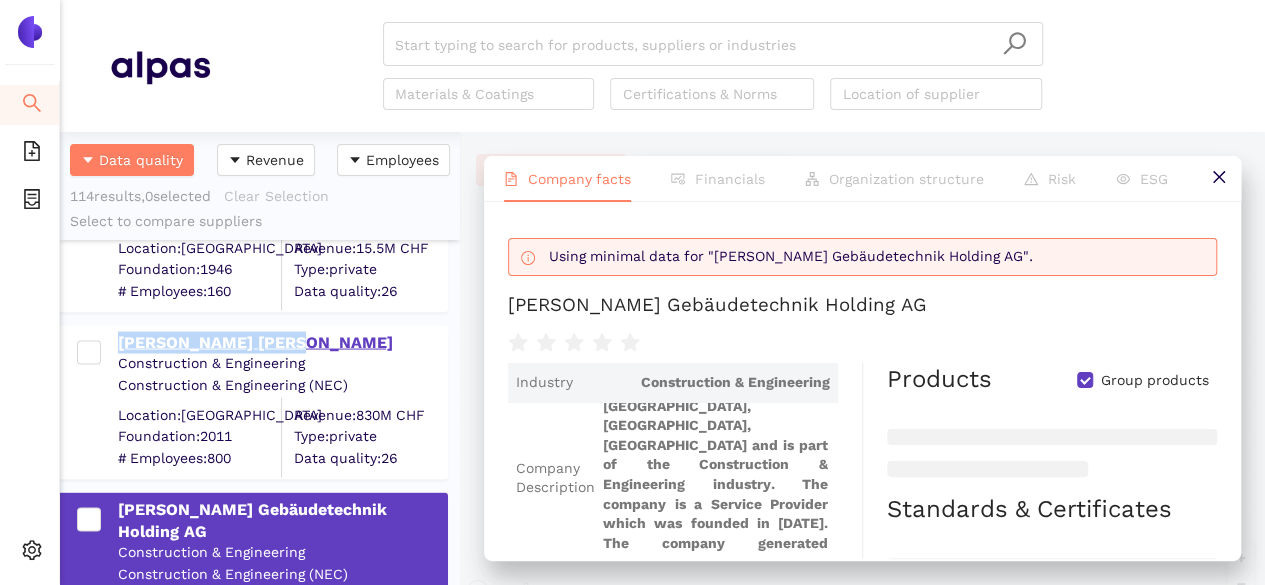 drag, startPoint x: 330, startPoint y: 341, endPoint x: 118, endPoint y: 339, distance: 212.00943 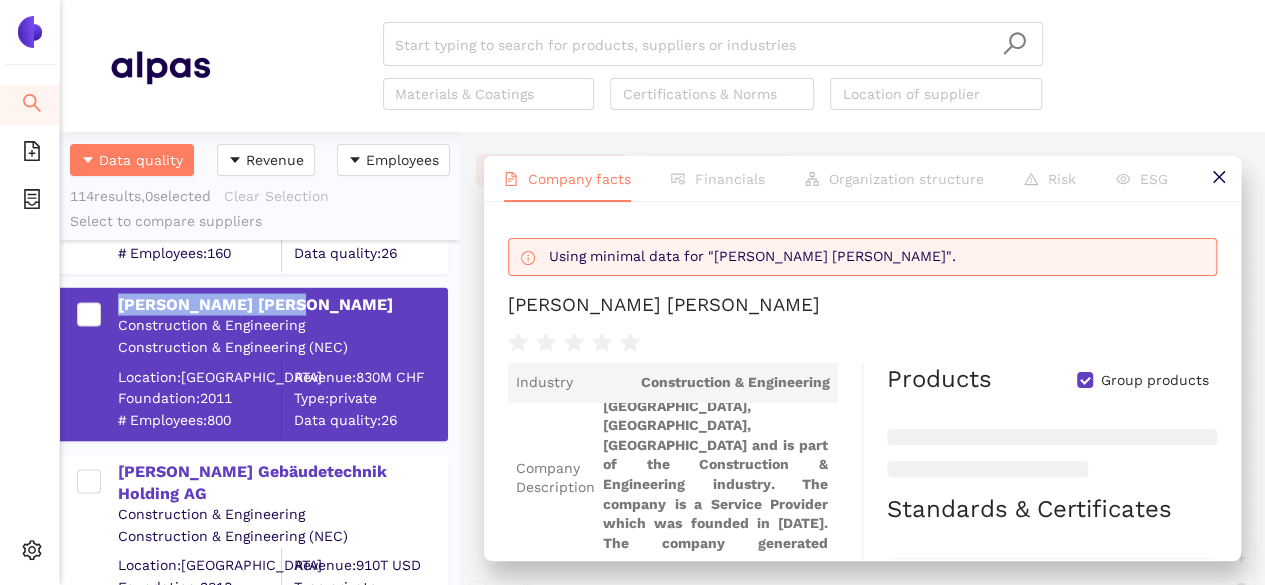 scroll, scrollTop: 5918, scrollLeft: 0, axis: vertical 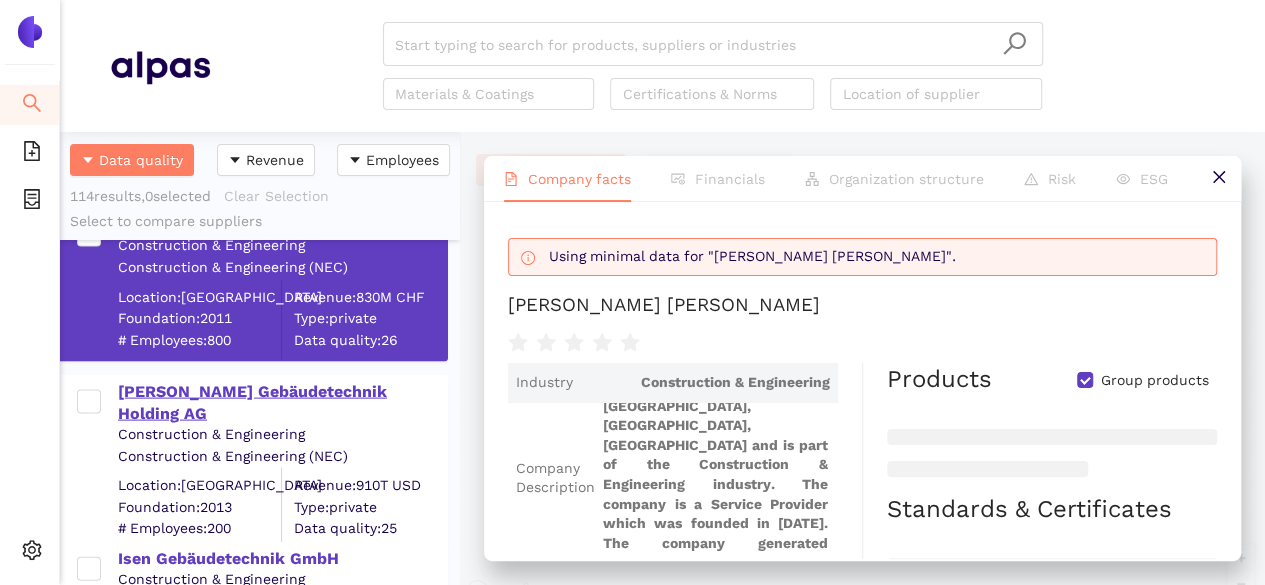 click on "[PERSON_NAME] Gebäudetechnik Holding AG" at bounding box center [282, 402] 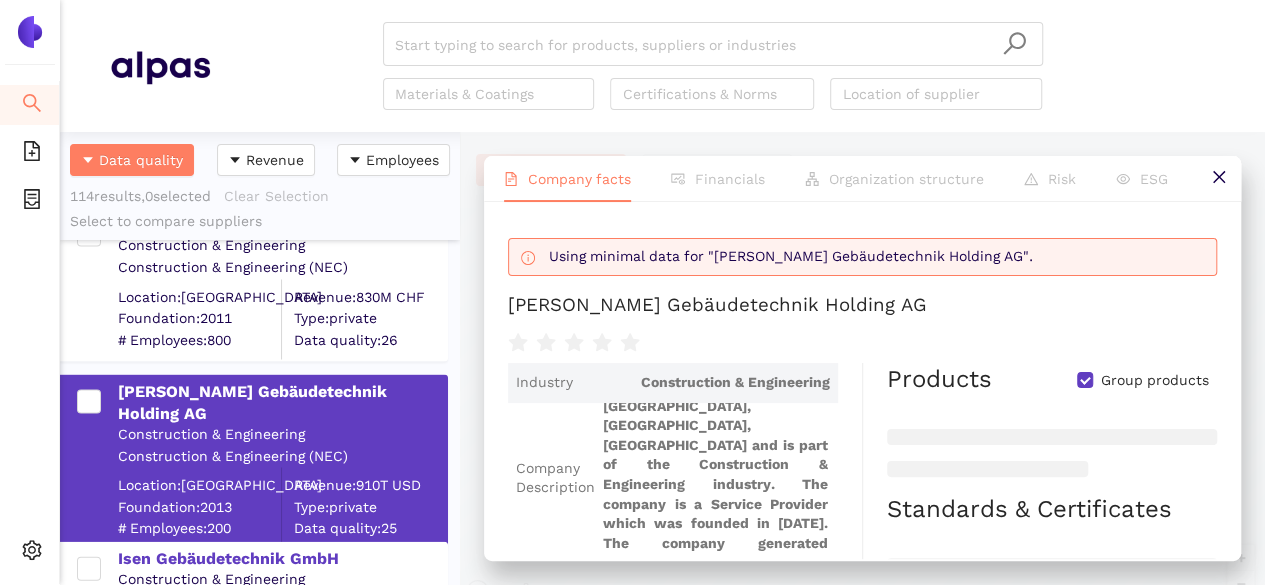 scroll, scrollTop: 51, scrollLeft: 0, axis: vertical 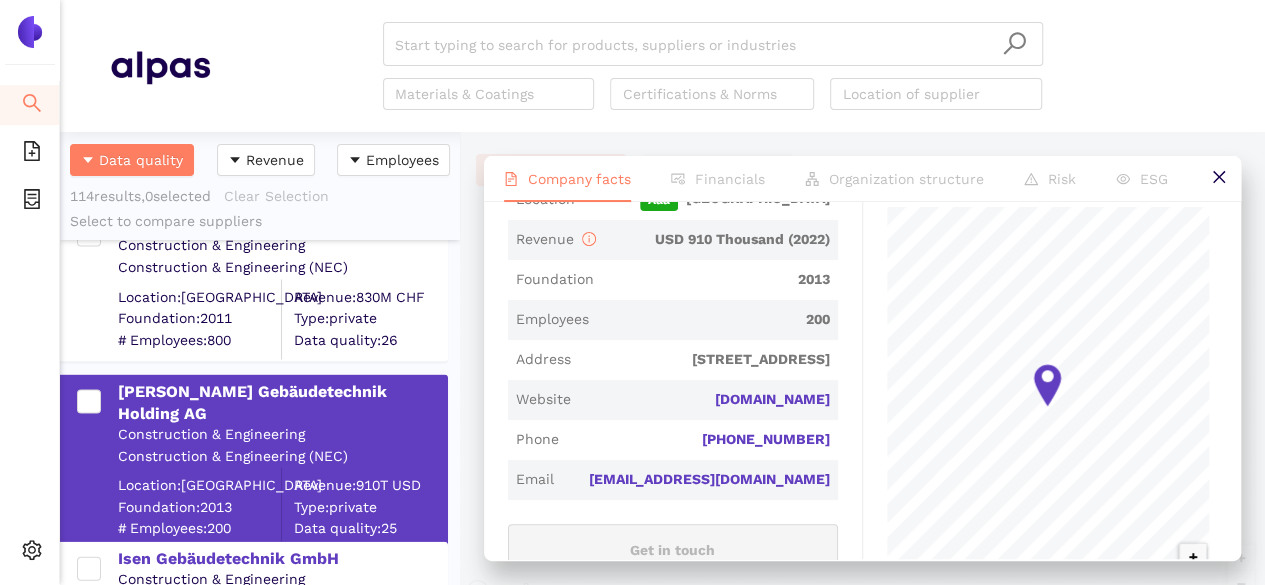 drag, startPoint x: 614, startPoint y: 403, endPoint x: 828, endPoint y: 387, distance: 214.59729 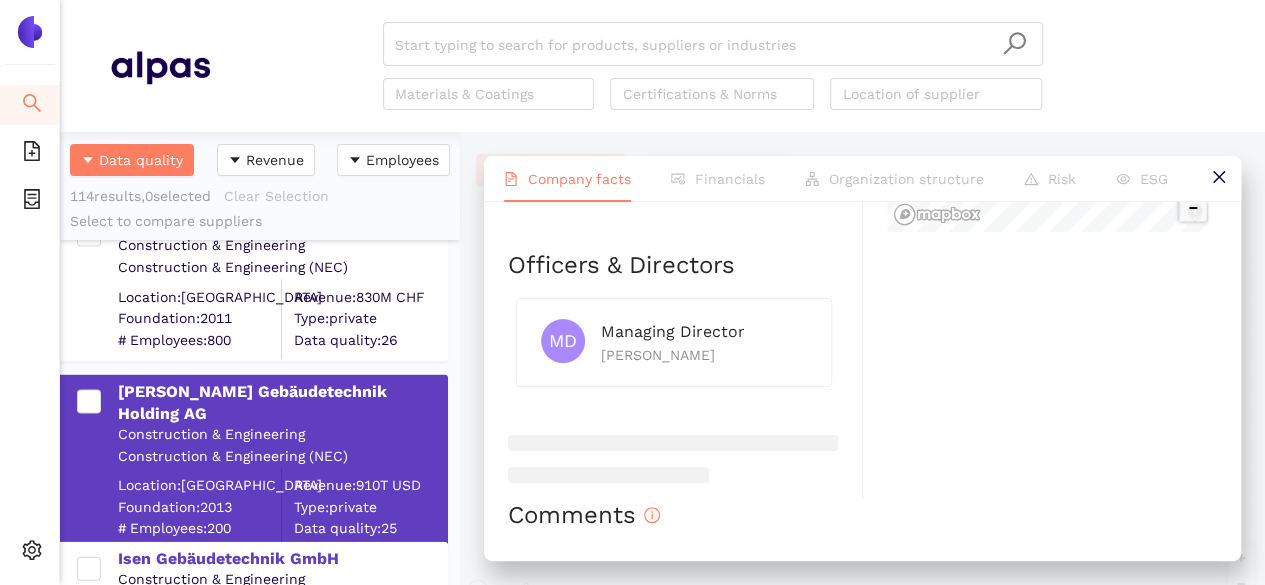 scroll, scrollTop: 939, scrollLeft: 0, axis: vertical 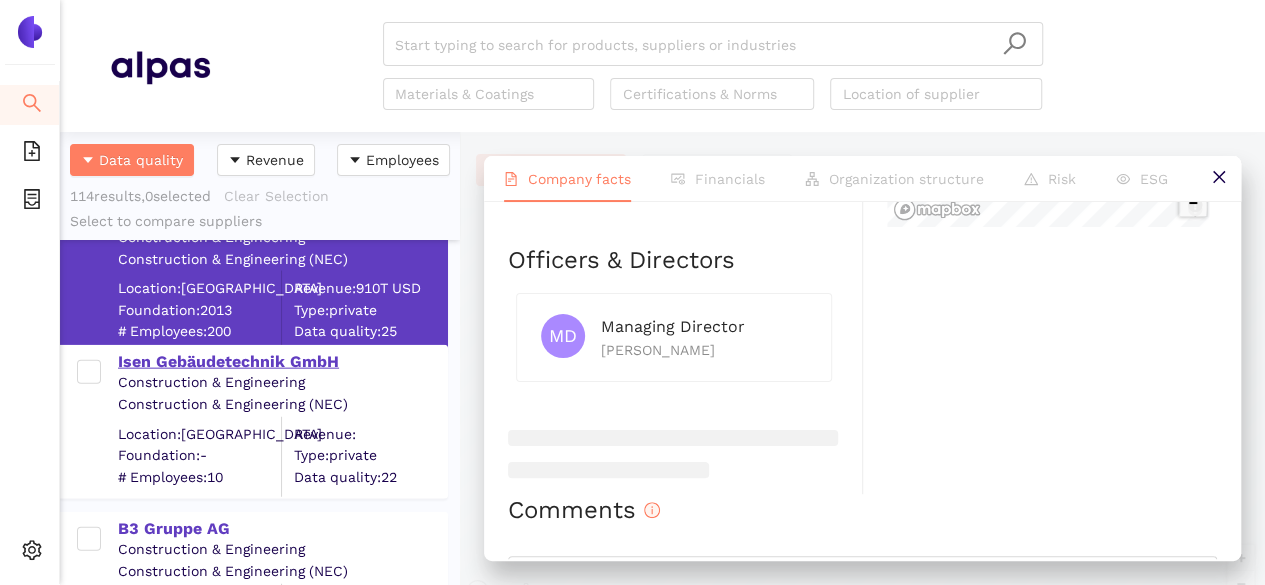 click on "Isen Gebäudetechnik GmbH" at bounding box center (282, 362) 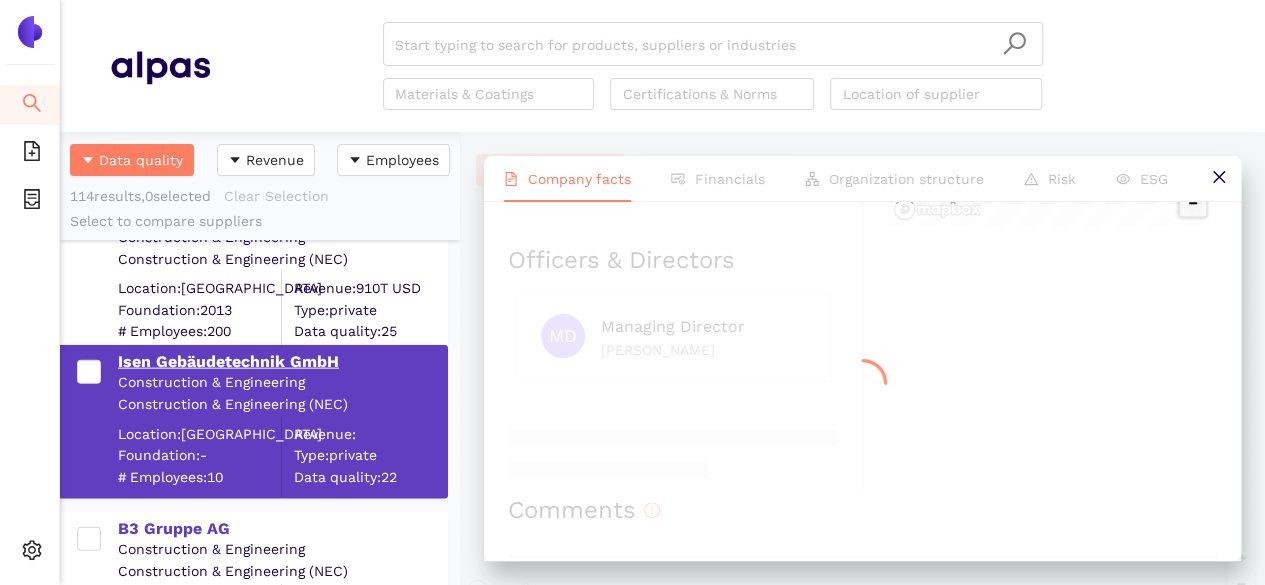 scroll, scrollTop: 0, scrollLeft: 0, axis: both 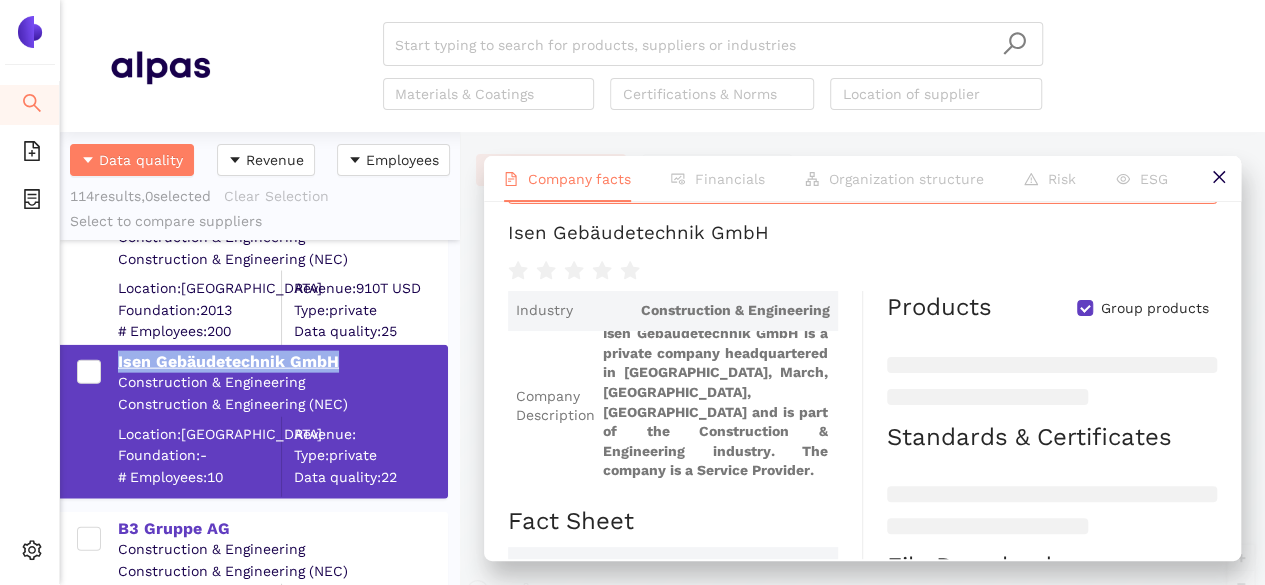 drag, startPoint x: 112, startPoint y: 353, endPoint x: 368, endPoint y: 347, distance: 256.0703 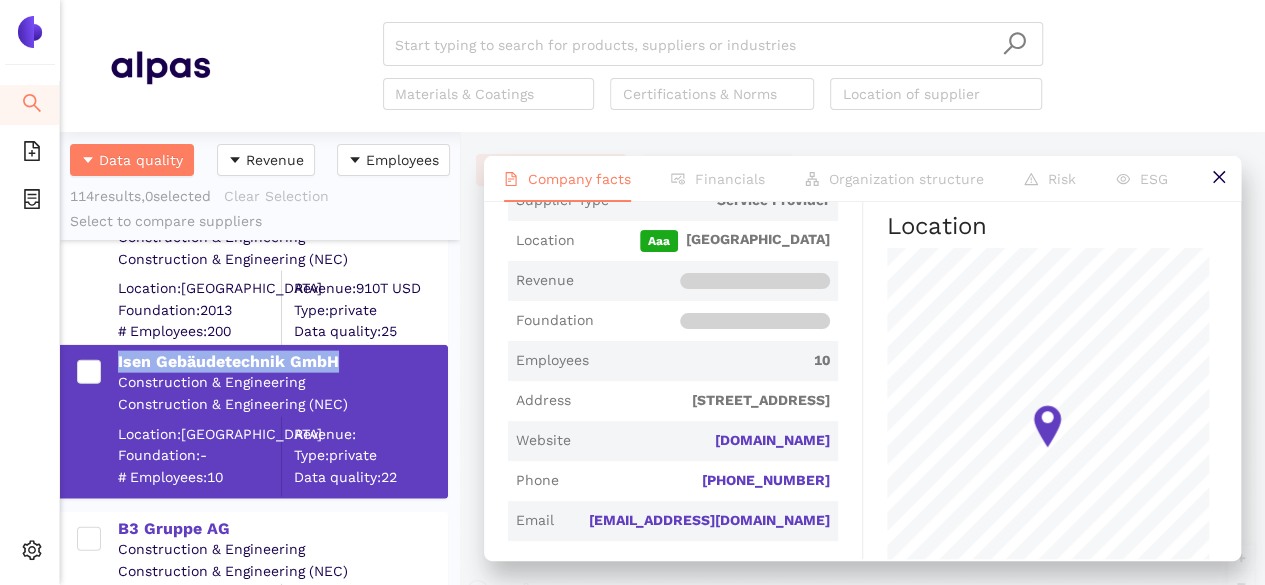 scroll, scrollTop: 522, scrollLeft: 0, axis: vertical 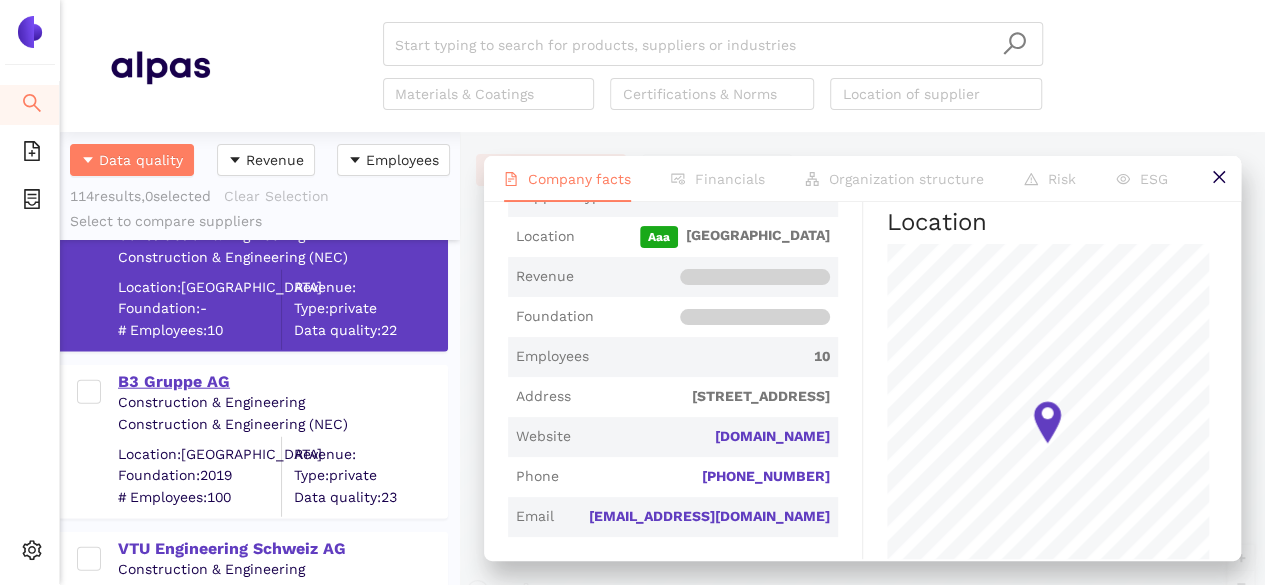 click on "B3 Gruppe AG" at bounding box center [282, 382] 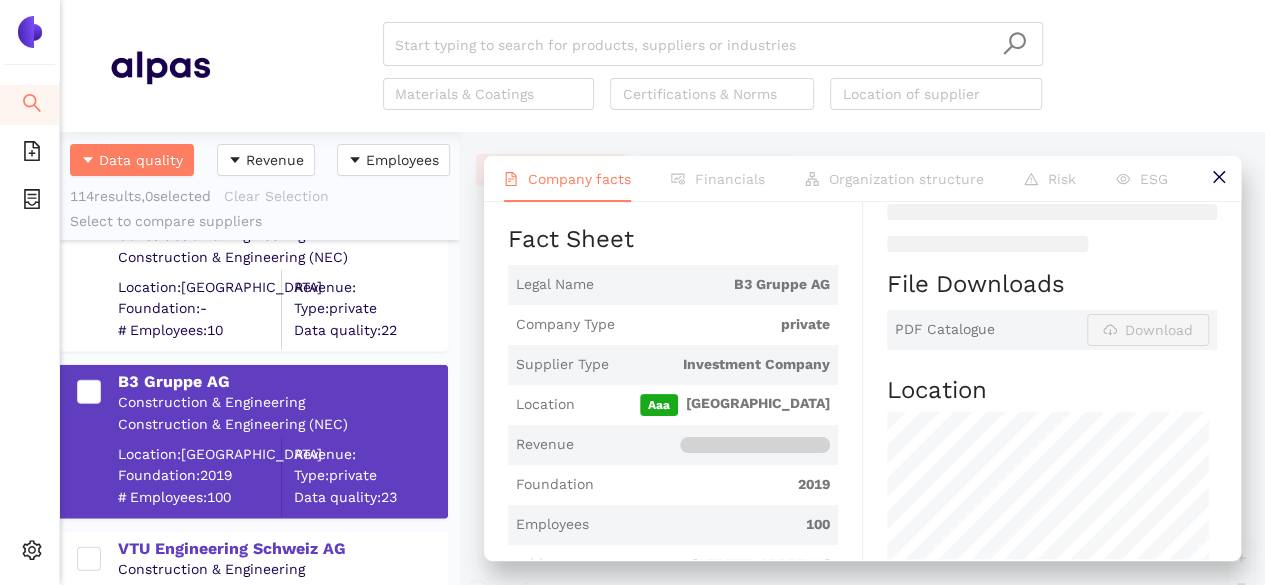 scroll, scrollTop: 511, scrollLeft: 0, axis: vertical 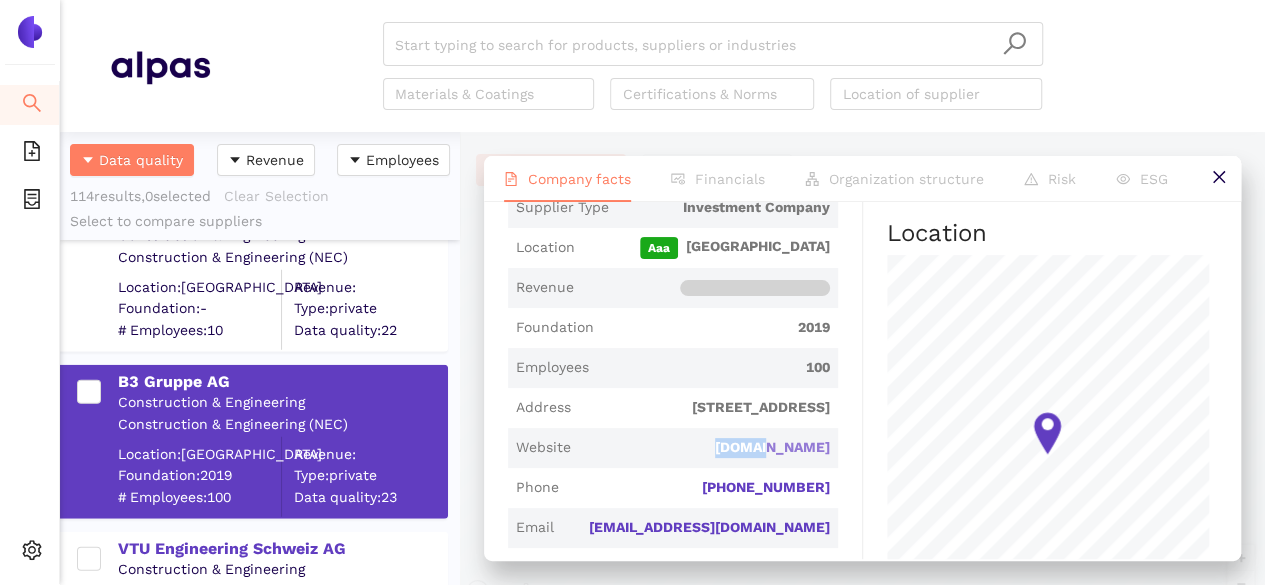 drag, startPoint x: 759, startPoint y: 443, endPoint x: 821, endPoint y: 446, distance: 62.072536 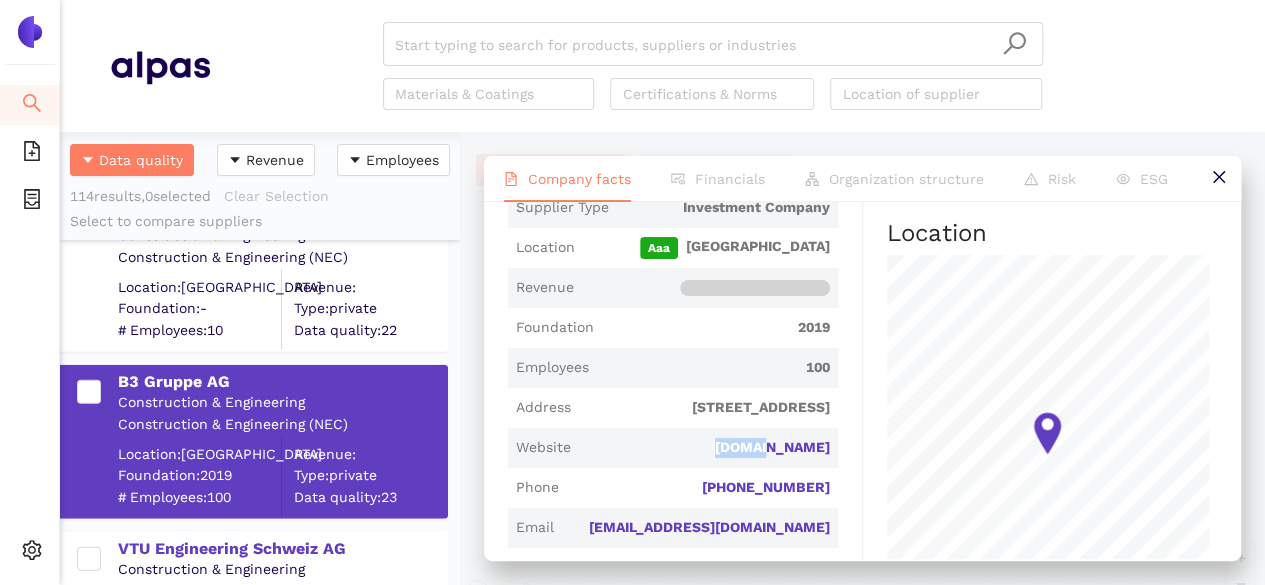 scroll, scrollTop: 393, scrollLeft: 0, axis: vertical 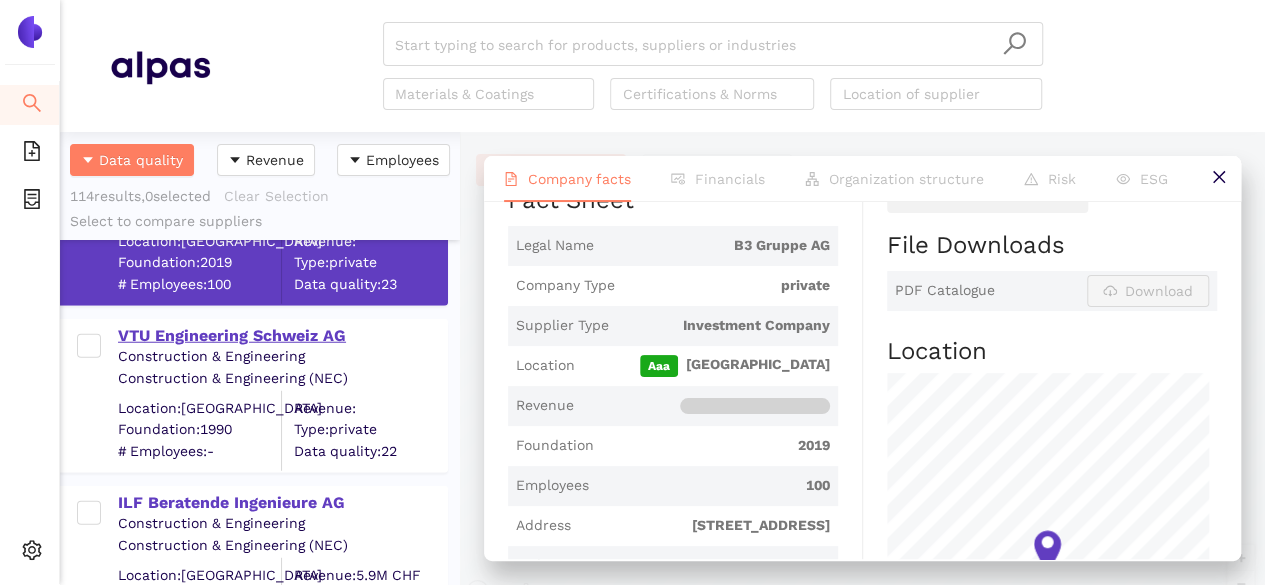 click on "VTU Engineering Schweiz AG" at bounding box center [282, 336] 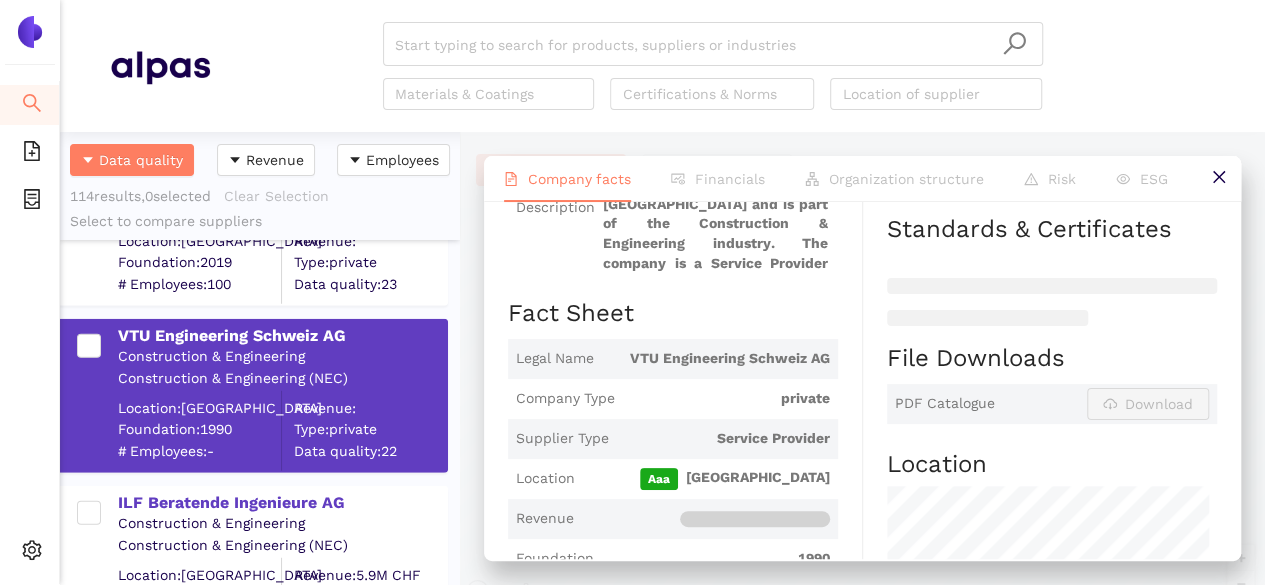 scroll, scrollTop: 188, scrollLeft: 0, axis: vertical 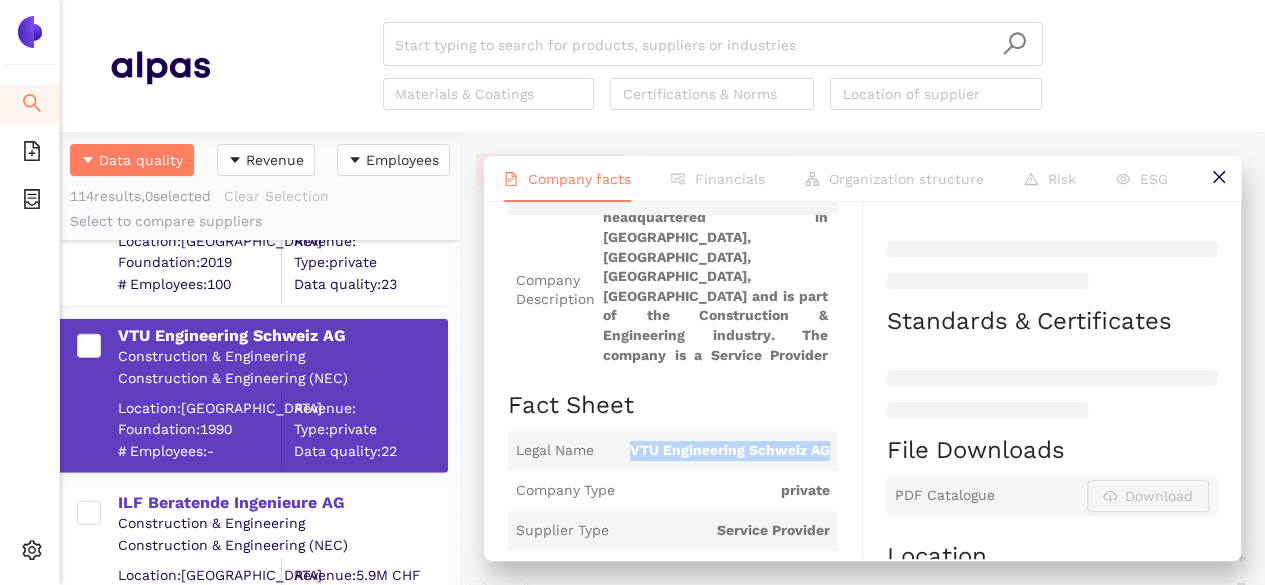 drag, startPoint x: 619, startPoint y: 442, endPoint x: 822, endPoint y: 443, distance: 203.00246 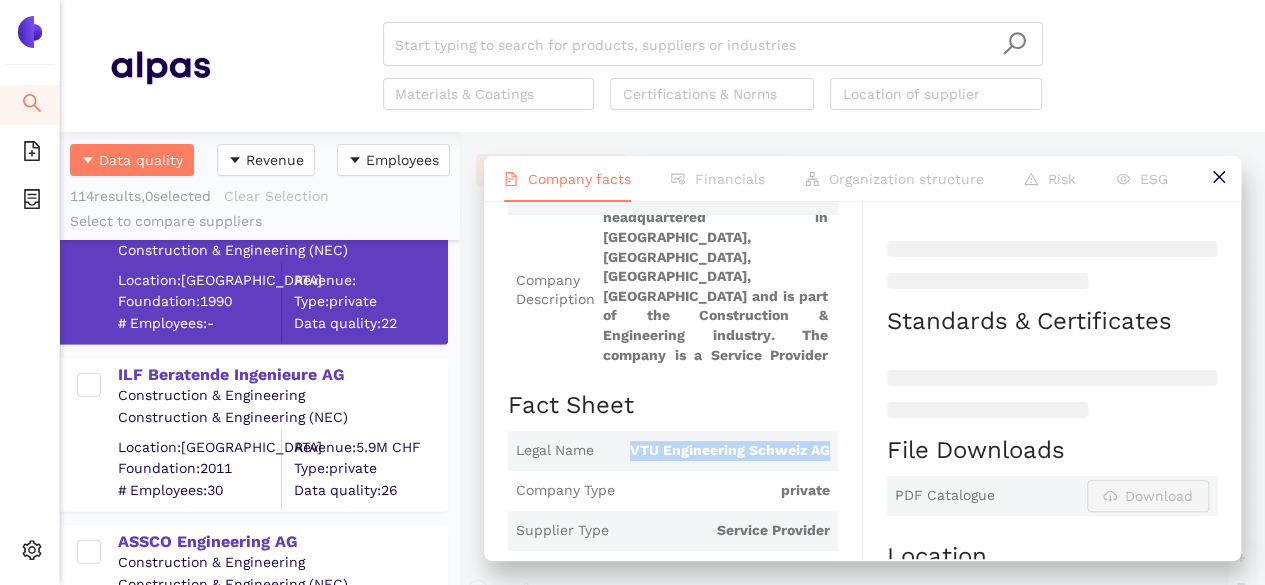 scroll, scrollTop: 6606, scrollLeft: 0, axis: vertical 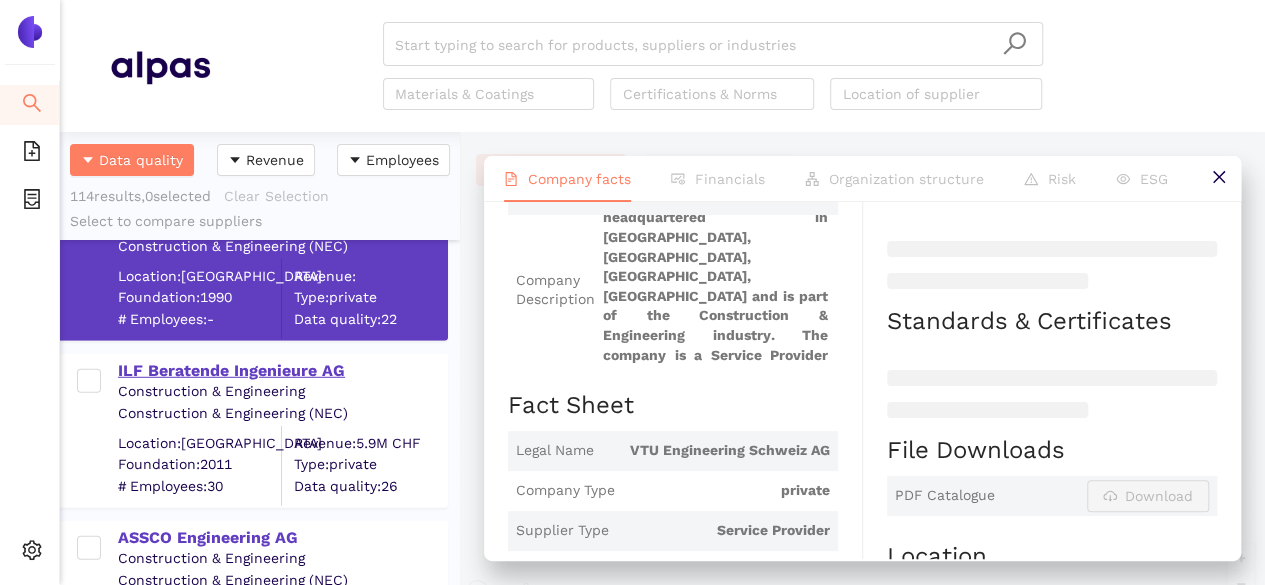 click on "ILF Beratende Ingenieure AG" at bounding box center [282, 371] 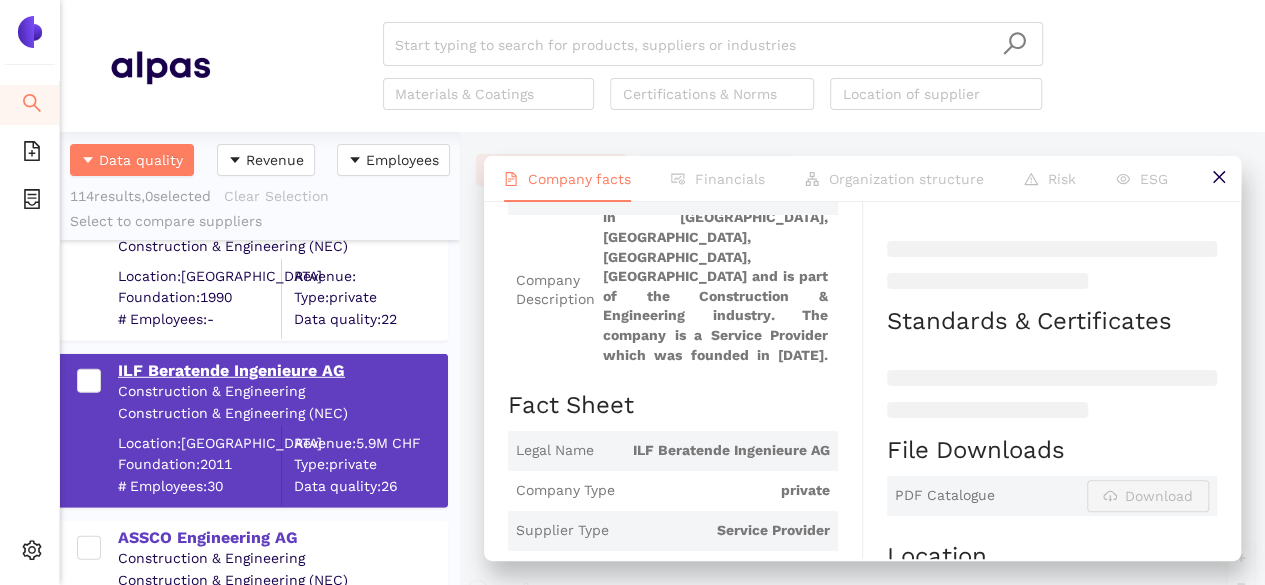 scroll, scrollTop: 0, scrollLeft: 0, axis: both 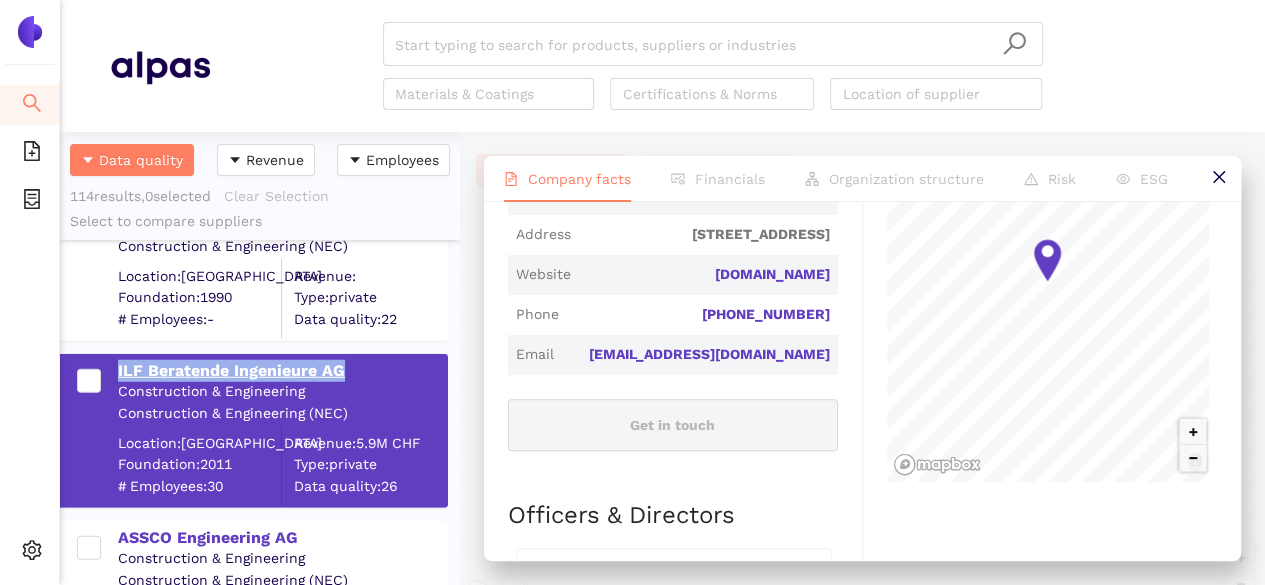 drag, startPoint x: 348, startPoint y: 371, endPoint x: 118, endPoint y: 361, distance: 230.21729 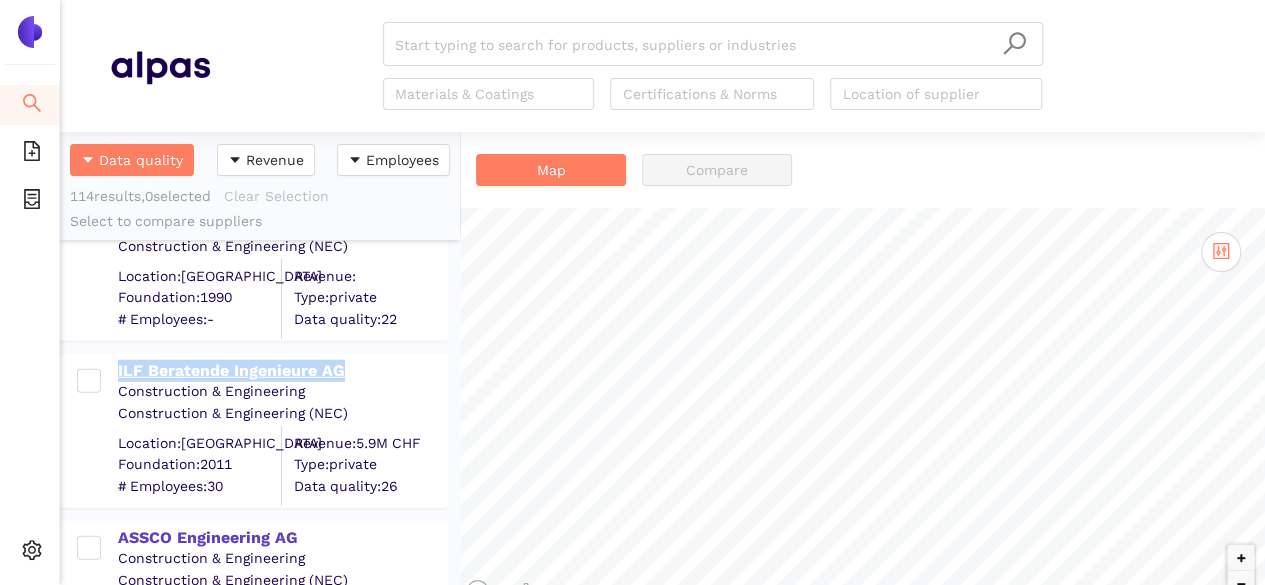 click on "ILF Beratende Ingenieure AG" at bounding box center (282, 371) 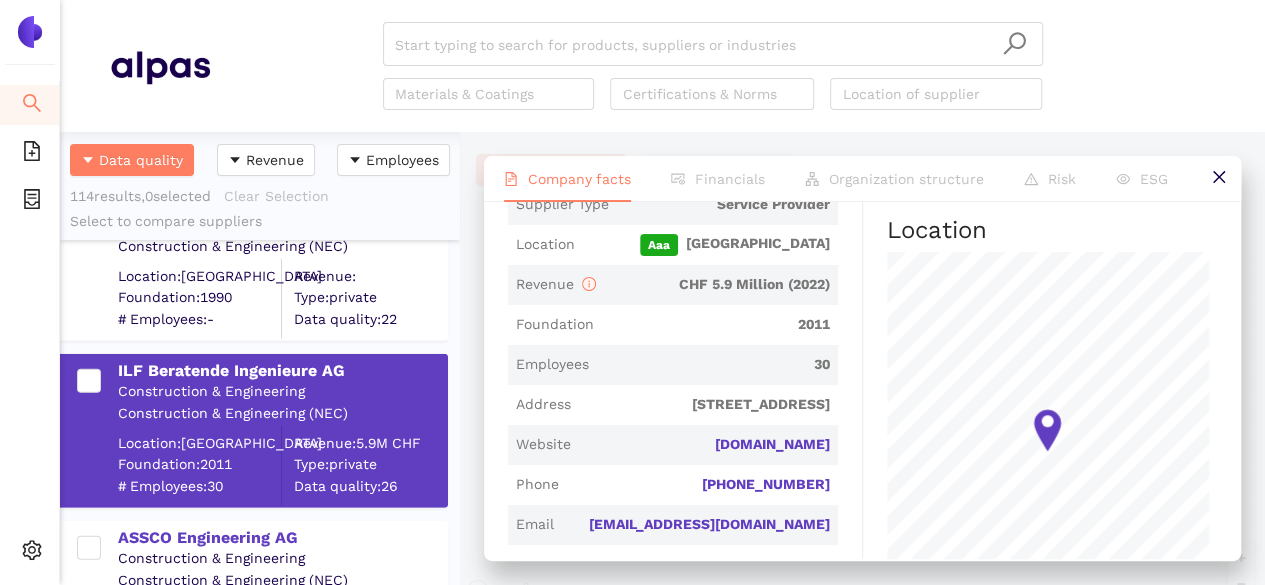 scroll, scrollTop: 519, scrollLeft: 0, axis: vertical 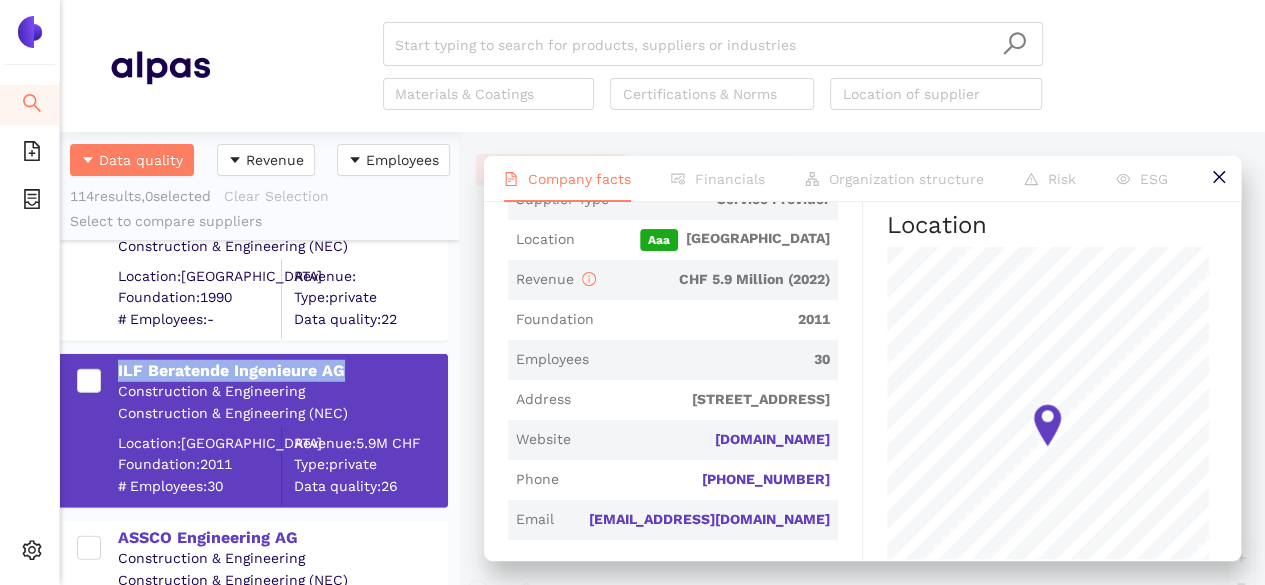 drag, startPoint x: 354, startPoint y: 366, endPoint x: 108, endPoint y: 367, distance: 246.00203 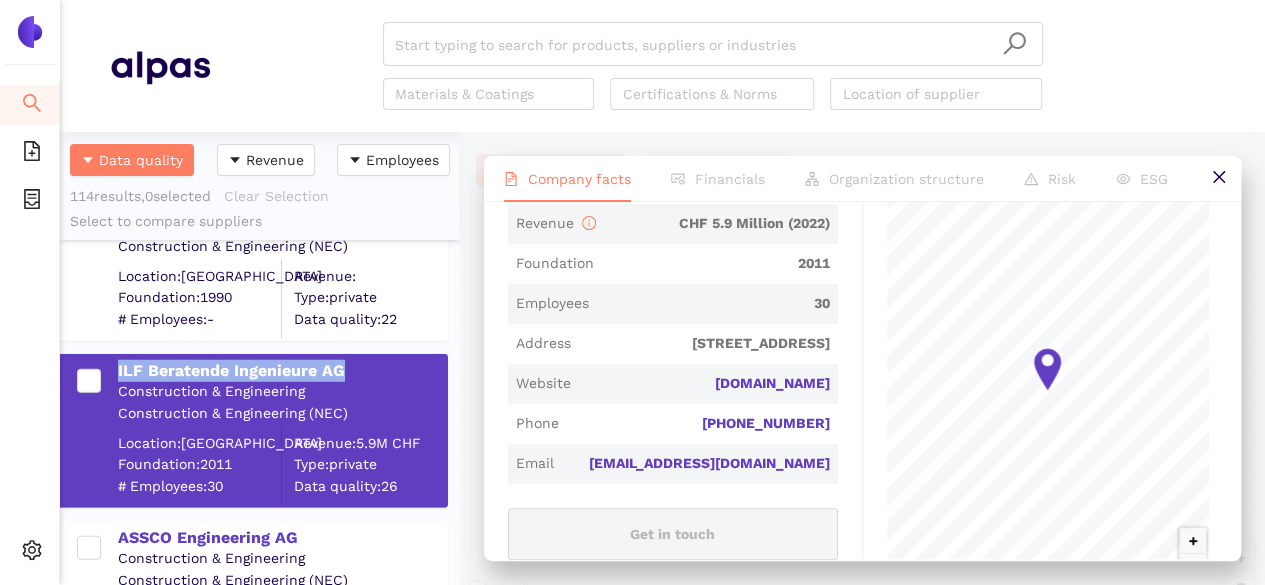 scroll, scrollTop: 651, scrollLeft: 0, axis: vertical 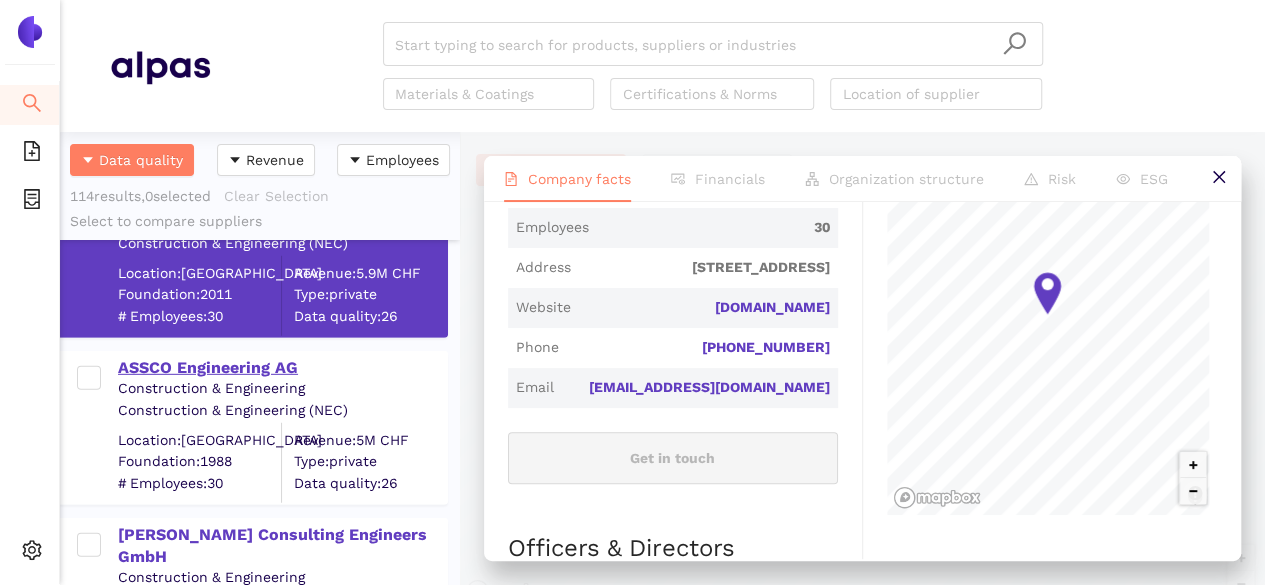 click on "ASSCO Engineering AG" at bounding box center [282, 368] 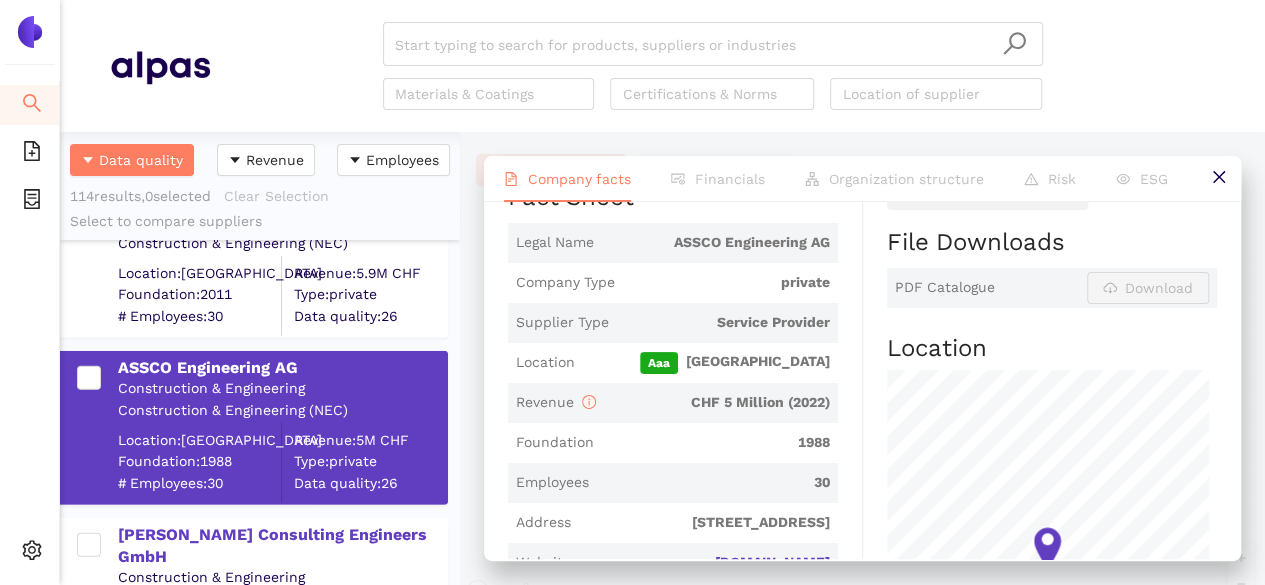 scroll, scrollTop: 321, scrollLeft: 0, axis: vertical 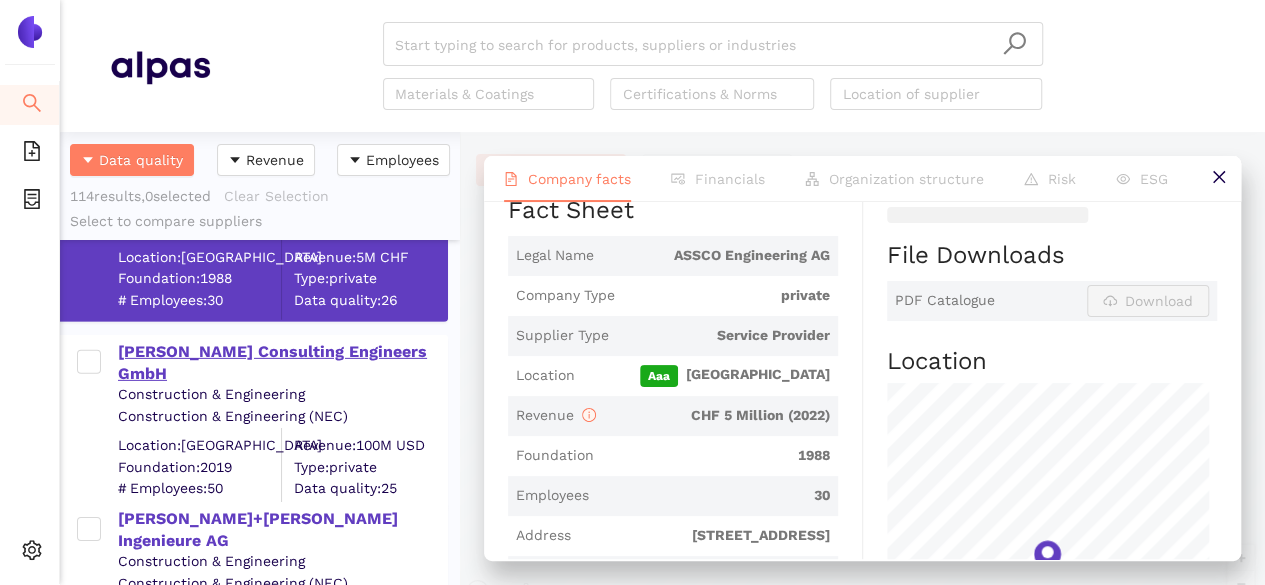 click on "[PERSON_NAME] Consulting Engineers GmbH" at bounding box center [282, 363] 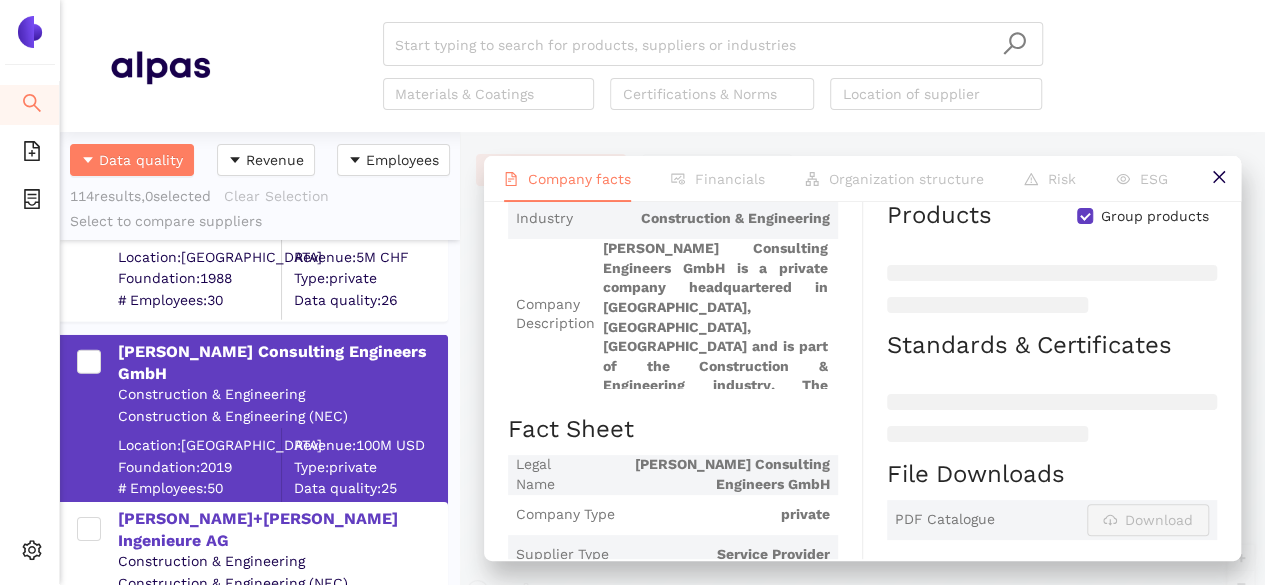 scroll, scrollTop: 87, scrollLeft: 0, axis: vertical 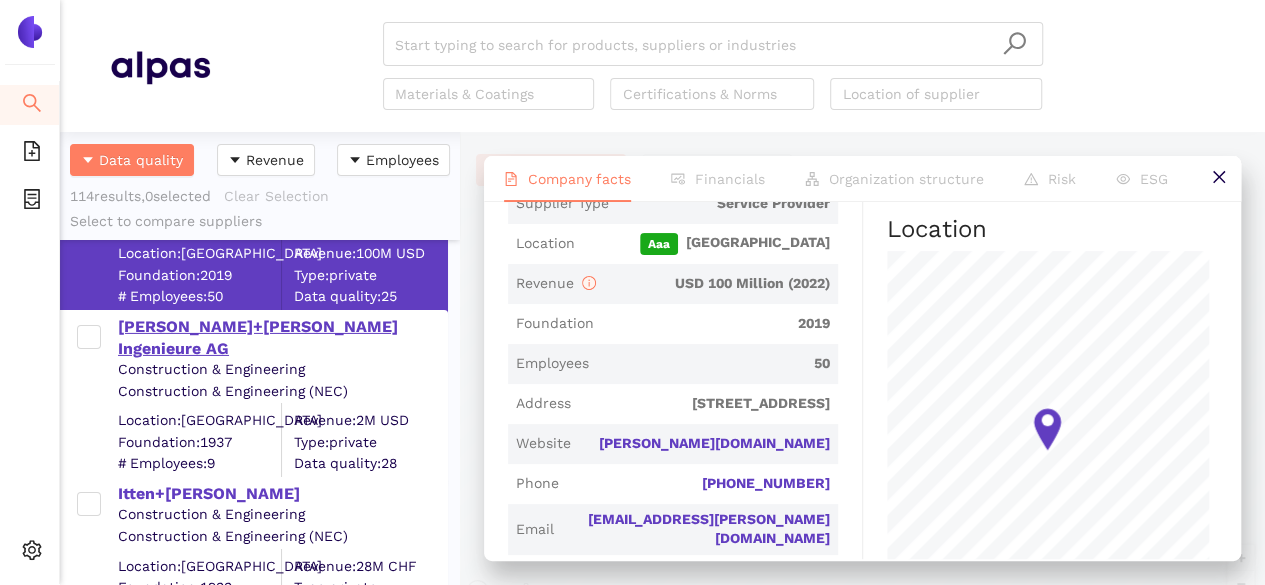 click on "[PERSON_NAME]+[PERSON_NAME] Ingenieure AG" at bounding box center [282, 338] 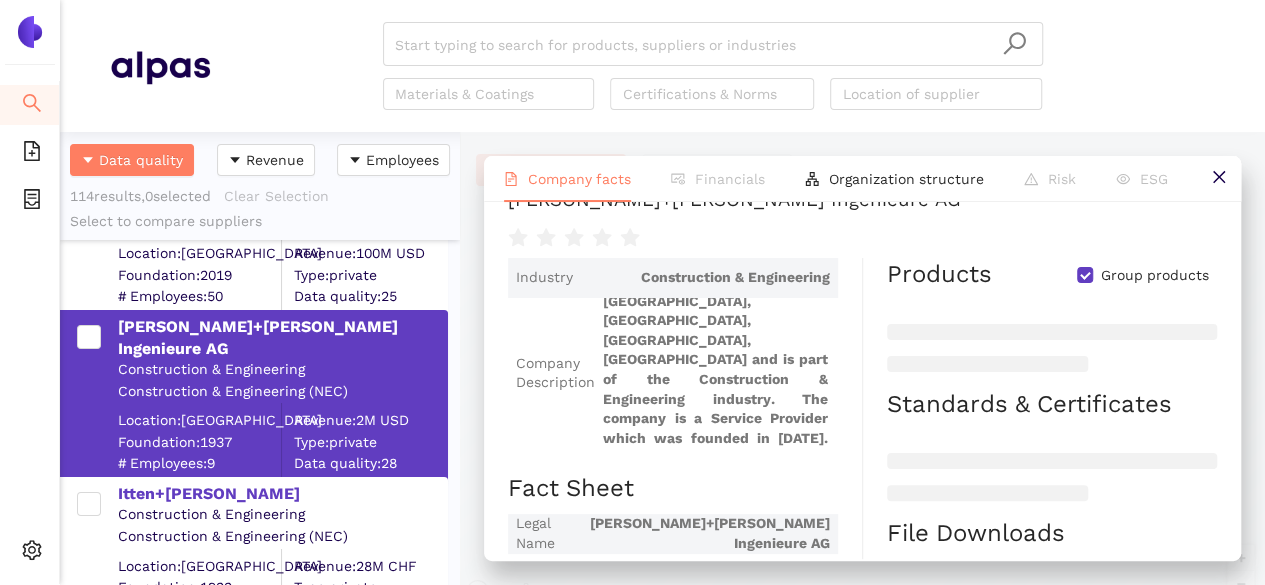 scroll, scrollTop: 135, scrollLeft: 0, axis: vertical 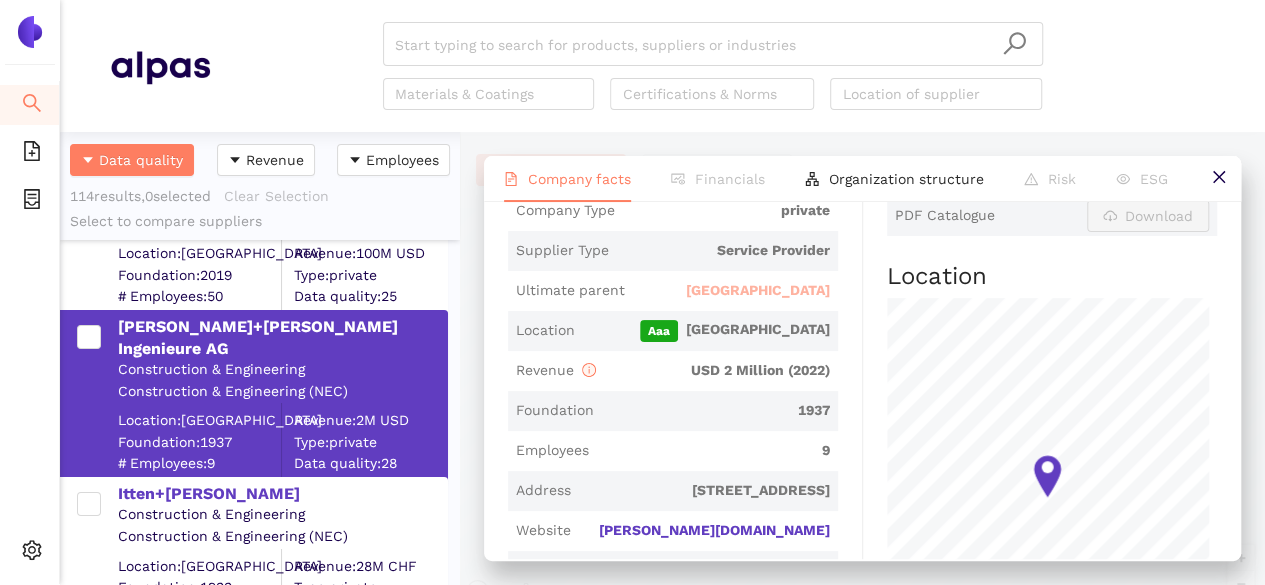 click on "[GEOGRAPHIC_DATA]" at bounding box center [758, 291] 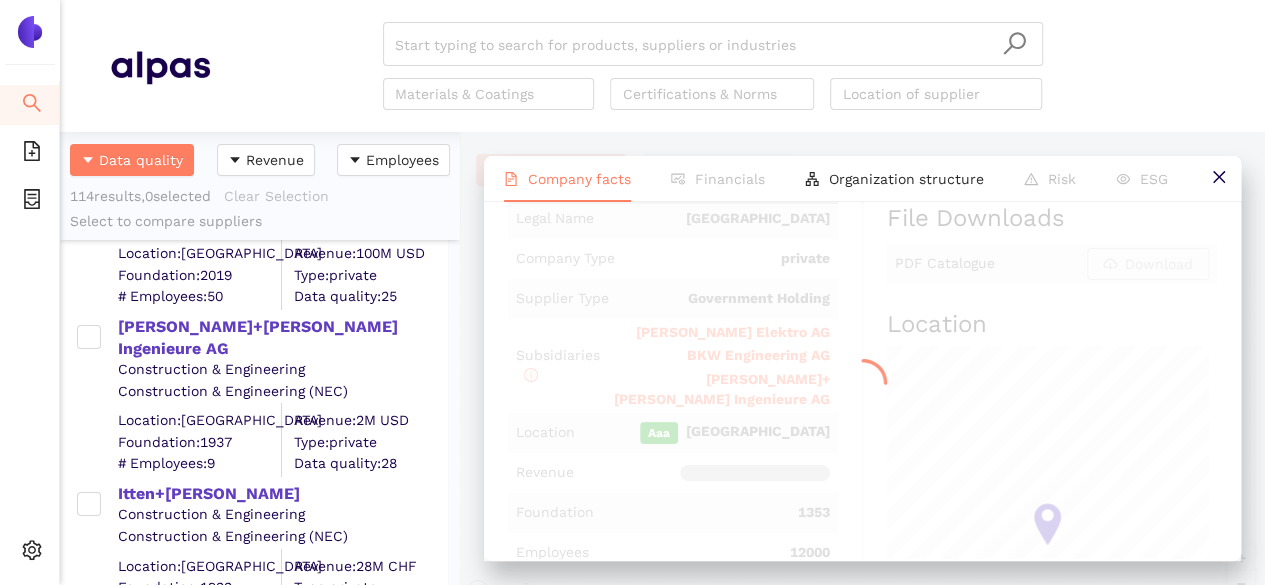 scroll, scrollTop: 0, scrollLeft: 0, axis: both 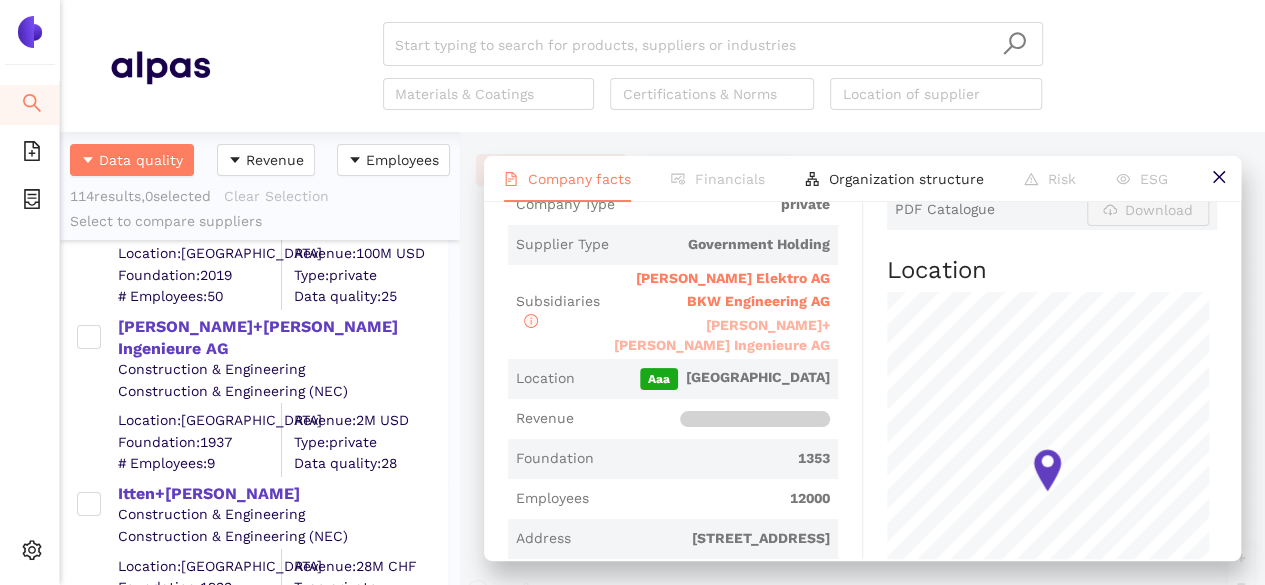 click on "[PERSON_NAME]+[PERSON_NAME] Ingenieure AG" at bounding box center (722, 335) 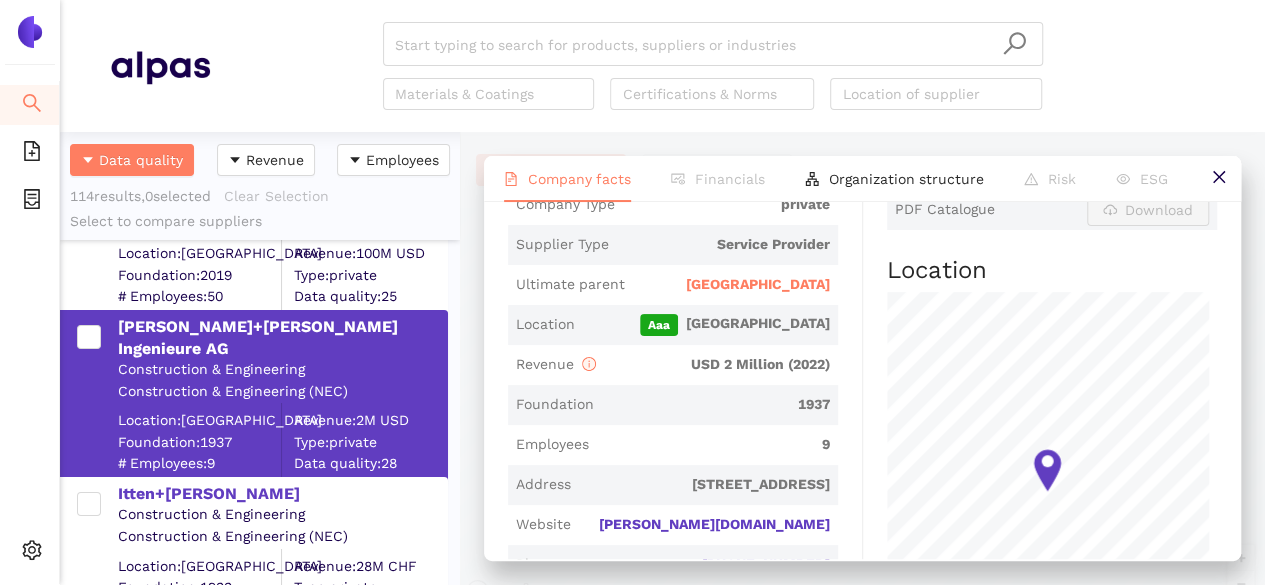 scroll, scrollTop: 0, scrollLeft: 0, axis: both 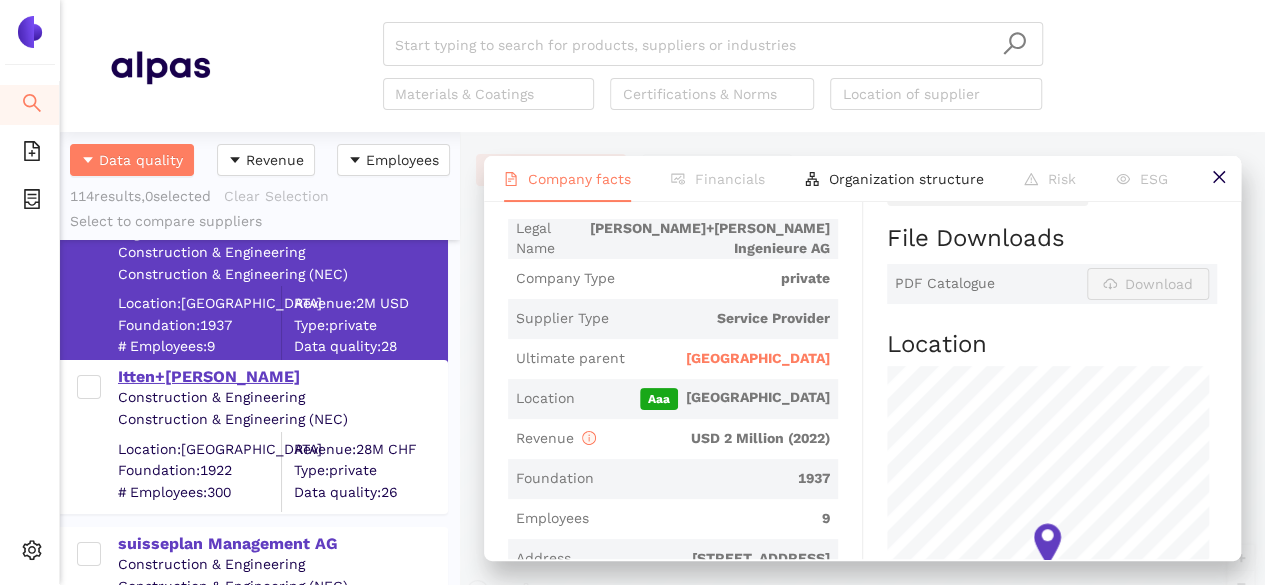 click on "Itten+[PERSON_NAME]" at bounding box center [282, 377] 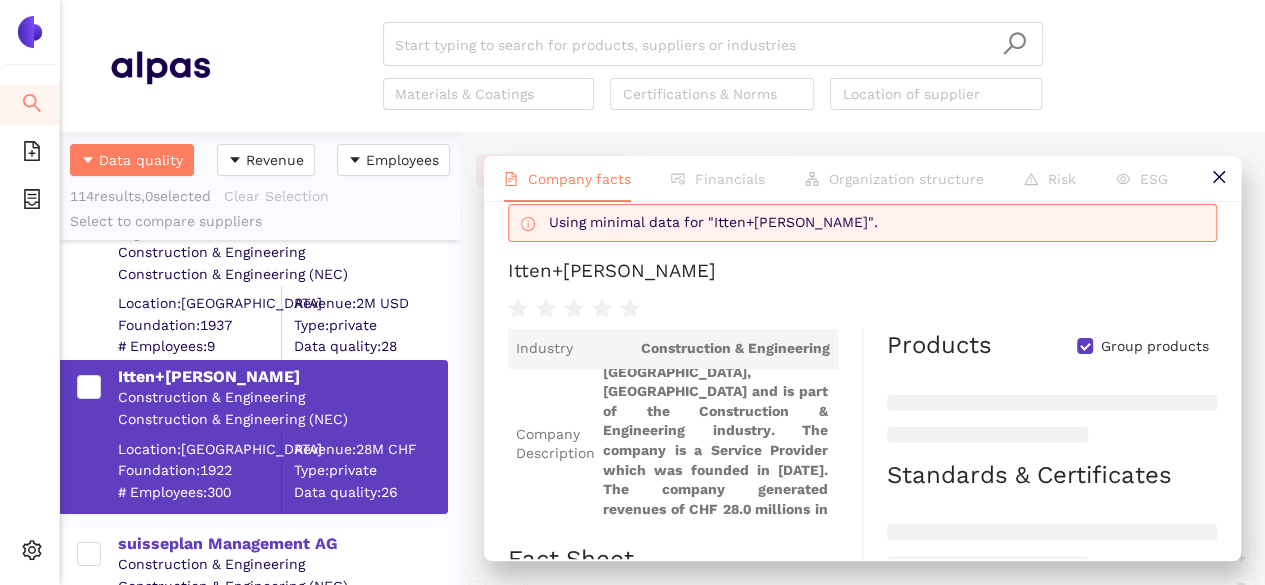 scroll, scrollTop: 30, scrollLeft: 0, axis: vertical 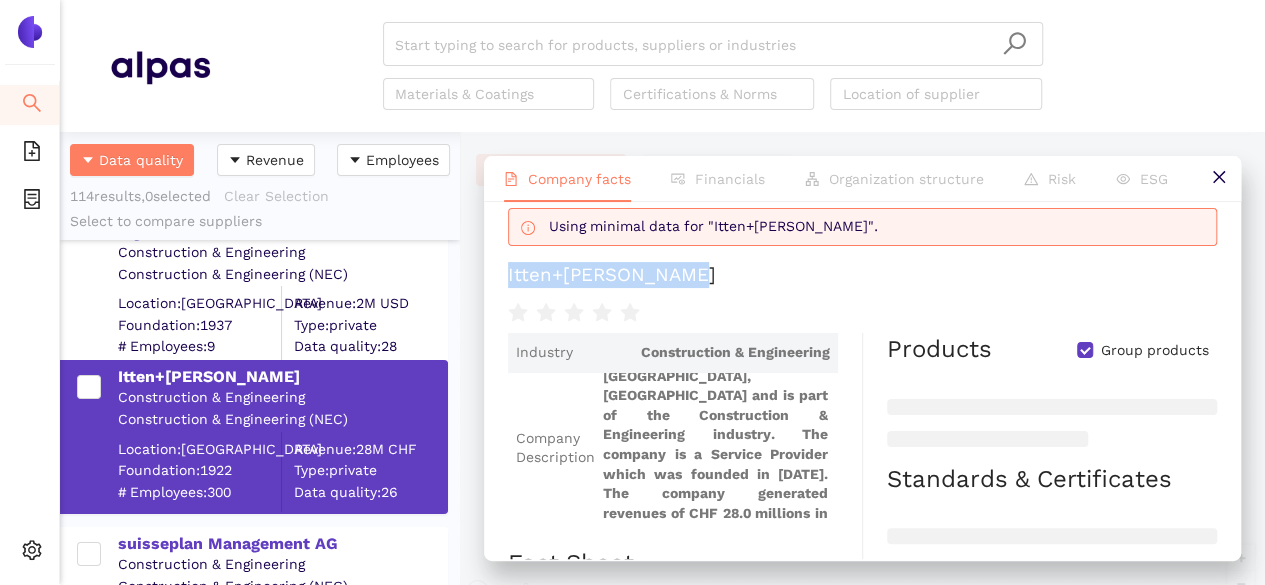 drag, startPoint x: 502, startPoint y: 275, endPoint x: 728, endPoint y: 285, distance: 226.22113 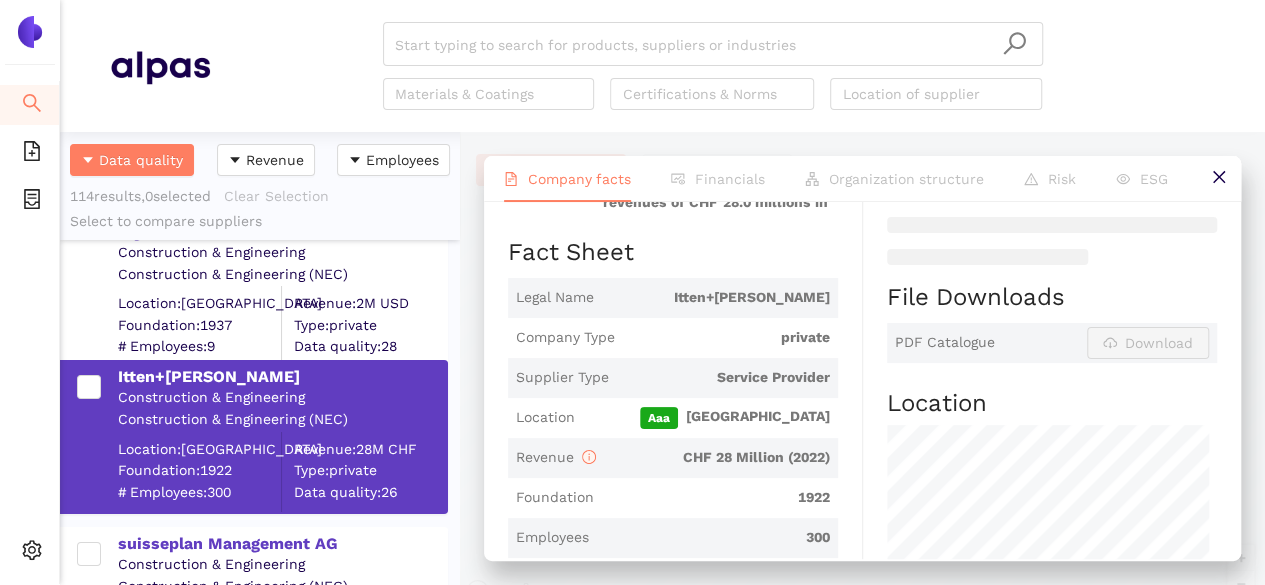 scroll, scrollTop: 456, scrollLeft: 0, axis: vertical 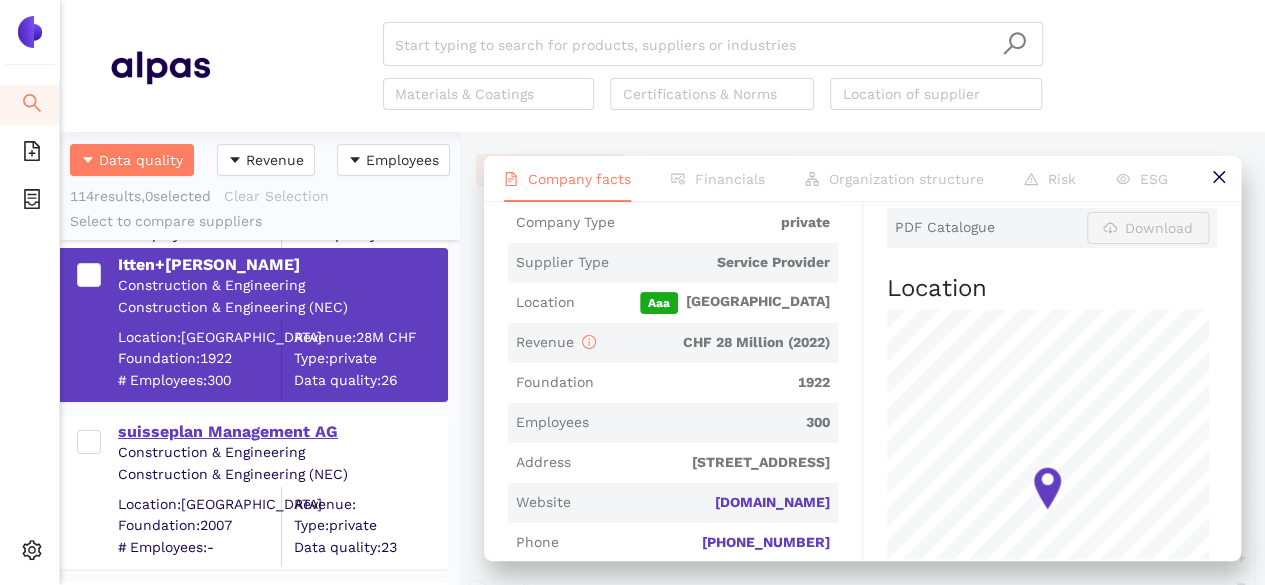 click on "suisseplan Management AG" at bounding box center (282, 432) 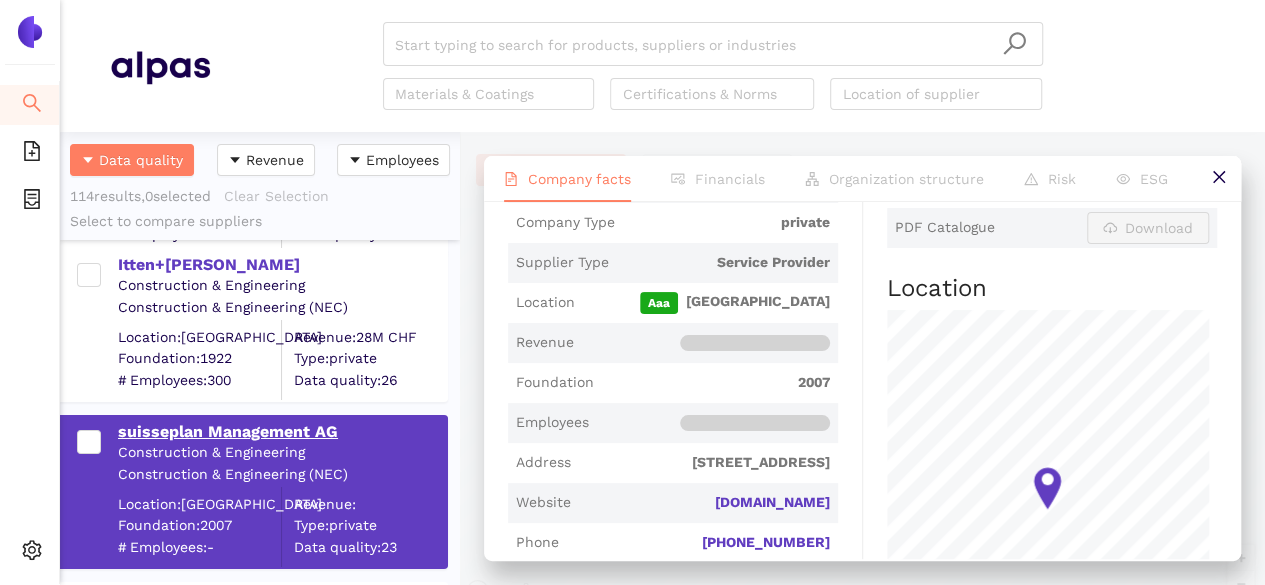 scroll, scrollTop: 0, scrollLeft: 0, axis: both 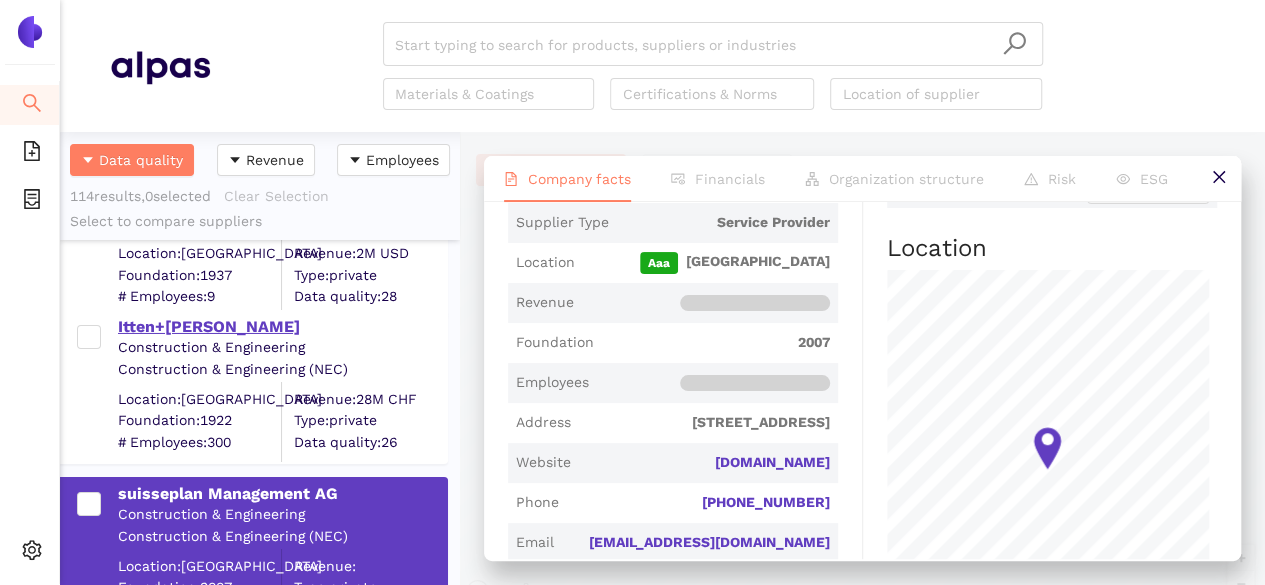 click on "Itten+[PERSON_NAME]" at bounding box center (282, 327) 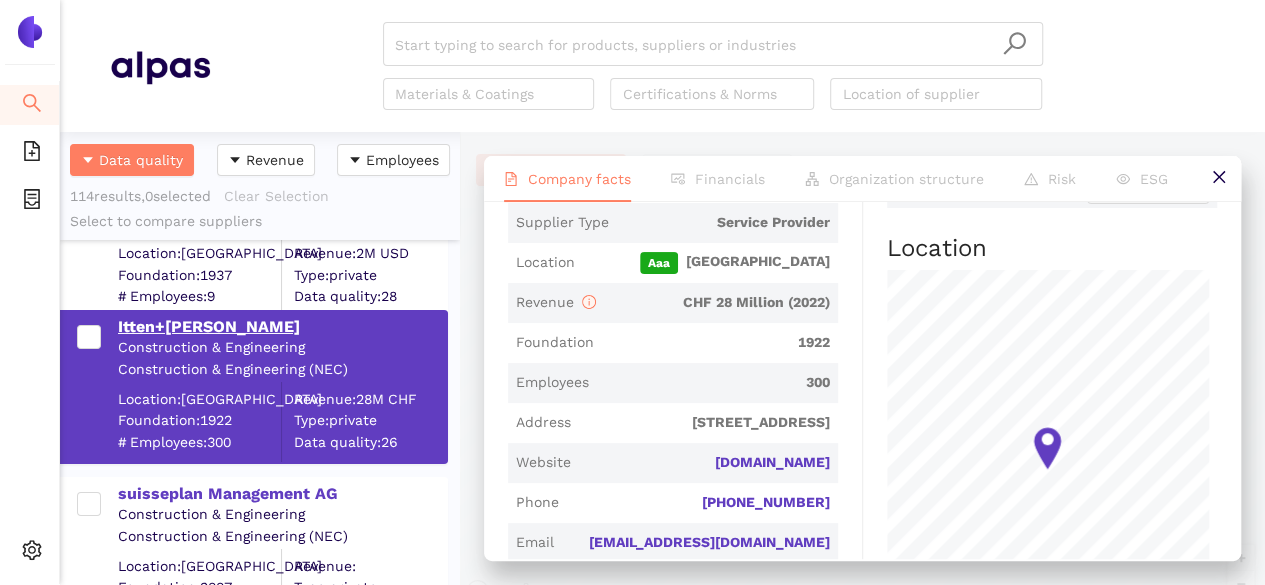 scroll, scrollTop: 0, scrollLeft: 0, axis: both 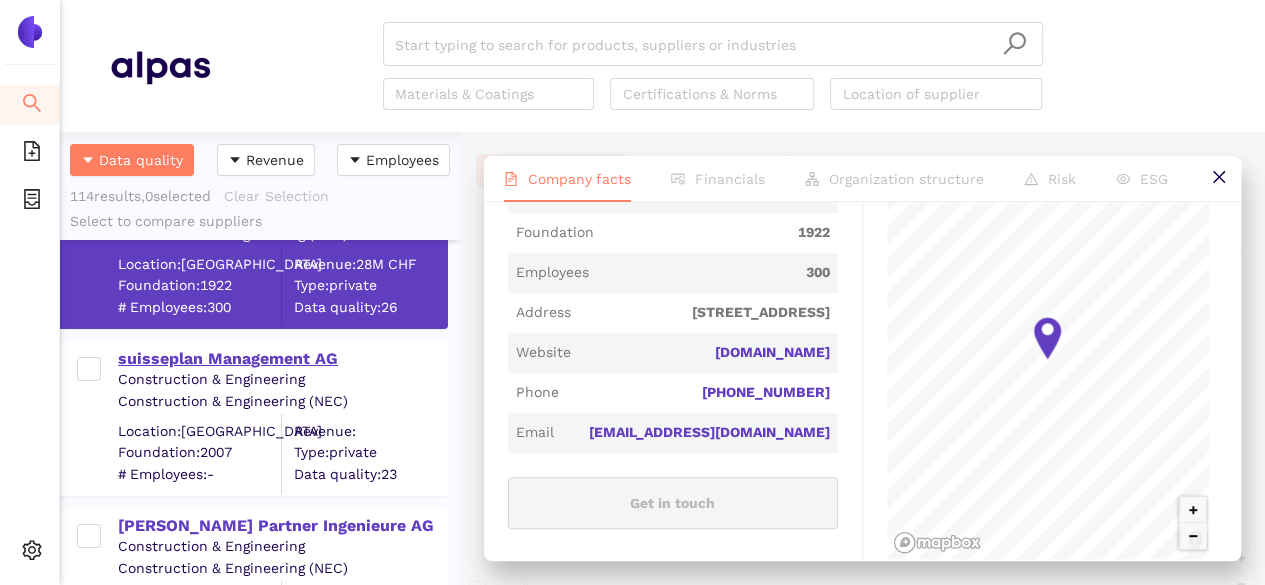 click on "suisseplan Management AG" at bounding box center [282, 359] 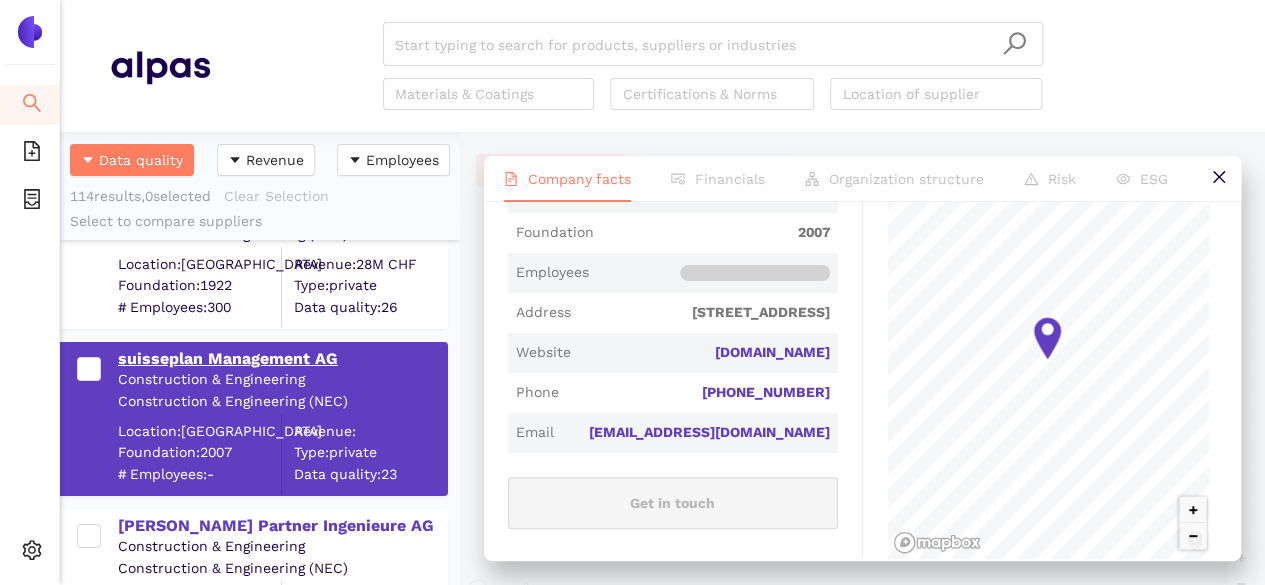 scroll, scrollTop: 0, scrollLeft: 0, axis: both 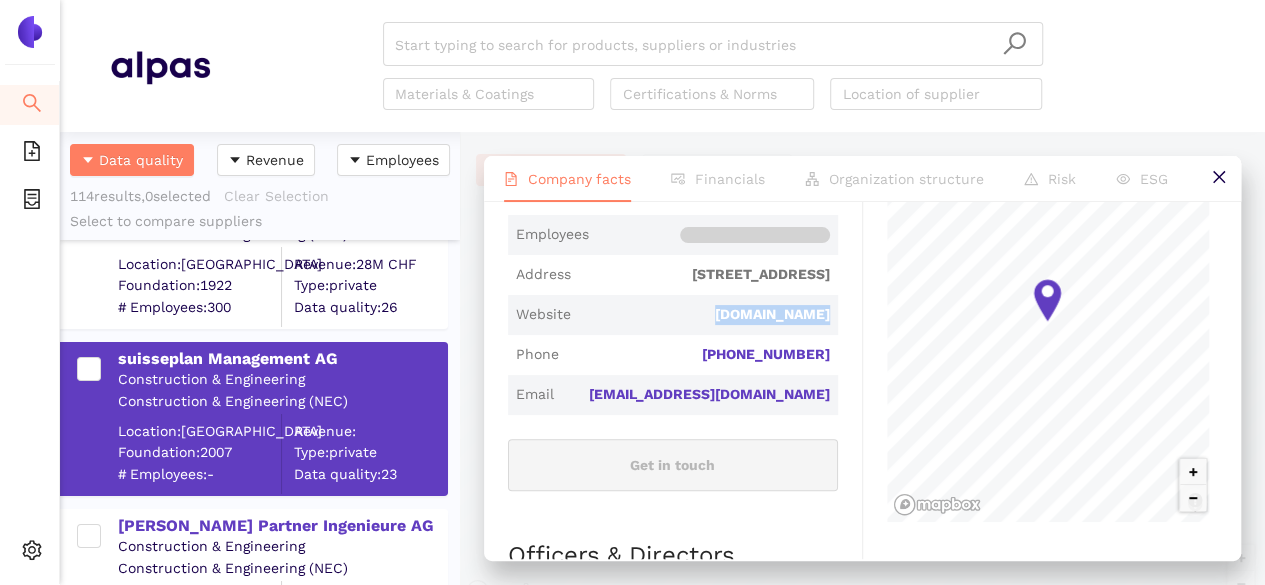 drag, startPoint x: 719, startPoint y: 309, endPoint x: 846, endPoint y: 307, distance: 127.01575 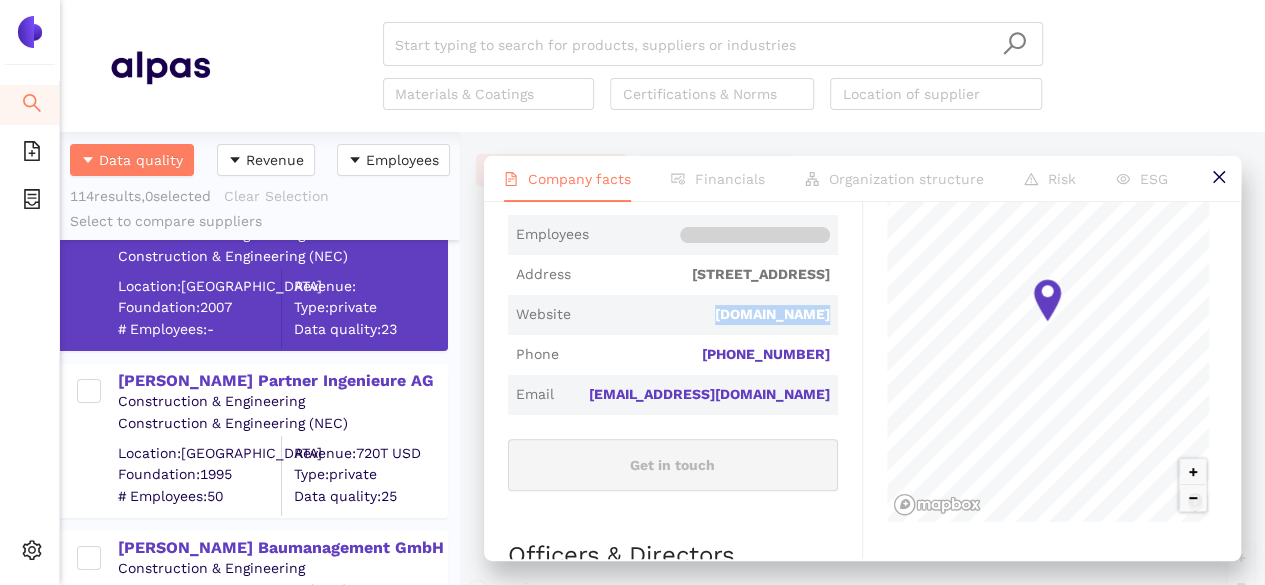 scroll, scrollTop: 7600, scrollLeft: 0, axis: vertical 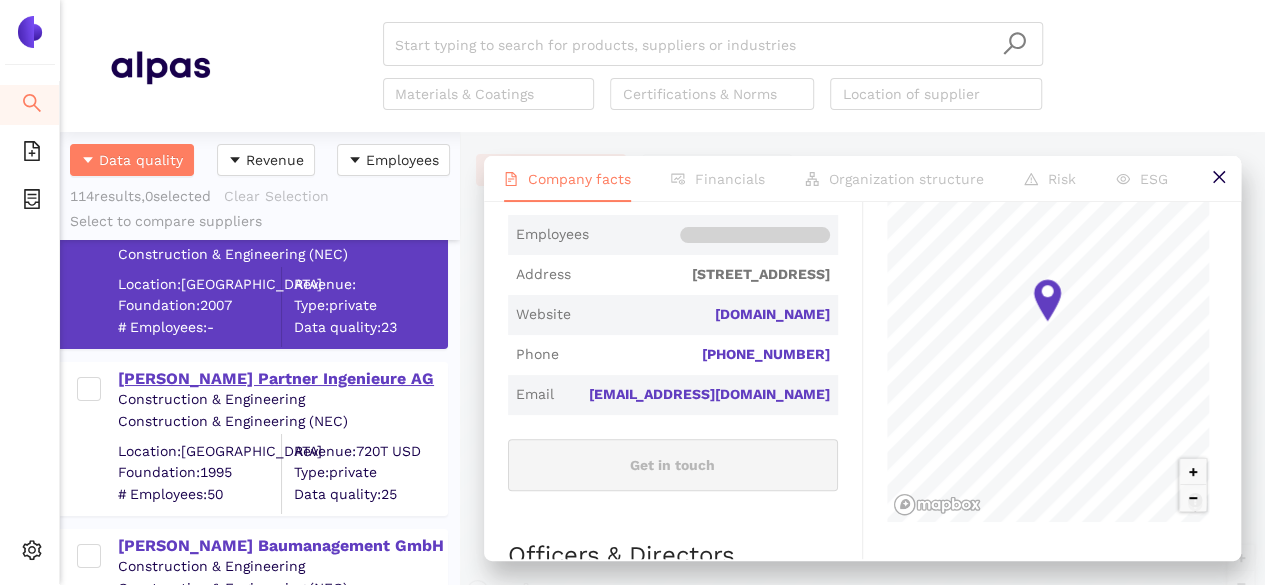 click on "[PERSON_NAME] Partner Ingenieure AG" at bounding box center [282, 379] 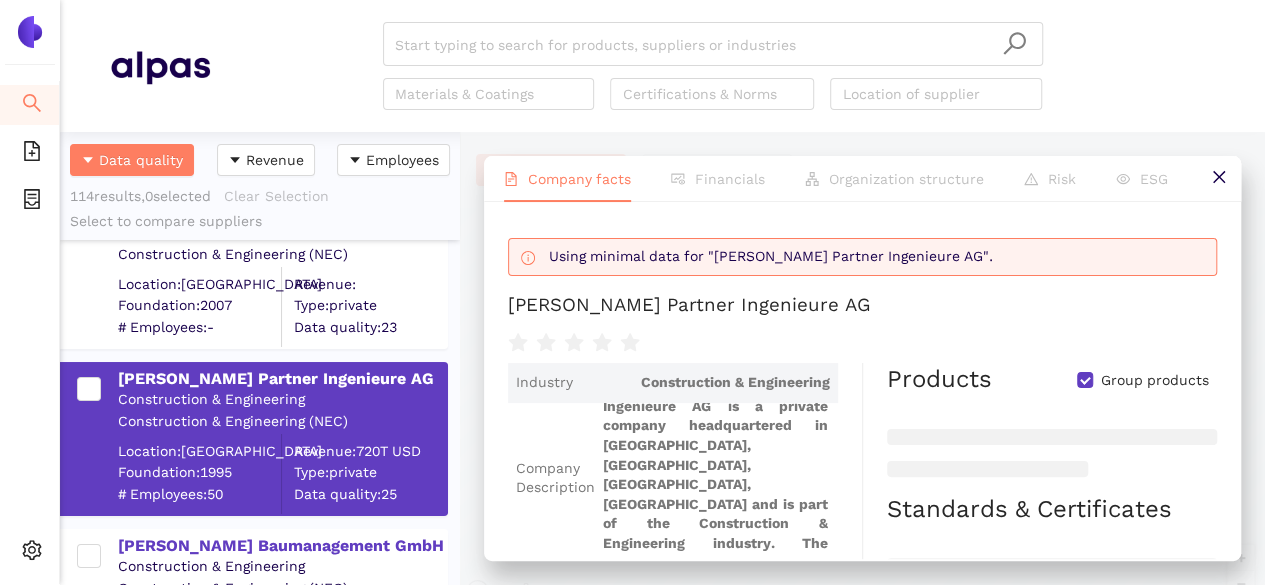 scroll, scrollTop: 116, scrollLeft: 0, axis: vertical 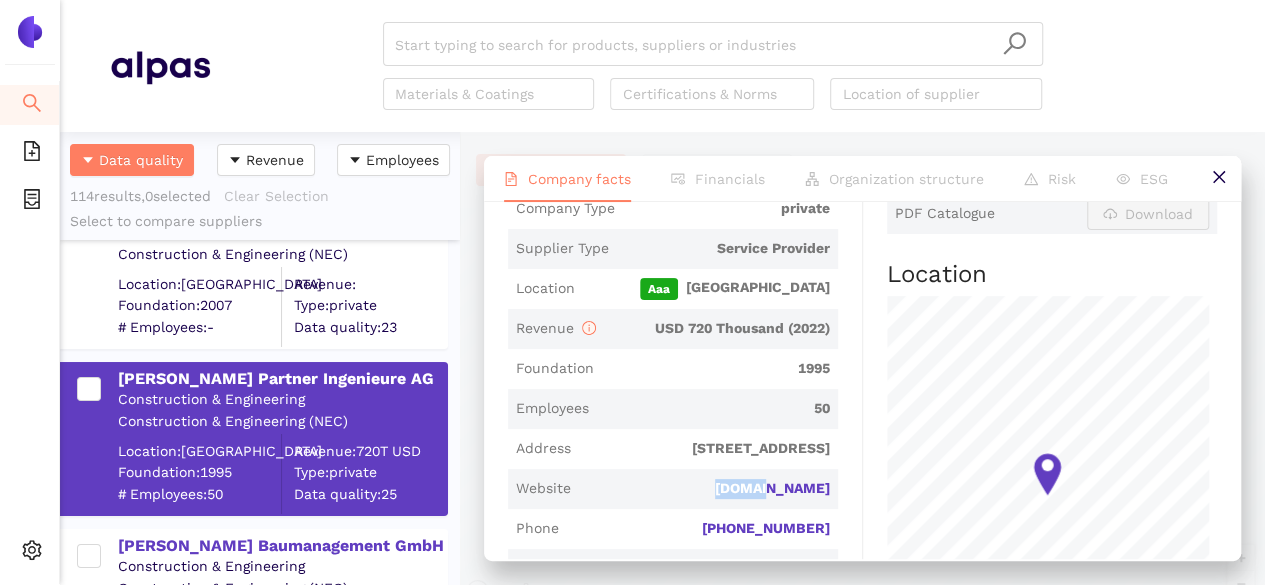 drag, startPoint x: 779, startPoint y: 490, endPoint x: 848, endPoint y: 492, distance: 69.02898 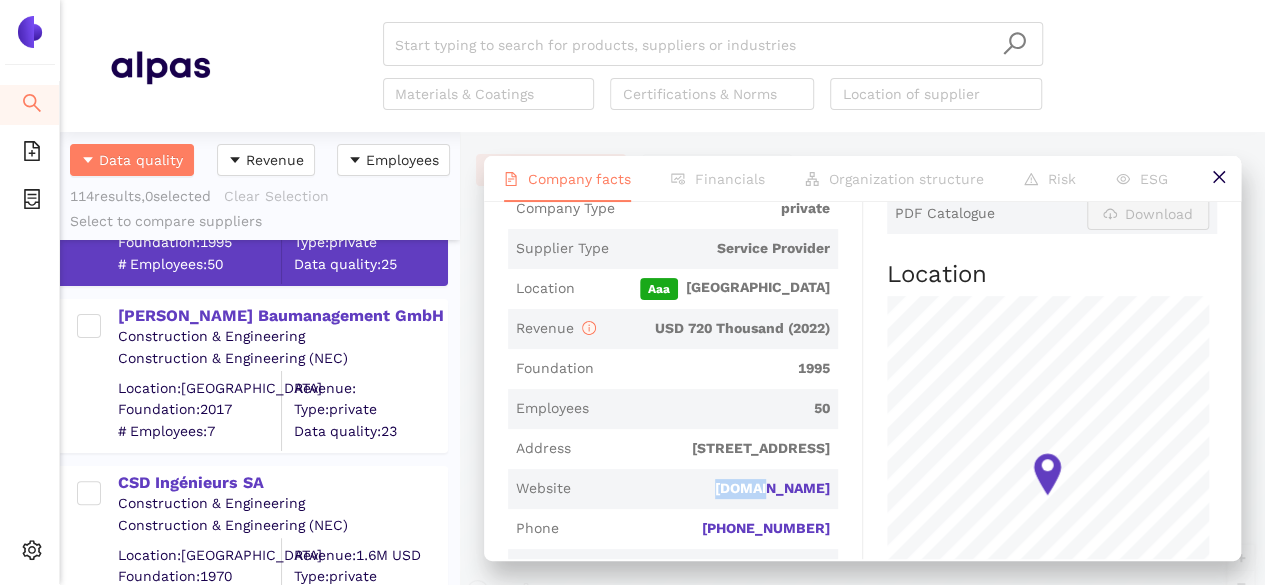 scroll, scrollTop: 7831, scrollLeft: 0, axis: vertical 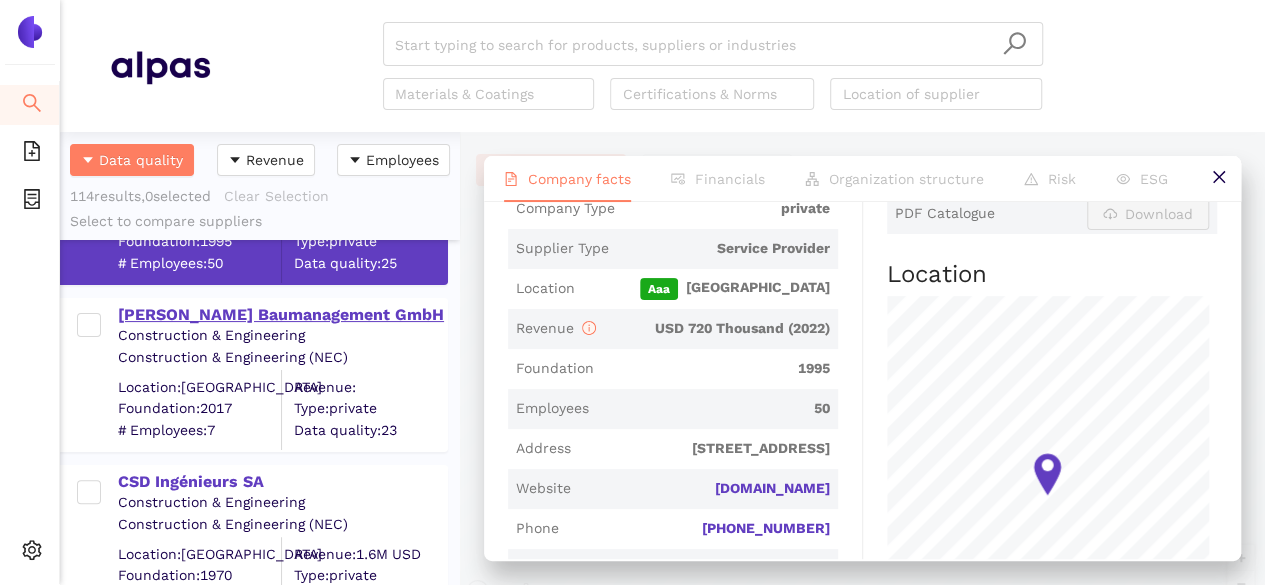 click on "[PERSON_NAME] Baumanagement GmbH" at bounding box center [282, 315] 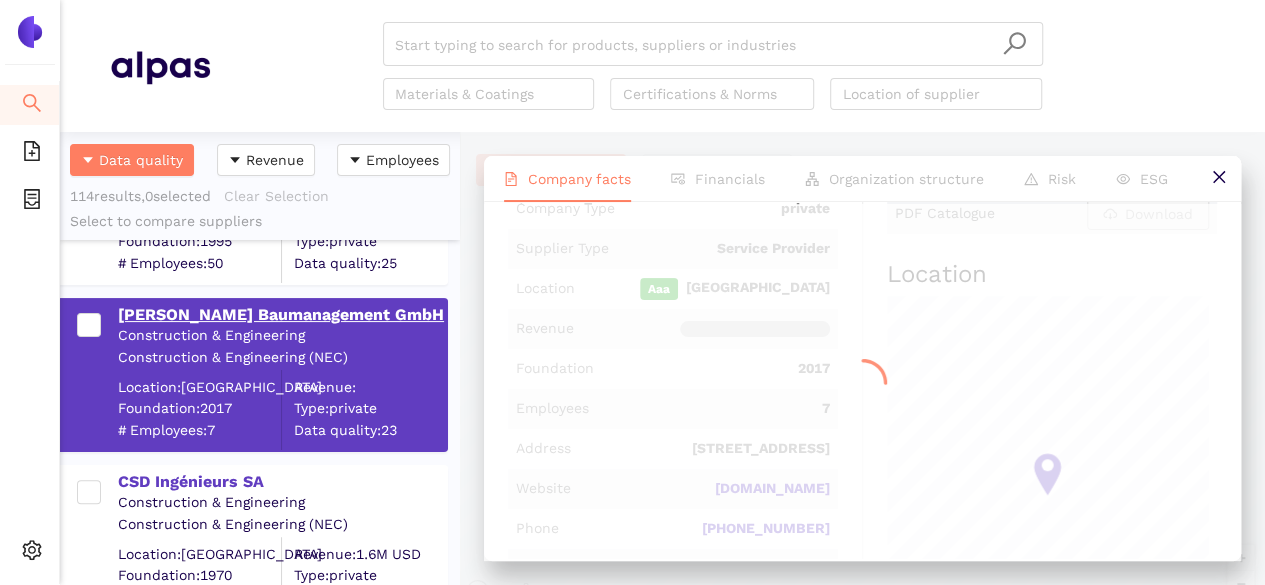 scroll, scrollTop: 0, scrollLeft: 0, axis: both 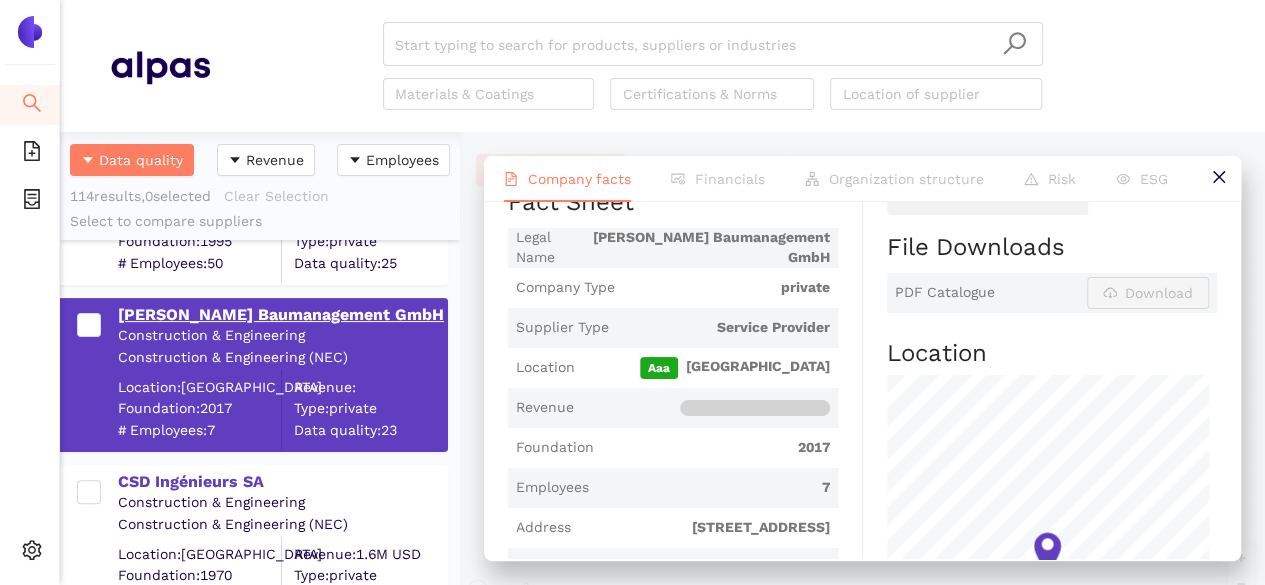drag, startPoint x: 115, startPoint y: 311, endPoint x: 424, endPoint y: 319, distance: 309.10355 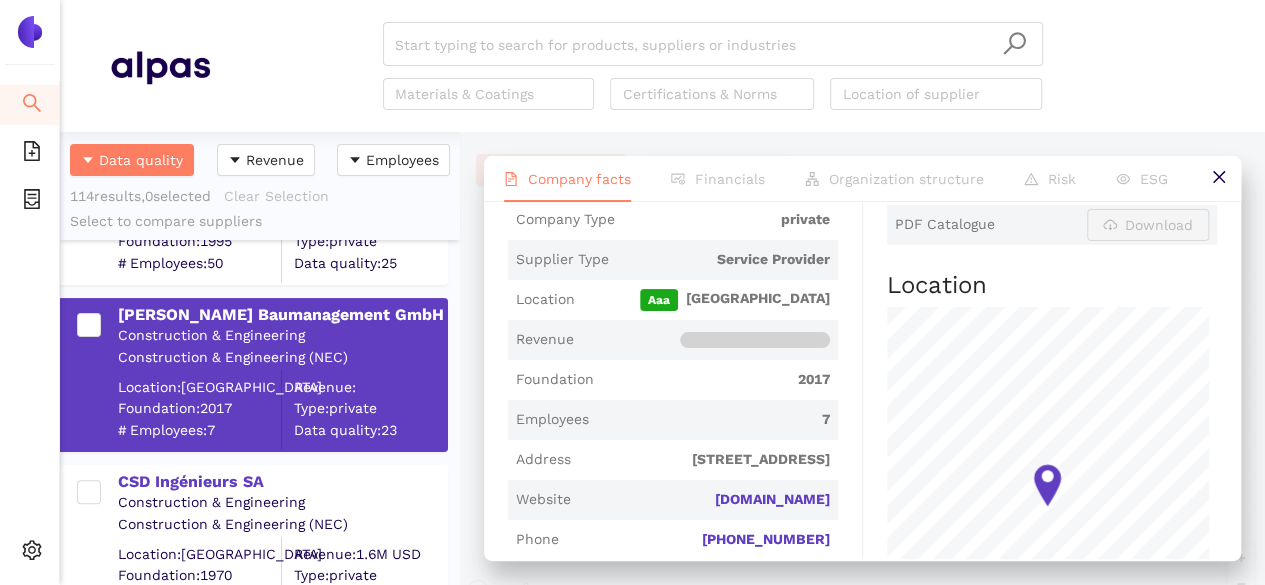 scroll, scrollTop: 494, scrollLeft: 0, axis: vertical 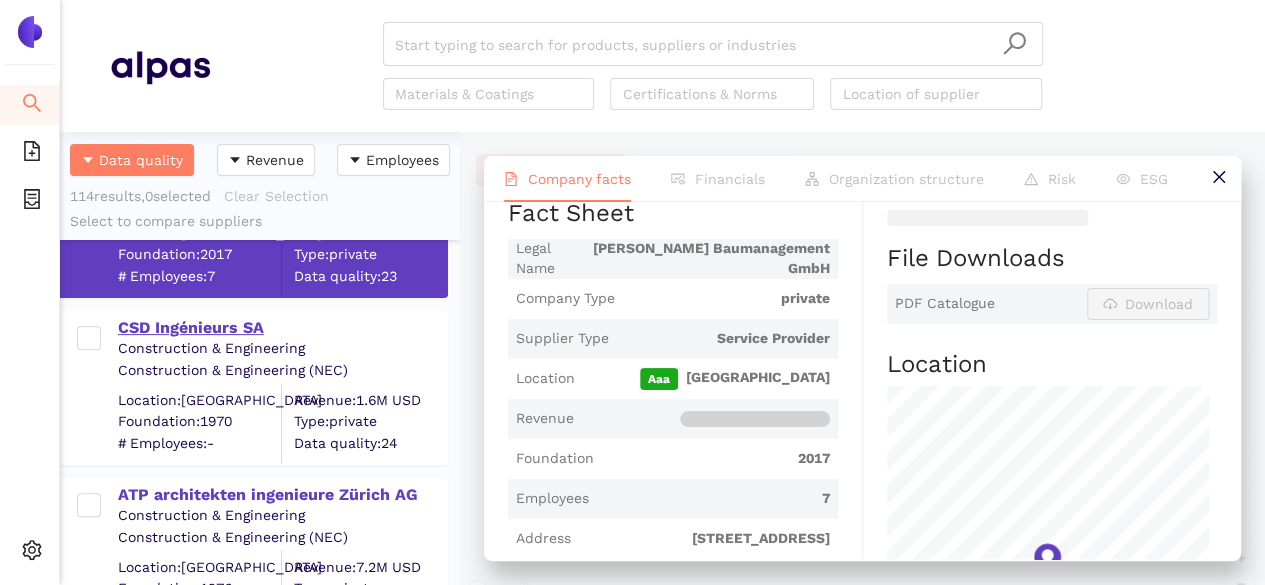click on "CSD Ingénieurs SA" at bounding box center (282, 328) 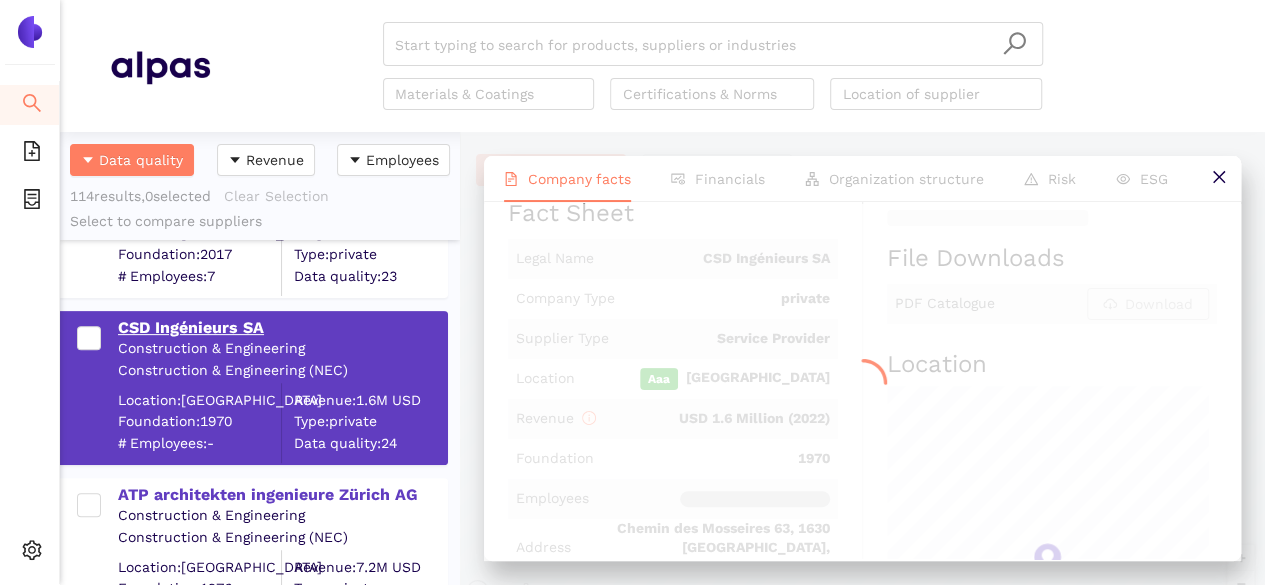 scroll, scrollTop: 0, scrollLeft: 0, axis: both 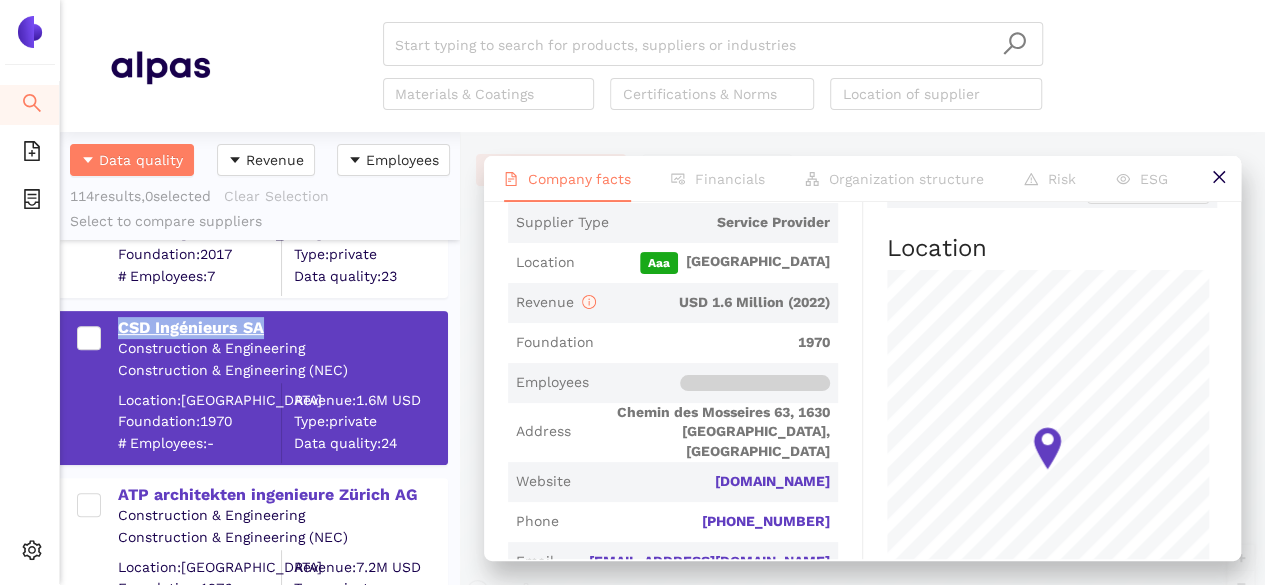 drag, startPoint x: 286, startPoint y: 322, endPoint x: 118, endPoint y: 329, distance: 168.14577 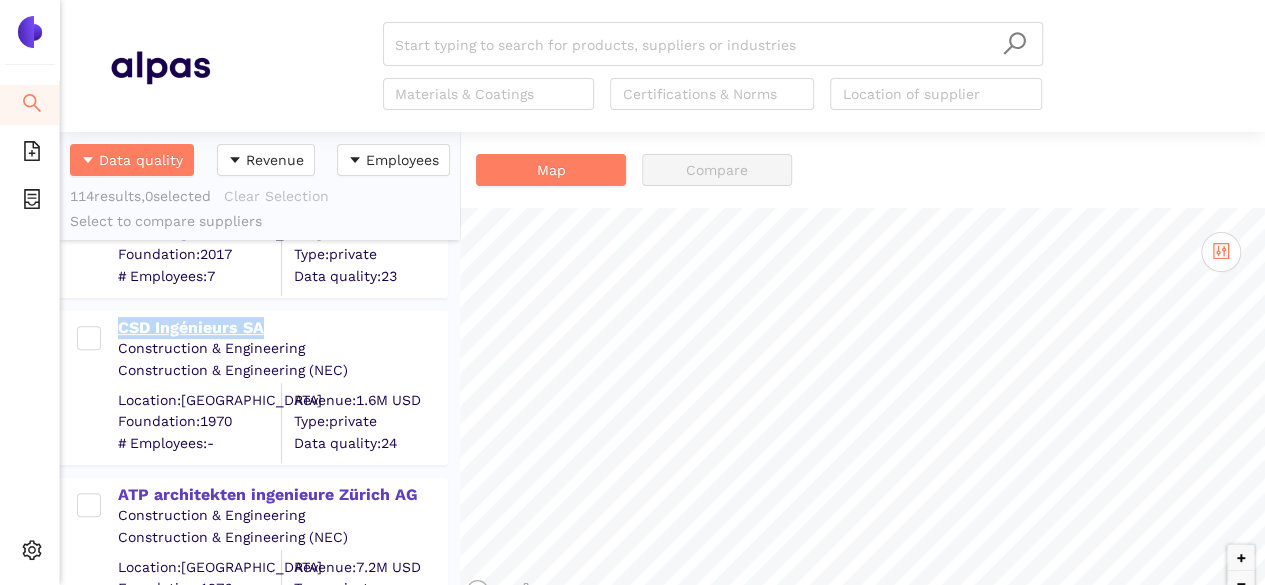 click on "CSD Ingénieurs SA" at bounding box center [282, 328] 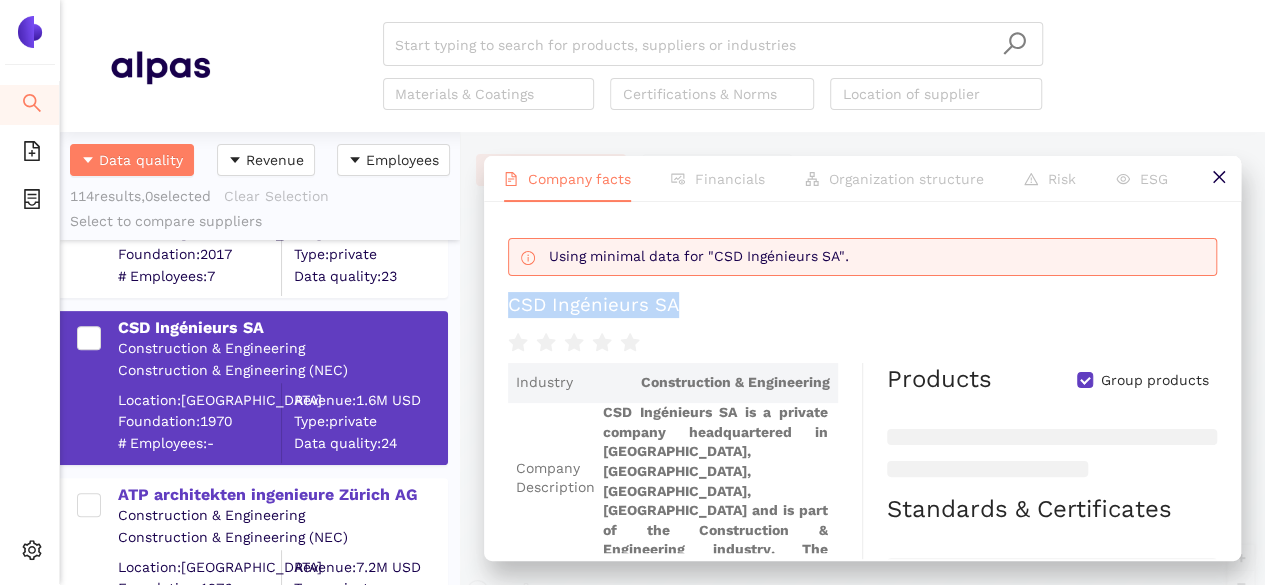 drag, startPoint x: 689, startPoint y: 293, endPoint x: 497, endPoint y: 305, distance: 192.37463 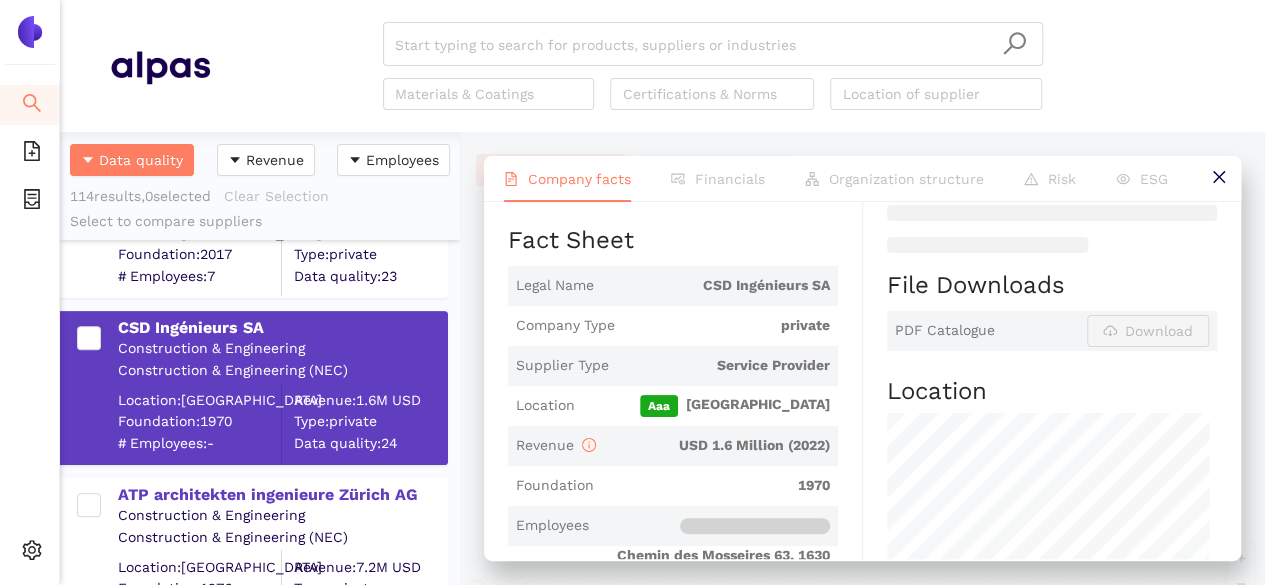 scroll, scrollTop: 352, scrollLeft: 0, axis: vertical 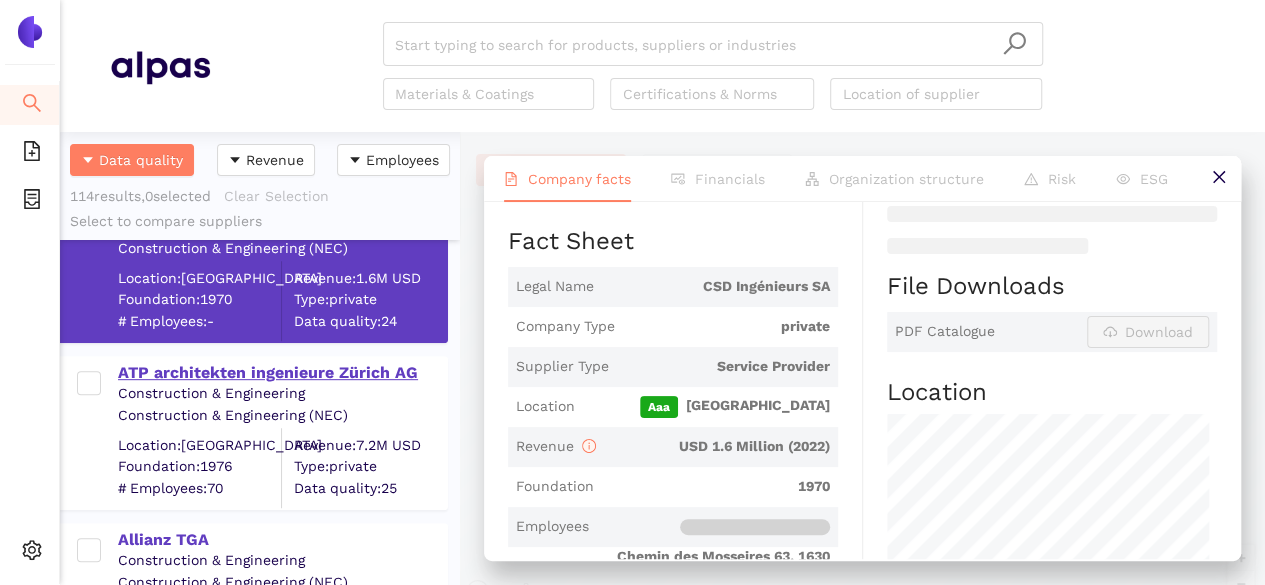 click on "ATP architekten ingenieure Zürich AG" at bounding box center [282, 371] 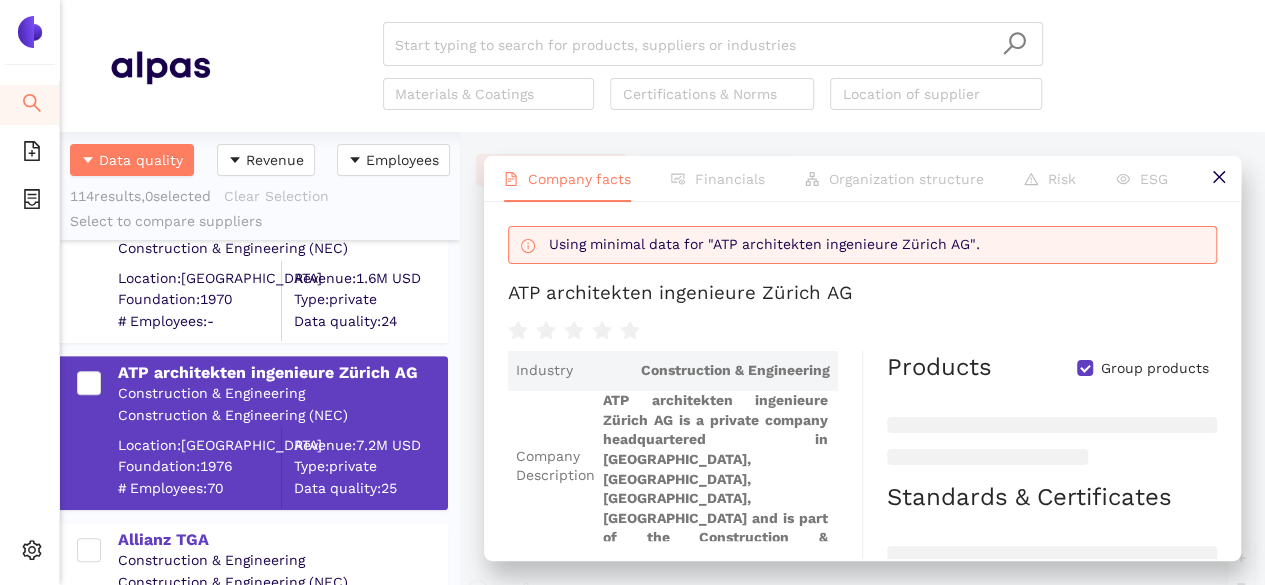 scroll, scrollTop: 11, scrollLeft: 0, axis: vertical 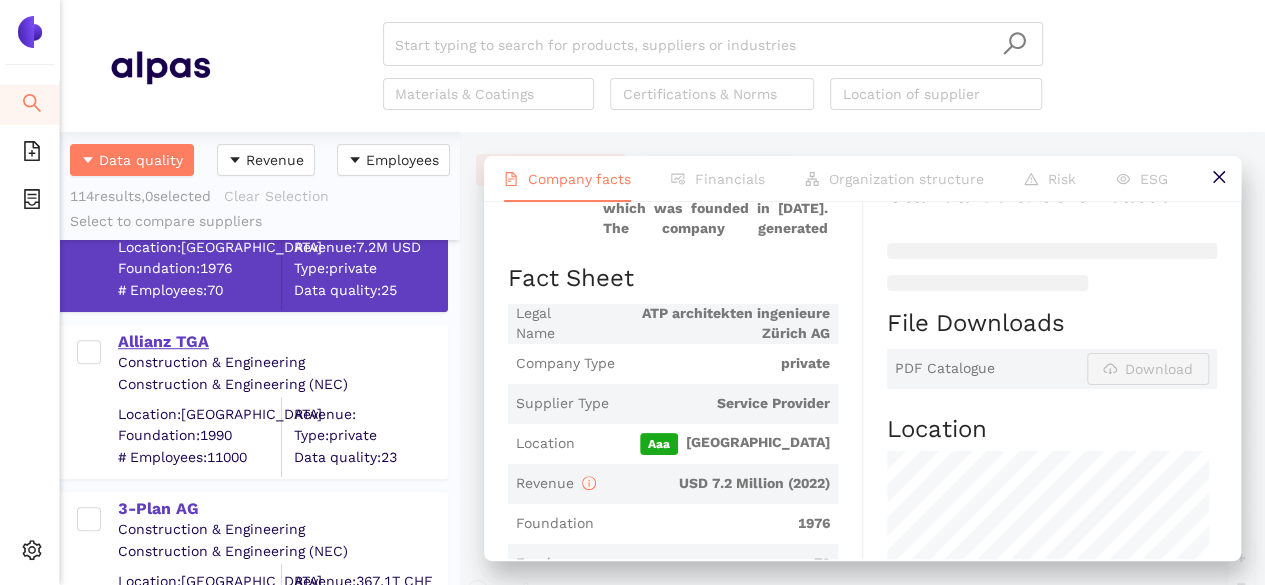 click on "Allianz TGA" at bounding box center [282, 342] 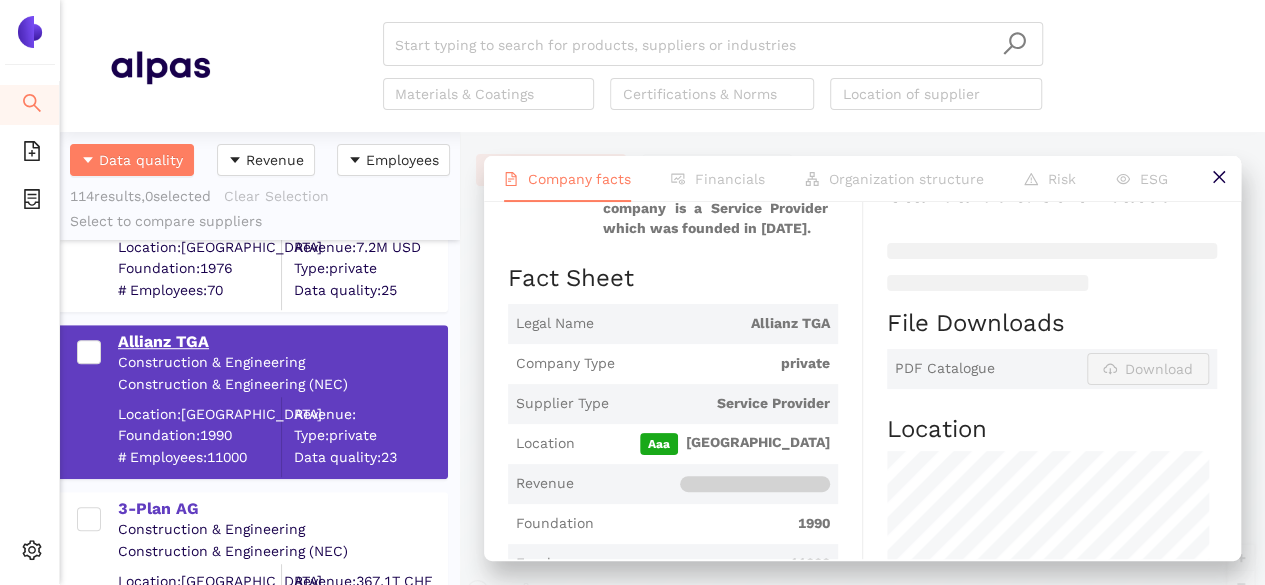 scroll, scrollTop: 0, scrollLeft: 0, axis: both 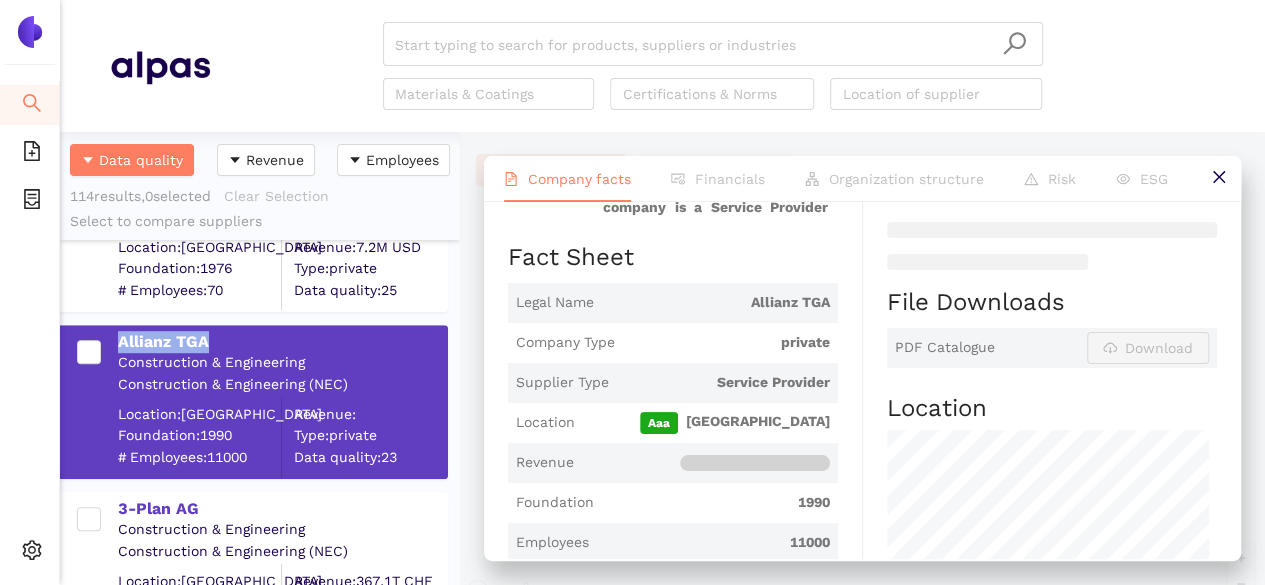 drag, startPoint x: 215, startPoint y: 334, endPoint x: 116, endPoint y: 334, distance: 99 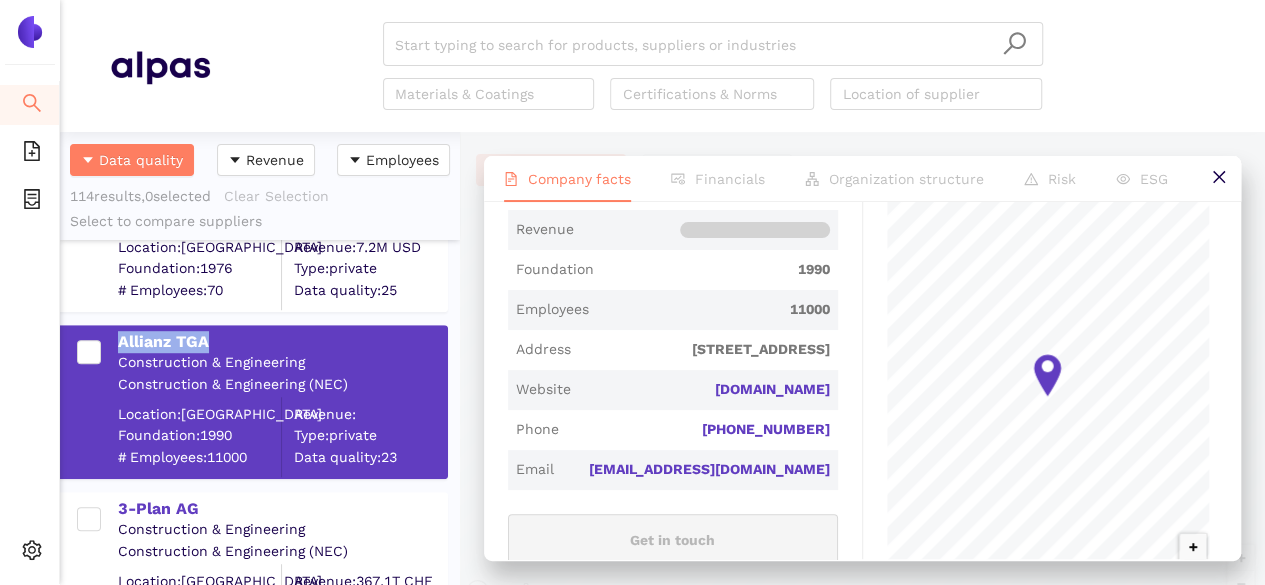 scroll, scrollTop: 570, scrollLeft: 0, axis: vertical 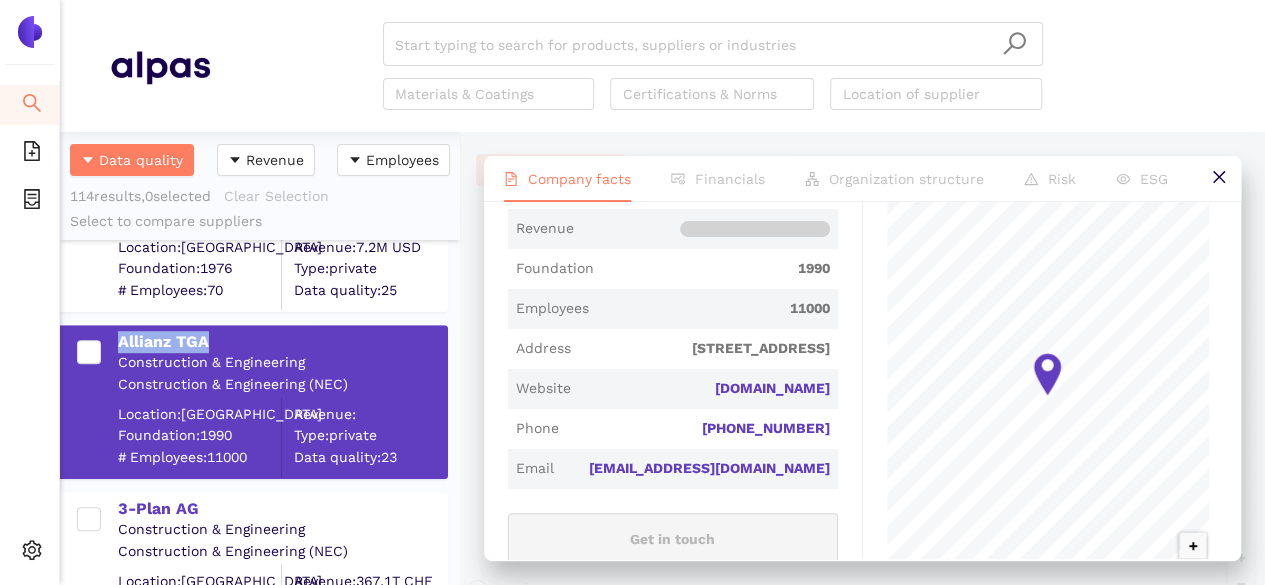 drag, startPoint x: 697, startPoint y: 387, endPoint x: 826, endPoint y: 389, distance: 129.0155 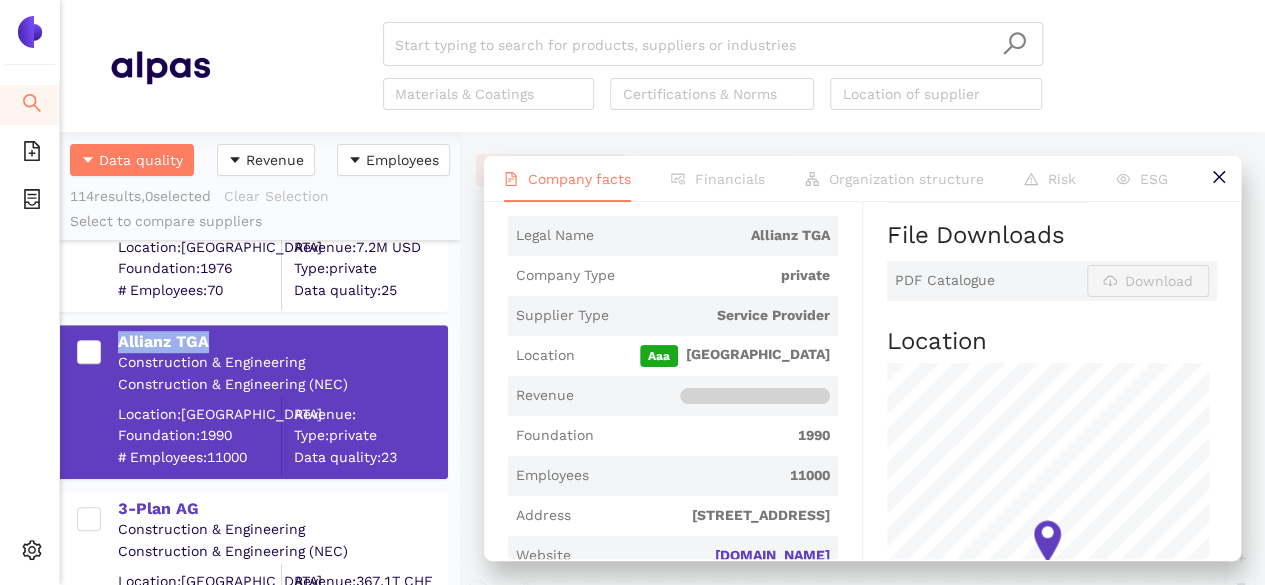 scroll, scrollTop: 375, scrollLeft: 0, axis: vertical 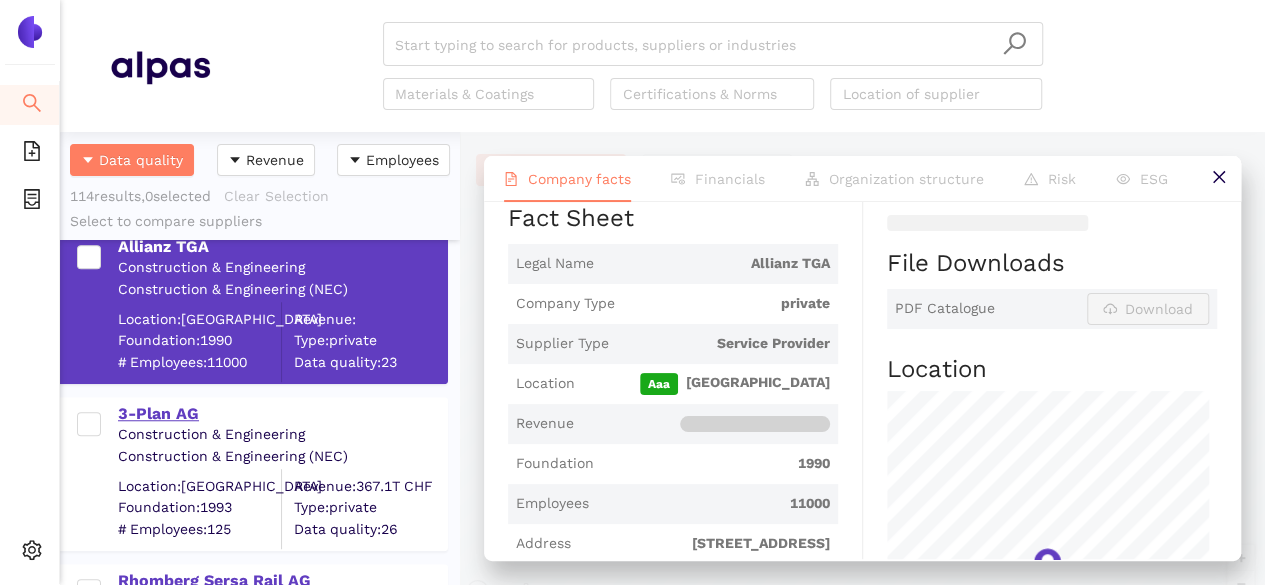 click on "3-Plan AG" at bounding box center [282, 414] 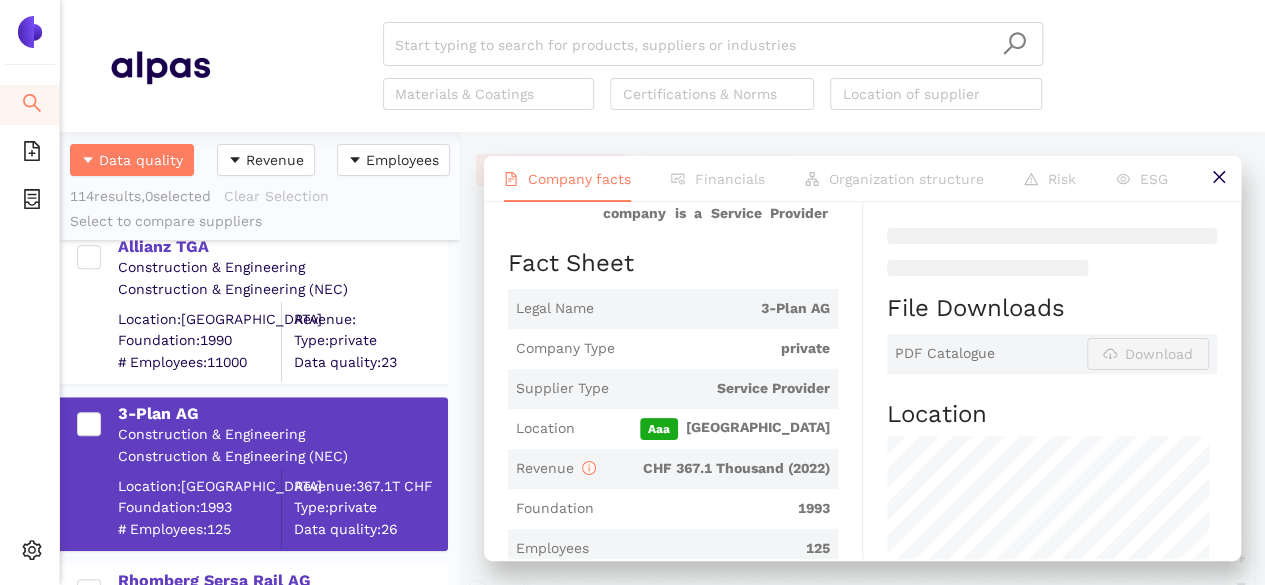 scroll, scrollTop: 329, scrollLeft: 0, axis: vertical 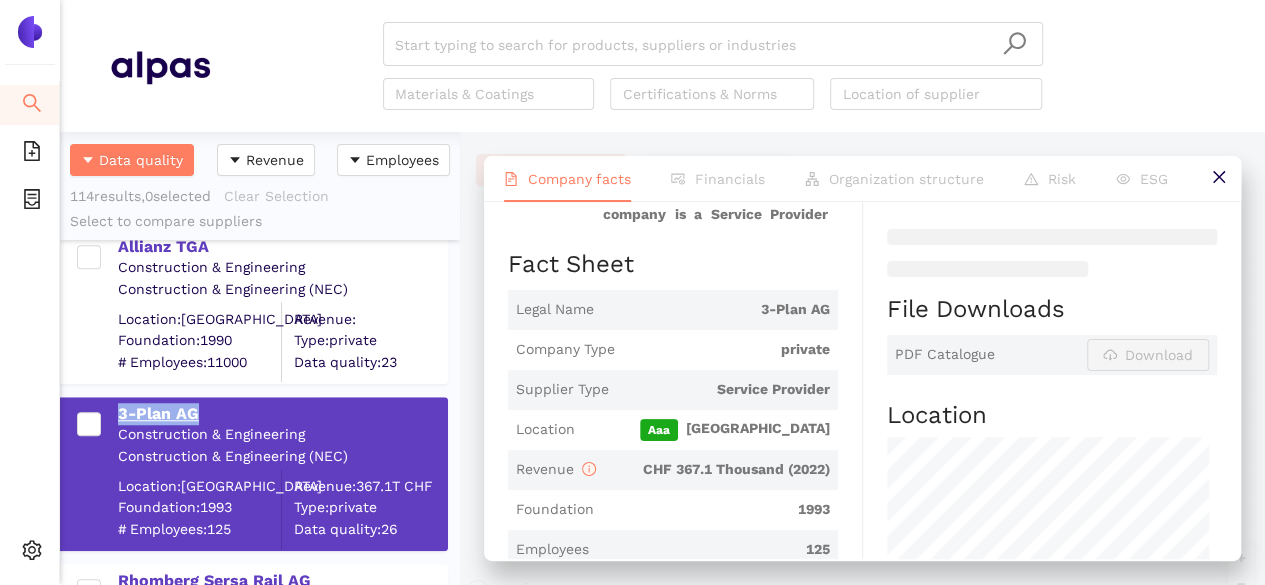drag, startPoint x: 206, startPoint y: 412, endPoint x: 118, endPoint y: 412, distance: 88 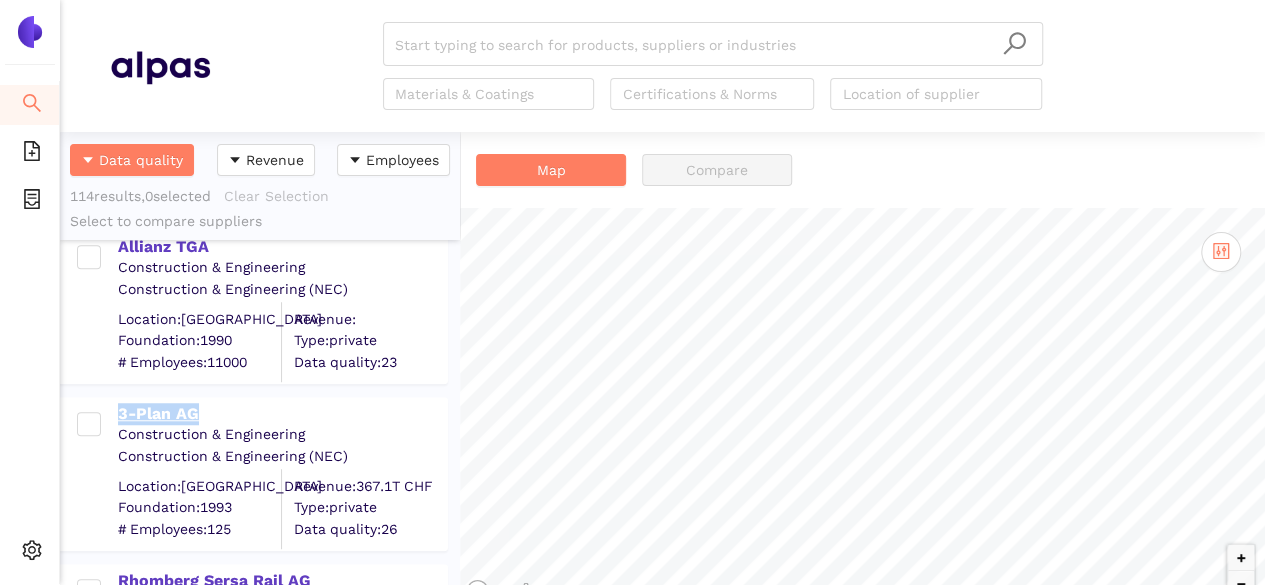 click on "3-Plan AG" at bounding box center [282, 414] 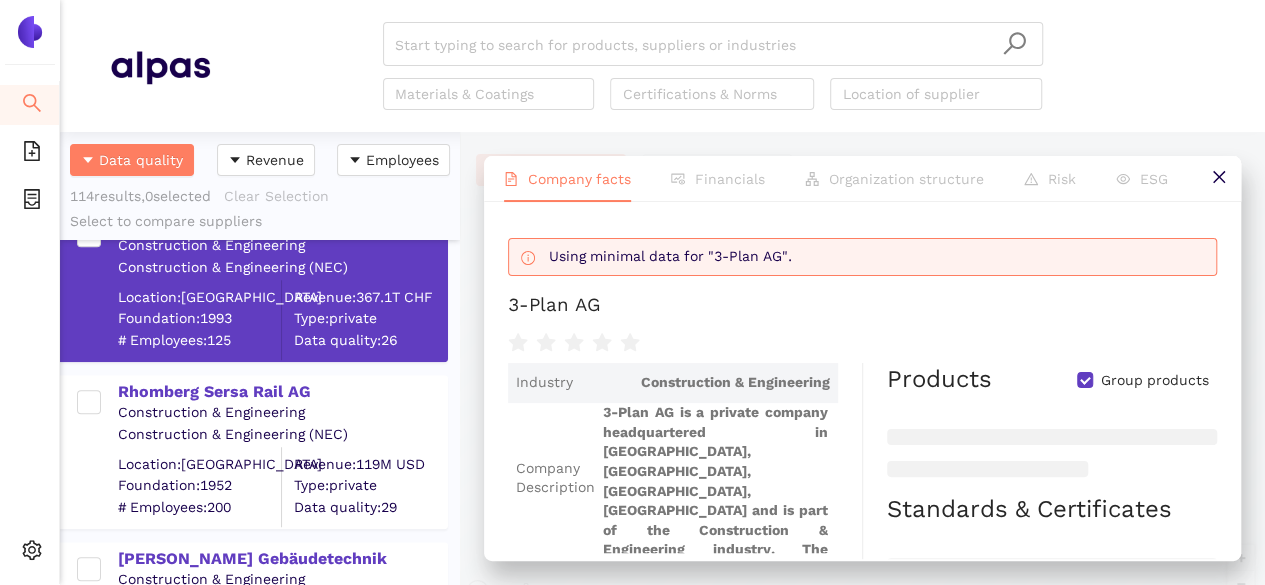 scroll, scrollTop: 8596, scrollLeft: 0, axis: vertical 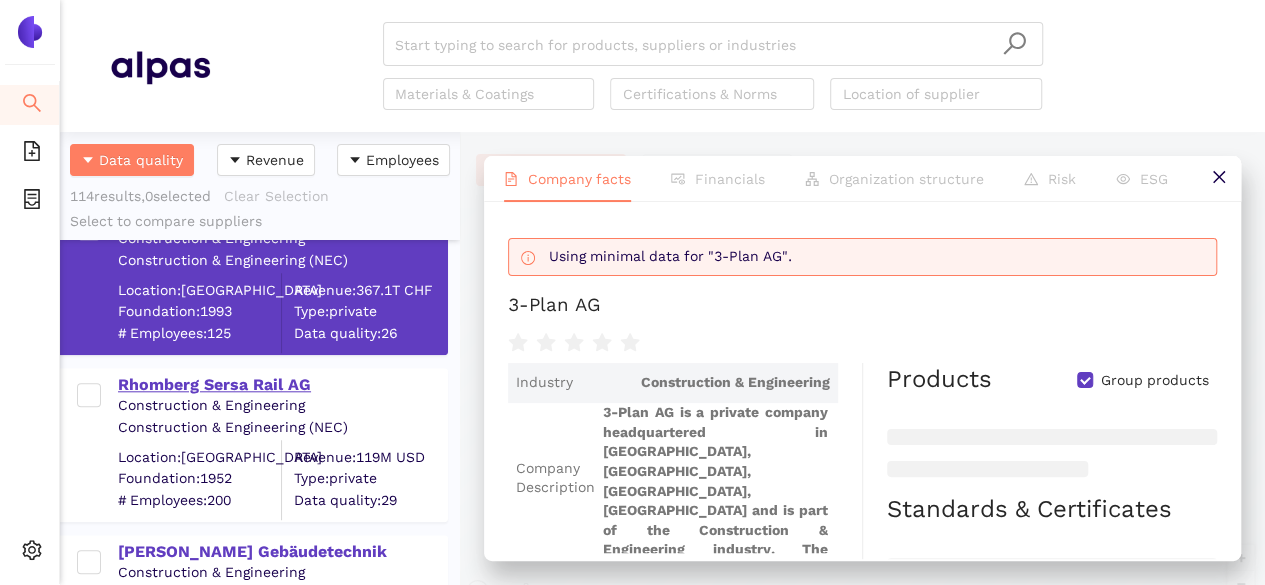 click on "Rhomberg Sersa Rail AG" at bounding box center [282, 385] 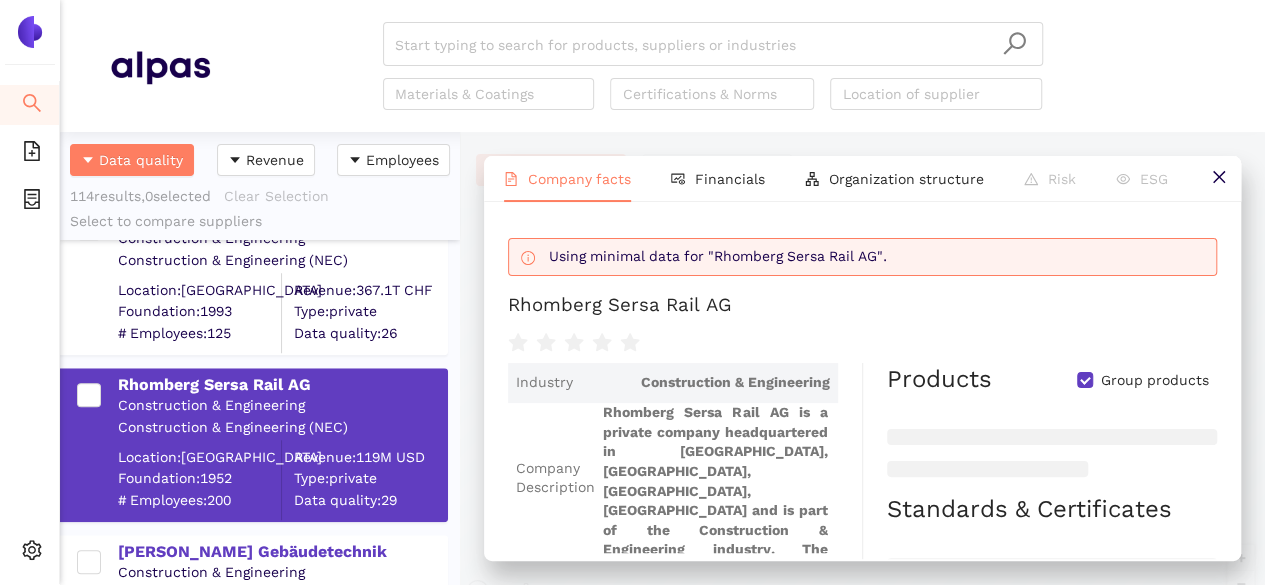 scroll, scrollTop: 85, scrollLeft: 0, axis: vertical 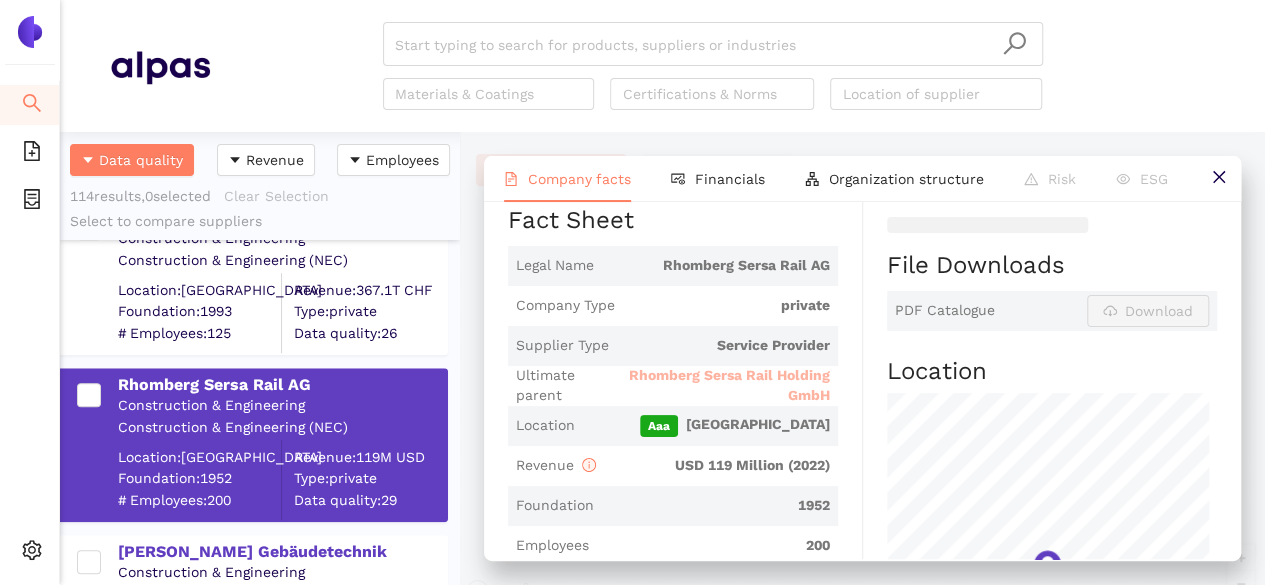 click on "Rhomberg Sersa Rail Holding GmbH" at bounding box center [724, 385] 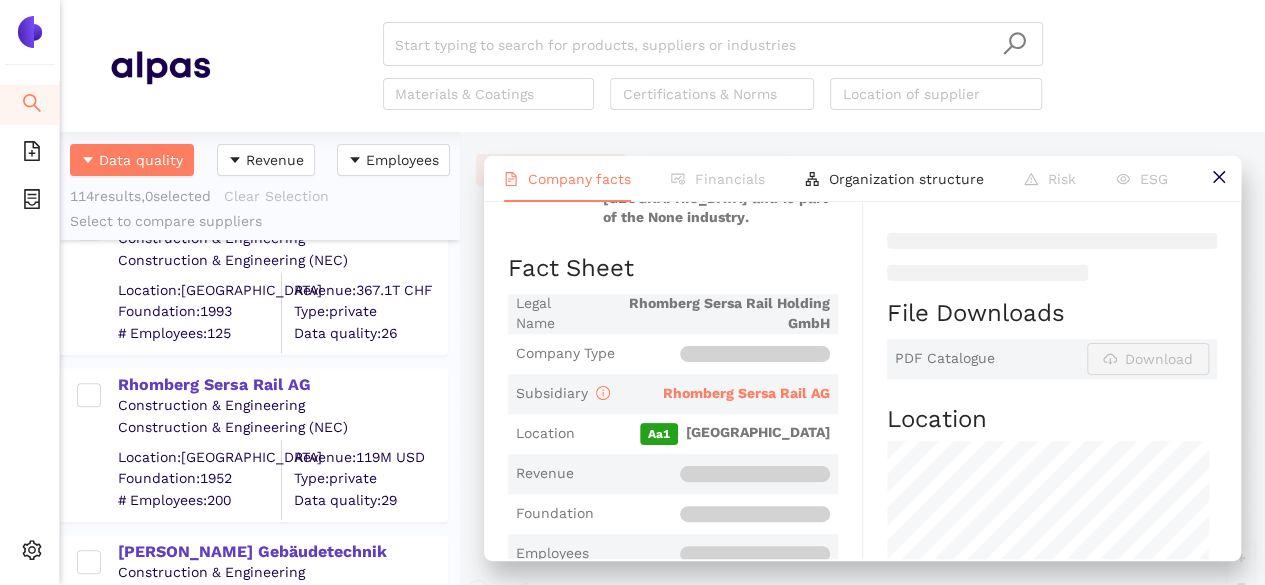 scroll, scrollTop: 0, scrollLeft: 0, axis: both 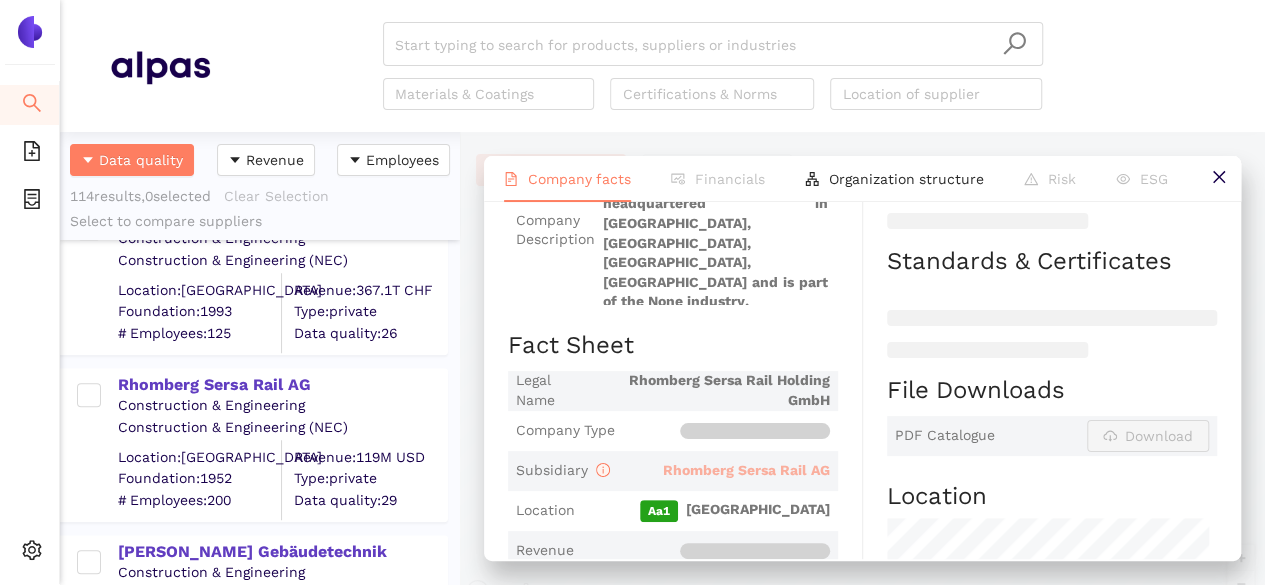 click on "Rhomberg Sersa Rail AG" at bounding box center [746, 470] 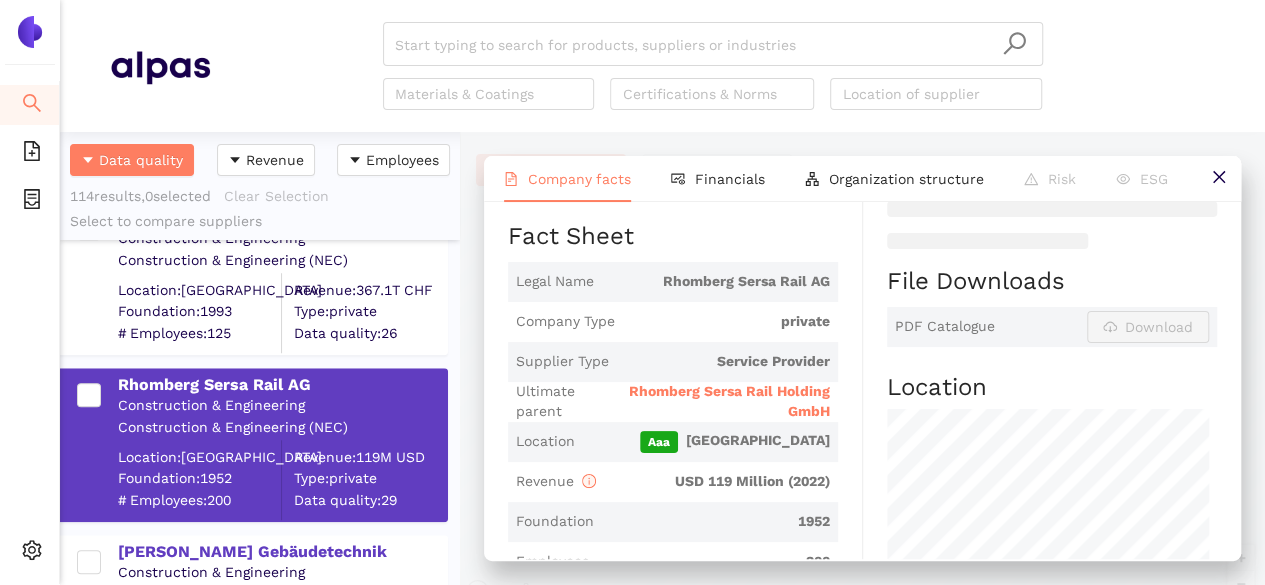 scroll, scrollTop: 402, scrollLeft: 0, axis: vertical 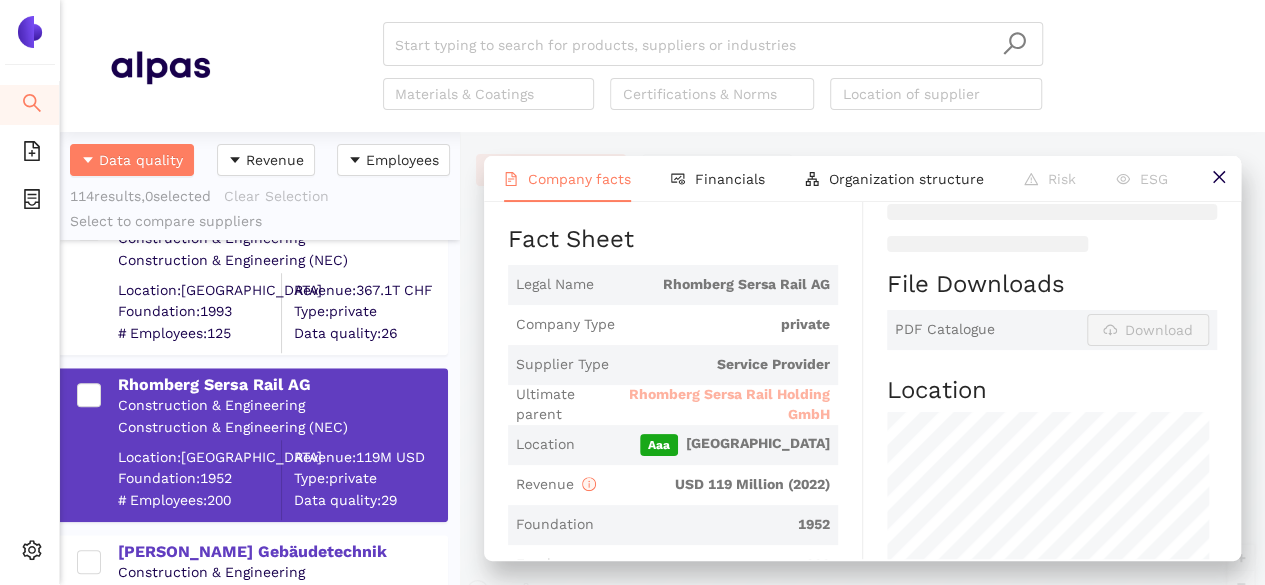 click on "Rhomberg Sersa Rail Holding GmbH" at bounding box center [724, 404] 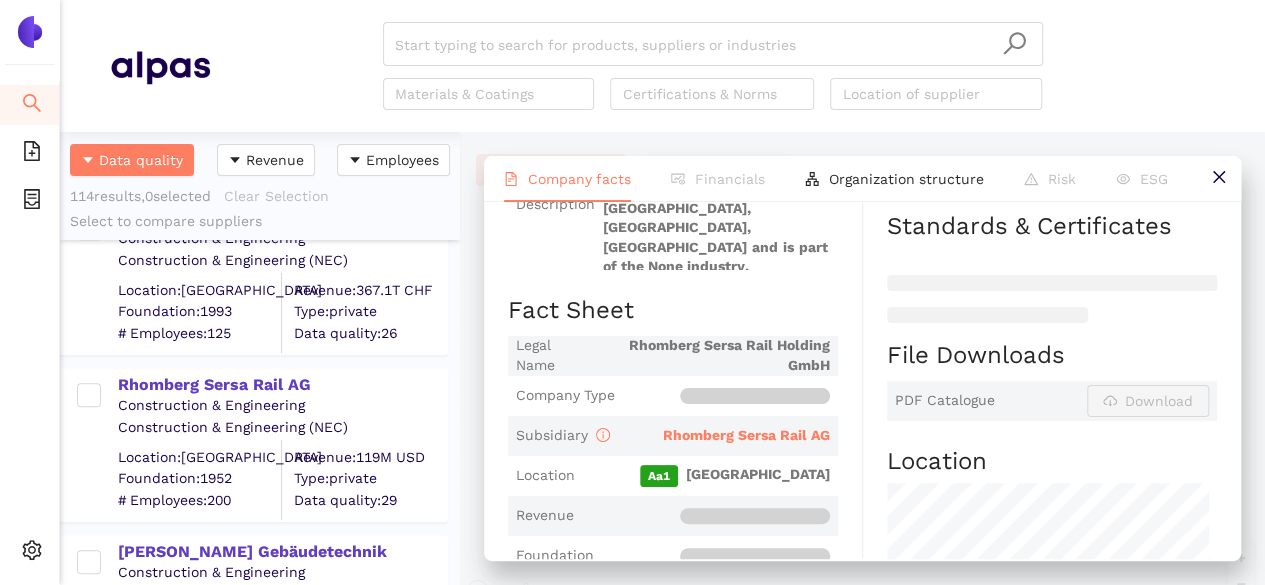 scroll, scrollTop: 330, scrollLeft: 0, axis: vertical 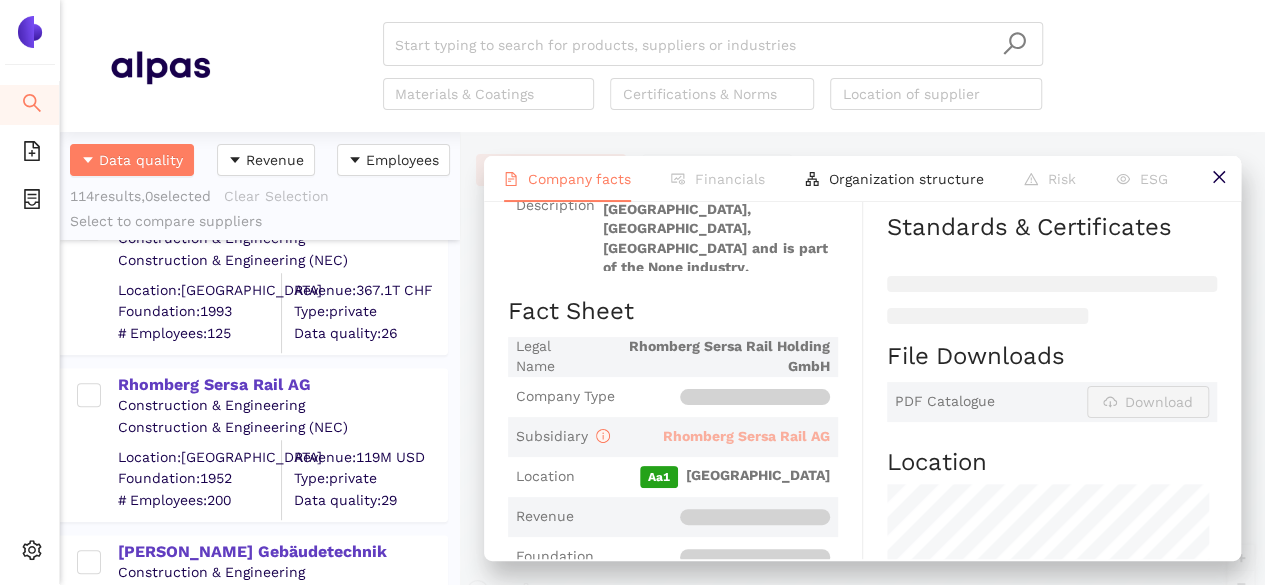 click on "Rhomberg Sersa Rail AG" at bounding box center [746, 436] 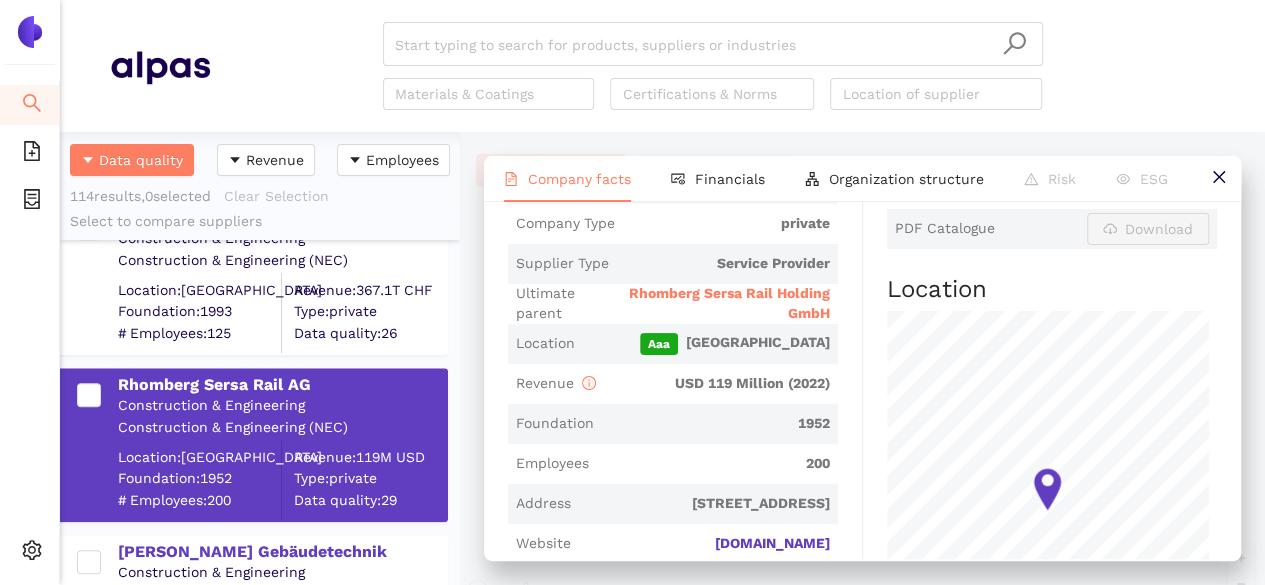 scroll, scrollTop: 504, scrollLeft: 0, axis: vertical 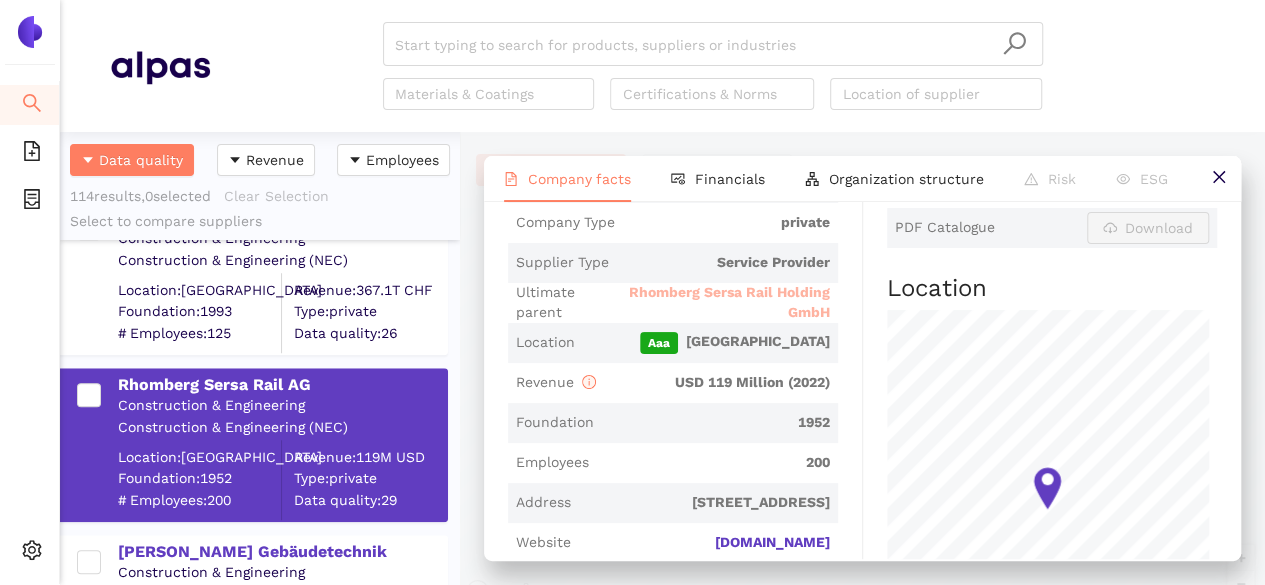 click on "Rhomberg Sersa Rail Holding GmbH" at bounding box center (724, 302) 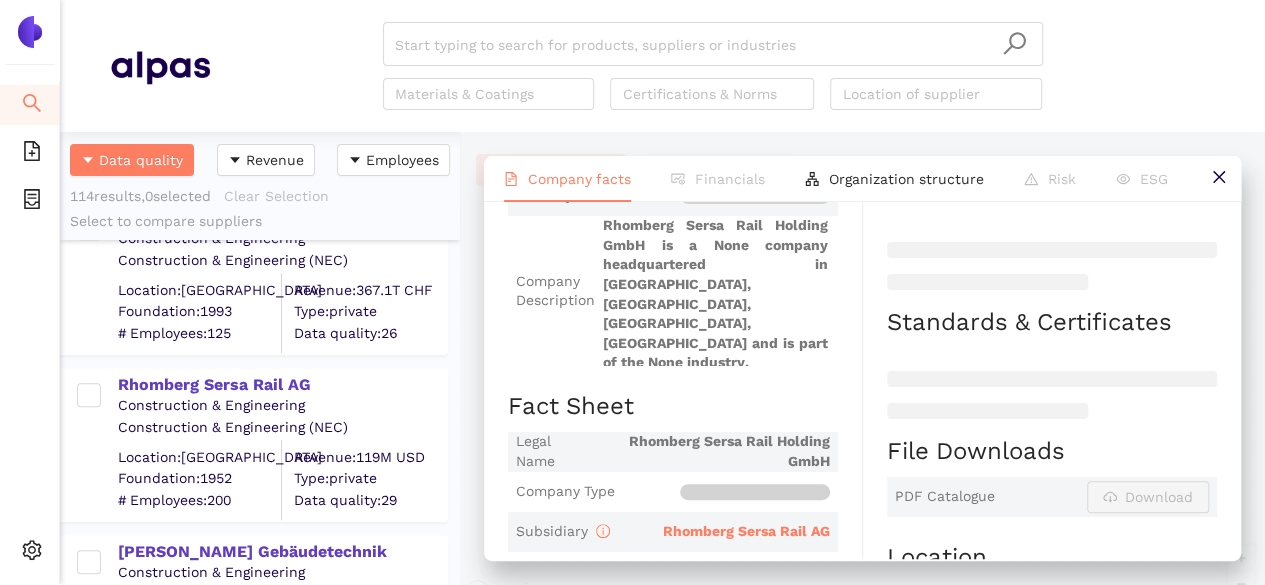 scroll, scrollTop: 244, scrollLeft: 0, axis: vertical 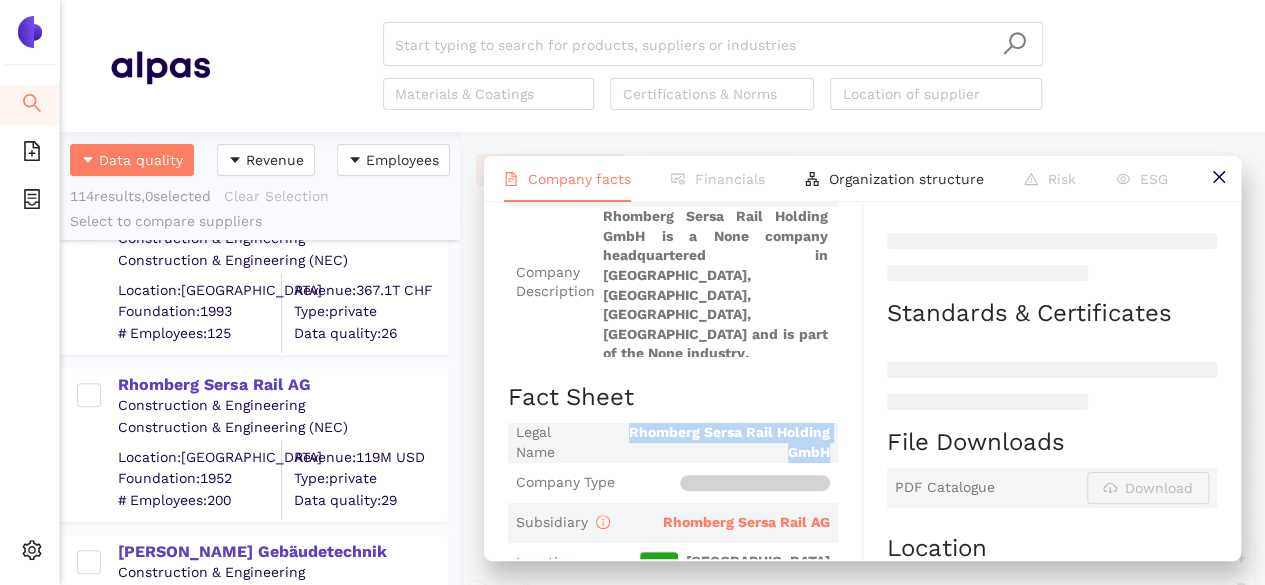 drag, startPoint x: 603, startPoint y: 396, endPoint x: 832, endPoint y: 415, distance: 229.78687 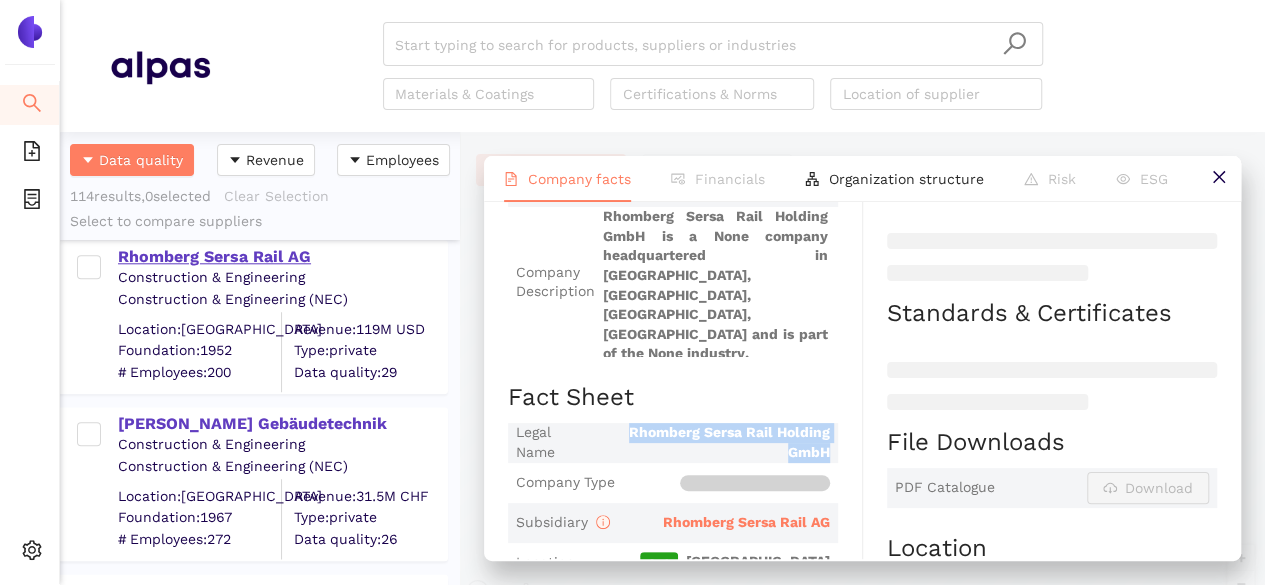 scroll, scrollTop: 8783, scrollLeft: 0, axis: vertical 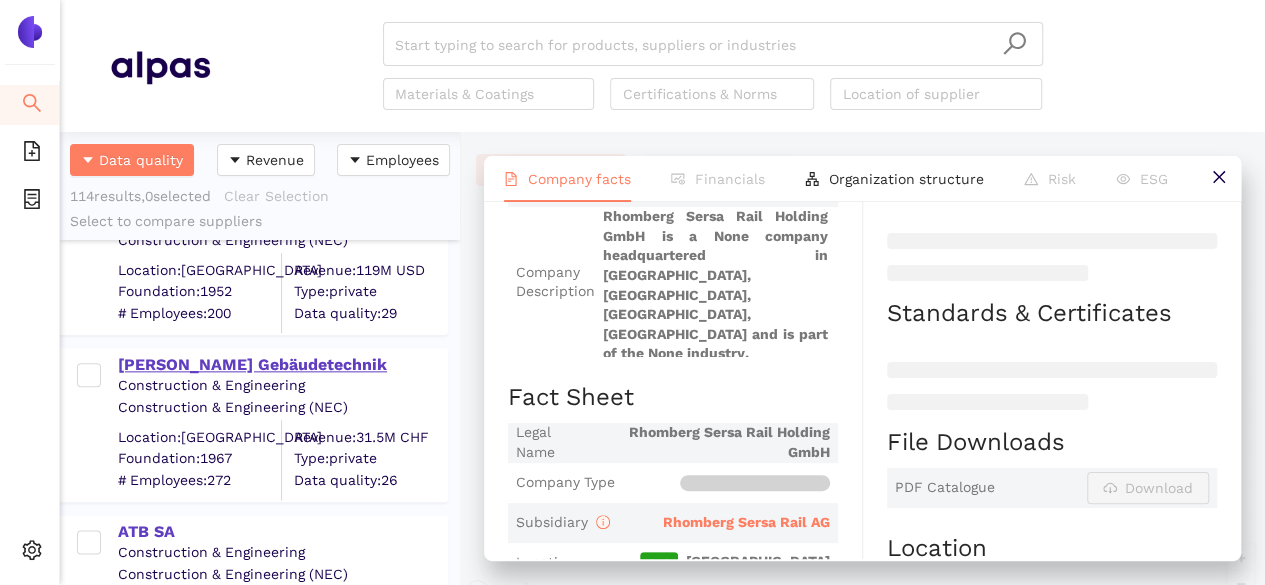 click on "[PERSON_NAME] Gebäudetechnik" at bounding box center (282, 365) 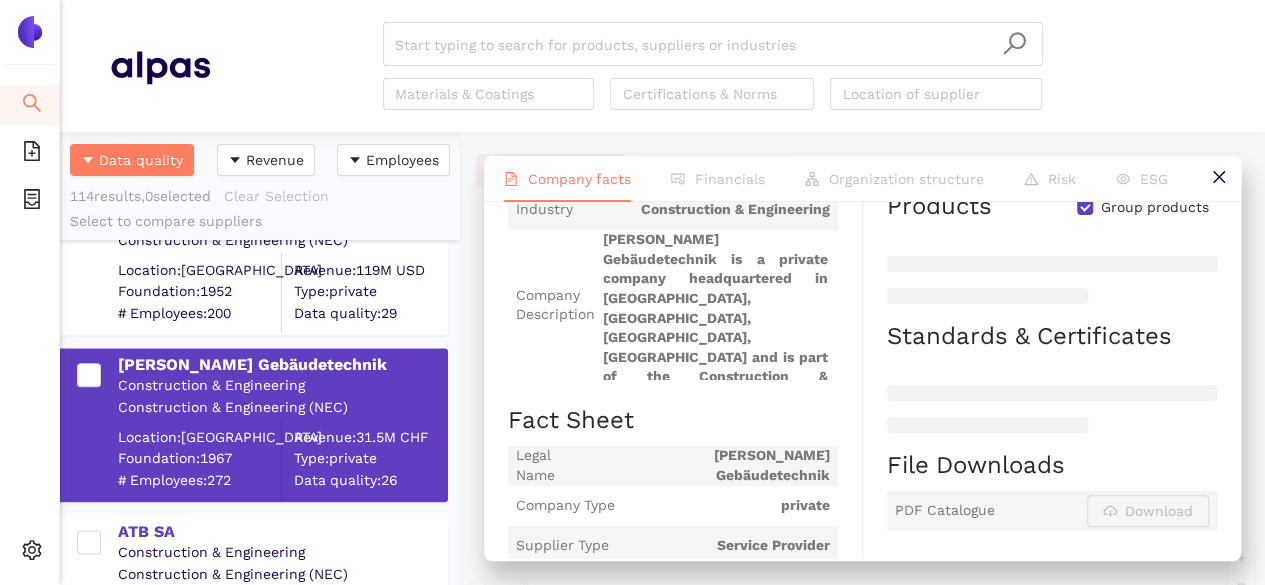 scroll, scrollTop: 172, scrollLeft: 0, axis: vertical 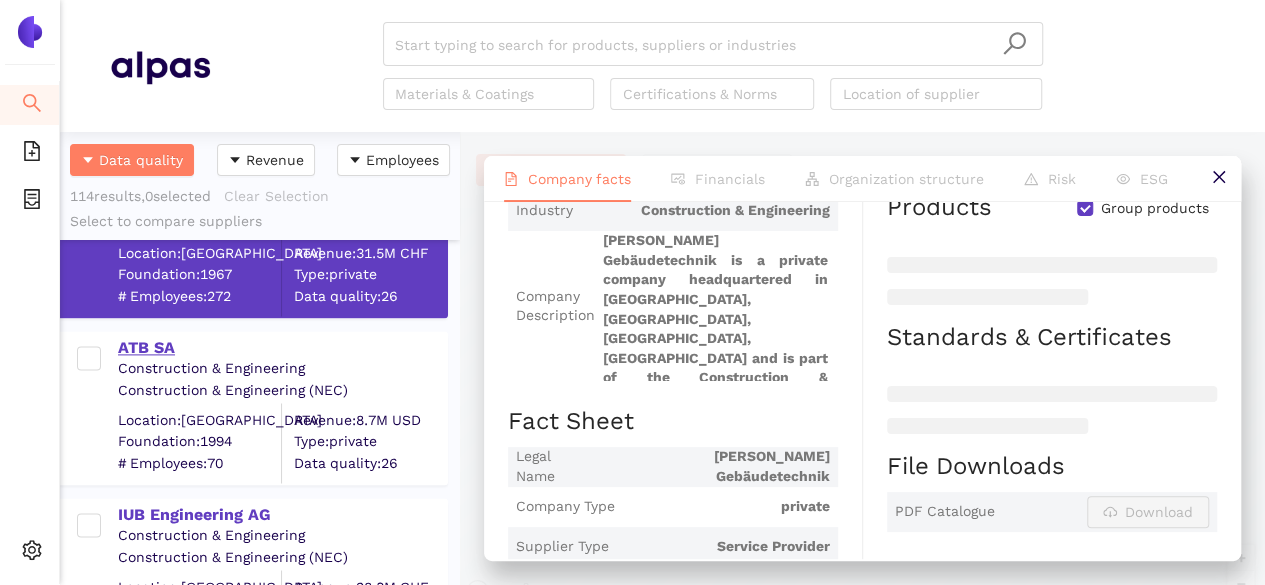 click on "ATB SA" at bounding box center [282, 348] 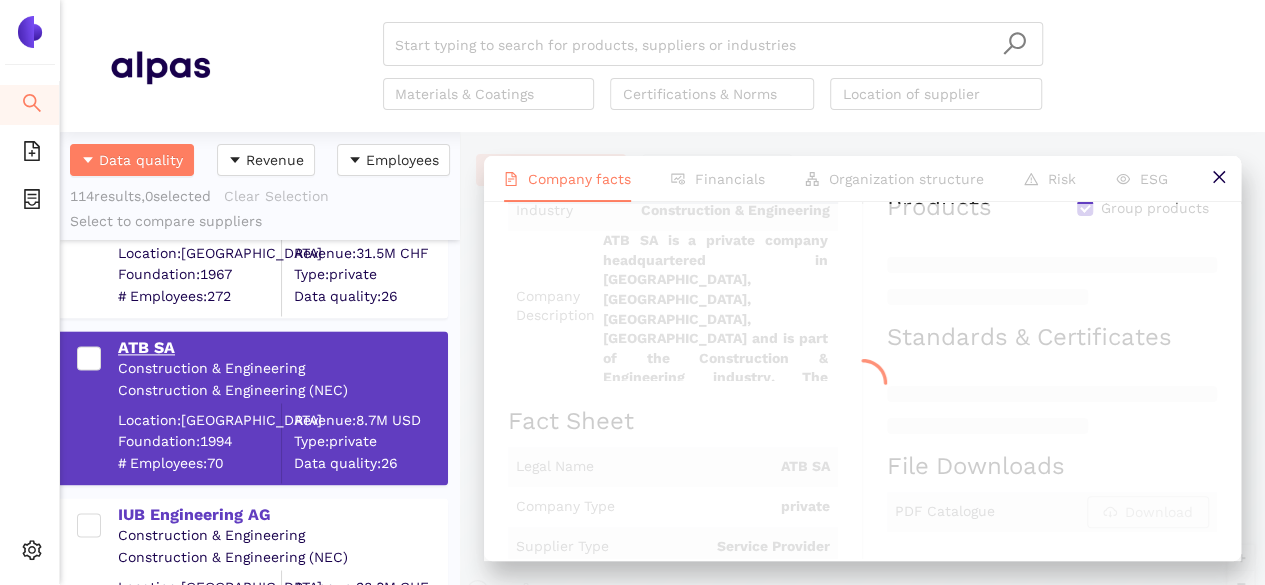 scroll, scrollTop: 0, scrollLeft: 0, axis: both 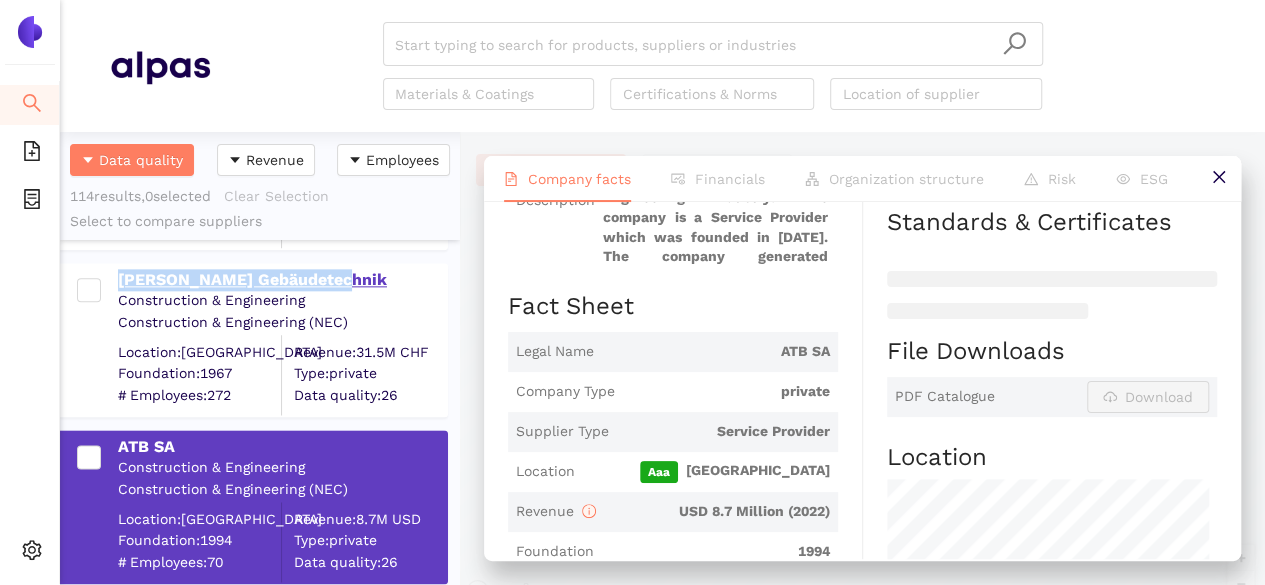 drag, startPoint x: 346, startPoint y: 272, endPoint x: 119, endPoint y: 272, distance: 227 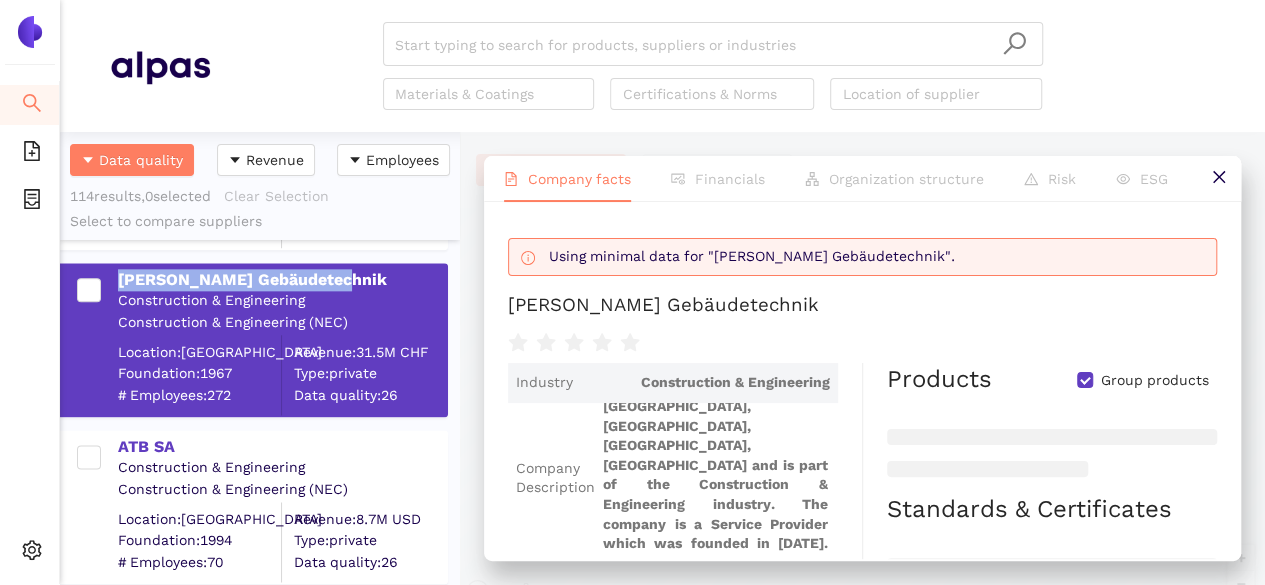 scroll, scrollTop: 0, scrollLeft: 0, axis: both 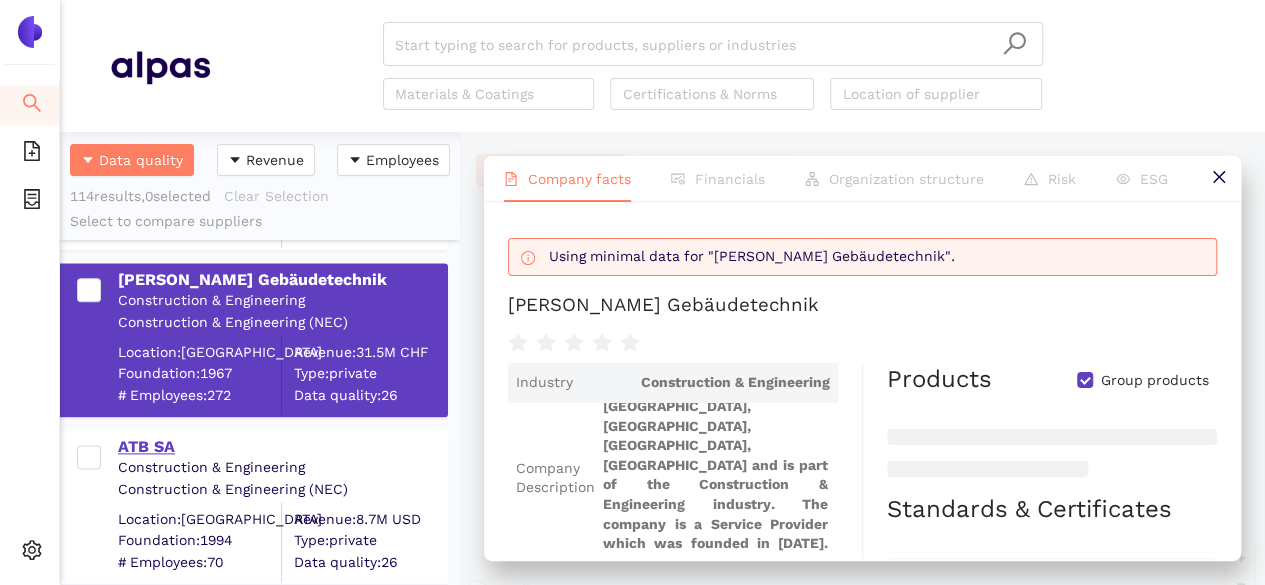 click on "ATB SA" at bounding box center (282, 447) 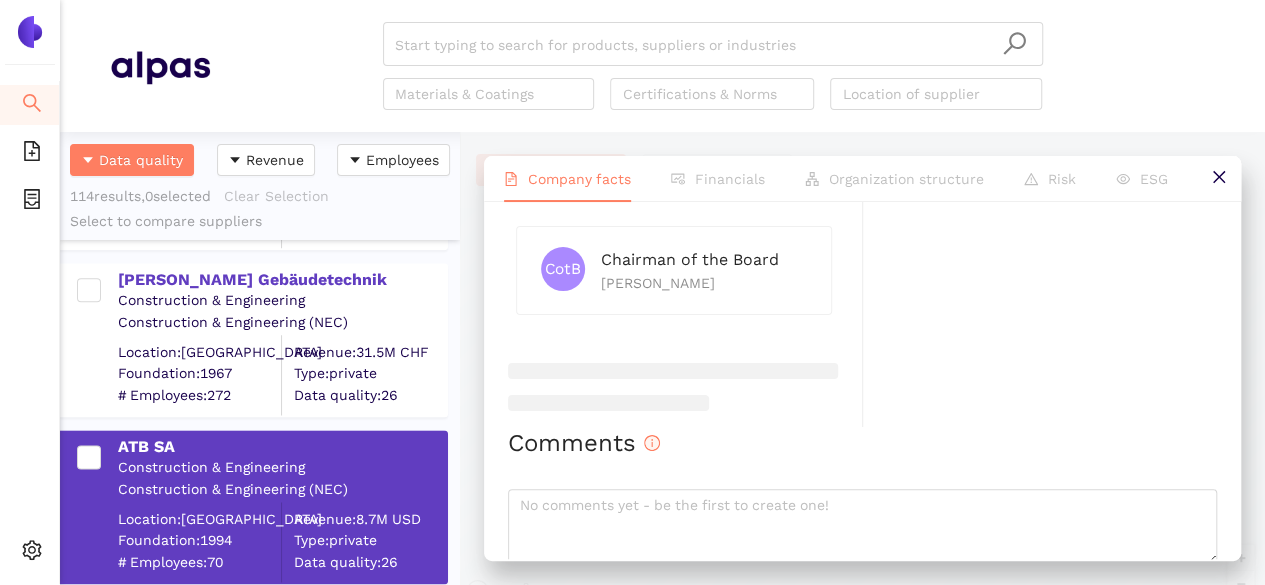scroll, scrollTop: 1007, scrollLeft: 0, axis: vertical 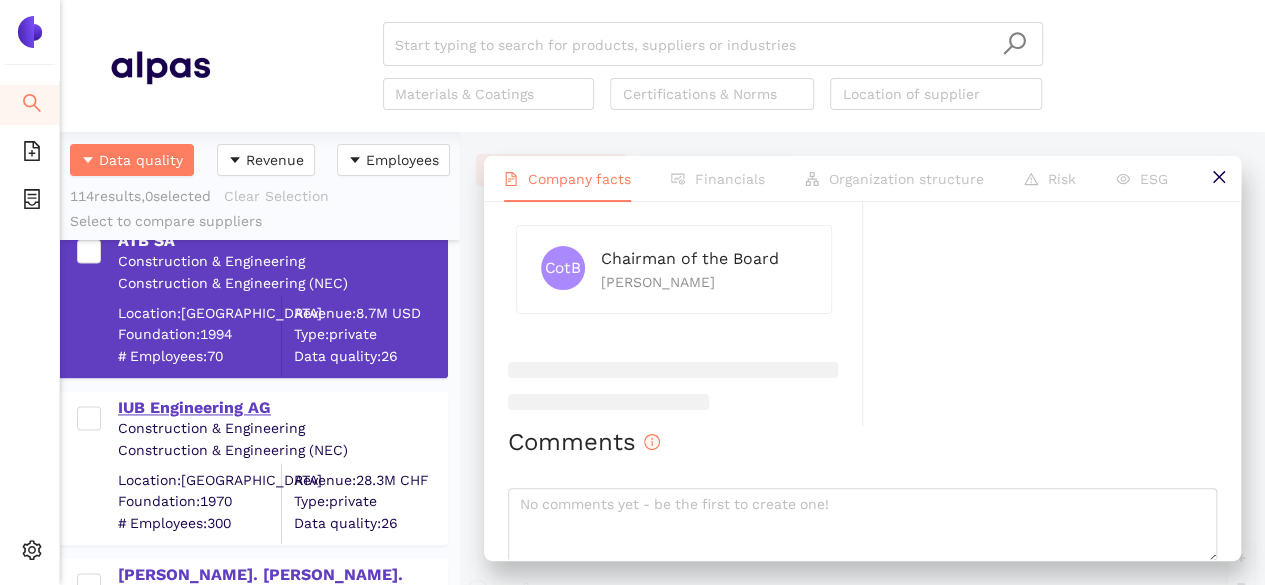 click on "IUB Engineering AG" at bounding box center [282, 406] 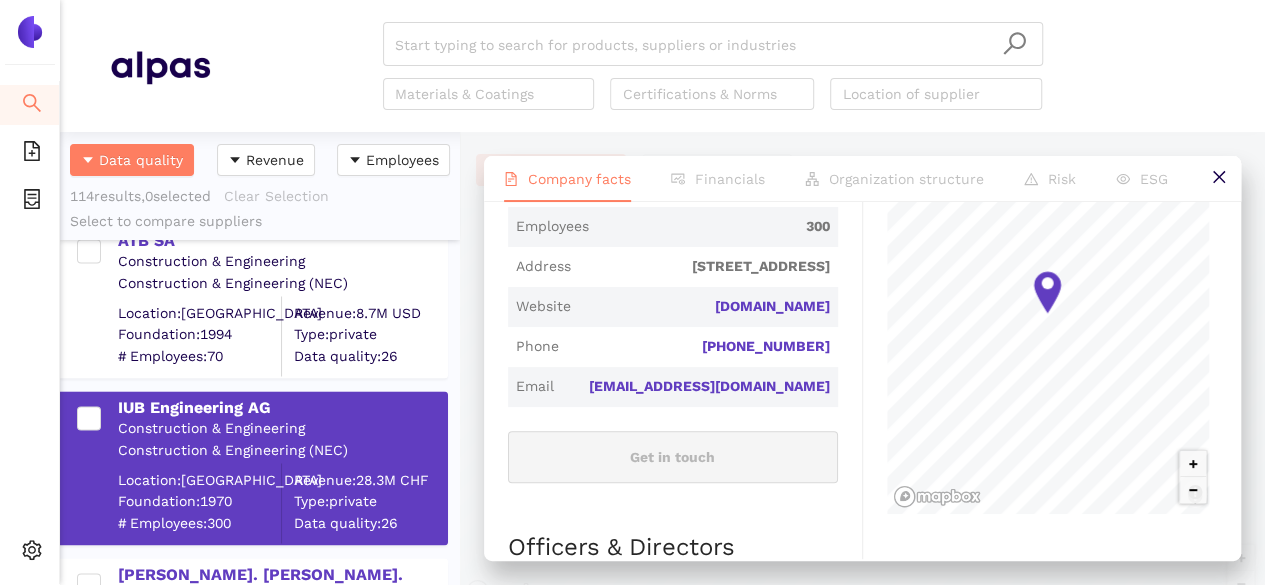 scroll, scrollTop: 513, scrollLeft: 0, axis: vertical 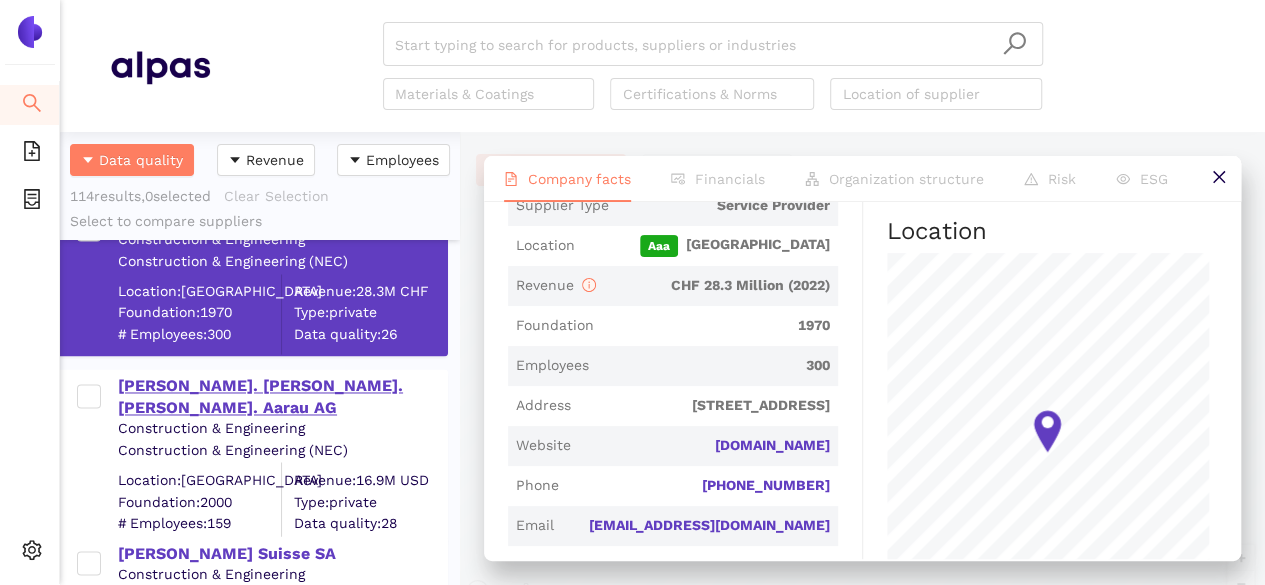 click on "[PERSON_NAME]. [PERSON_NAME]. [PERSON_NAME]. Aarau AG" at bounding box center [282, 397] 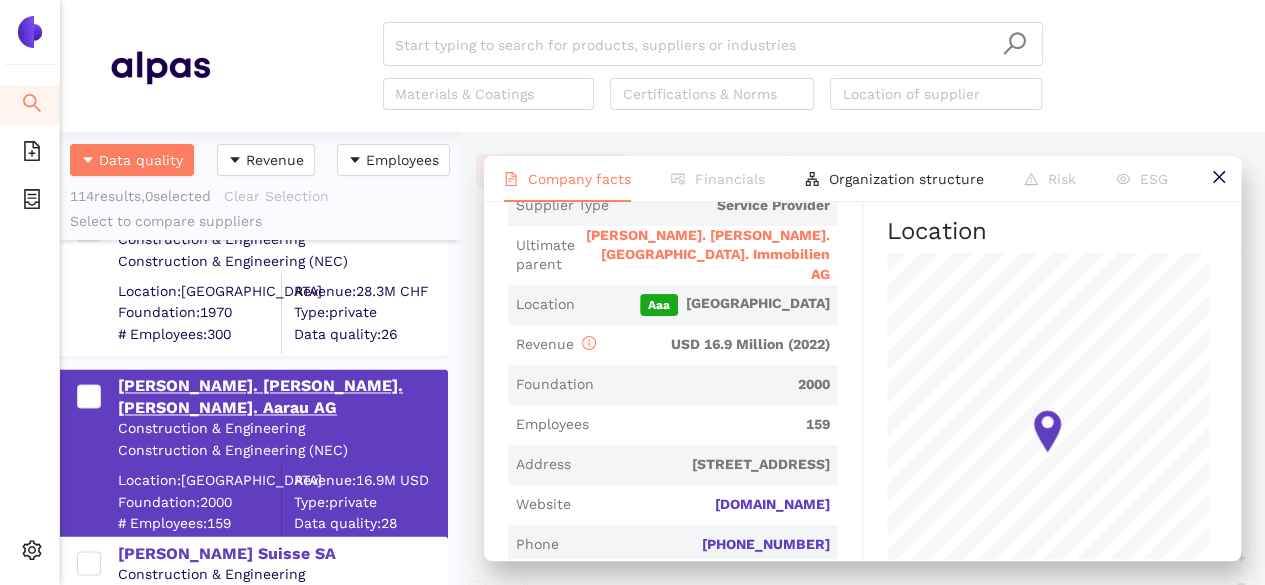 scroll, scrollTop: 0, scrollLeft: 0, axis: both 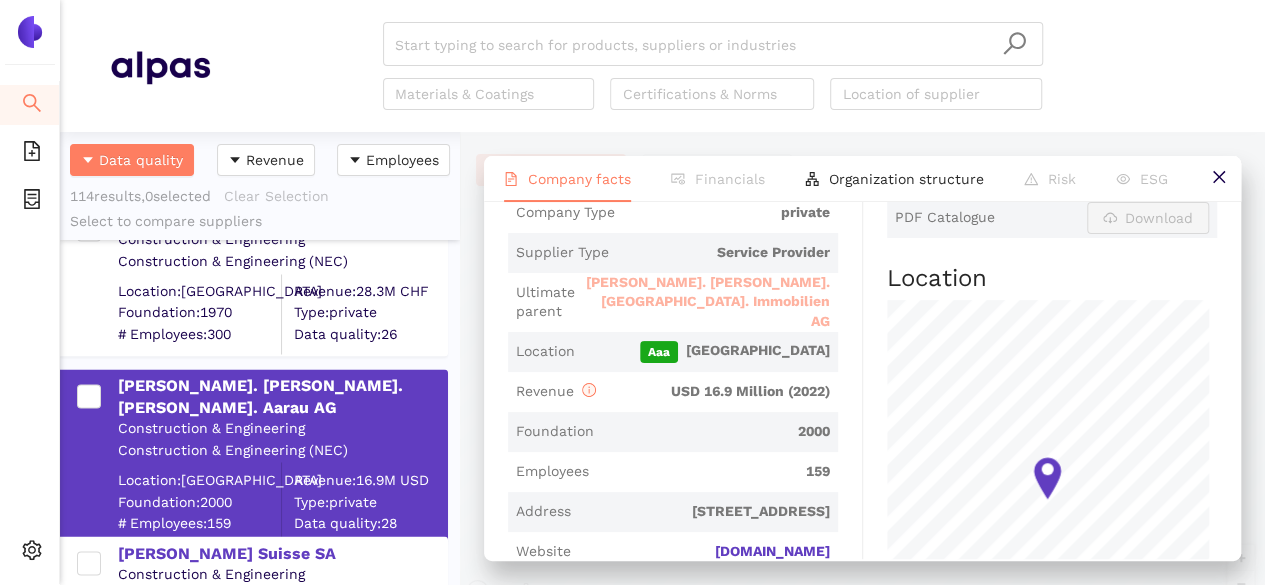 click on "[PERSON_NAME]. [PERSON_NAME]. [GEOGRAPHIC_DATA]. Immobilien AG" at bounding box center (706, 302) 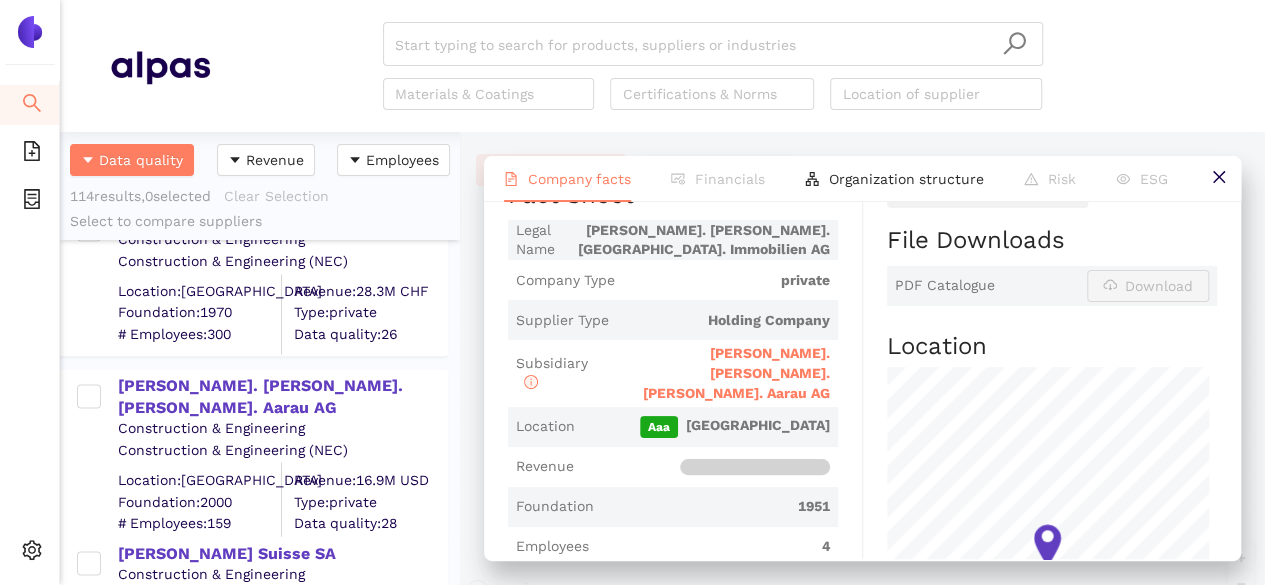 scroll, scrollTop: 0, scrollLeft: 0, axis: both 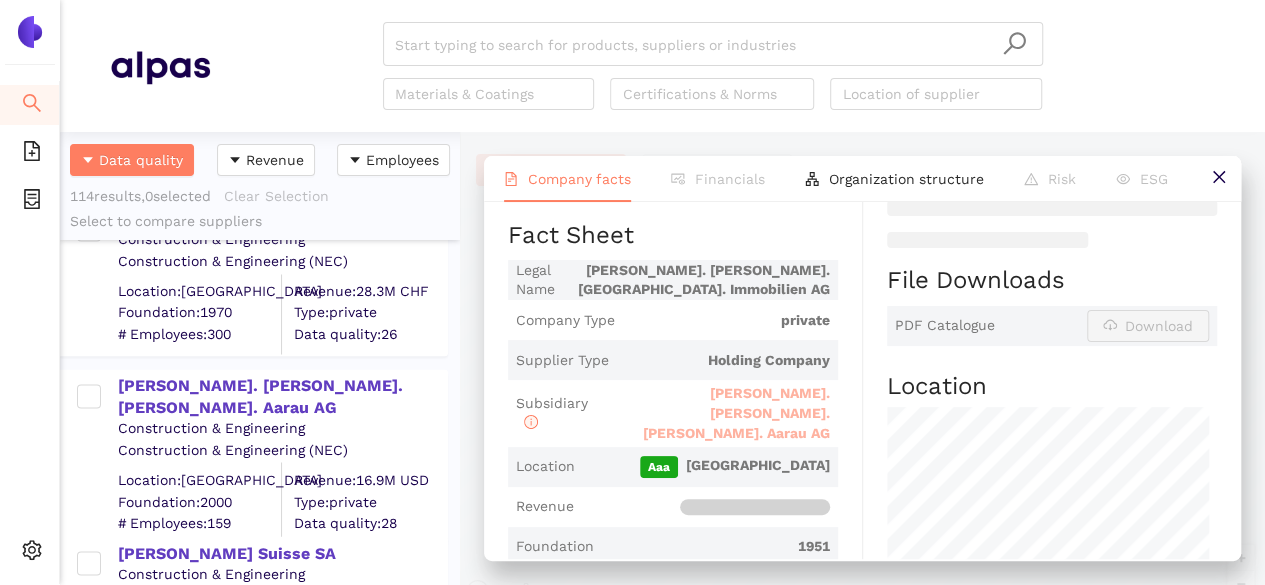 click on "[PERSON_NAME]. [PERSON_NAME]. [PERSON_NAME]. Aarau AG" at bounding box center [736, 412] 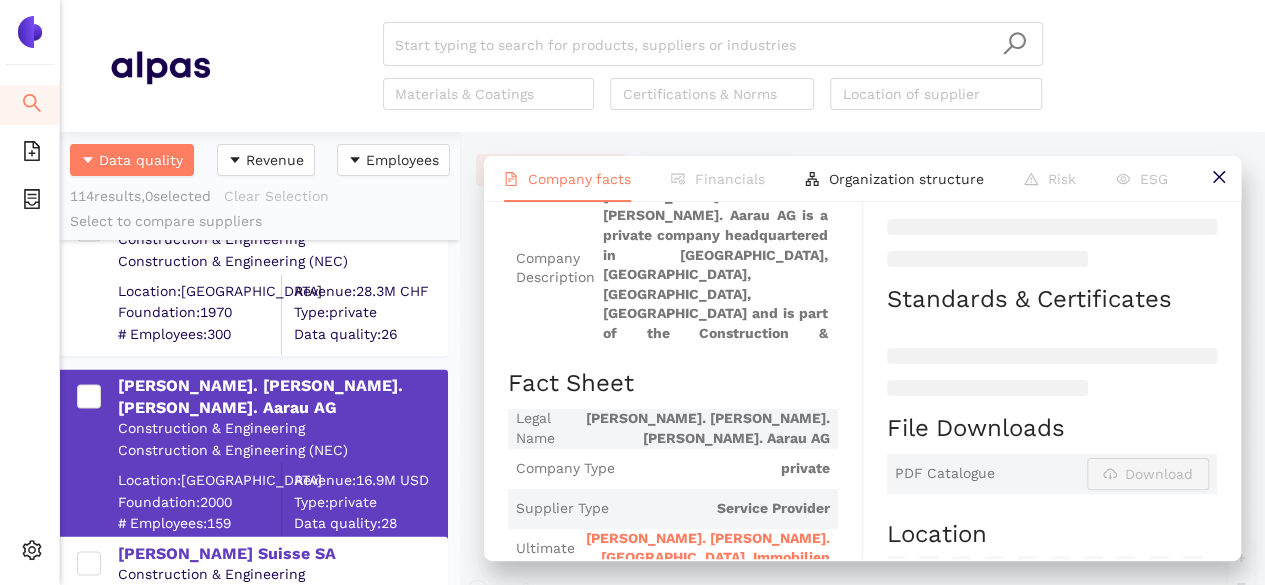 scroll, scrollTop: 382, scrollLeft: 0, axis: vertical 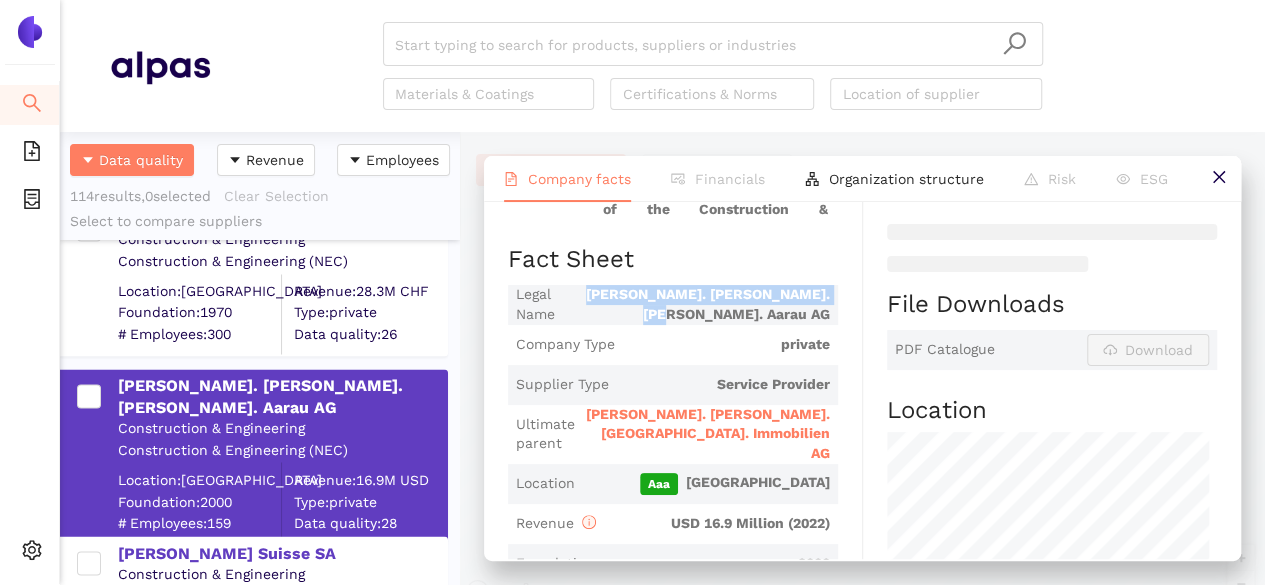 drag, startPoint x: 604, startPoint y: 285, endPoint x: 821, endPoint y: 309, distance: 218.32315 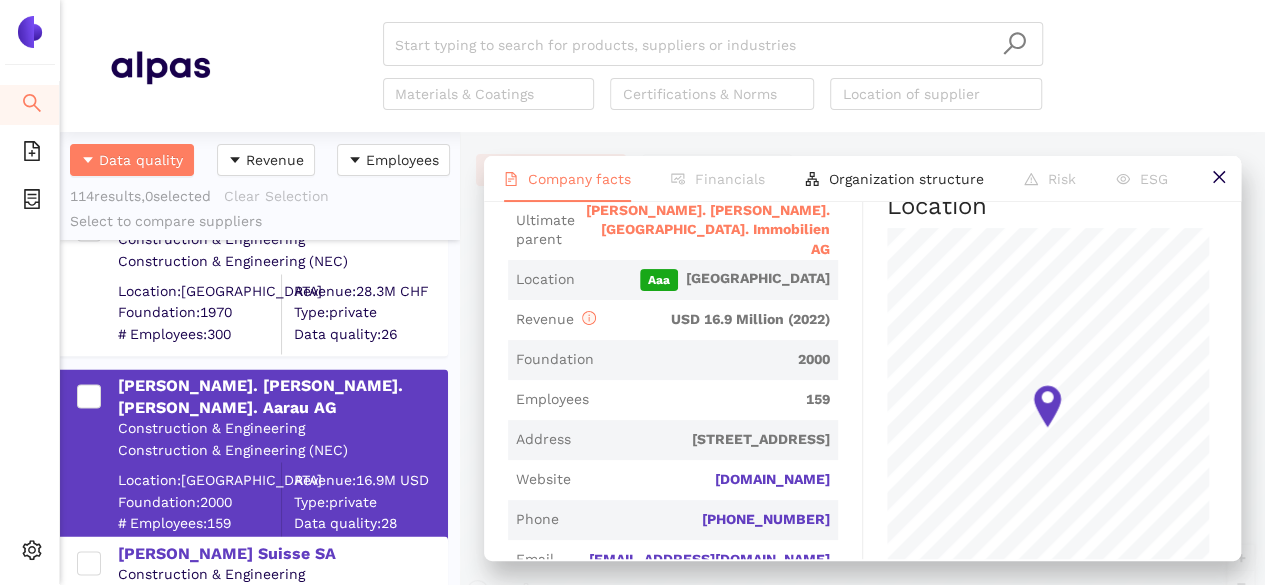 scroll, scrollTop: 434, scrollLeft: 0, axis: vertical 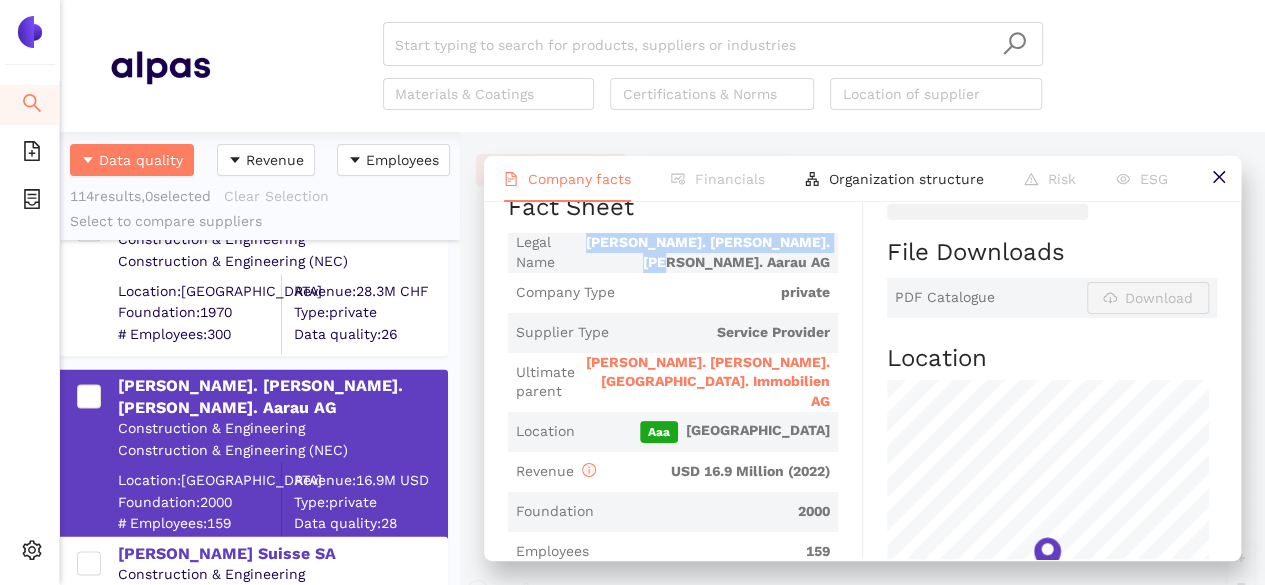 drag, startPoint x: 620, startPoint y: 363, endPoint x: 662, endPoint y: 285, distance: 88.588936 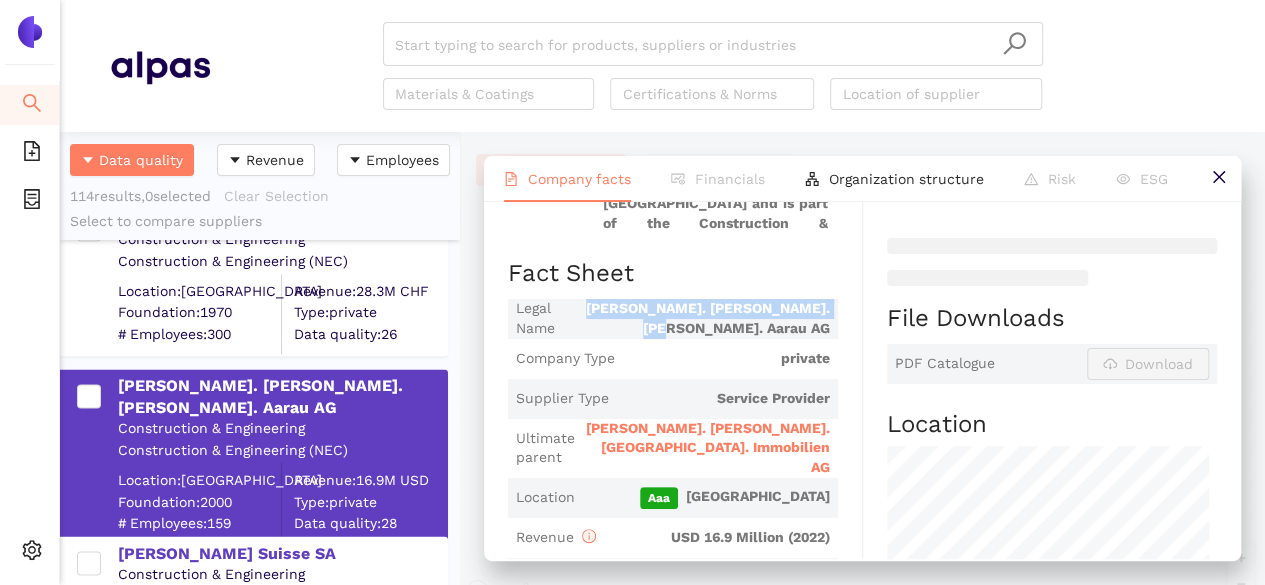 scroll, scrollTop: 352, scrollLeft: 0, axis: vertical 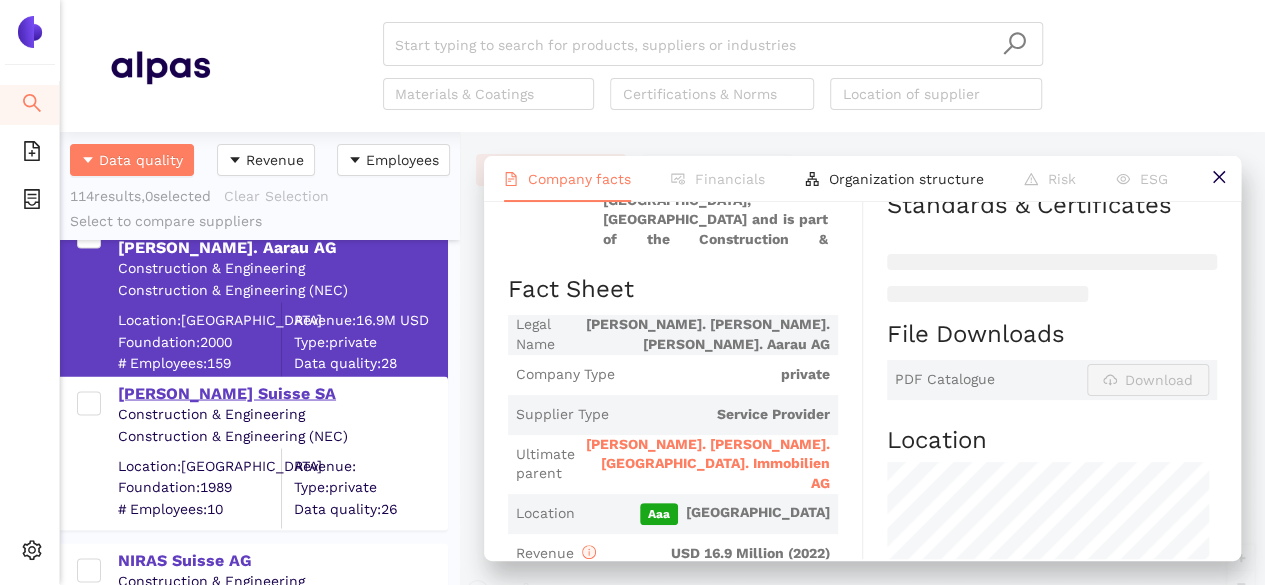 click on "[PERSON_NAME] Suisse SA" at bounding box center [282, 393] 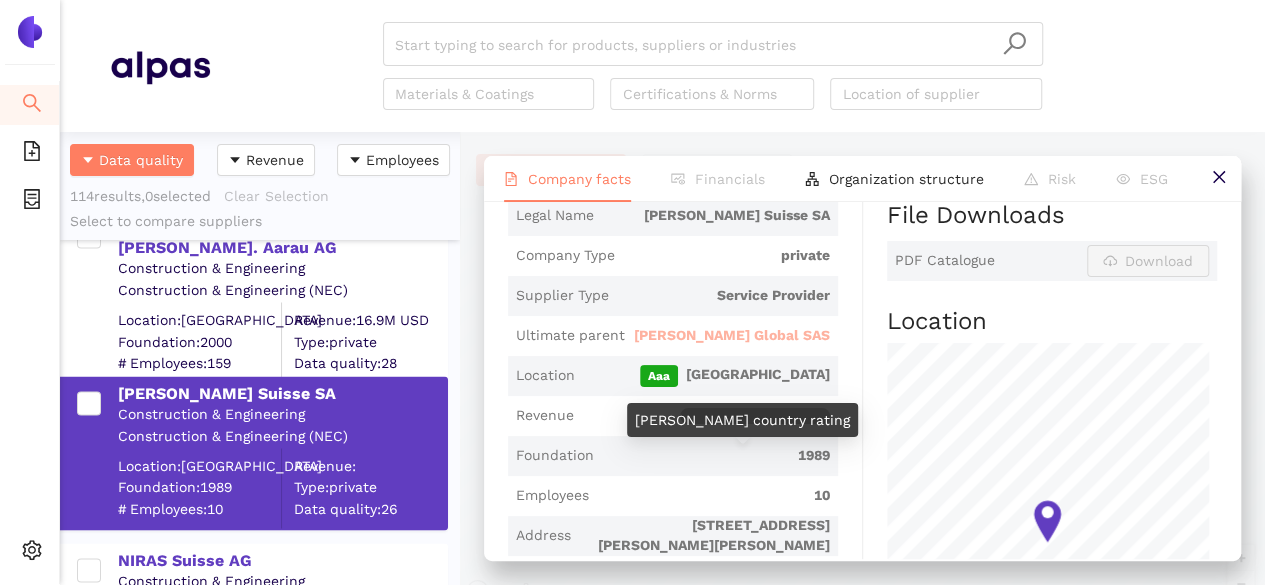 scroll, scrollTop: 305, scrollLeft: 0, axis: vertical 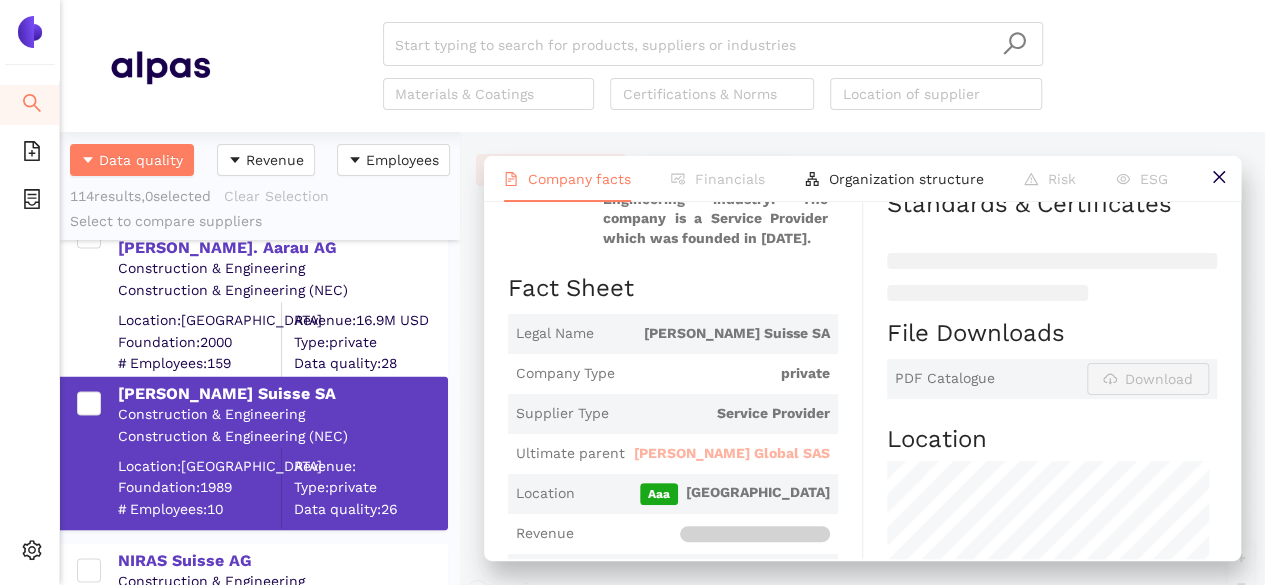 click on "[PERSON_NAME] Global SAS" at bounding box center [732, 454] 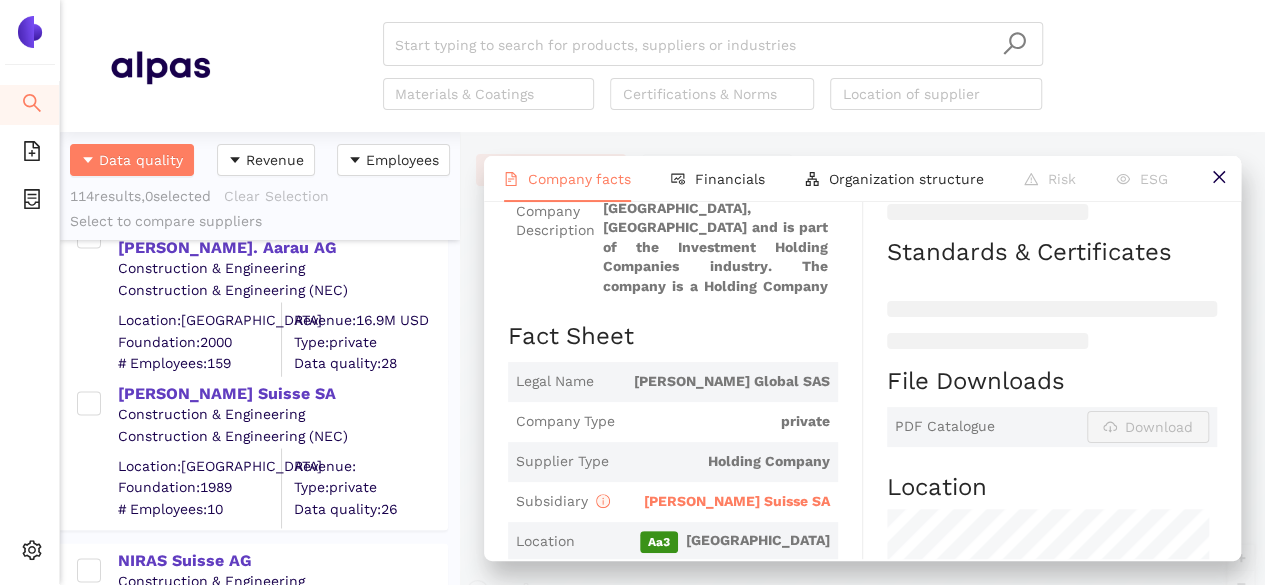 scroll, scrollTop: 0, scrollLeft: 0, axis: both 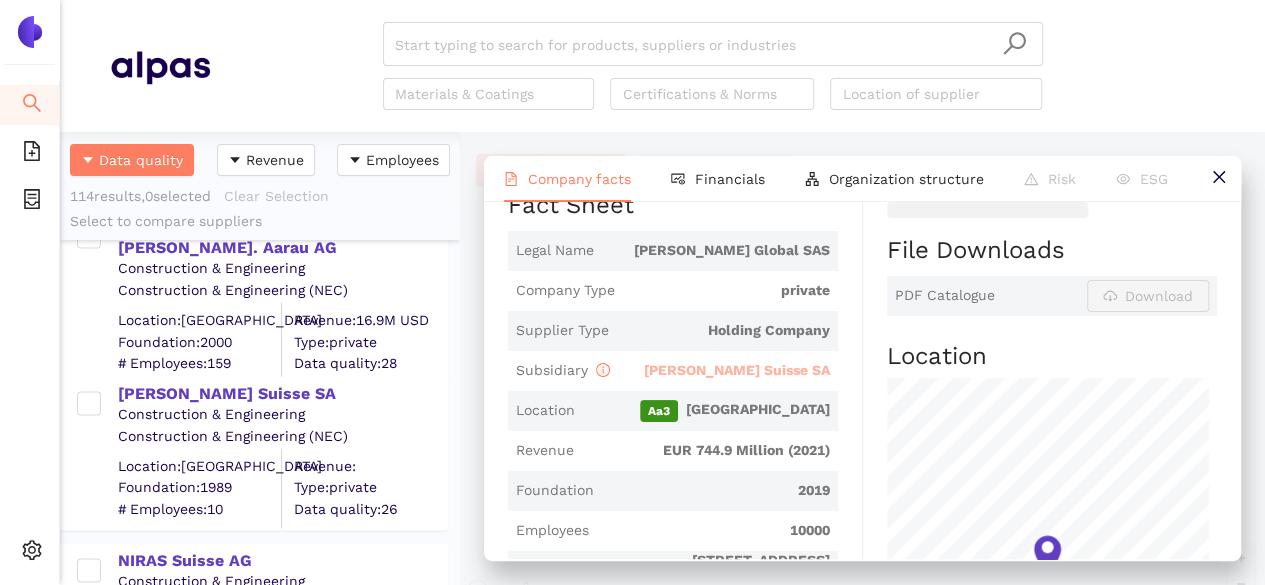 click on "[PERSON_NAME] Suisse SA" at bounding box center [737, 370] 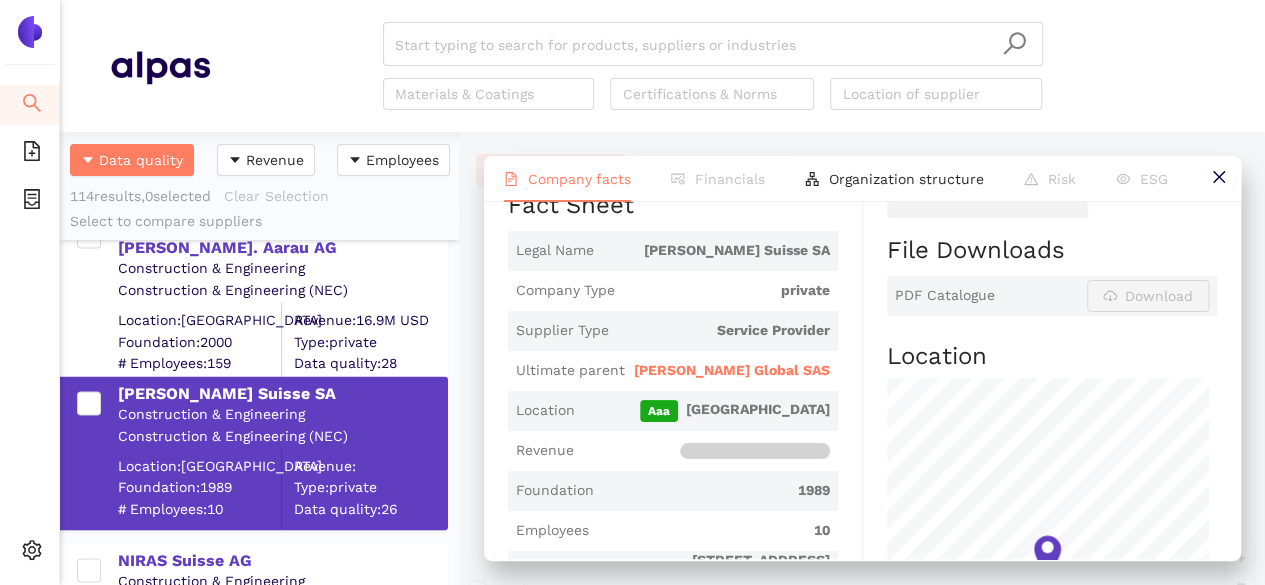 scroll, scrollTop: 0, scrollLeft: 0, axis: both 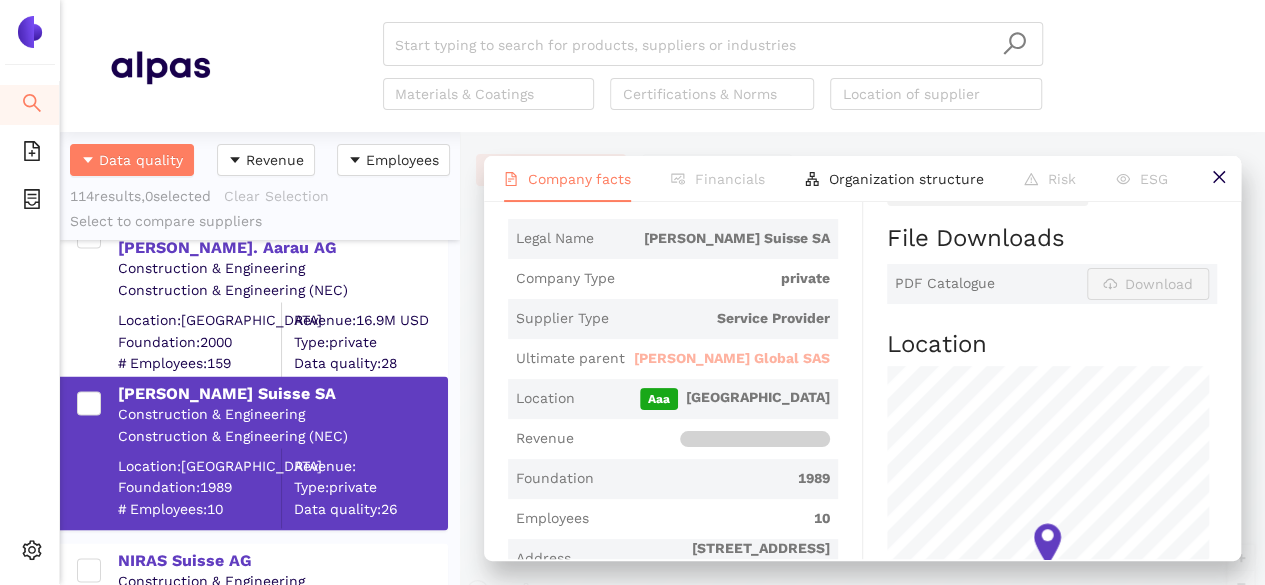 click on "[PERSON_NAME] Global SAS" at bounding box center (732, 359) 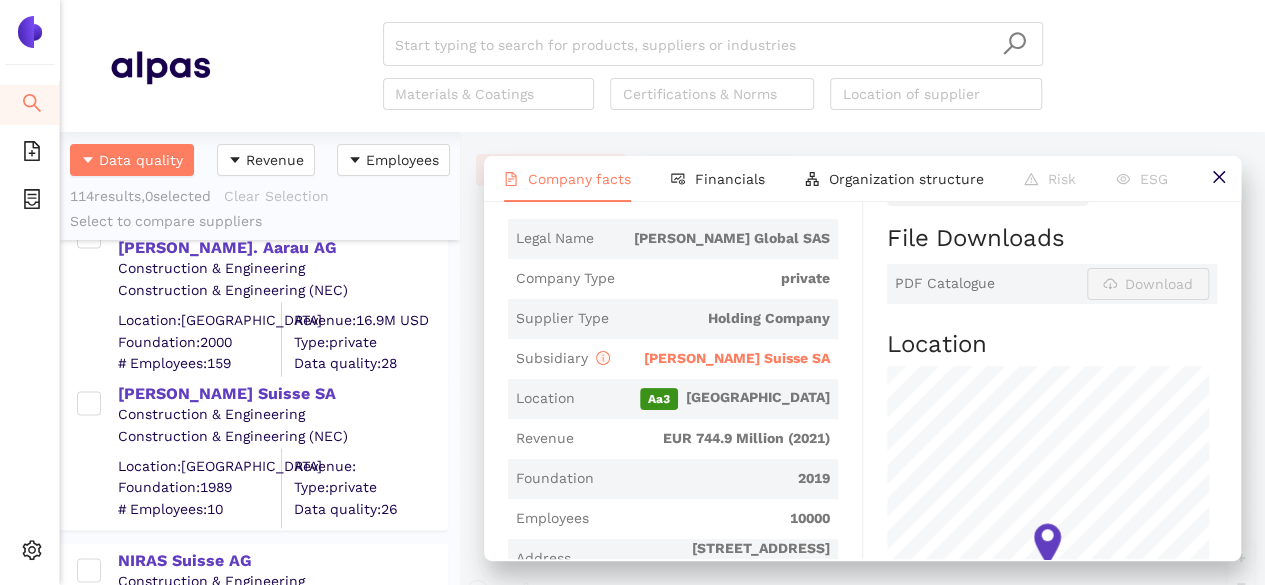 scroll, scrollTop: 0, scrollLeft: 0, axis: both 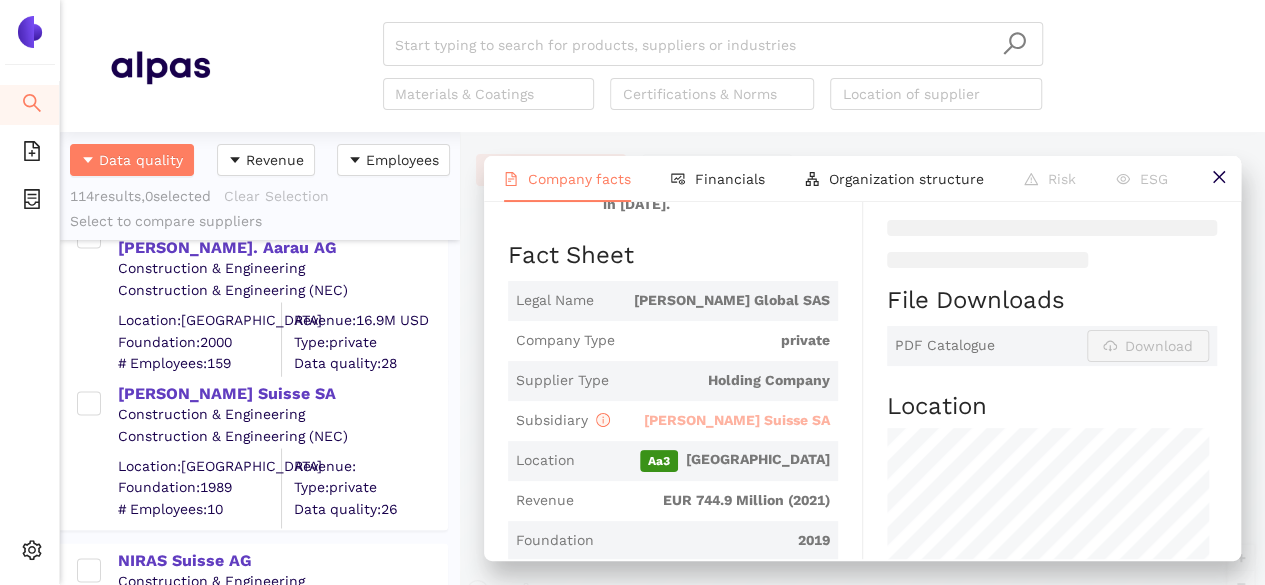 click on "[PERSON_NAME] Suisse SA" at bounding box center (737, 420) 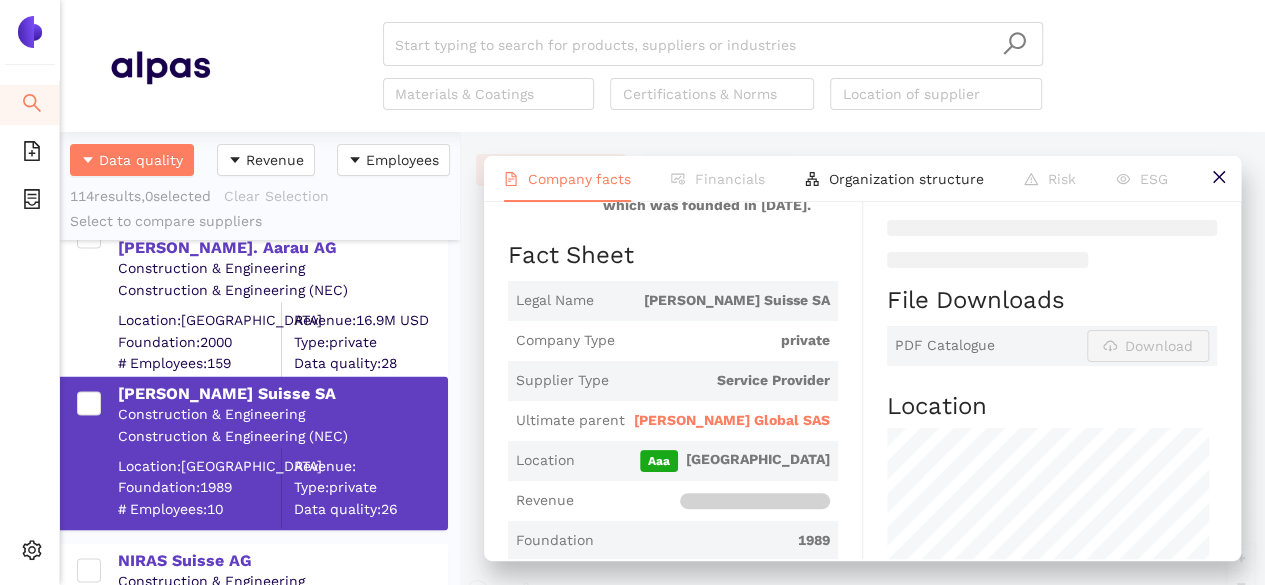 scroll, scrollTop: 0, scrollLeft: 0, axis: both 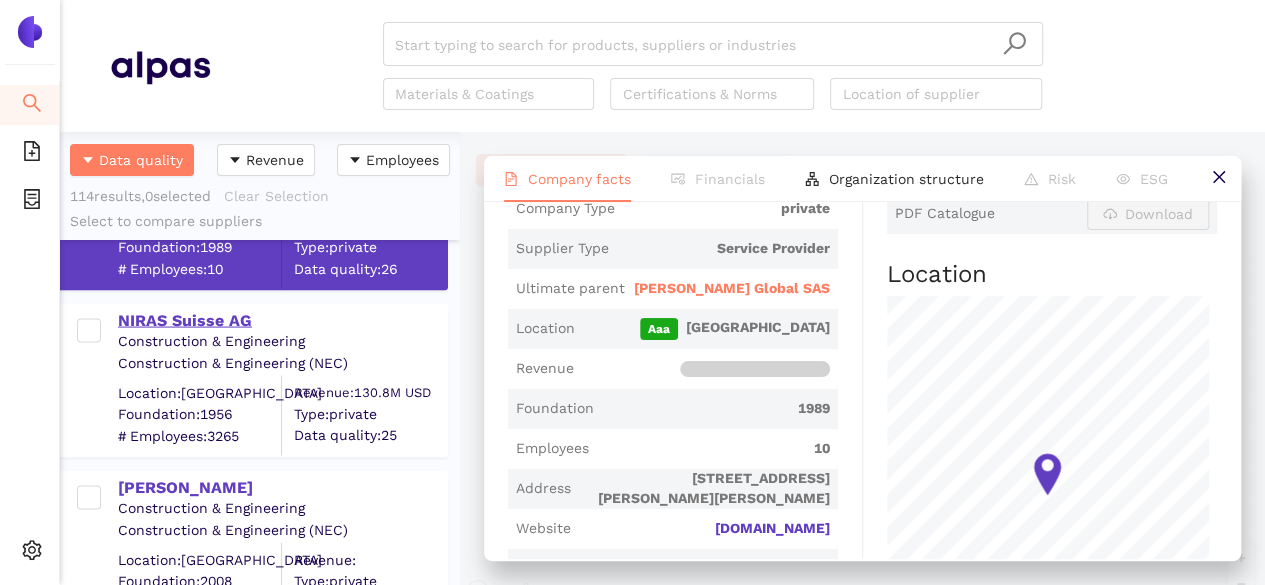 click on "NIRAS Suisse AG" at bounding box center [282, 320] 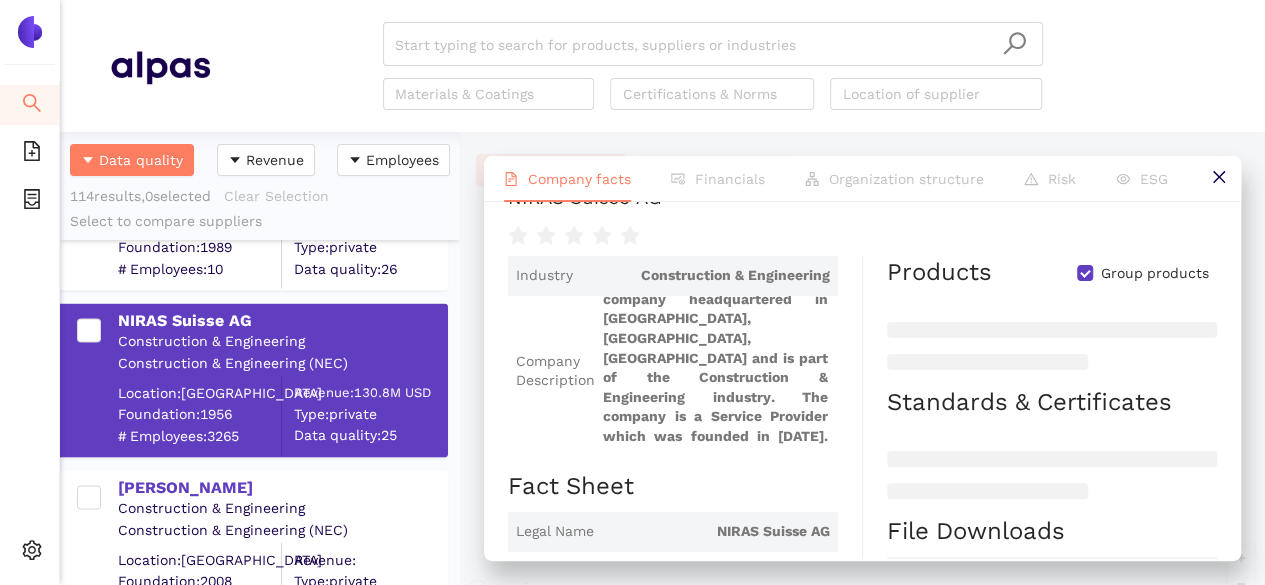 scroll, scrollTop: 102, scrollLeft: 0, axis: vertical 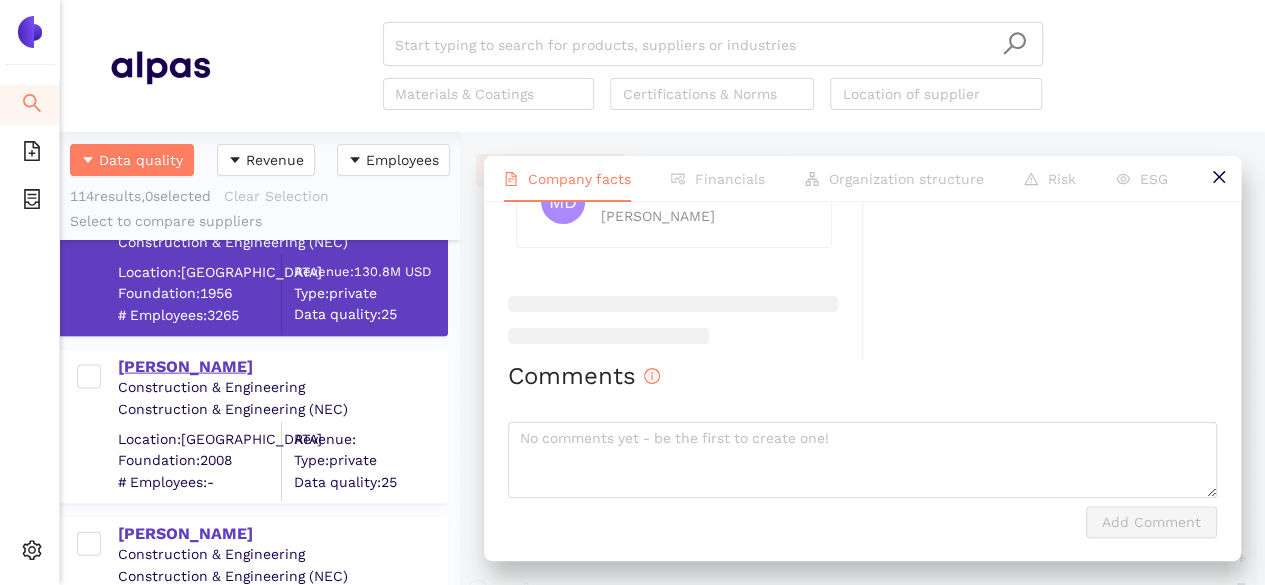 click on "[PERSON_NAME]" at bounding box center (282, 367) 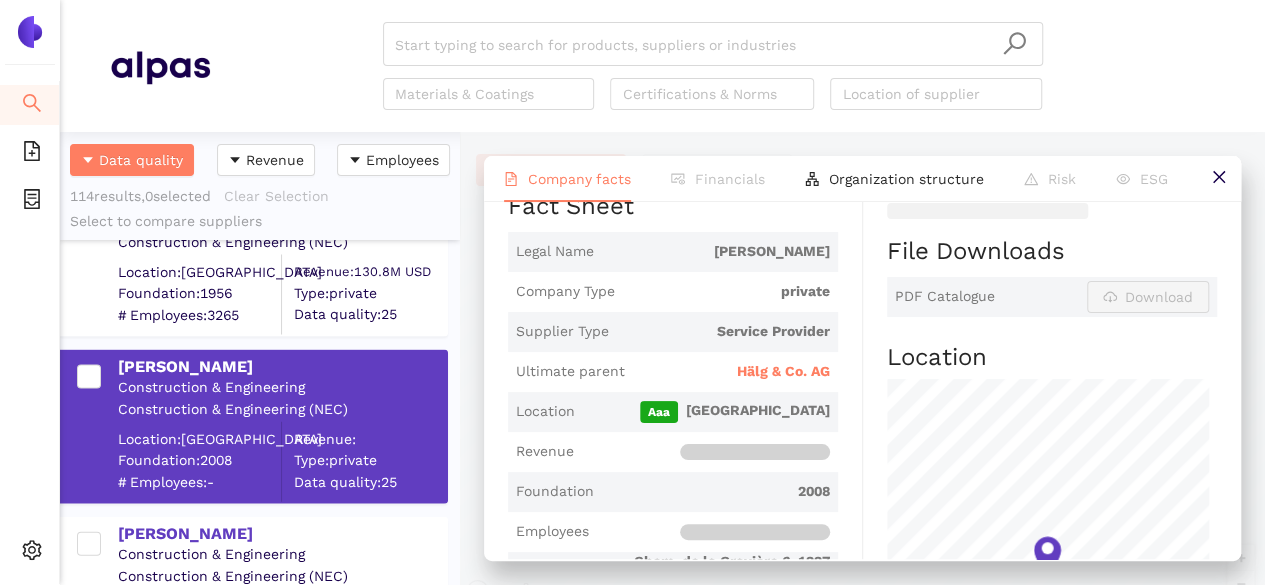 scroll, scrollTop: 498, scrollLeft: 0, axis: vertical 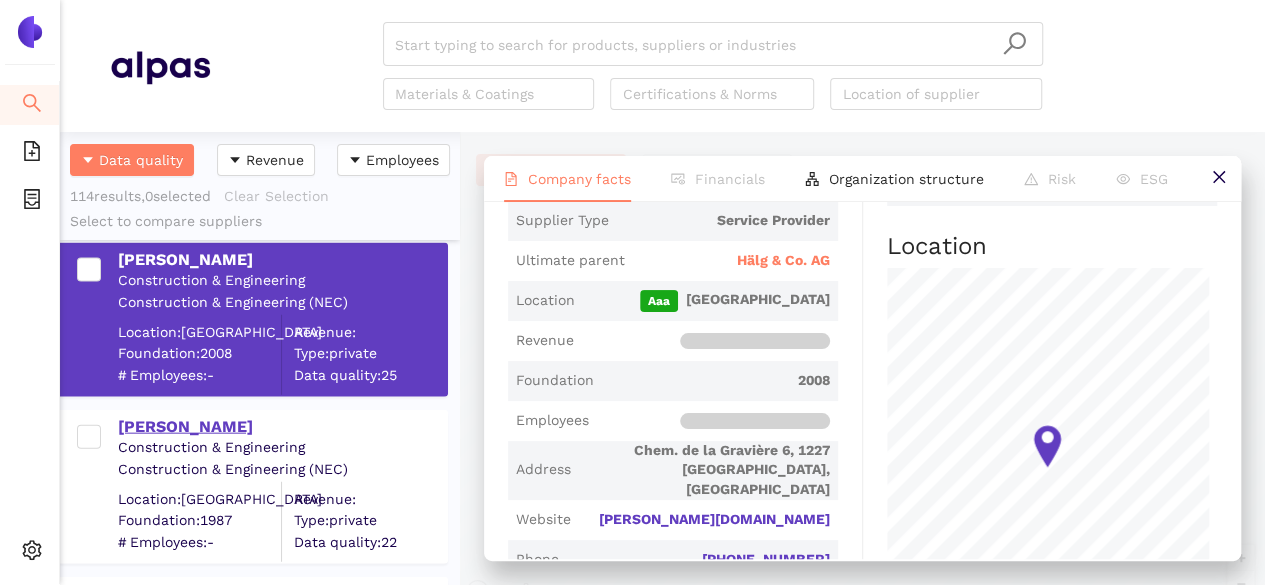 click on "[PERSON_NAME]" at bounding box center (282, 427) 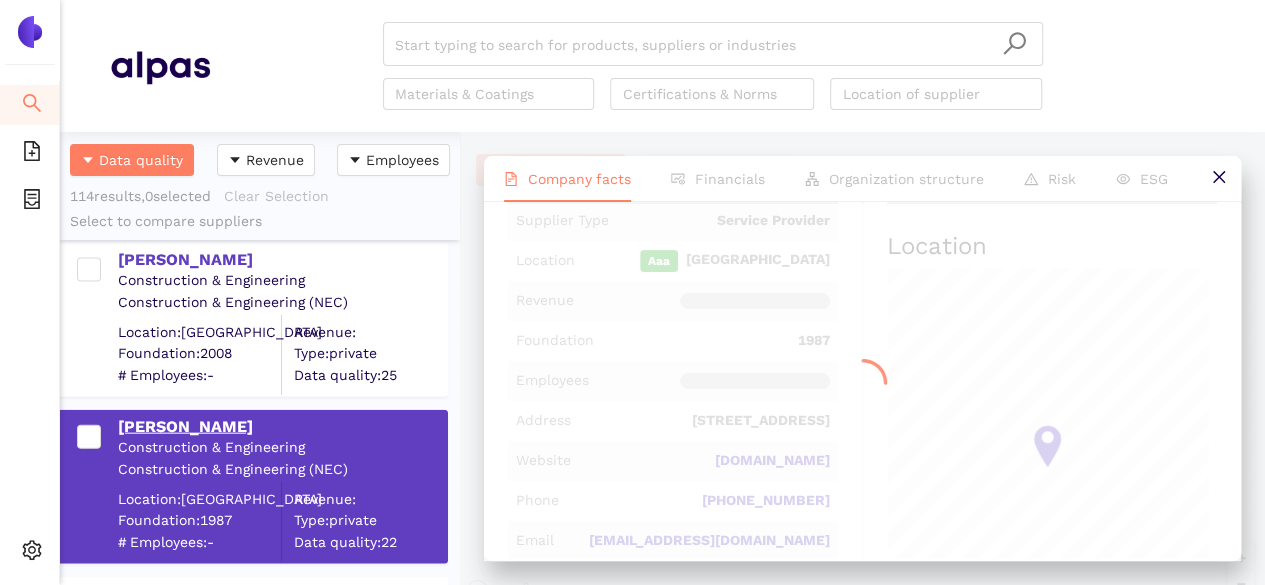 scroll, scrollTop: 0, scrollLeft: 0, axis: both 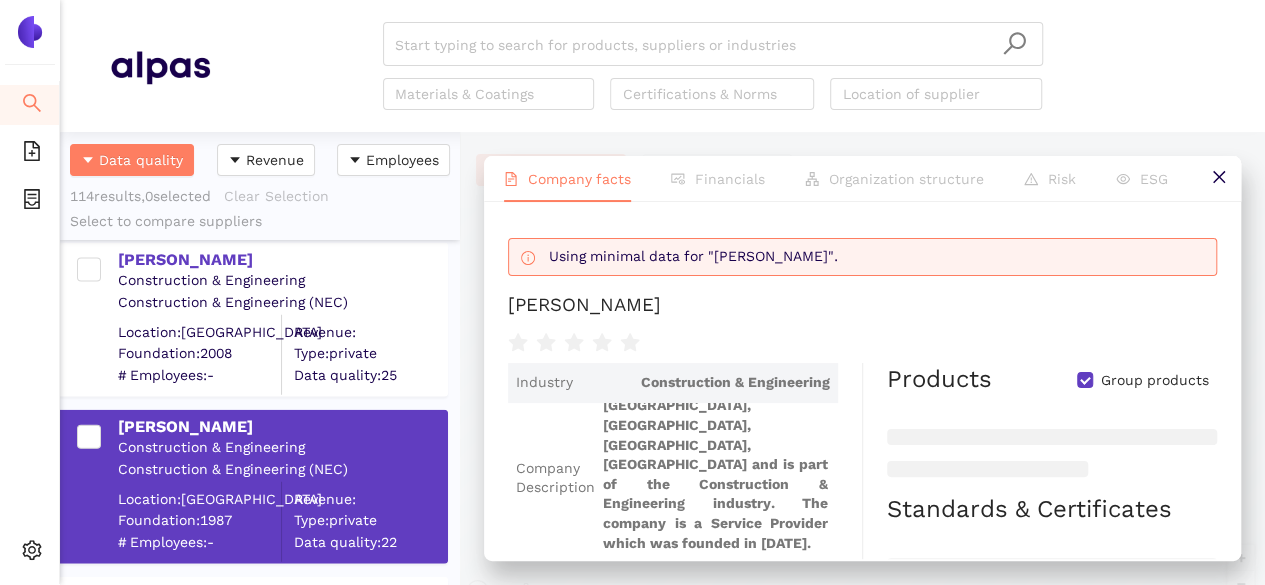 drag, startPoint x: 757, startPoint y: 303, endPoint x: 510, endPoint y: 311, distance: 247.12952 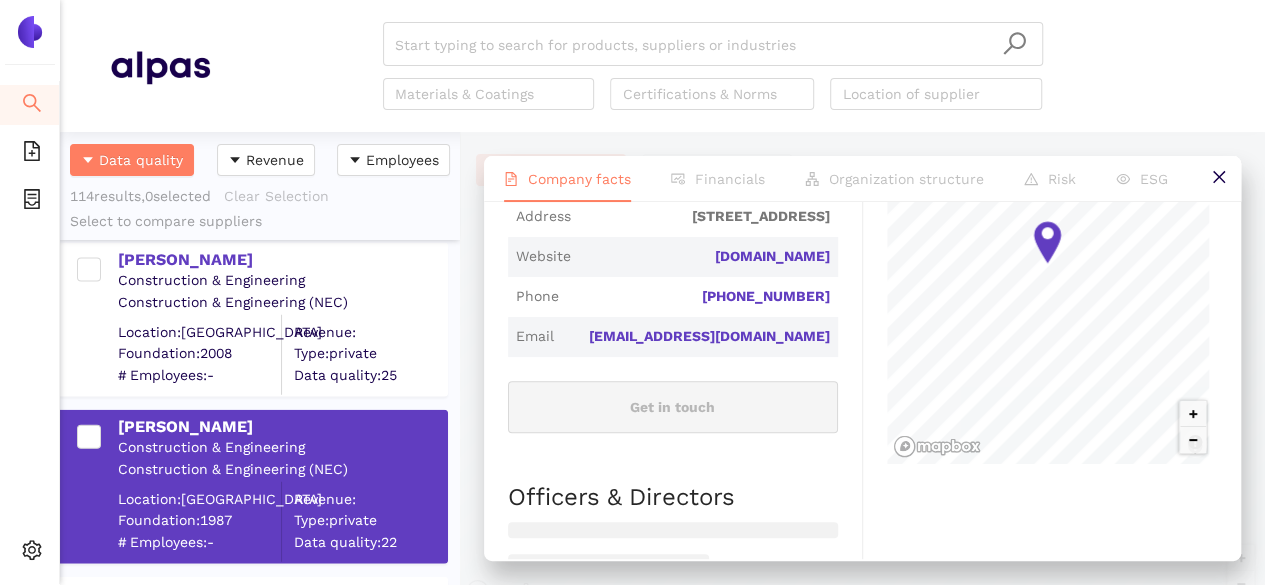 scroll, scrollTop: 930, scrollLeft: 0, axis: vertical 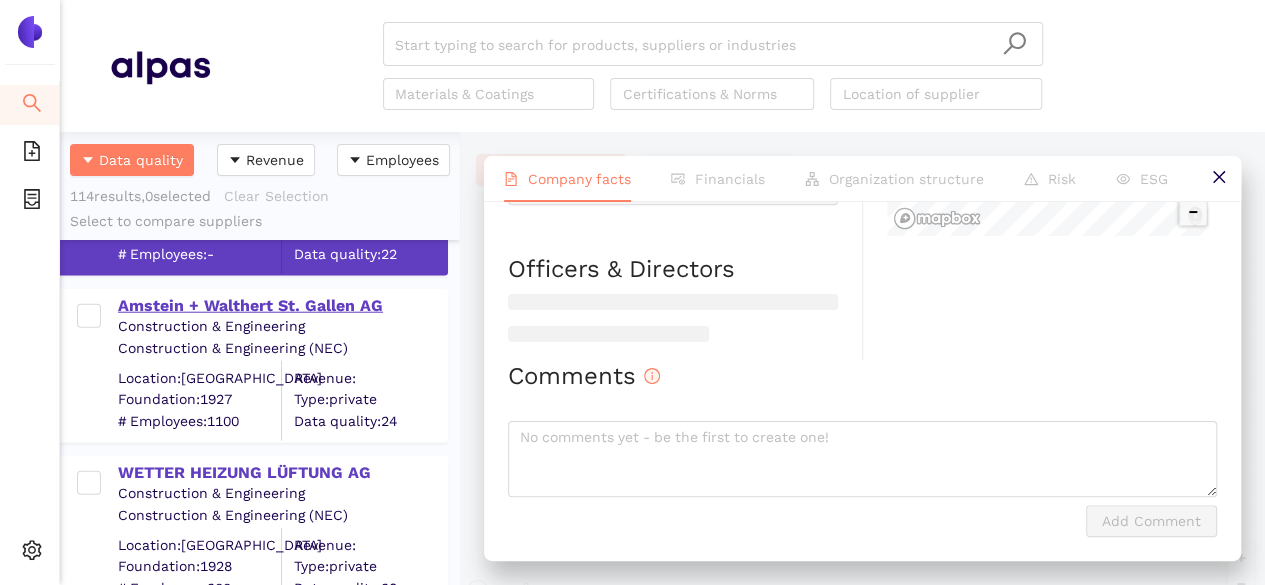 click on "Amstein + Walthert St. Gallen AG" at bounding box center [282, 306] 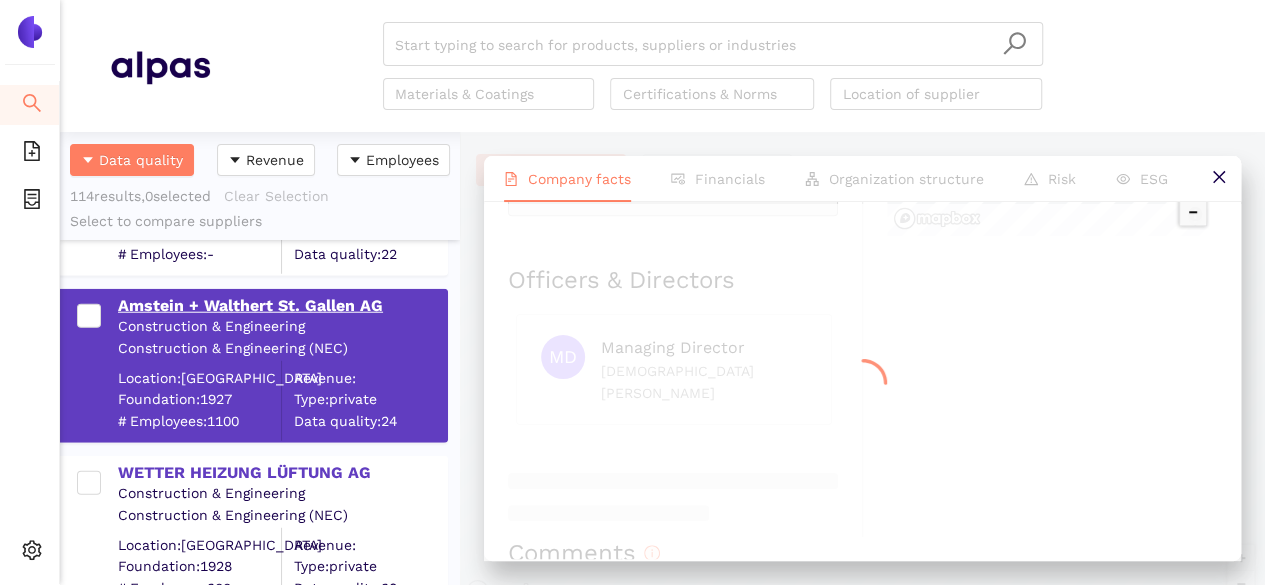 scroll, scrollTop: 0, scrollLeft: 0, axis: both 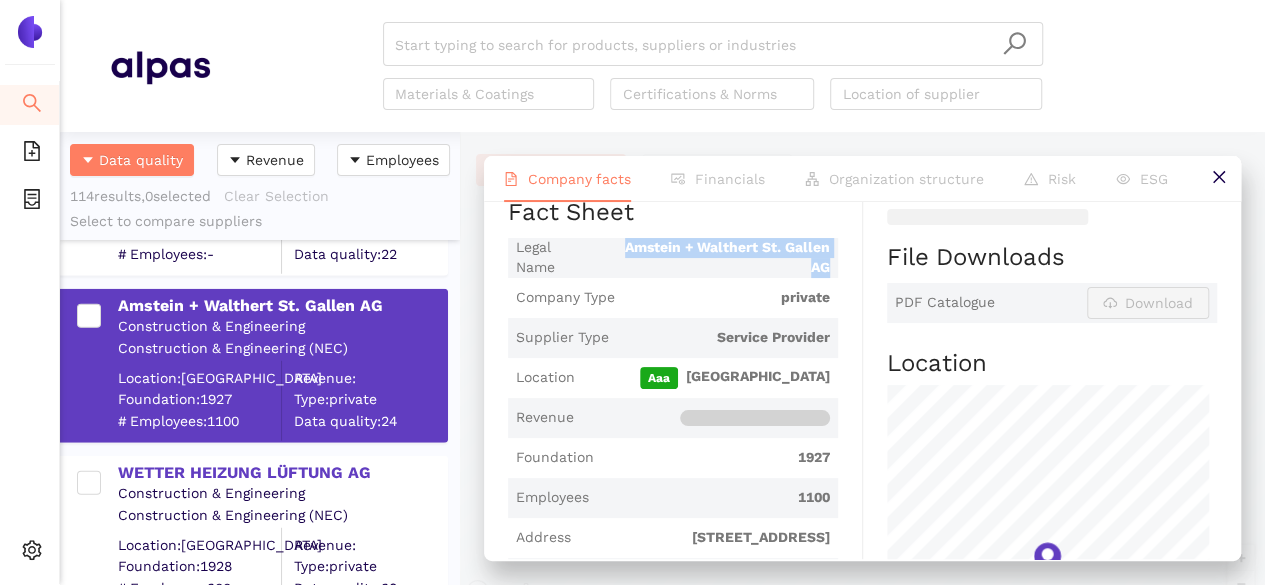 drag, startPoint x: 608, startPoint y: 249, endPoint x: 828, endPoint y: 265, distance: 220.58105 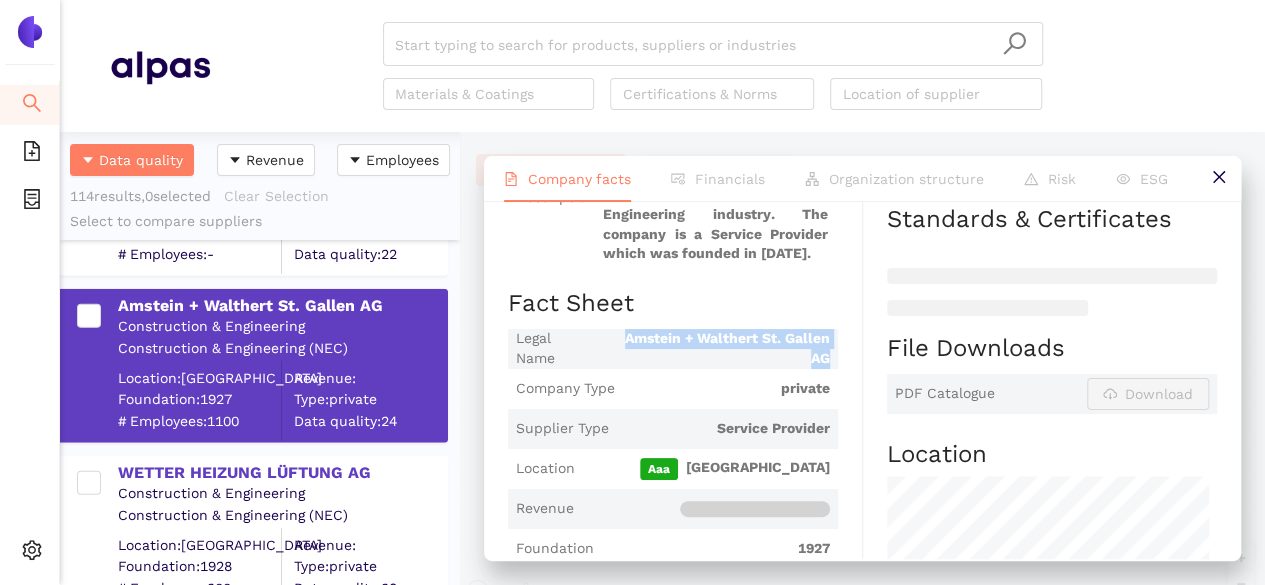 scroll, scrollTop: 568, scrollLeft: 0, axis: vertical 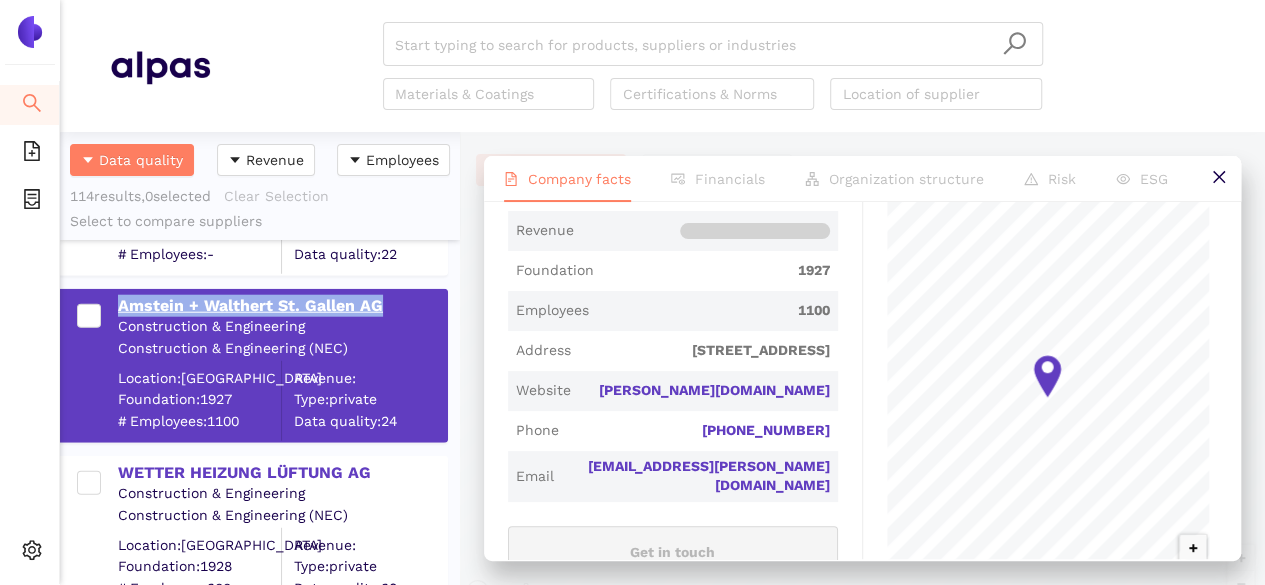 drag, startPoint x: 114, startPoint y: 293, endPoint x: 394, endPoint y: 305, distance: 280.25702 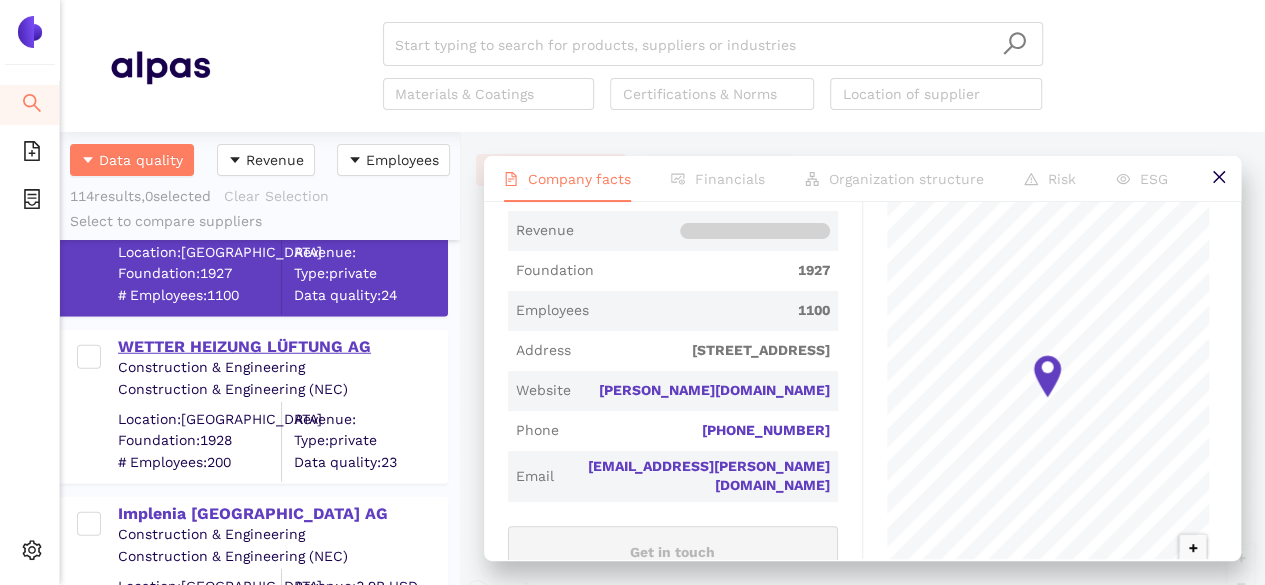 click on "WETTER HEIZUNG LÜFTUNG AG" at bounding box center [282, 347] 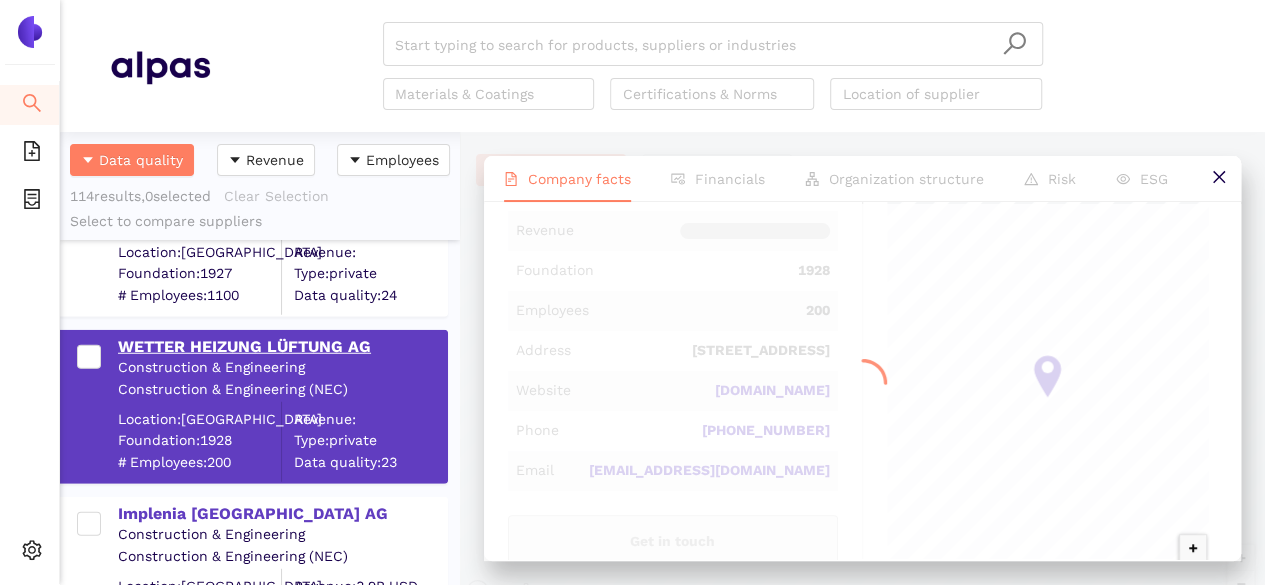 scroll, scrollTop: 0, scrollLeft: 0, axis: both 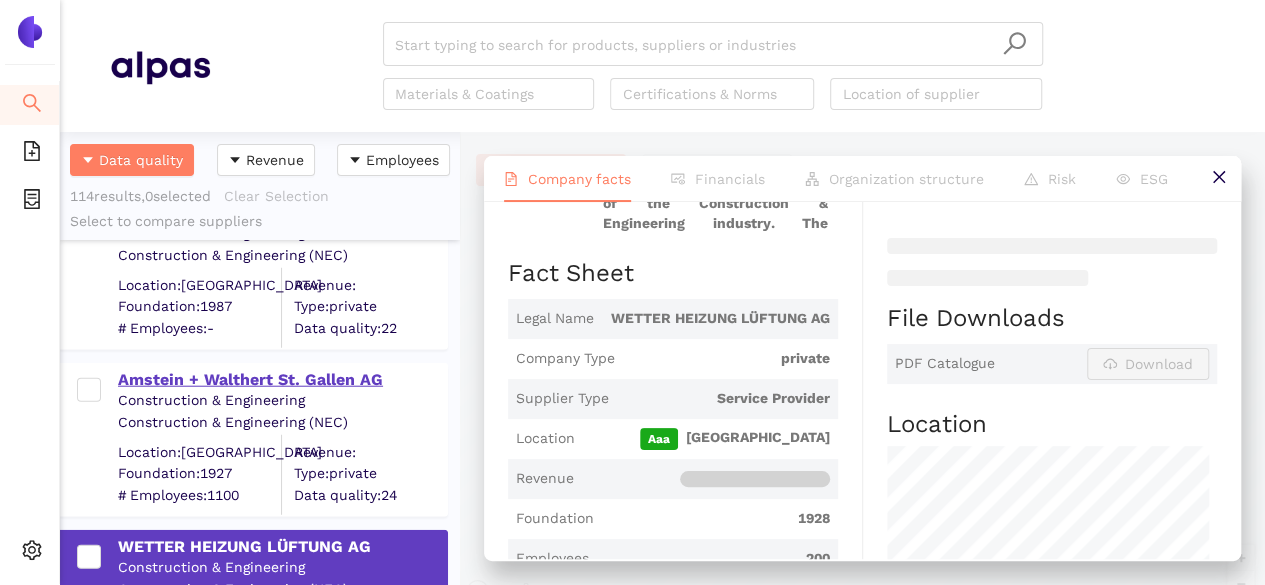 click on "Amstein + Walthert St. Gallen AG" at bounding box center [282, 380] 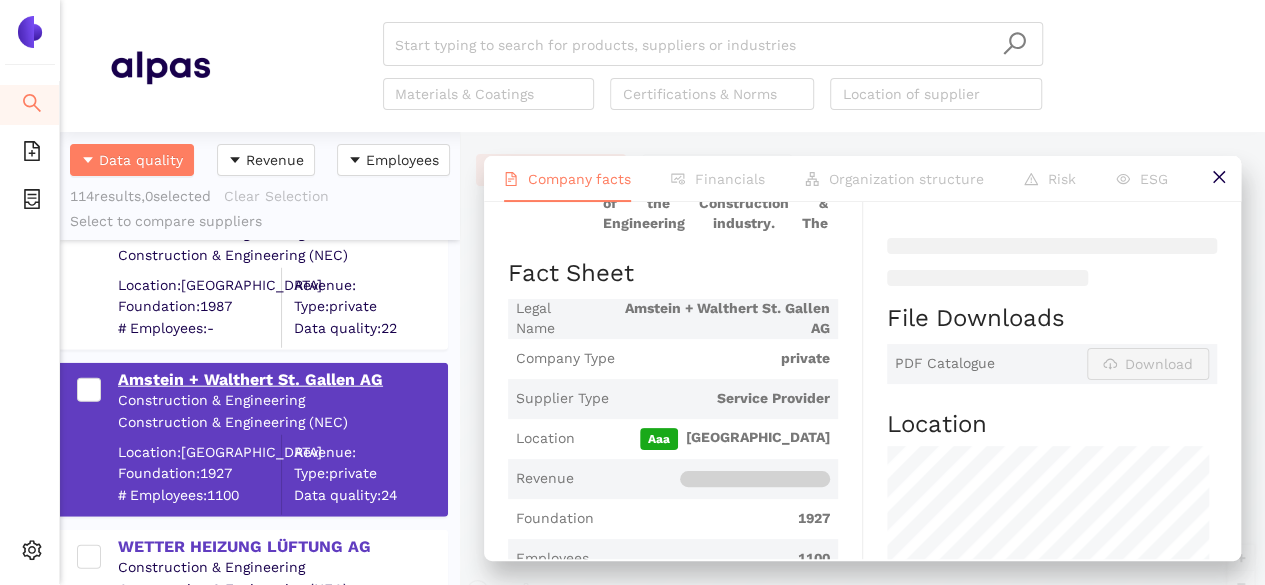 scroll, scrollTop: 0, scrollLeft: 0, axis: both 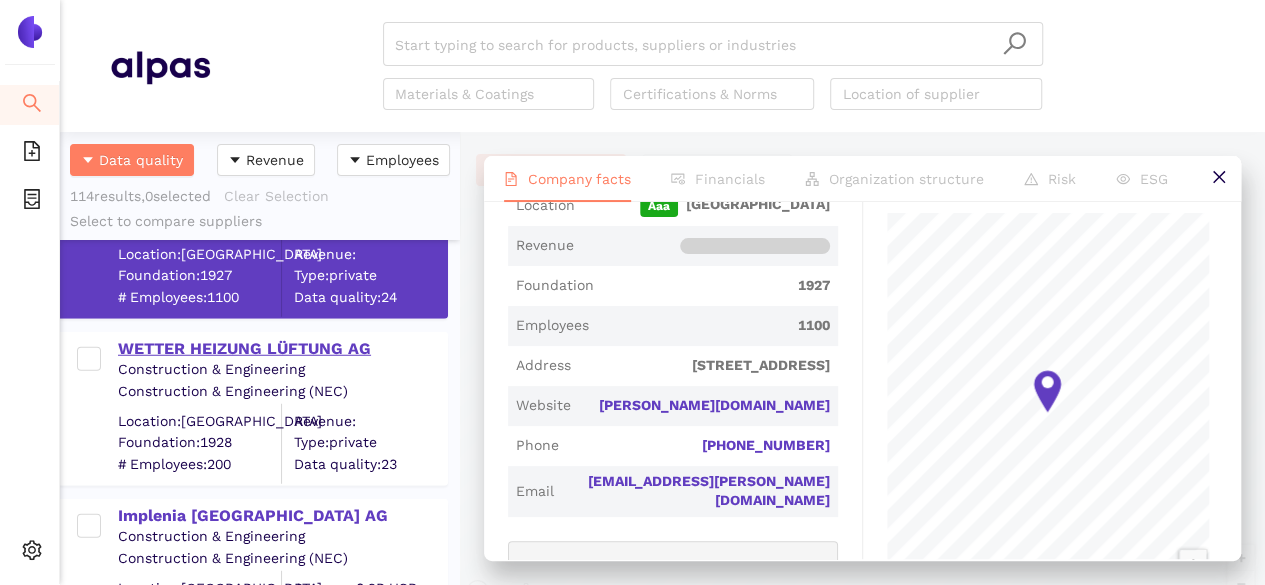 click on "WETTER HEIZUNG LÜFTUNG AG" at bounding box center [282, 349] 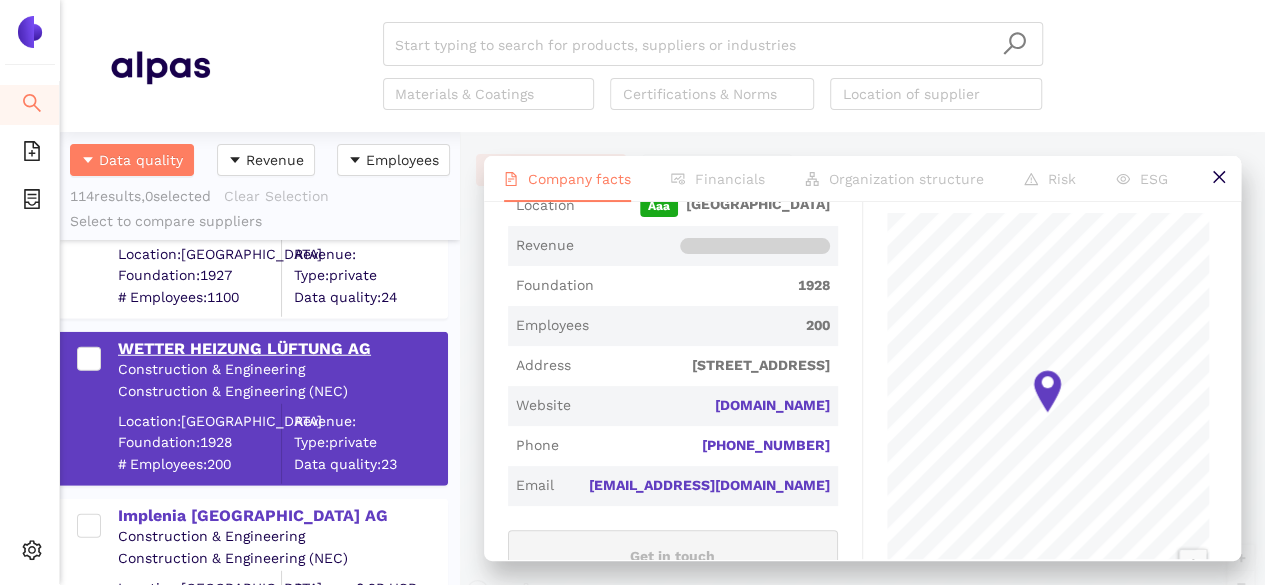scroll, scrollTop: 0, scrollLeft: 0, axis: both 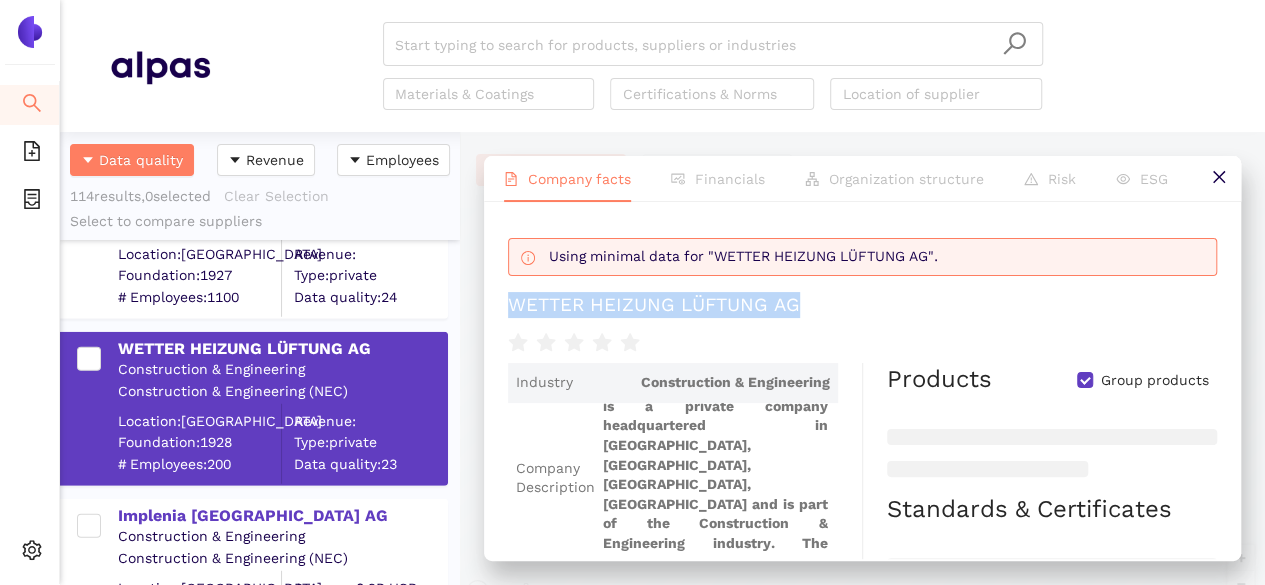drag, startPoint x: 504, startPoint y: 304, endPoint x: 819, endPoint y: 296, distance: 315.10156 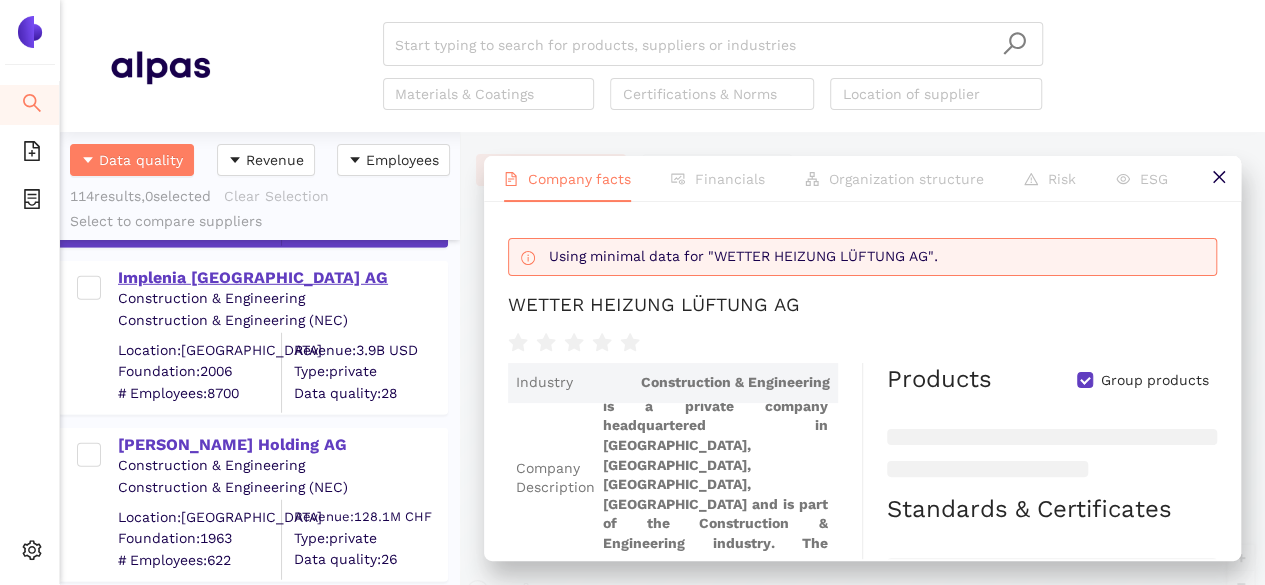 click on "Implenia [GEOGRAPHIC_DATA] AG" at bounding box center (282, 278) 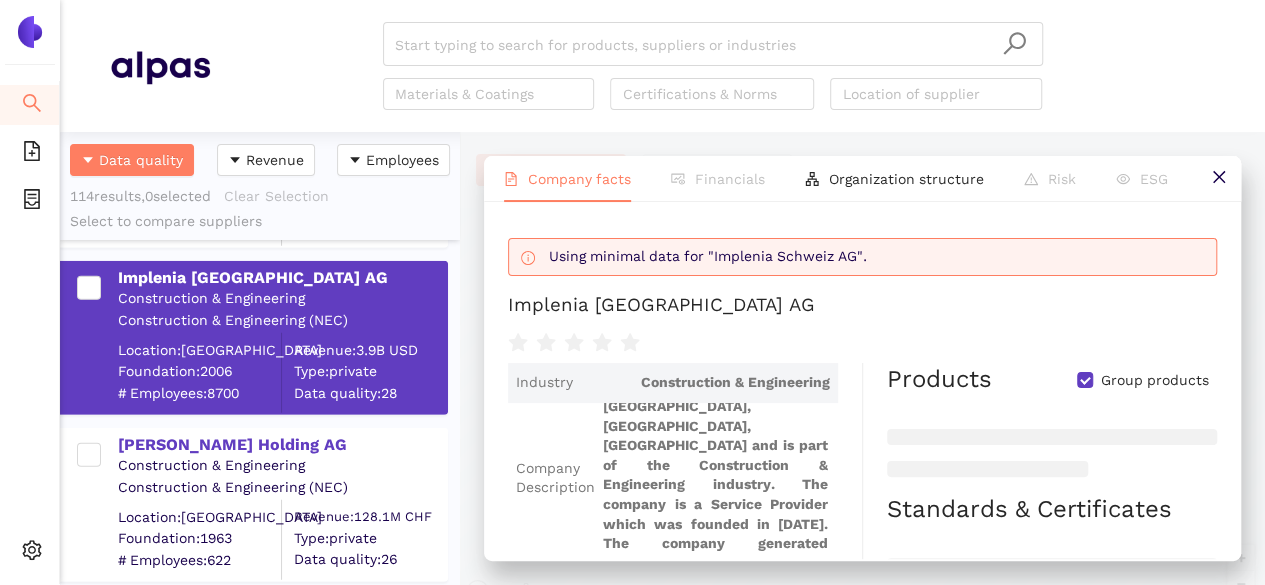 scroll, scrollTop: 85, scrollLeft: 0, axis: vertical 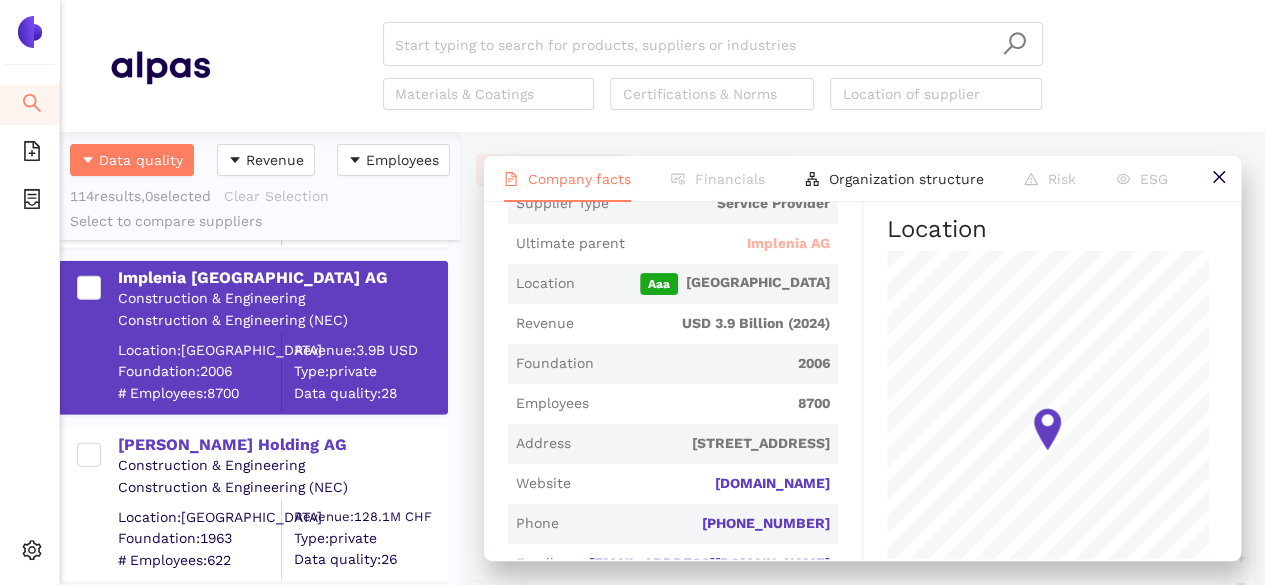 click on "Implenia AG" at bounding box center [788, 244] 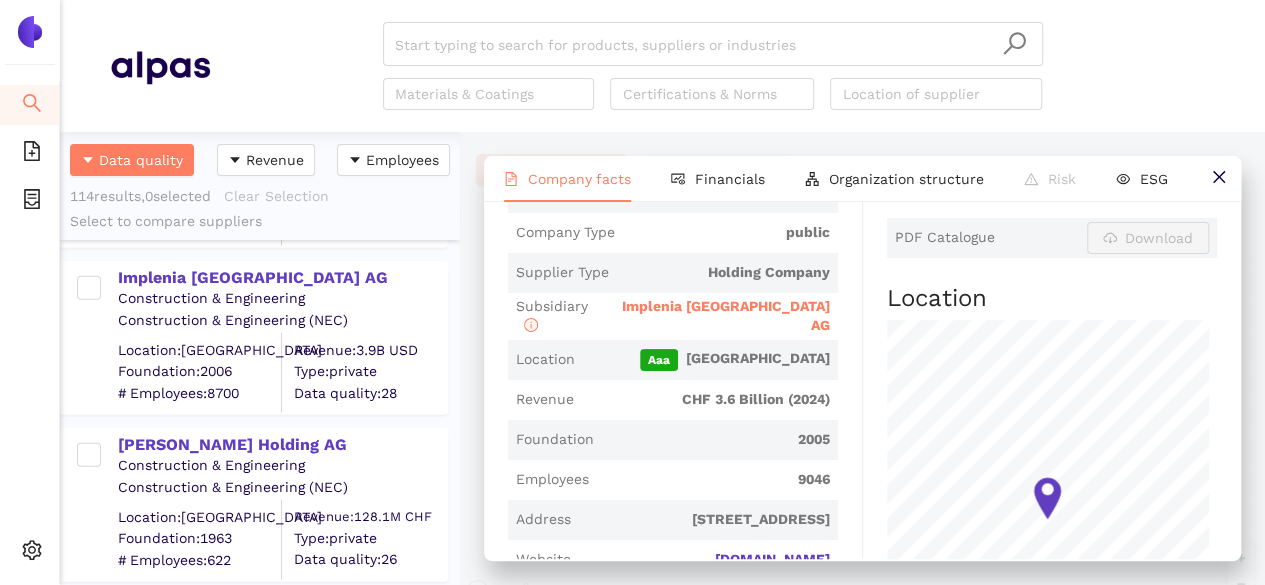 scroll, scrollTop: 494, scrollLeft: 0, axis: vertical 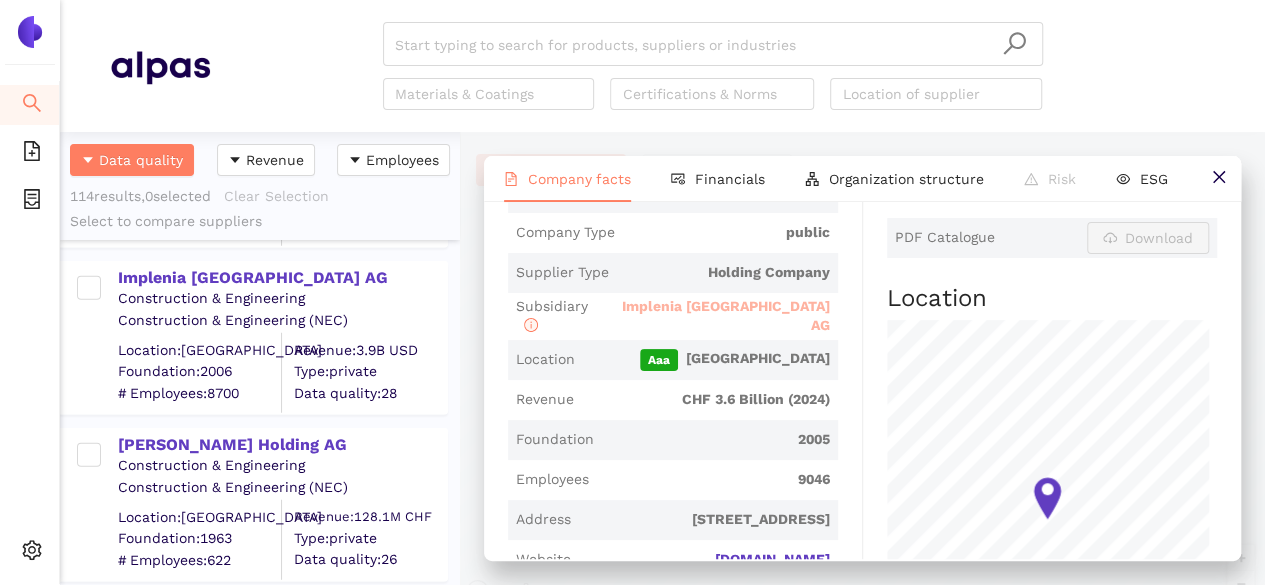 click on "Implenia [GEOGRAPHIC_DATA] AG" at bounding box center [726, 316] 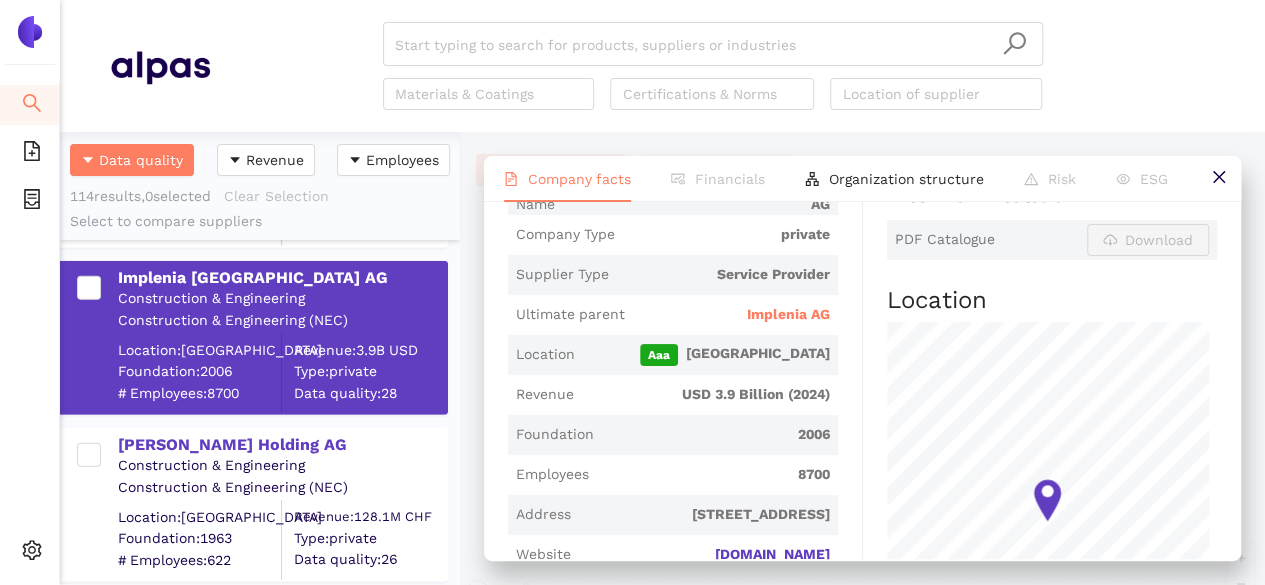 scroll, scrollTop: 492, scrollLeft: 0, axis: vertical 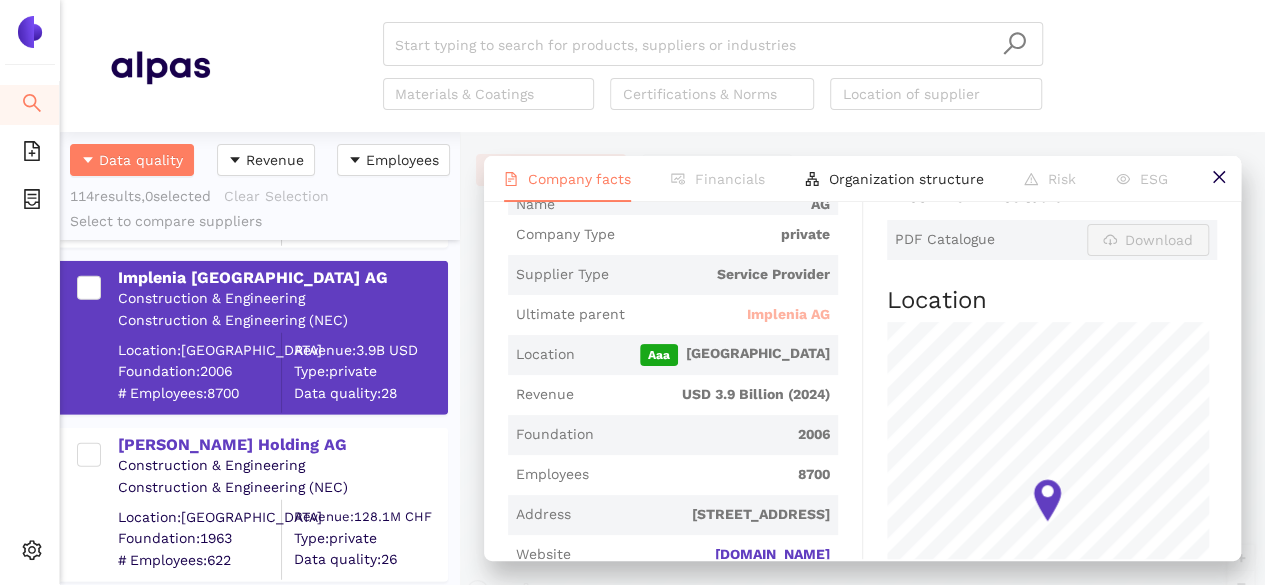 click on "Implenia AG" at bounding box center [788, 315] 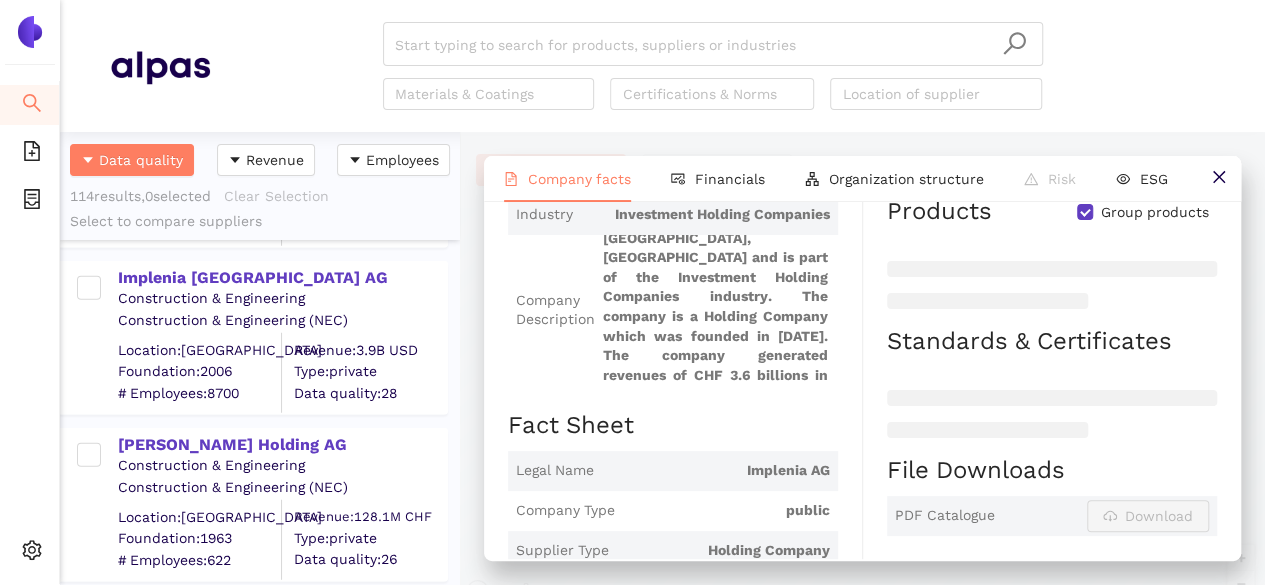 scroll, scrollTop: 214, scrollLeft: 0, axis: vertical 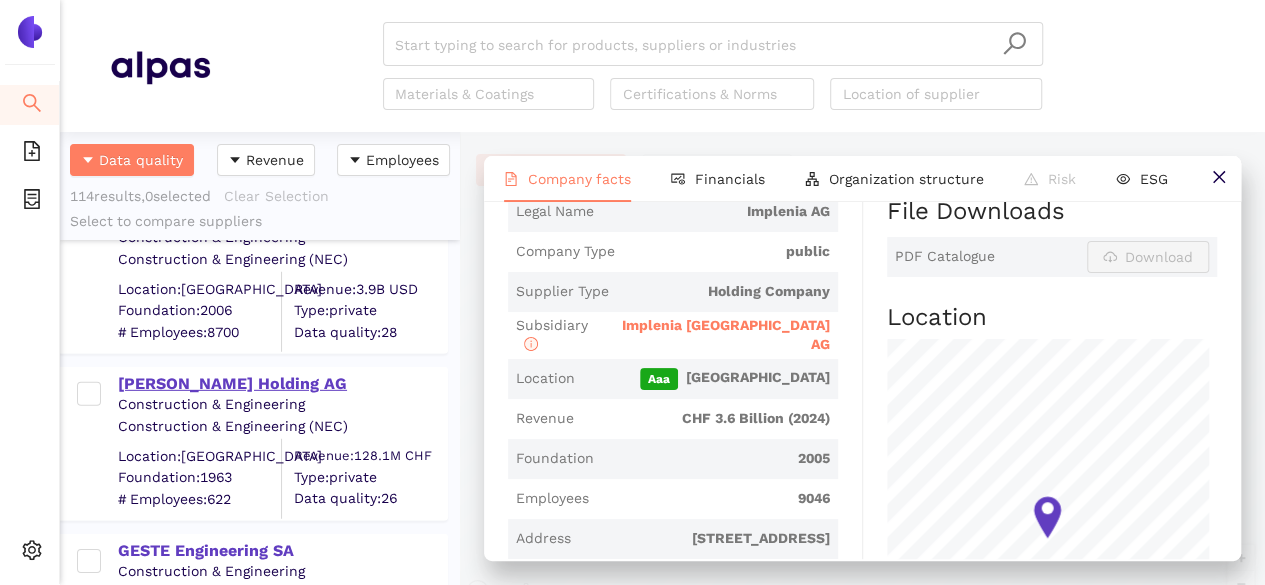 click on "[PERSON_NAME] Holding AG" at bounding box center (282, 384) 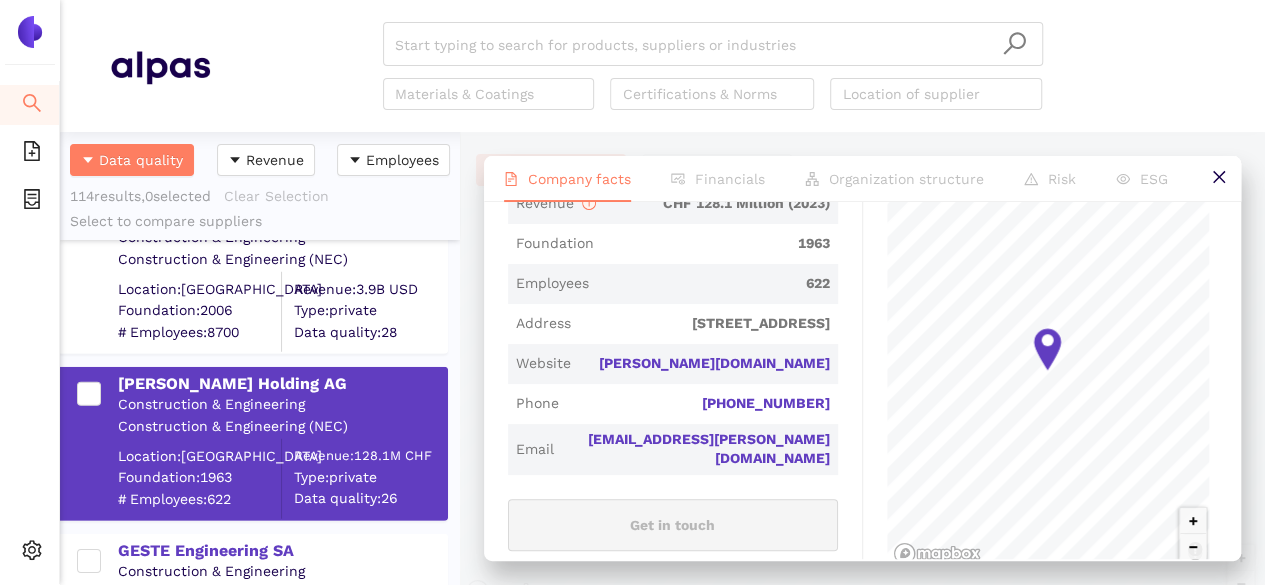 scroll, scrollTop: 854, scrollLeft: 0, axis: vertical 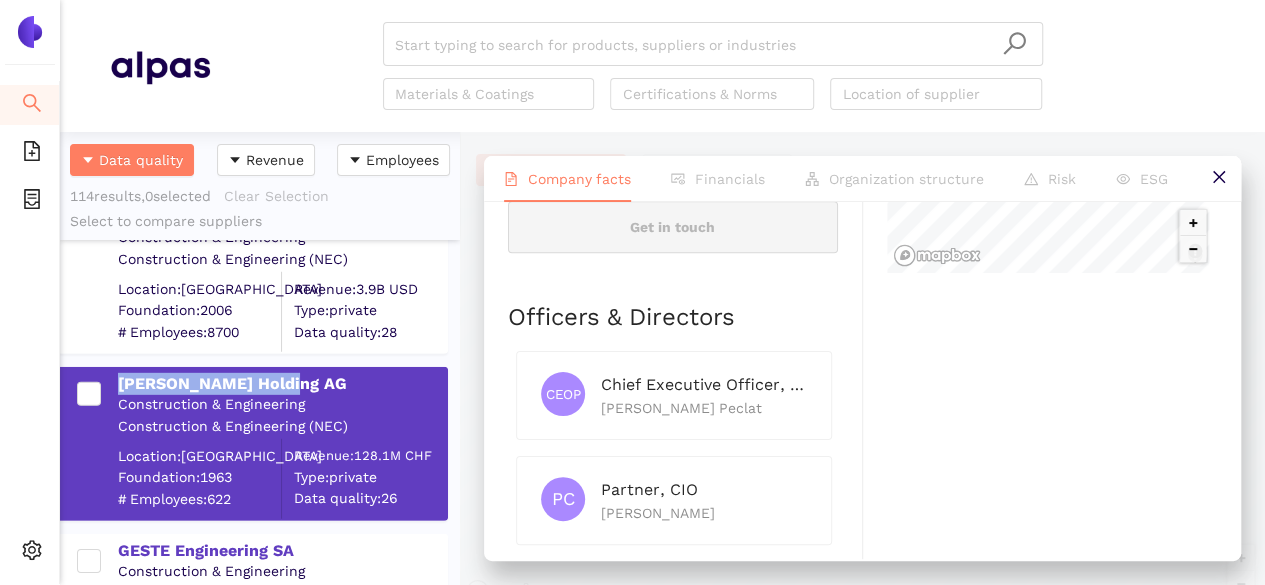 drag, startPoint x: 280, startPoint y: 381, endPoint x: 107, endPoint y: 385, distance: 173.04623 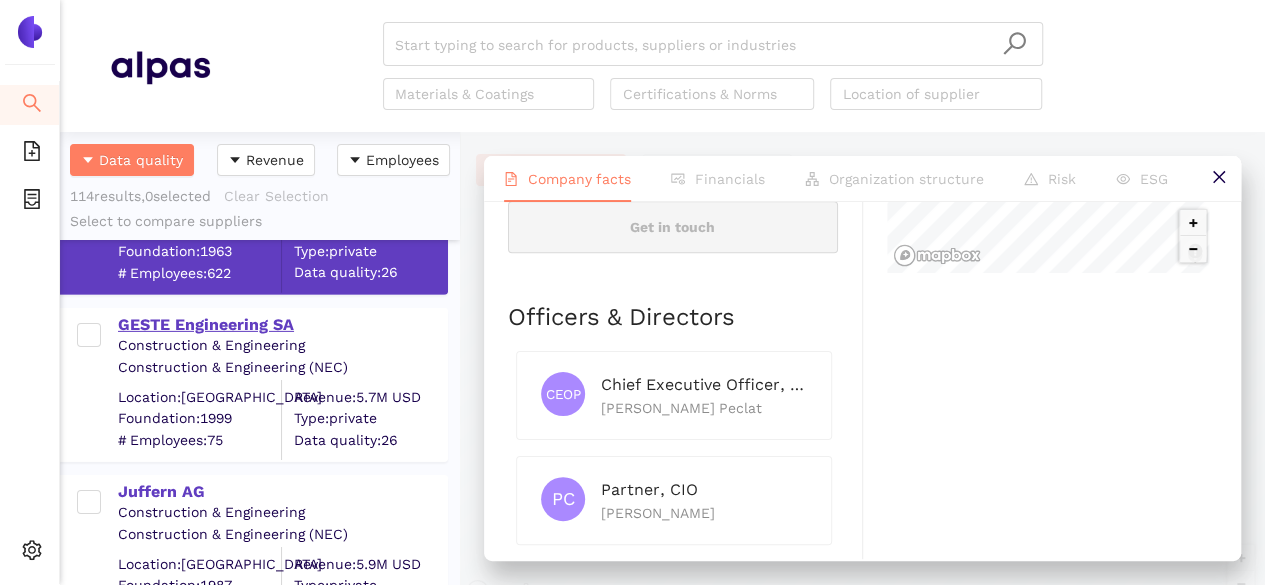 click on "GESTE Engineering SA" at bounding box center (282, 325) 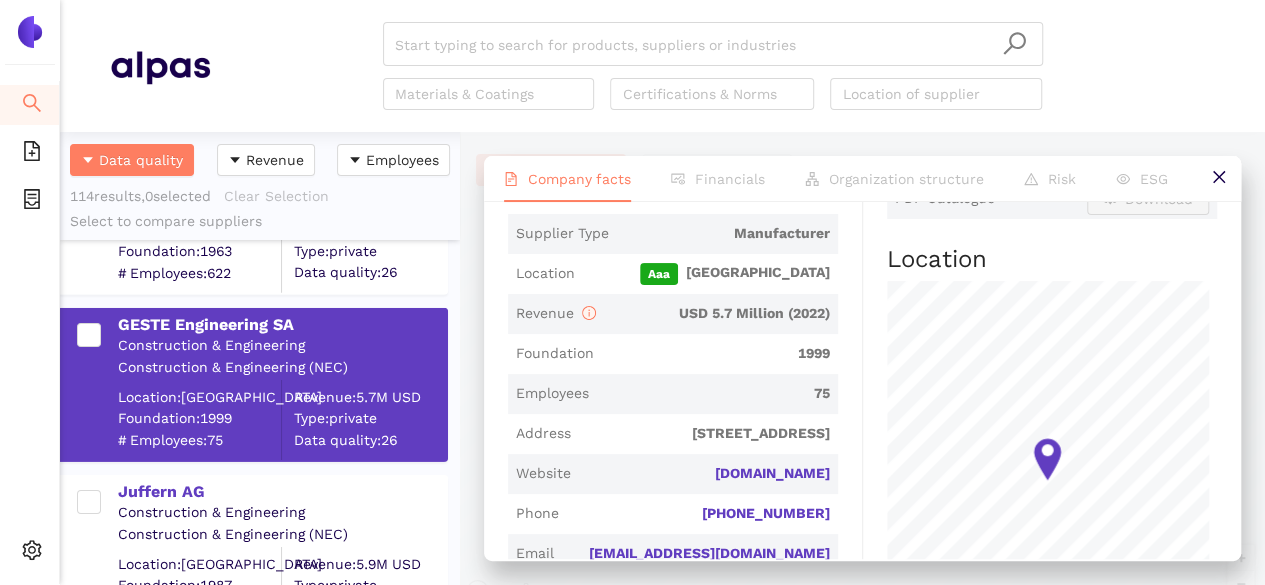 scroll, scrollTop: 541, scrollLeft: 0, axis: vertical 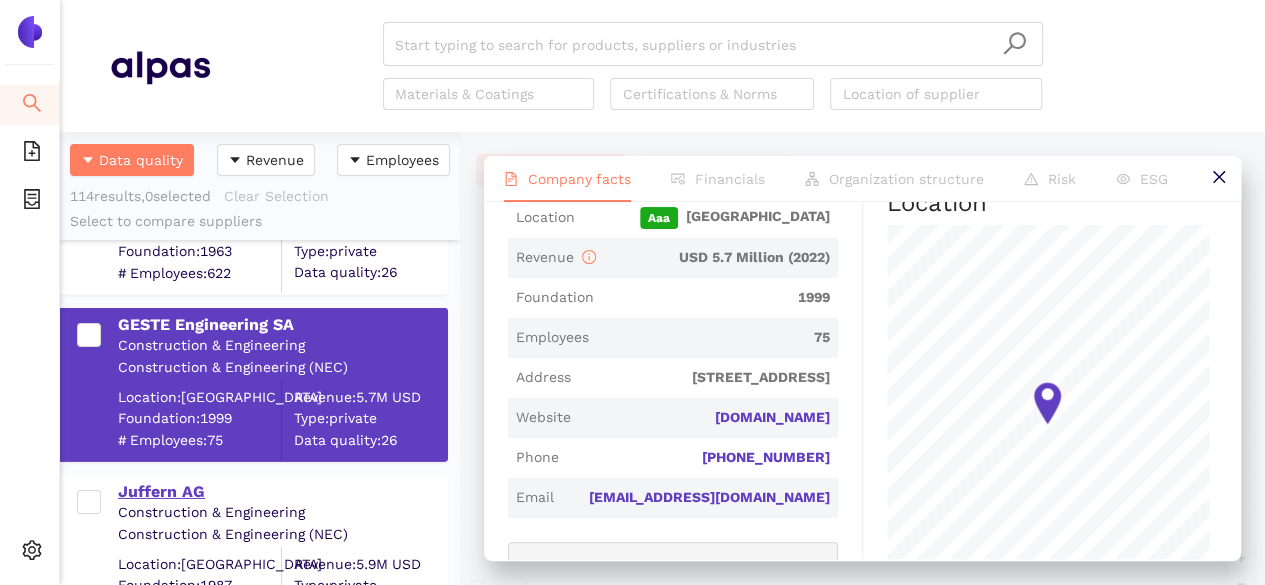 click on "Juffern AG" at bounding box center (282, 490) 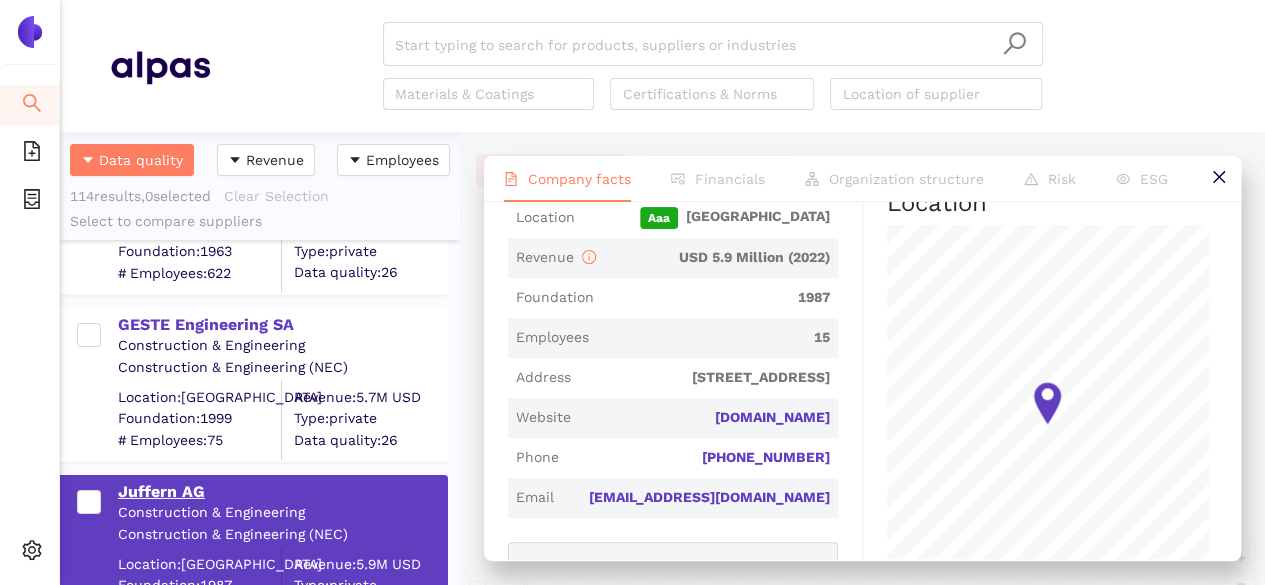 scroll, scrollTop: 0, scrollLeft: 0, axis: both 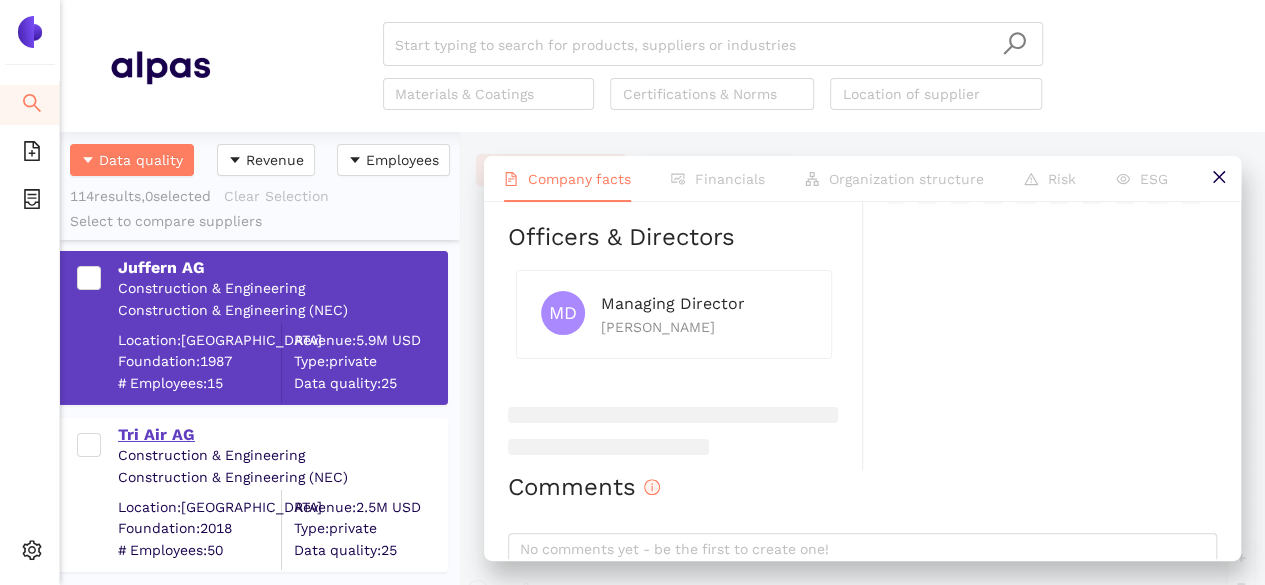 click on "Tri Air AG" at bounding box center [282, 435] 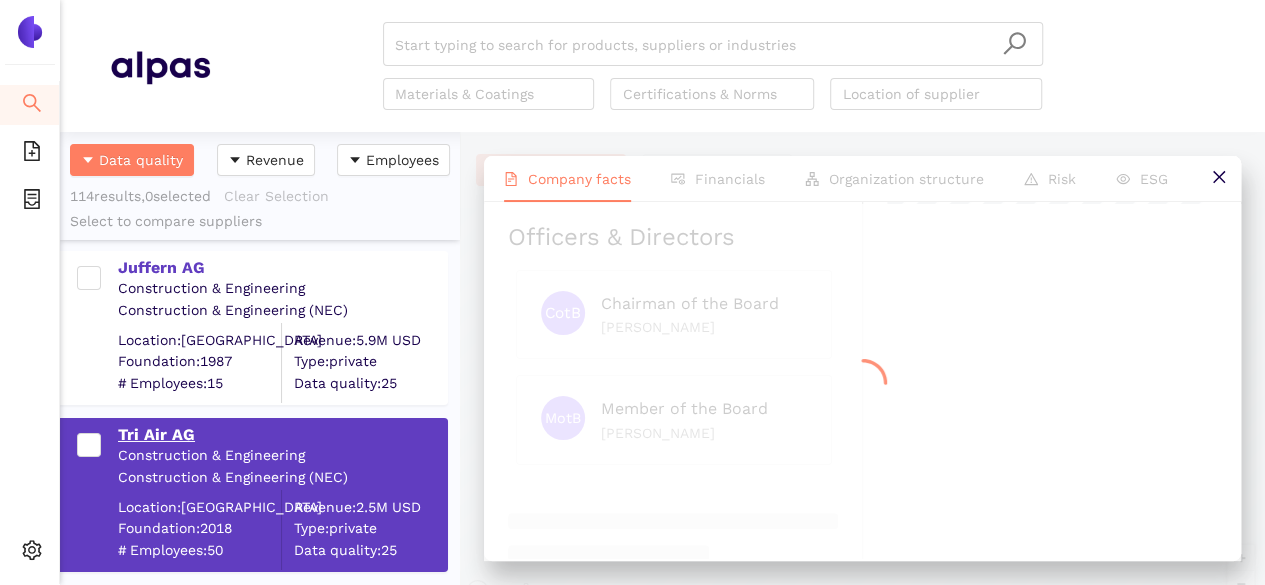 scroll, scrollTop: 0, scrollLeft: 0, axis: both 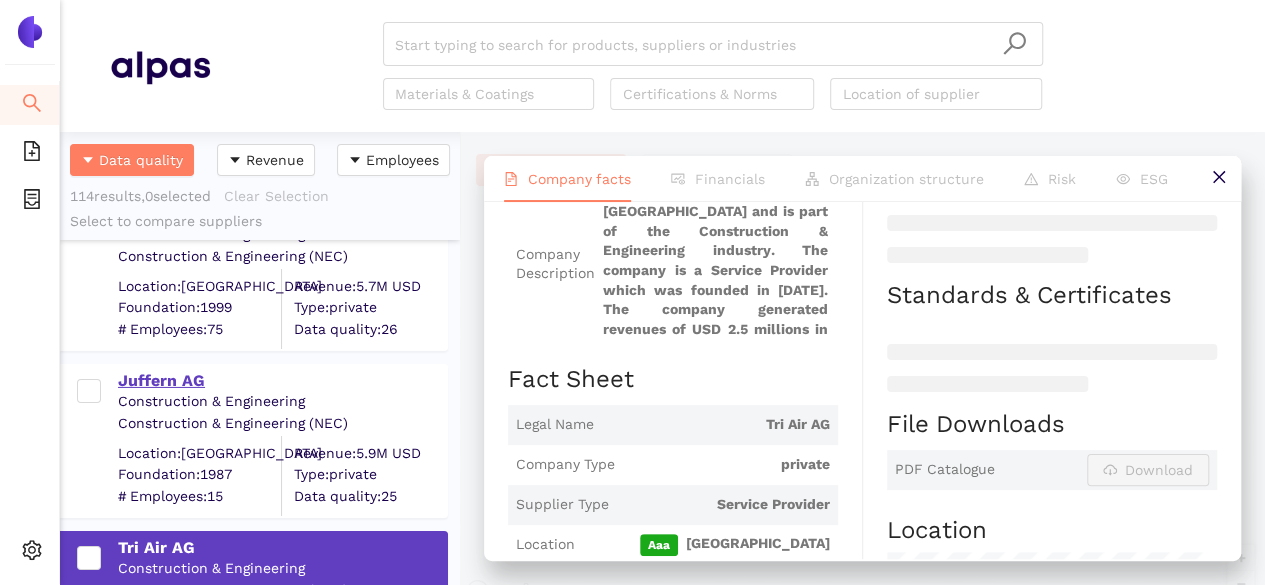 click on "Juffern AG" at bounding box center (282, 379) 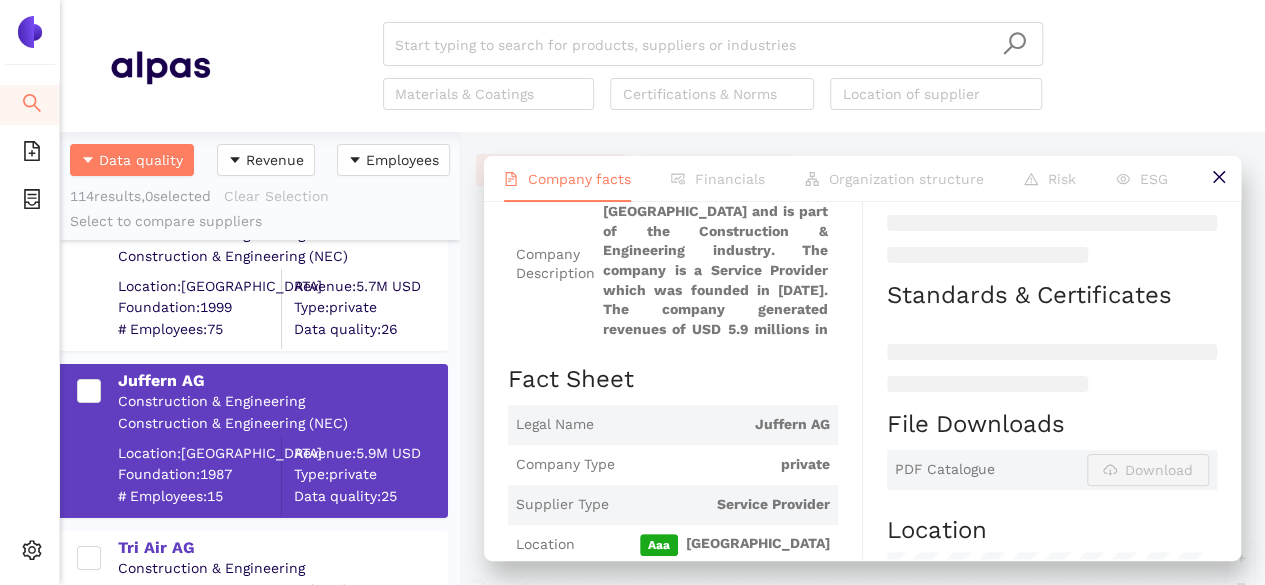 scroll, scrollTop: 0, scrollLeft: 0, axis: both 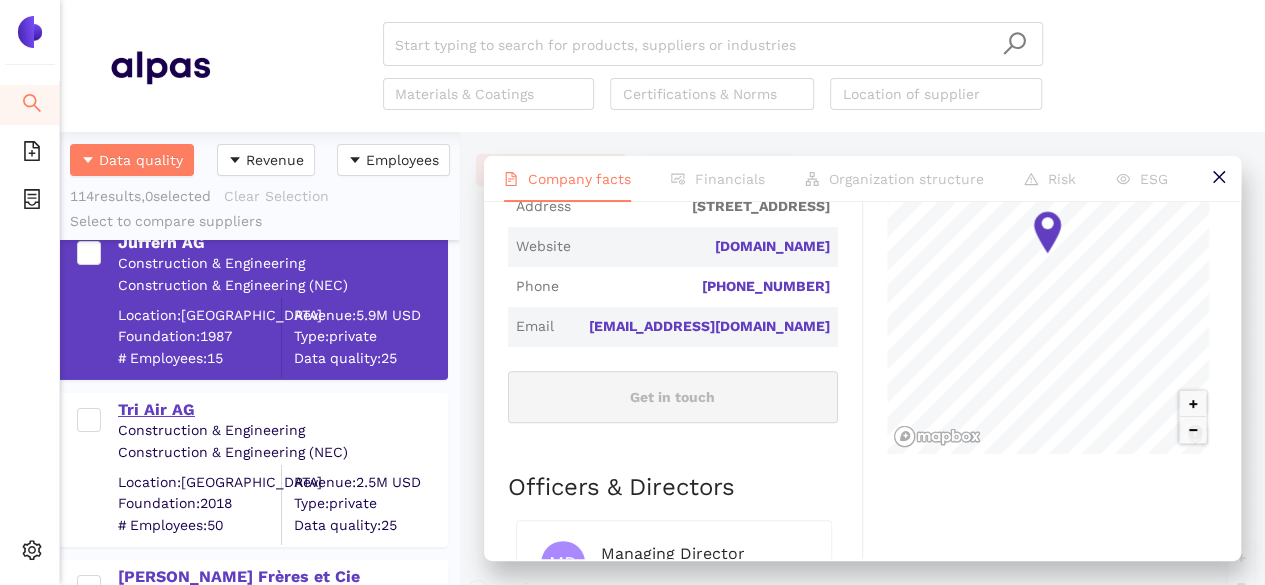 click on "Tri Air AG" at bounding box center (282, 410) 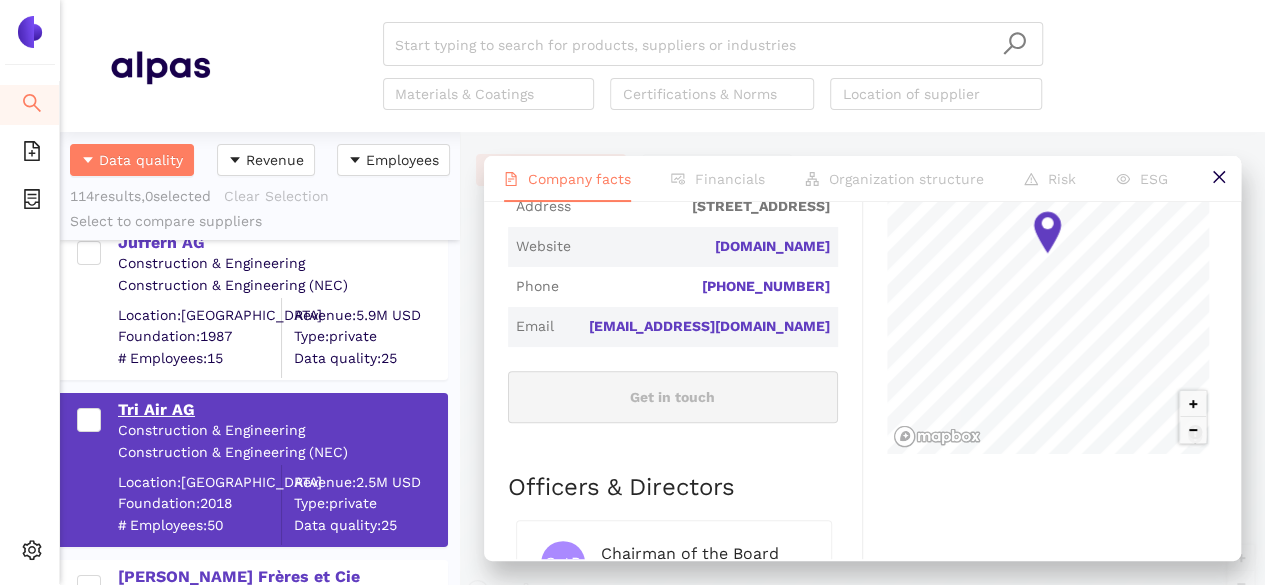 scroll, scrollTop: 0, scrollLeft: 0, axis: both 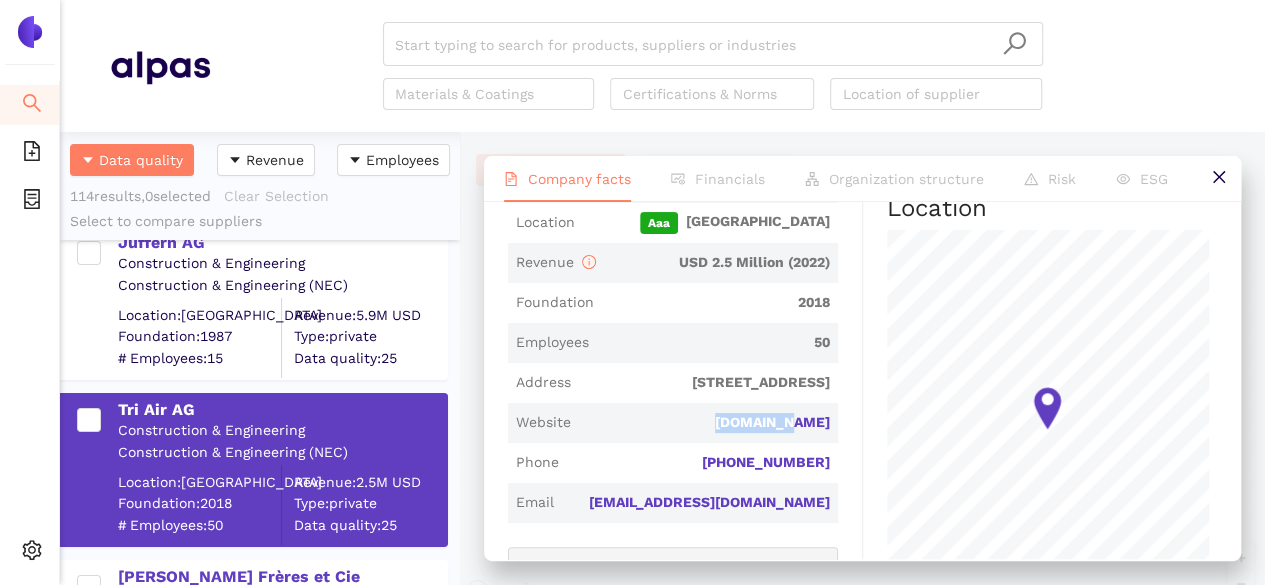drag, startPoint x: 762, startPoint y: 417, endPoint x: 833, endPoint y: 420, distance: 71.063354 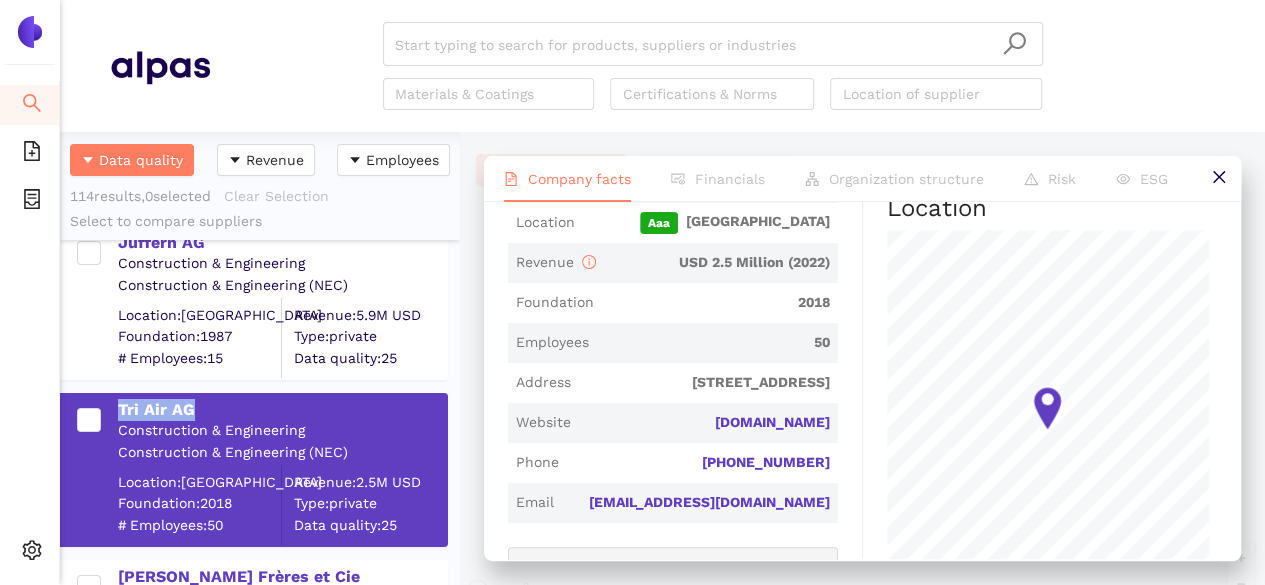 drag, startPoint x: 210, startPoint y: 405, endPoint x: 115, endPoint y: 395, distance: 95.524864 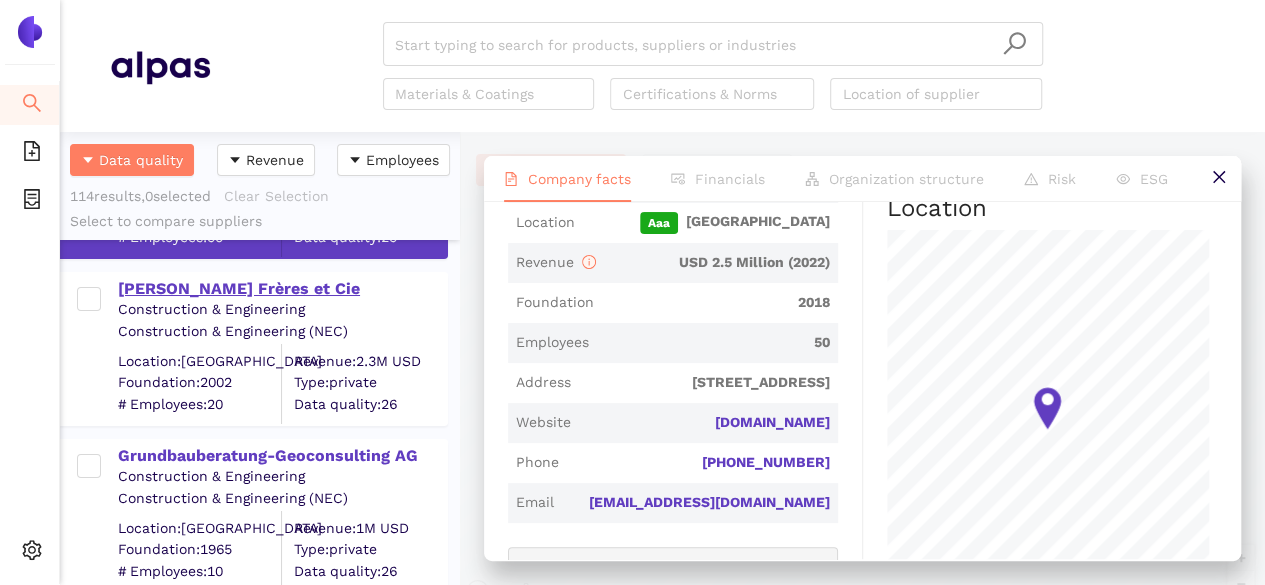 click on "[PERSON_NAME] Frères et Cie" at bounding box center (282, 289) 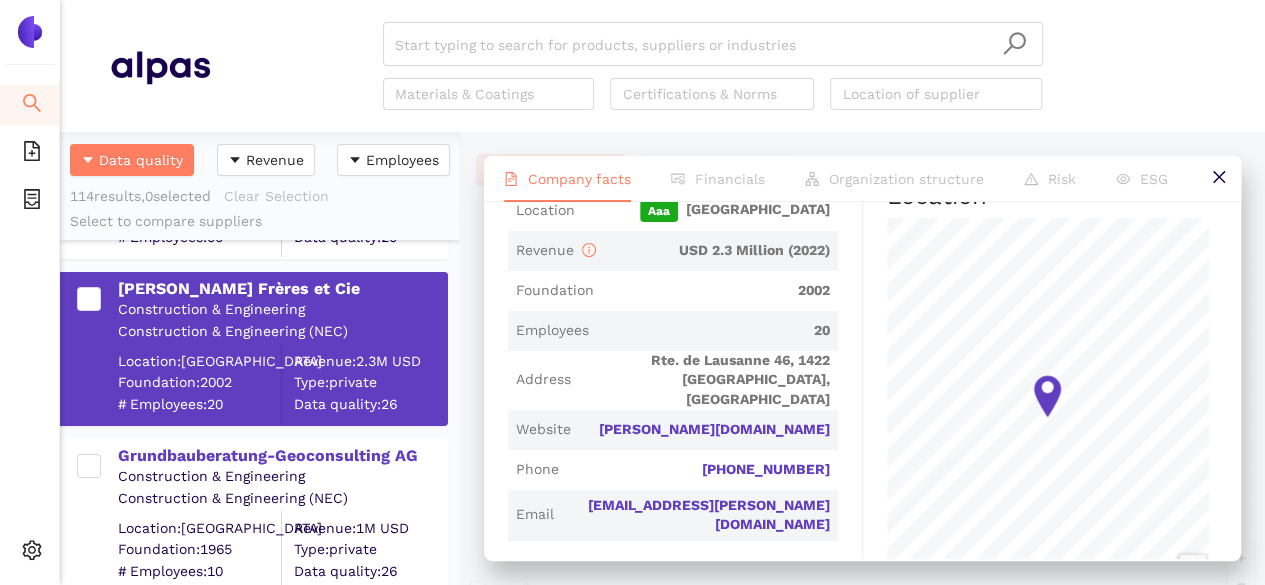 scroll, scrollTop: 623, scrollLeft: 0, axis: vertical 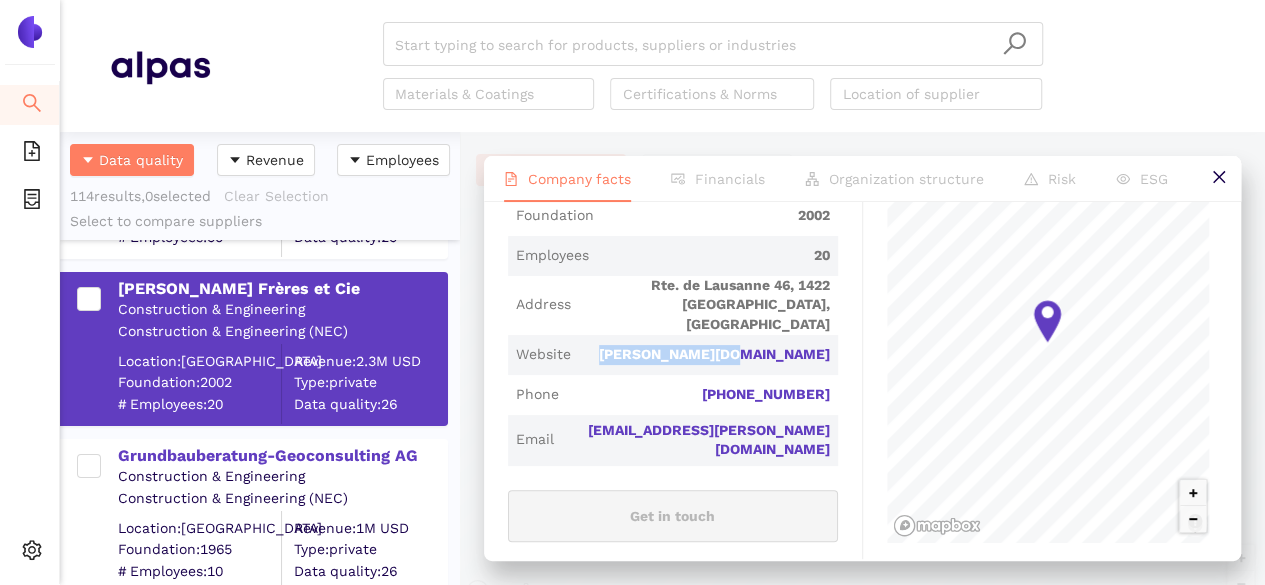 drag, startPoint x: 688, startPoint y: 337, endPoint x: 839, endPoint y: 330, distance: 151.16217 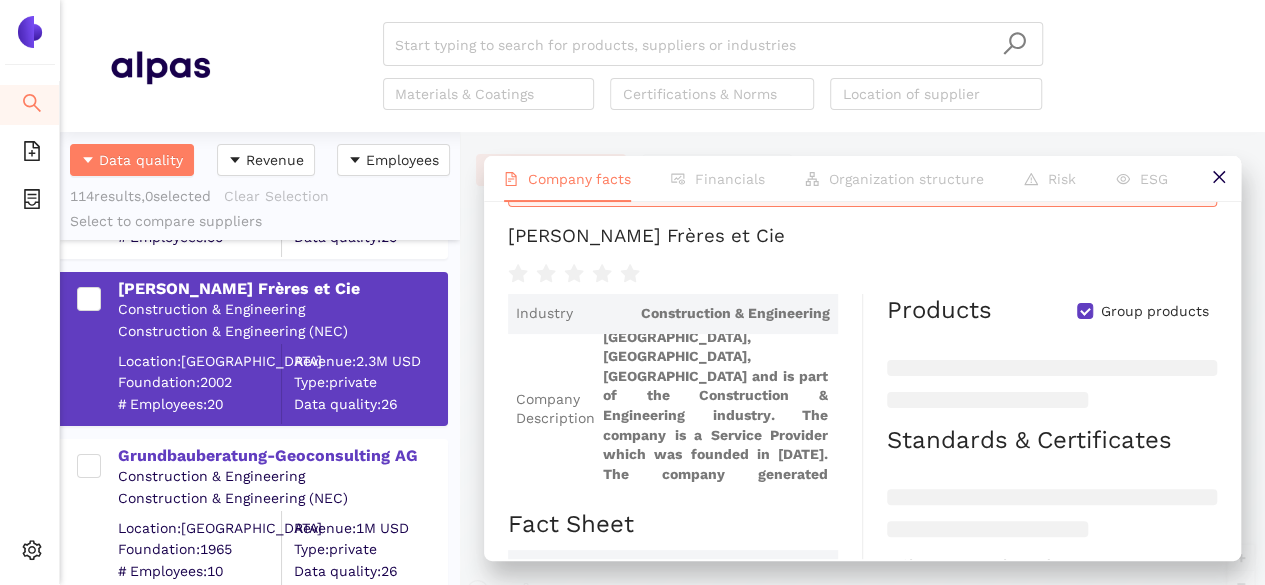 scroll, scrollTop: 5, scrollLeft: 0, axis: vertical 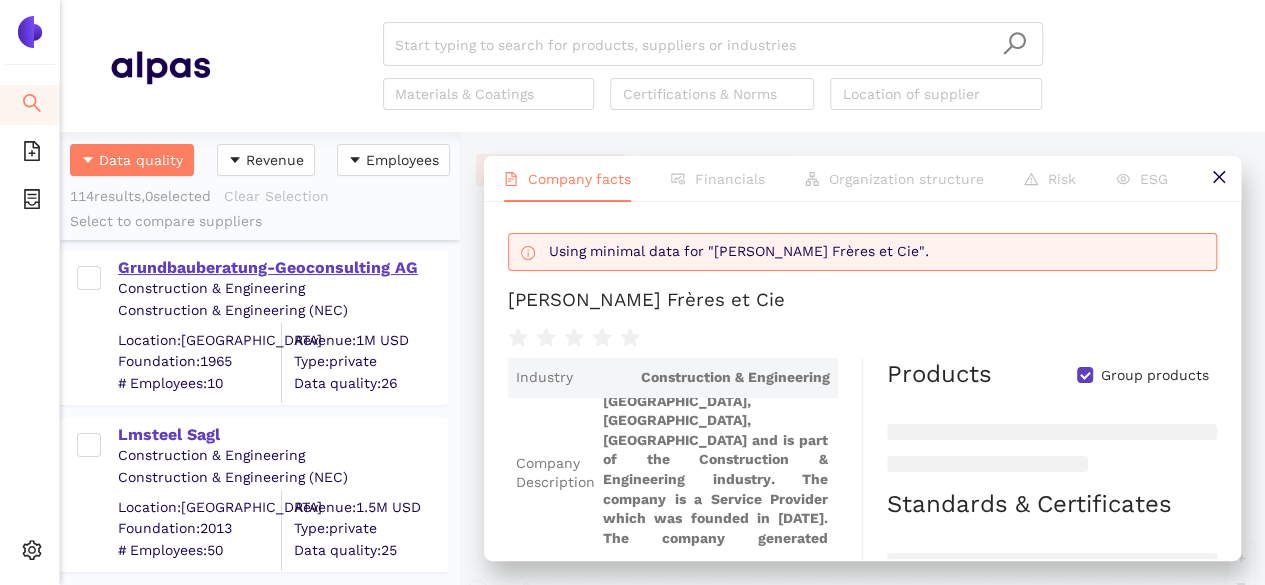 click on "Grundbauberatung-Geoconsulting AG" at bounding box center (282, 268) 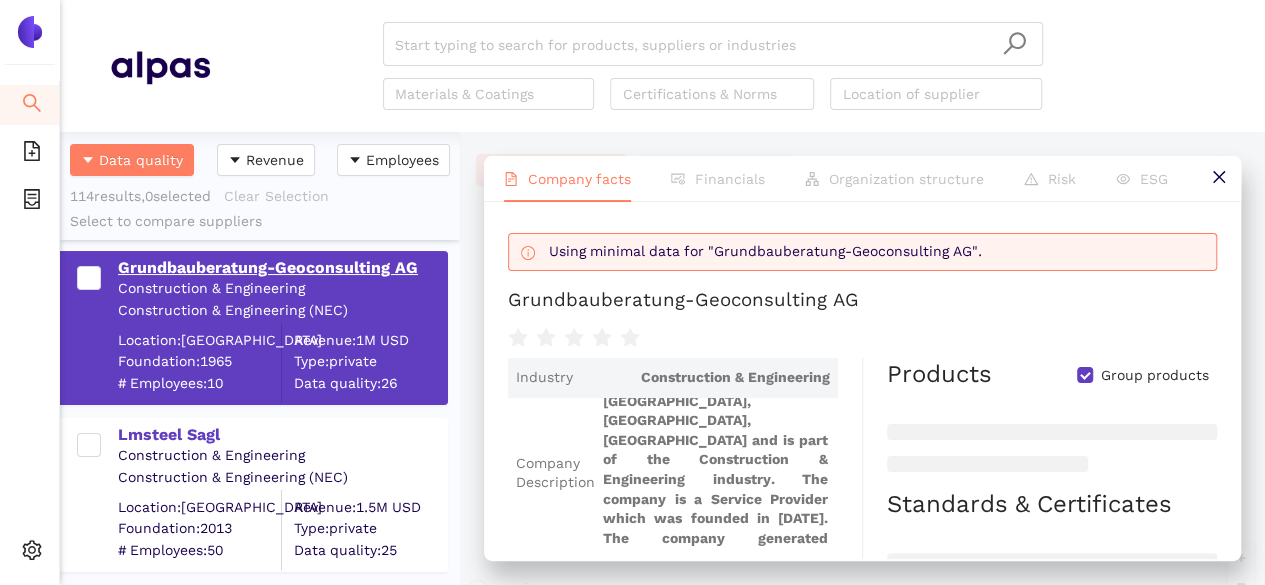scroll, scrollTop: 0, scrollLeft: 0, axis: both 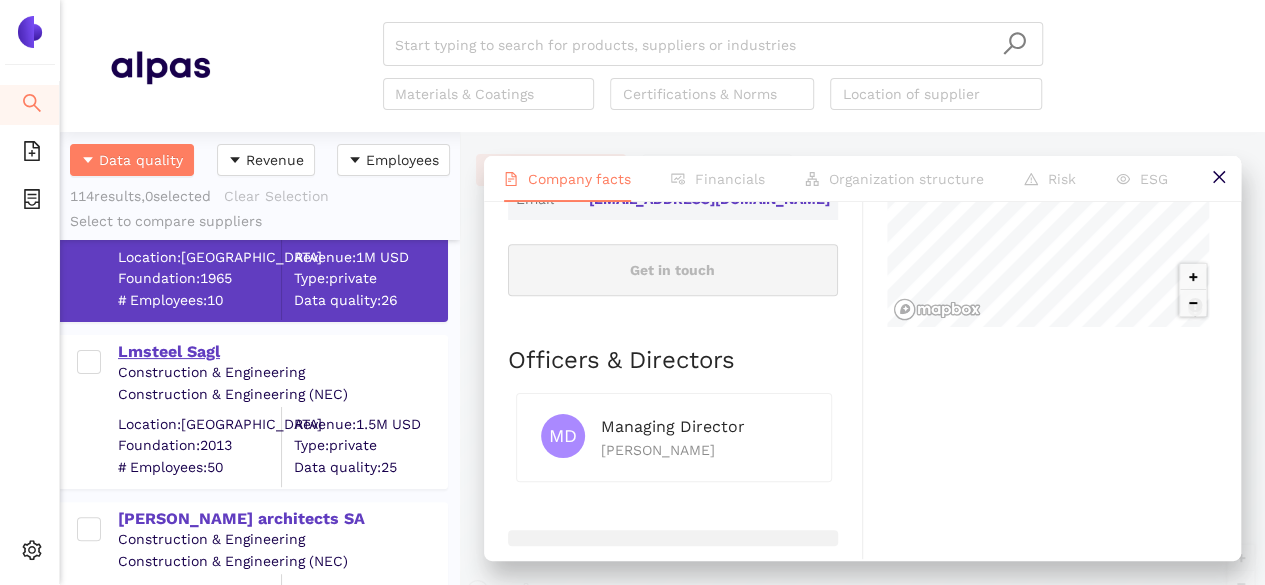 click on "Lmsteel Sagl" at bounding box center (282, 352) 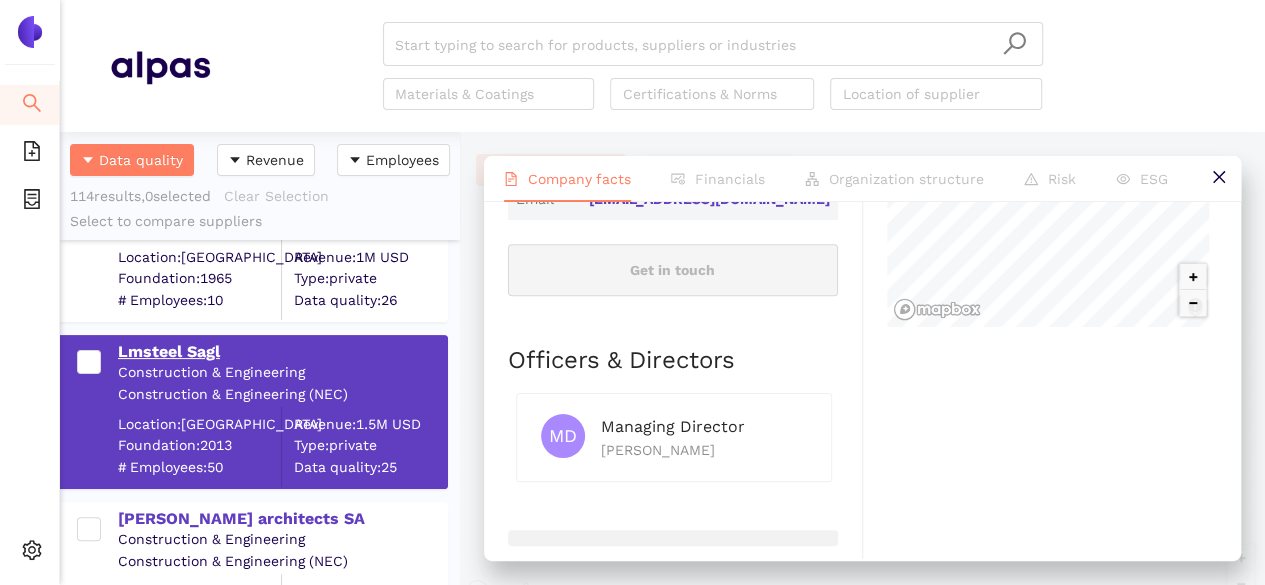 scroll, scrollTop: 0, scrollLeft: 0, axis: both 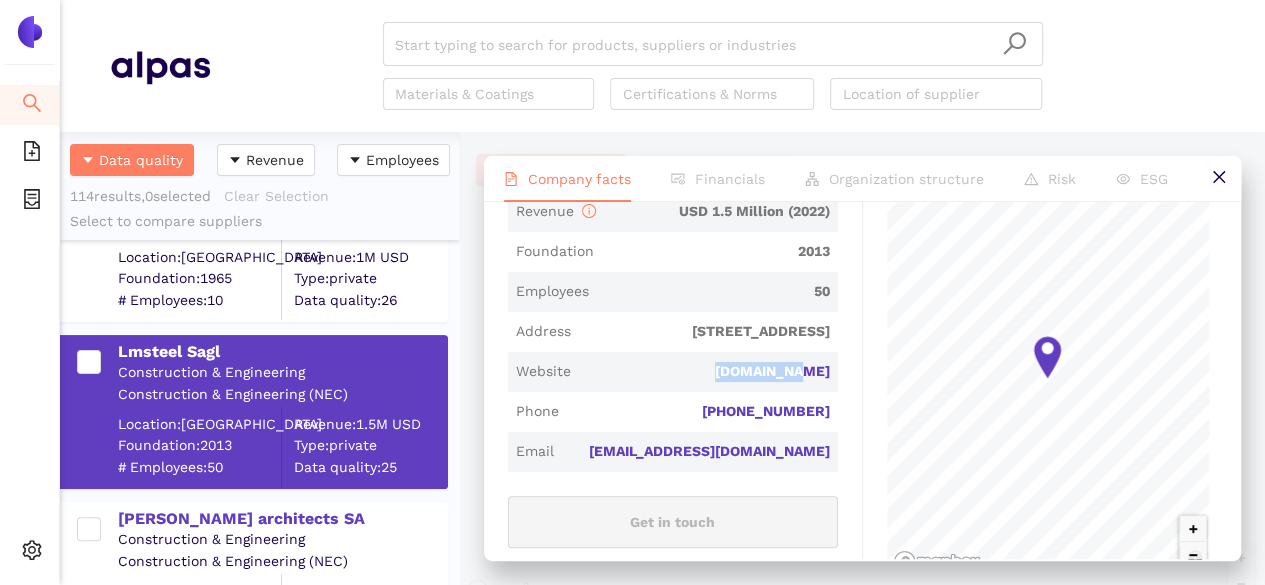 drag, startPoint x: 746, startPoint y: 372, endPoint x: 822, endPoint y: 371, distance: 76.00658 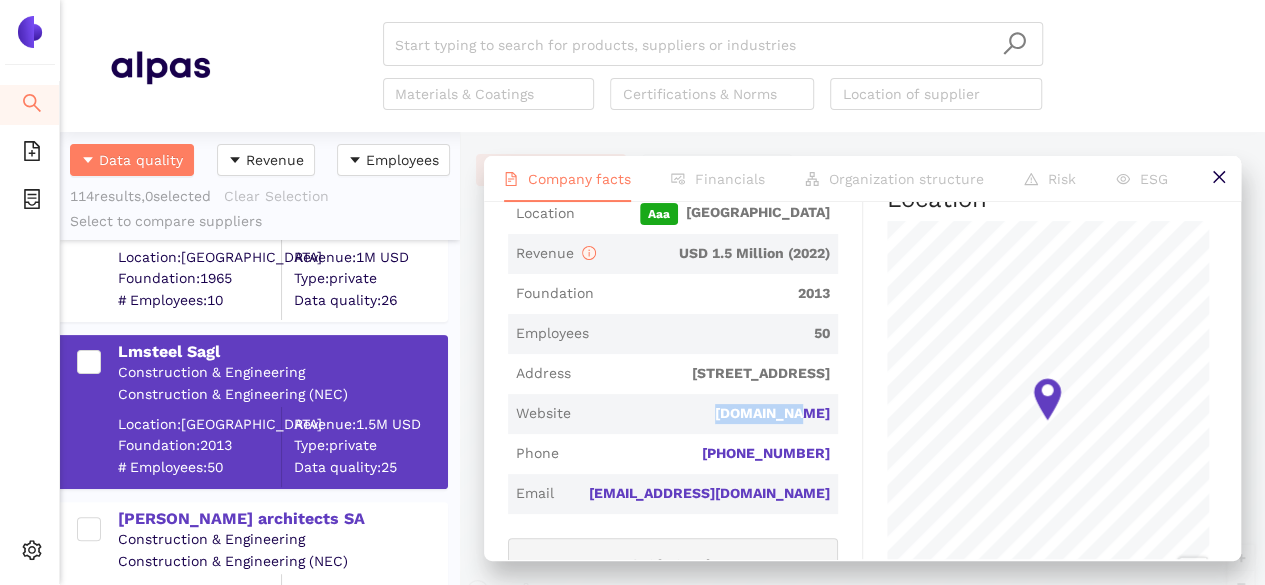 scroll, scrollTop: 395, scrollLeft: 0, axis: vertical 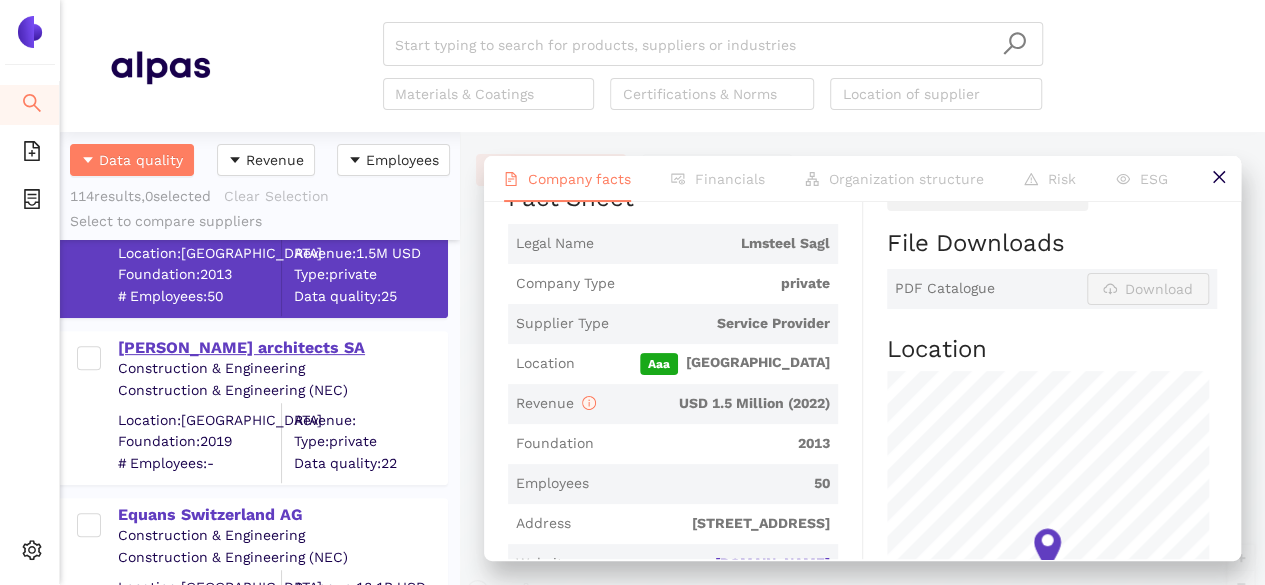click on "[PERSON_NAME] architects SA" at bounding box center (282, 348) 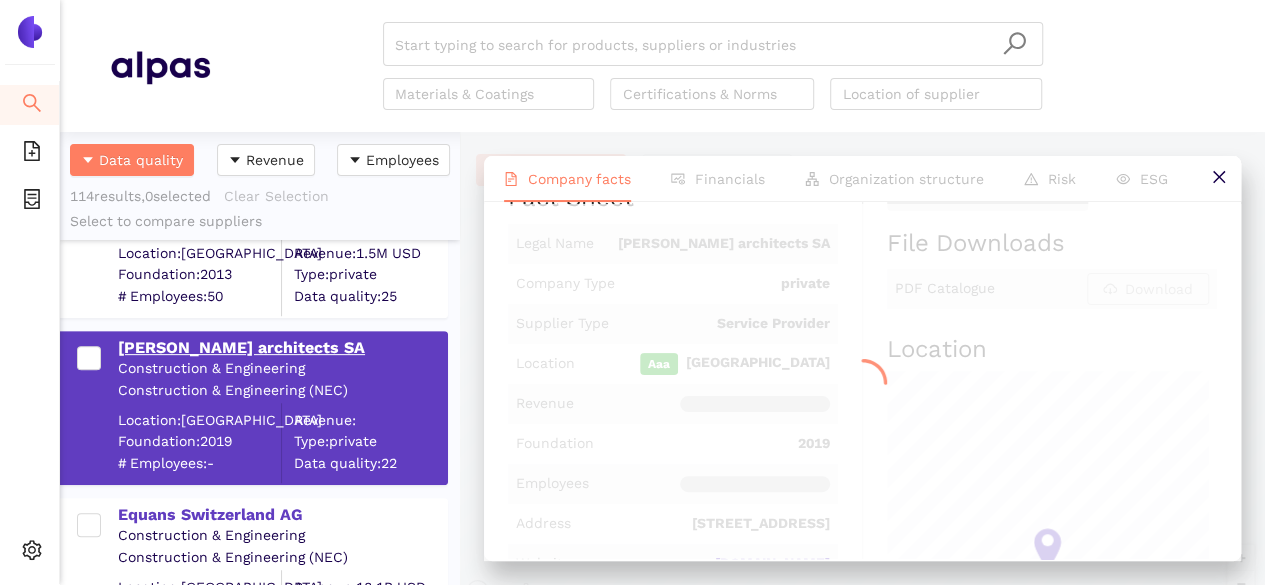 scroll, scrollTop: 0, scrollLeft: 0, axis: both 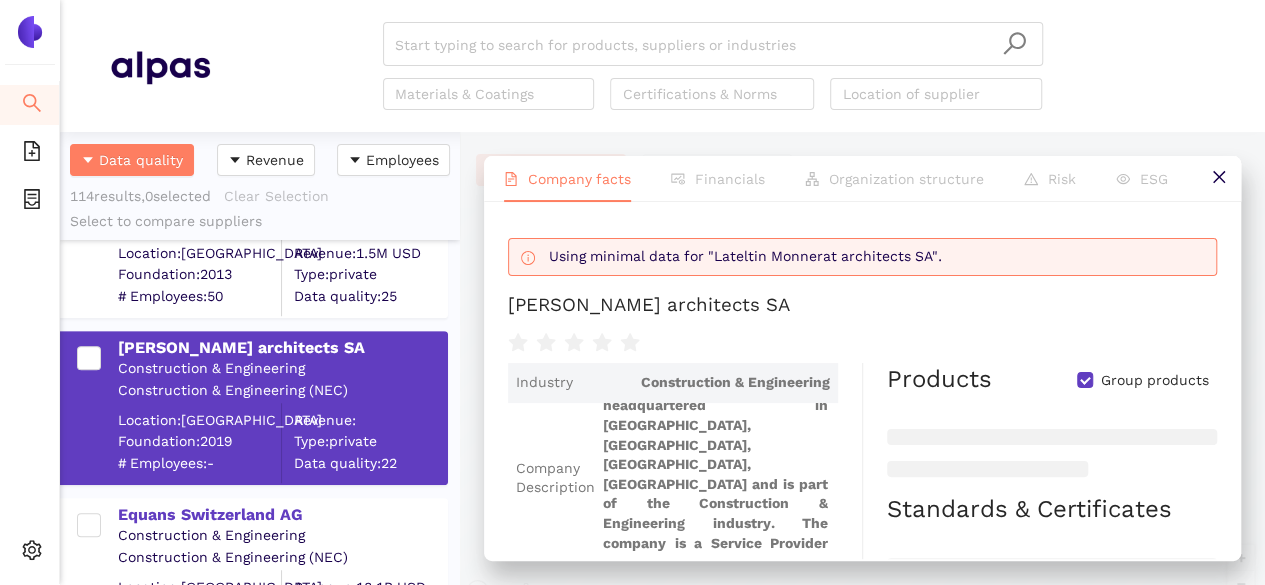 drag, startPoint x: 503, startPoint y: 299, endPoint x: 816, endPoint y: 281, distance: 313.51715 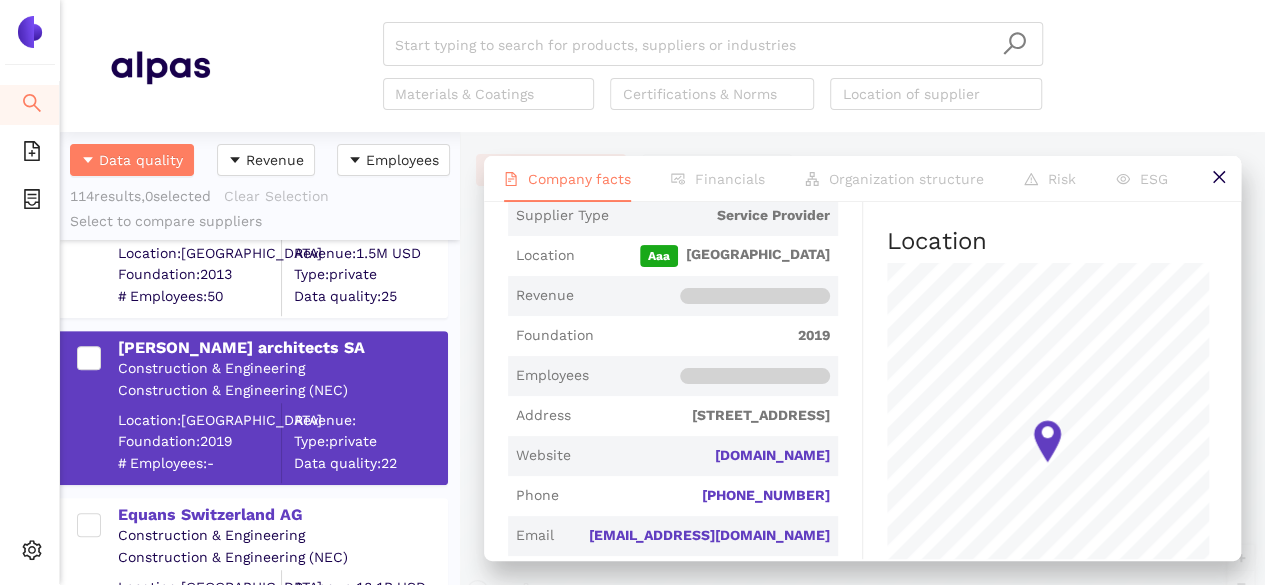 scroll, scrollTop: 507, scrollLeft: 0, axis: vertical 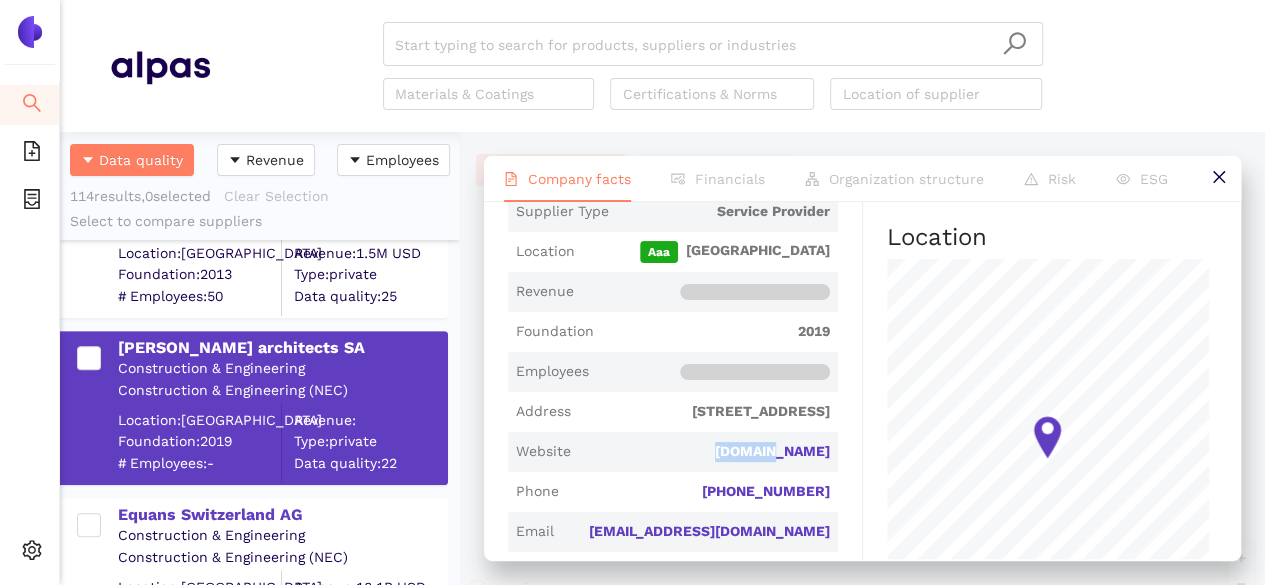 drag, startPoint x: 756, startPoint y: 458, endPoint x: 831, endPoint y: 451, distance: 75.32596 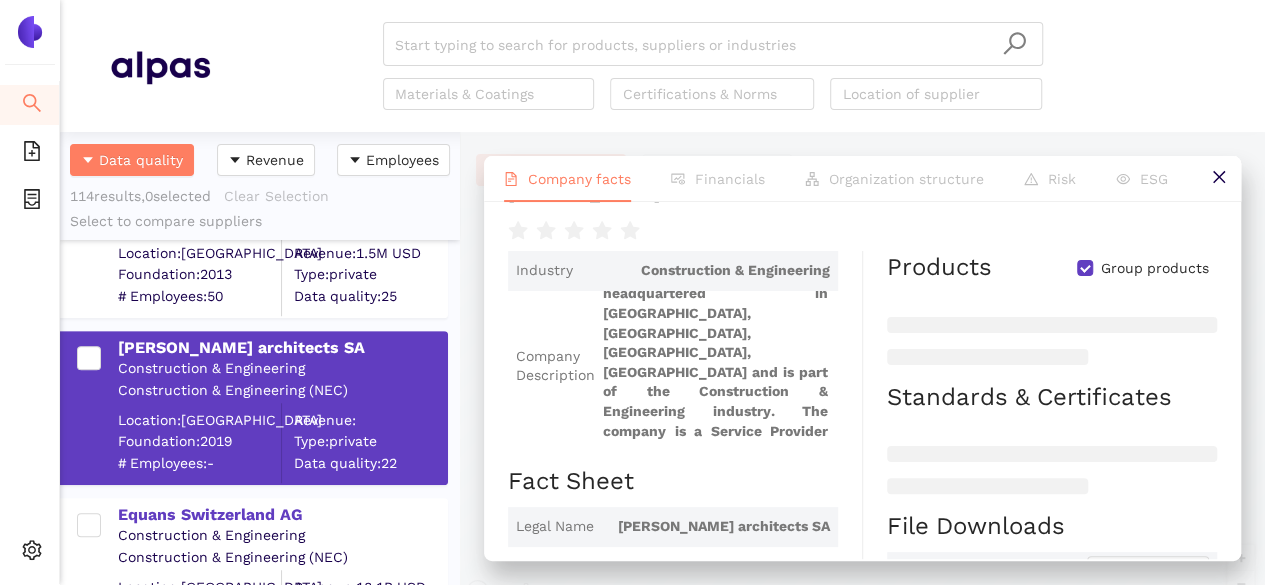scroll, scrollTop: 0, scrollLeft: 0, axis: both 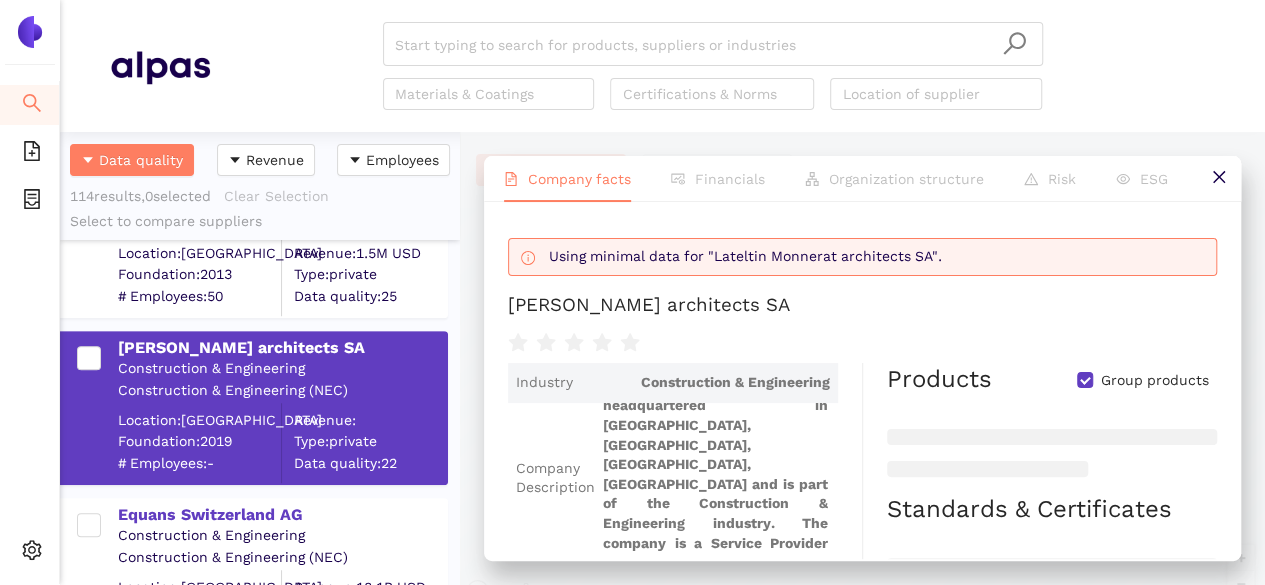 drag, startPoint x: 808, startPoint y: 309, endPoint x: 504, endPoint y: 293, distance: 304.42078 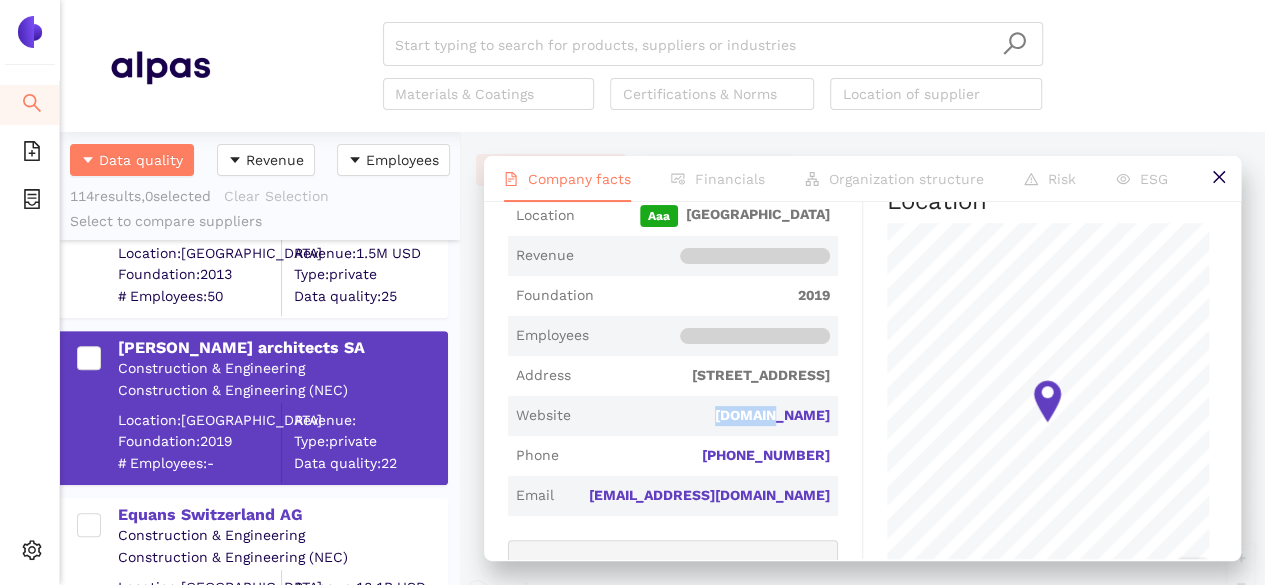 scroll, scrollTop: 596, scrollLeft: 0, axis: vertical 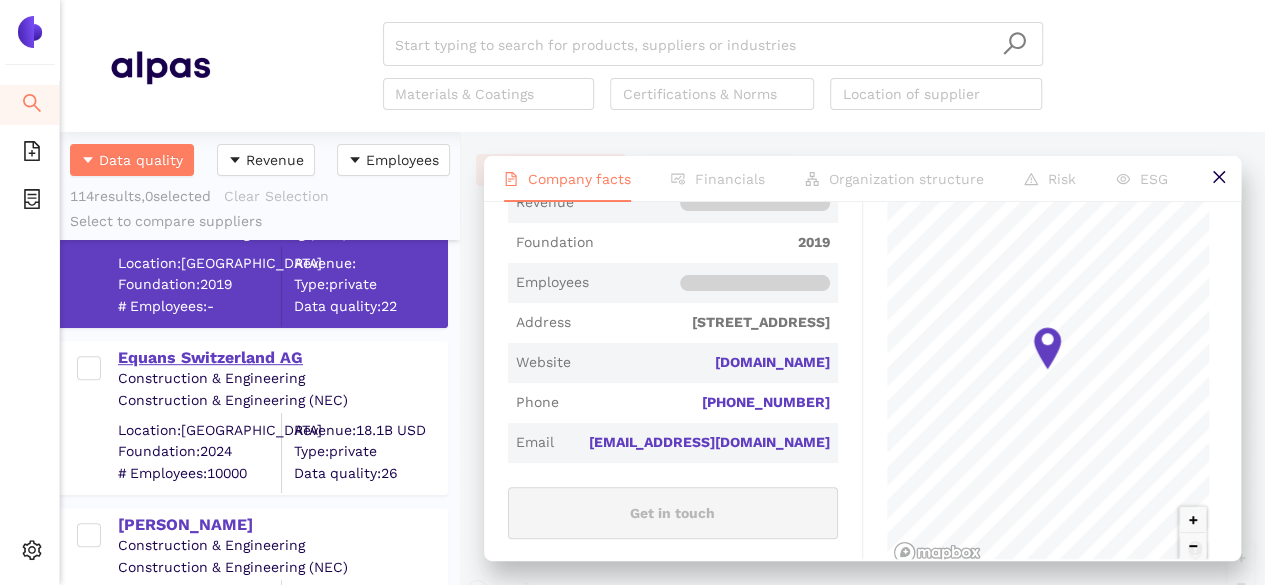 click on "Equans Switzerland AG" at bounding box center [282, 358] 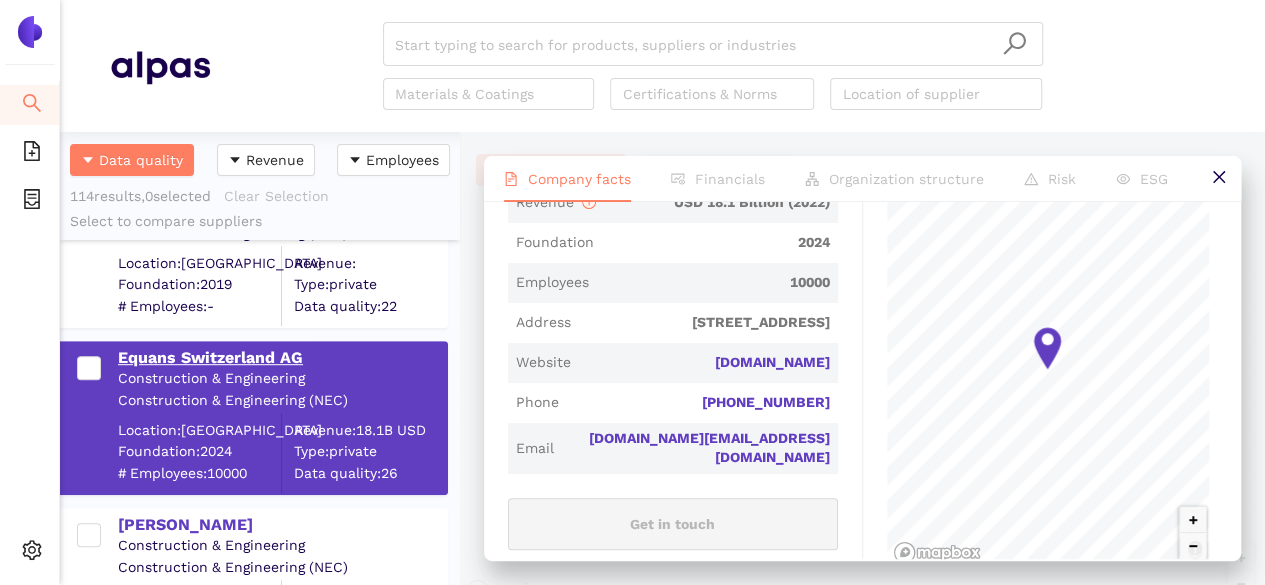 scroll, scrollTop: 0, scrollLeft: 0, axis: both 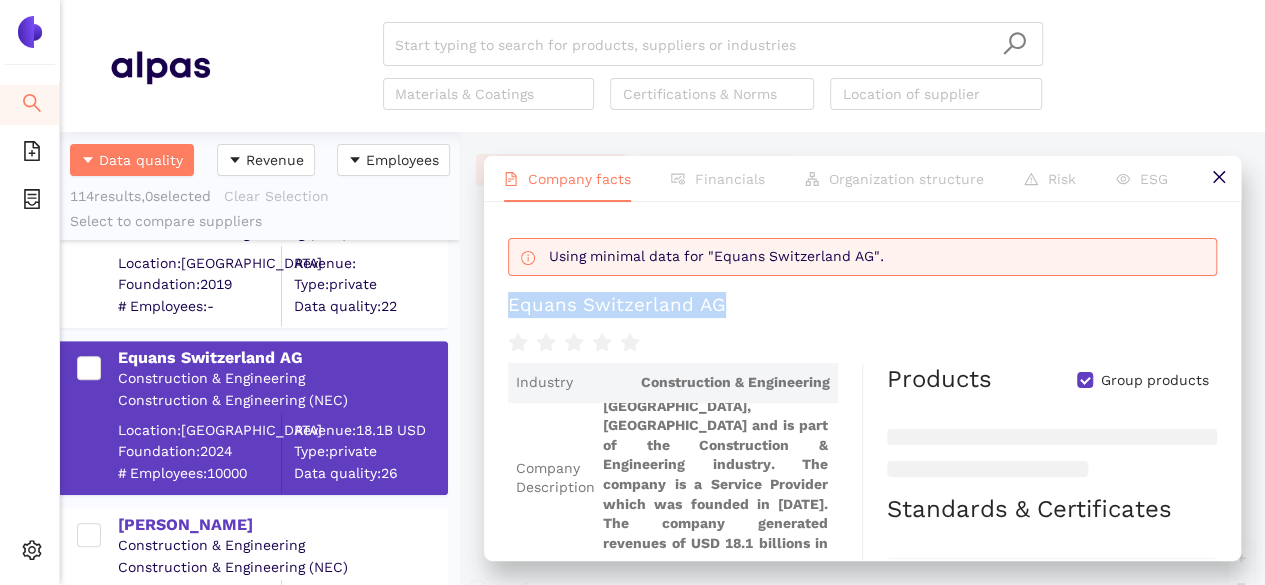 drag, startPoint x: 738, startPoint y: 302, endPoint x: 495, endPoint y: 315, distance: 243.34749 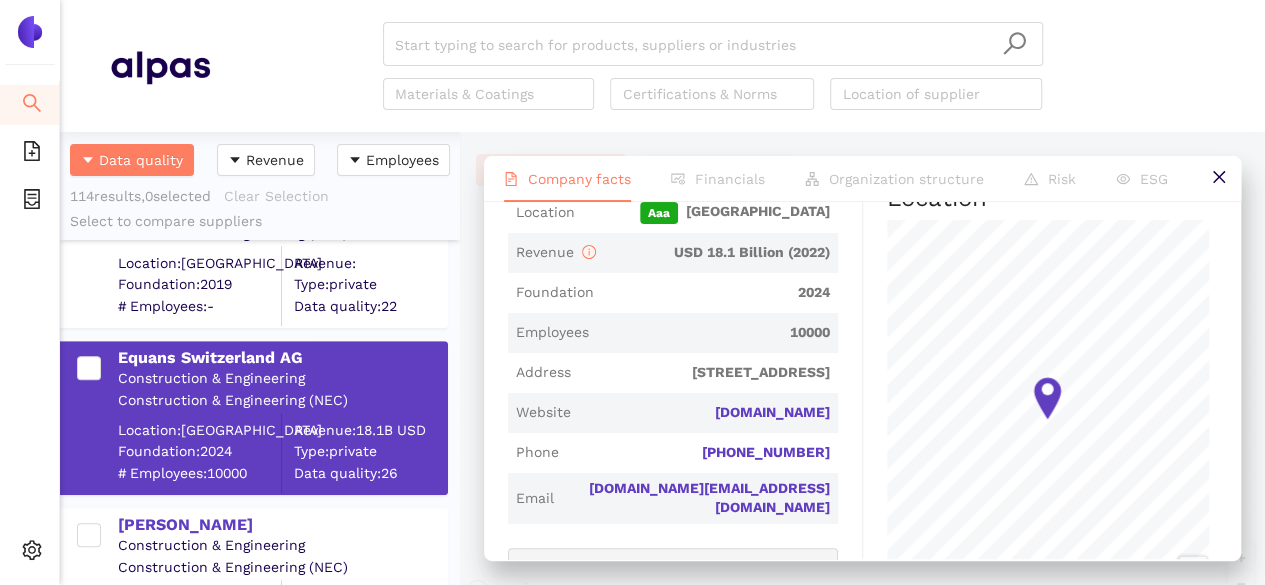 scroll, scrollTop: 547, scrollLeft: 0, axis: vertical 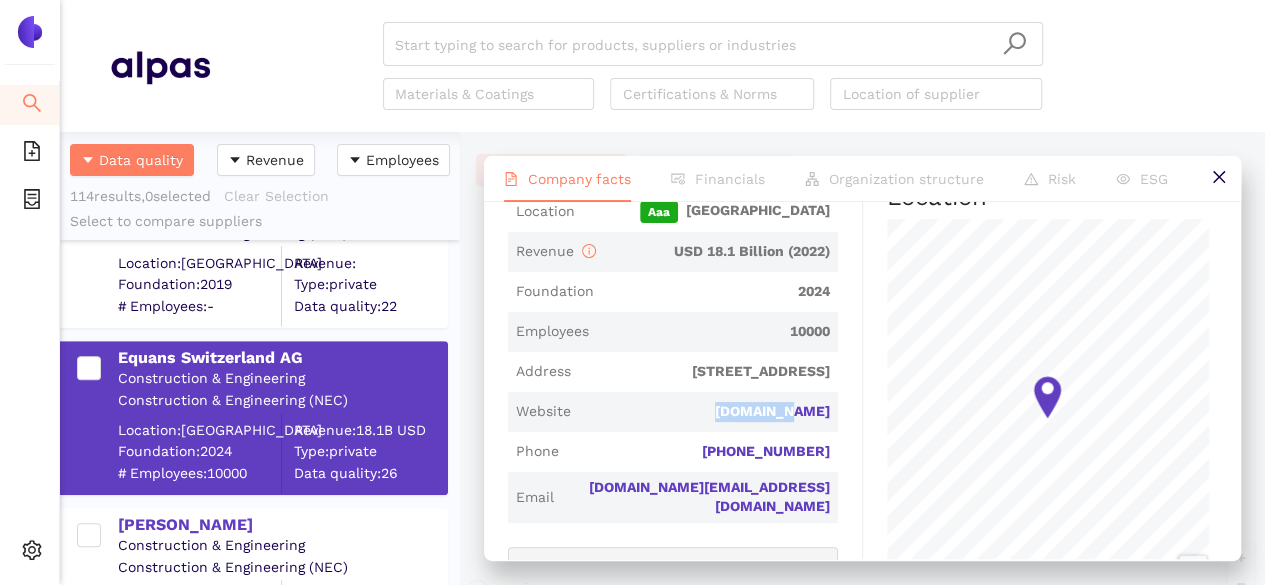 drag, startPoint x: 730, startPoint y: 414, endPoint x: 832, endPoint y: 411, distance: 102.044106 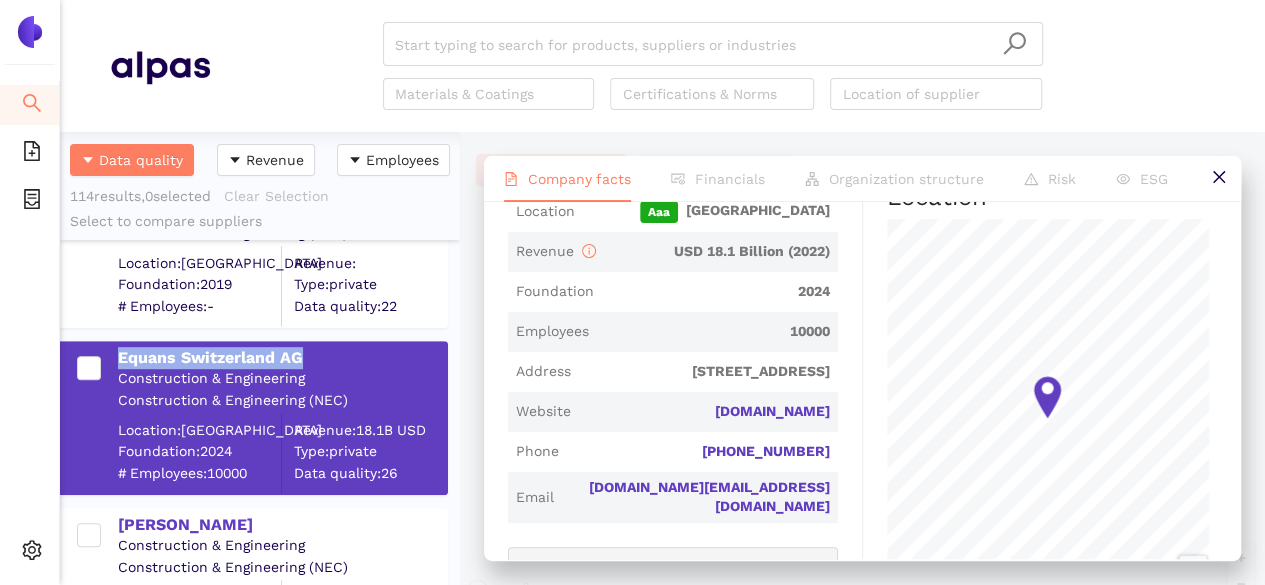 drag, startPoint x: 310, startPoint y: 346, endPoint x: 105, endPoint y: 347, distance: 205.00244 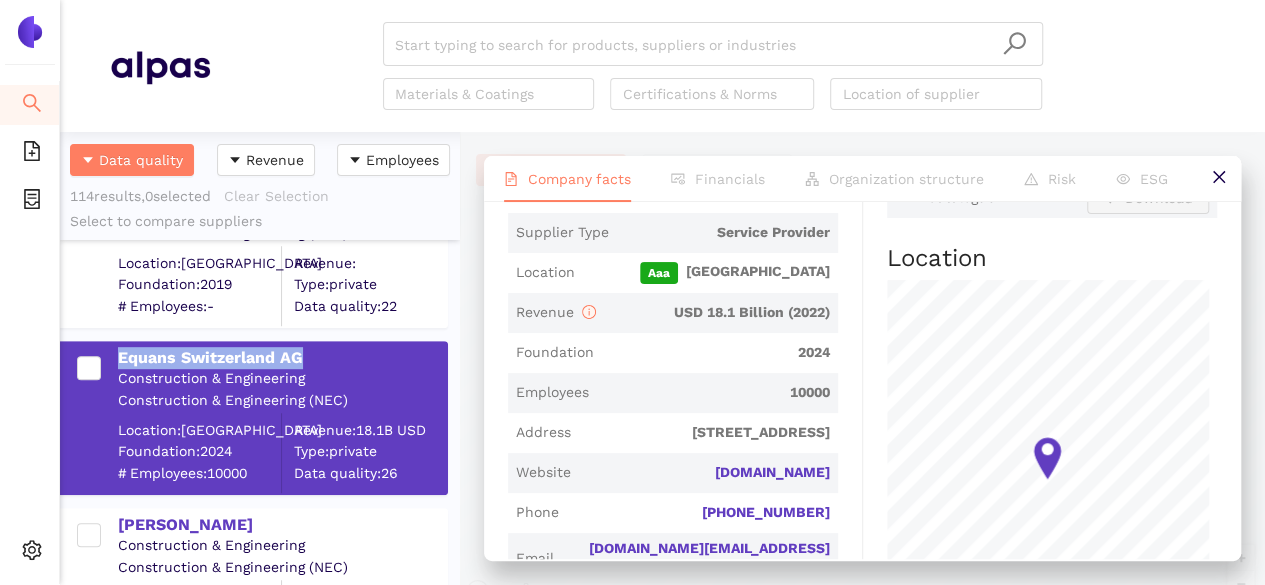 scroll, scrollTop: 478, scrollLeft: 0, axis: vertical 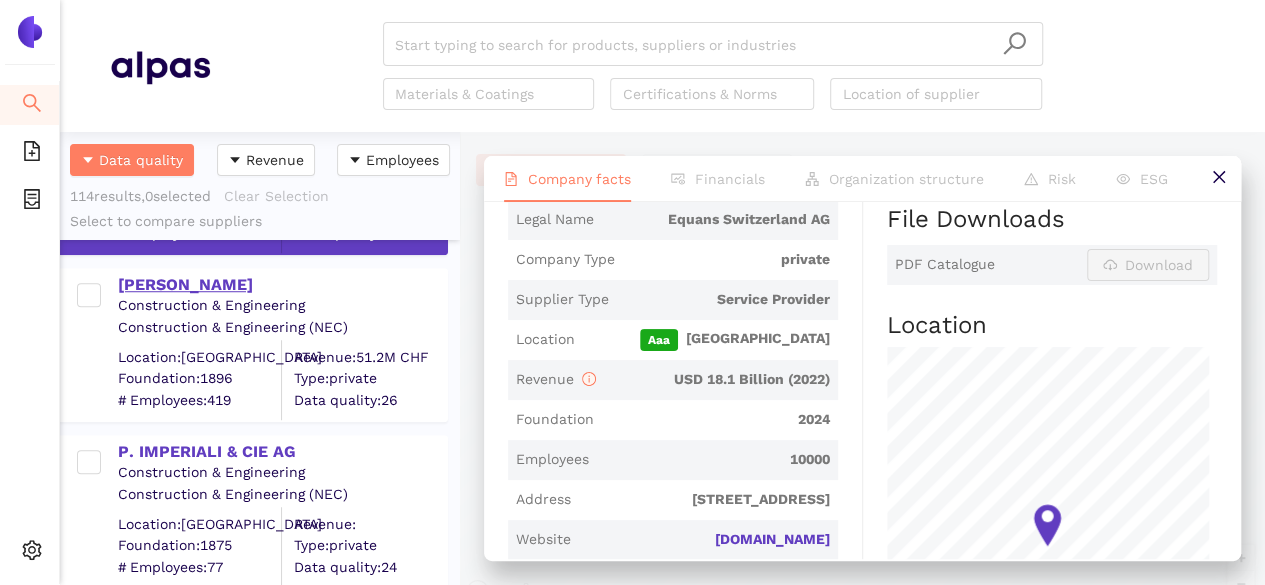 click on "[PERSON_NAME]" at bounding box center [282, 285] 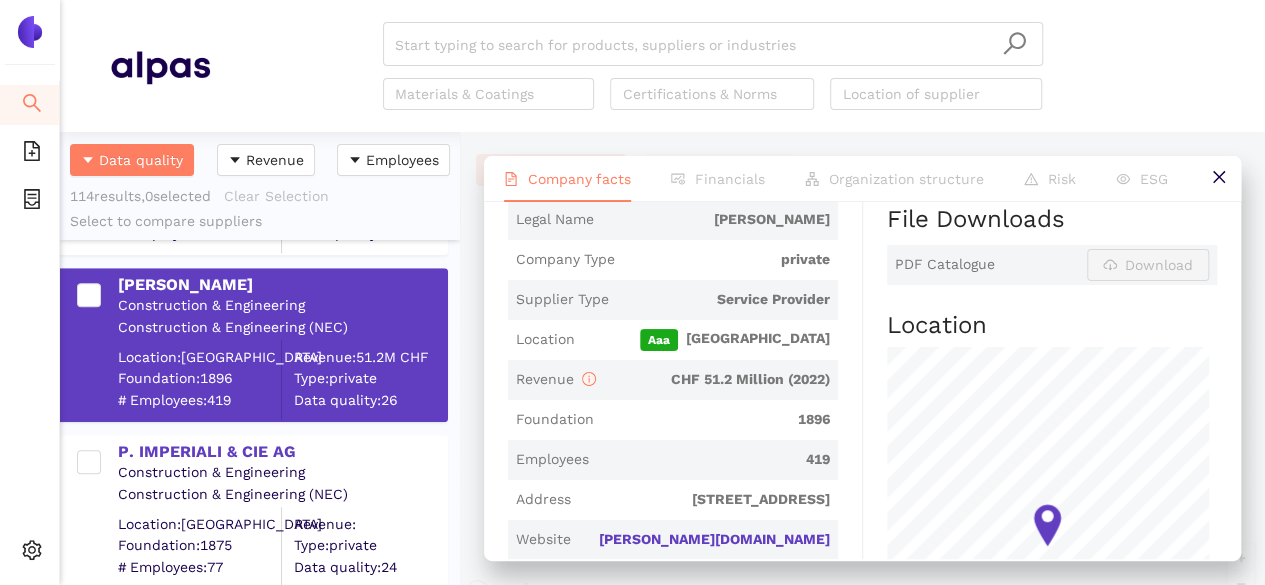 scroll, scrollTop: 0, scrollLeft: 0, axis: both 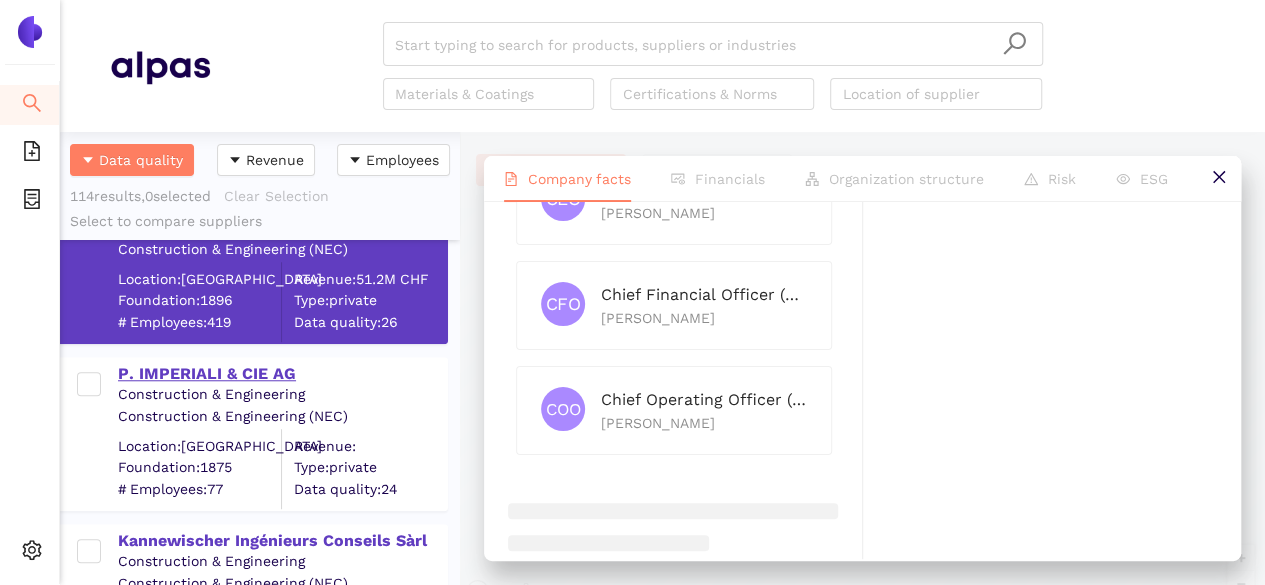 click on "P. IMPERIALI & CIE AG" at bounding box center [282, 374] 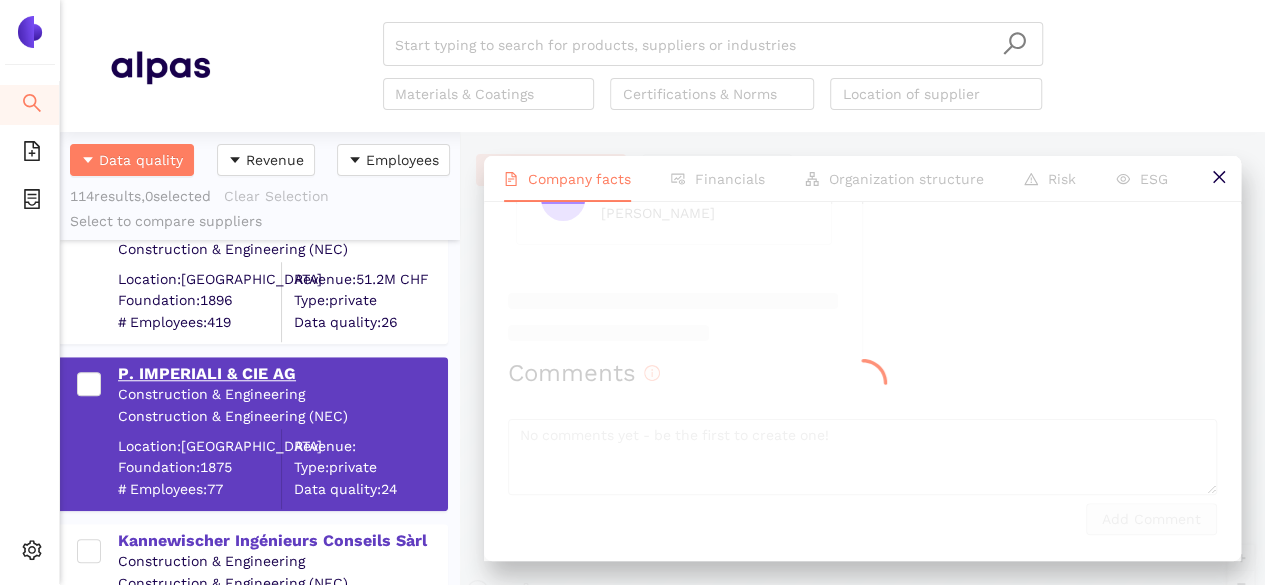 scroll, scrollTop: 0, scrollLeft: 0, axis: both 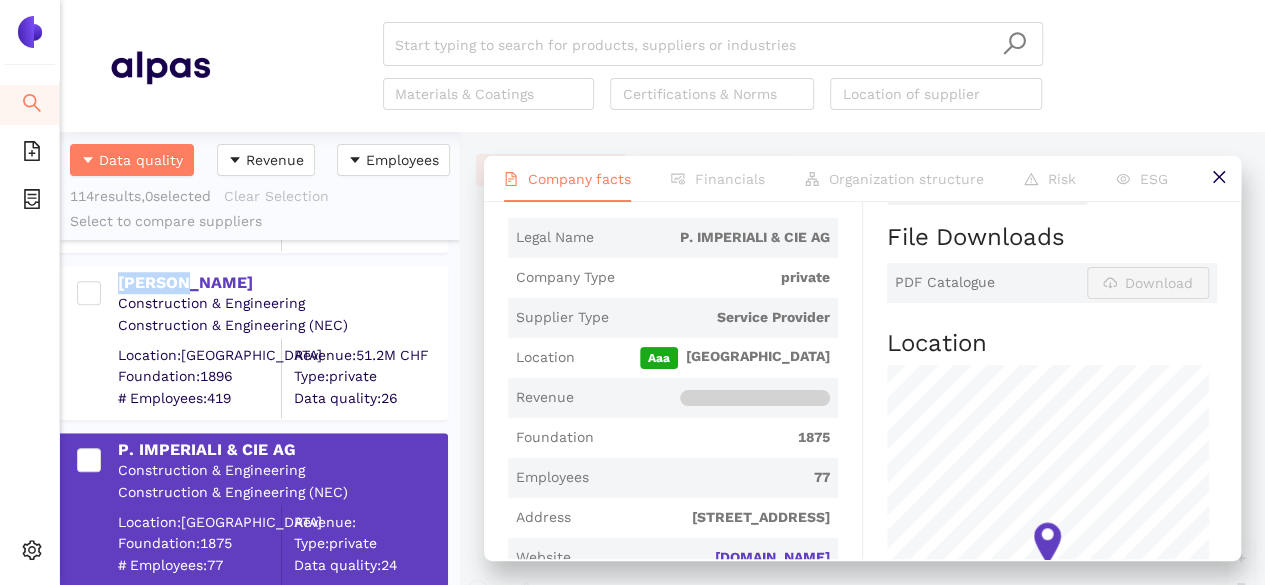 drag, startPoint x: 192, startPoint y: 288, endPoint x: 109, endPoint y: 288, distance: 83 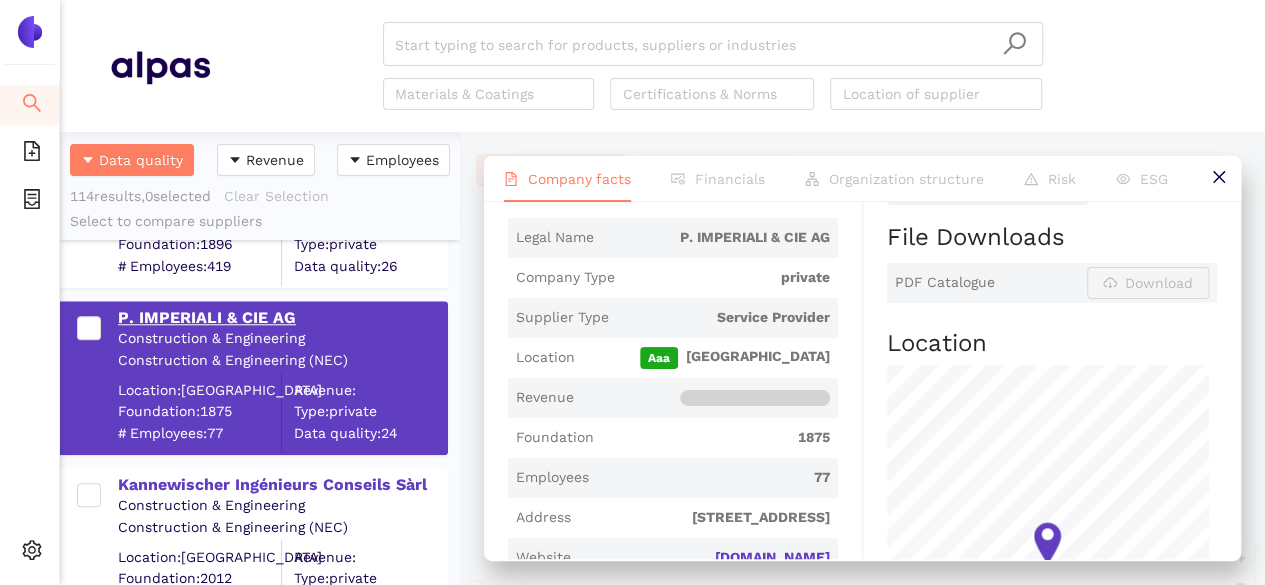 click on "P. IMPERIALI & CIE AG" at bounding box center [282, 318] 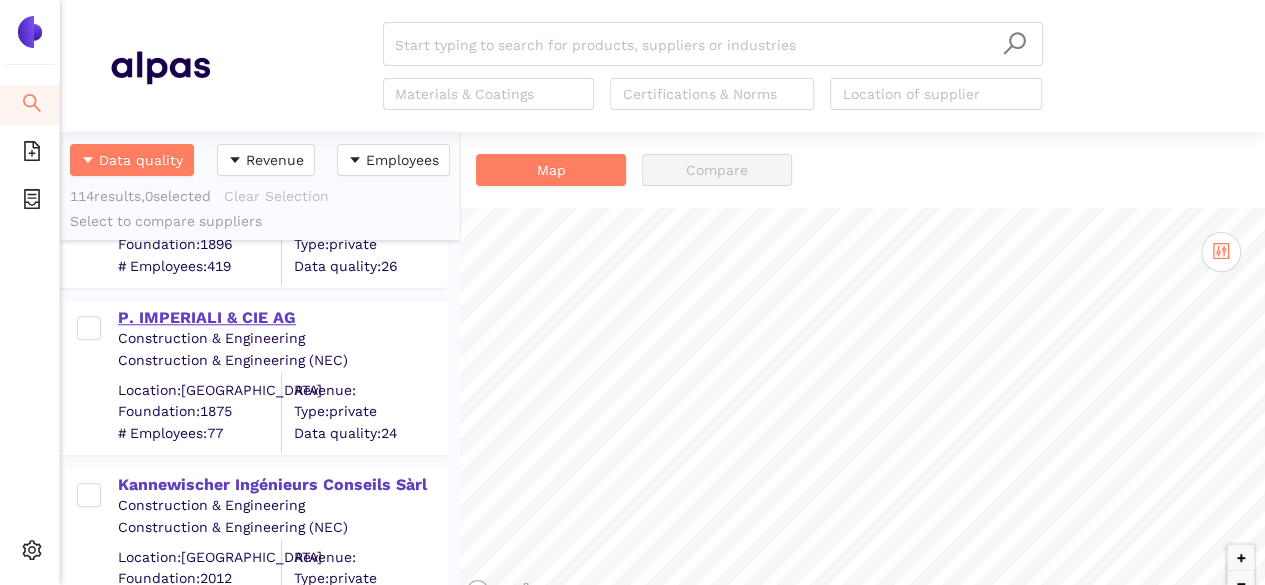 click on "P. IMPERIALI & CIE AG" at bounding box center [282, 318] 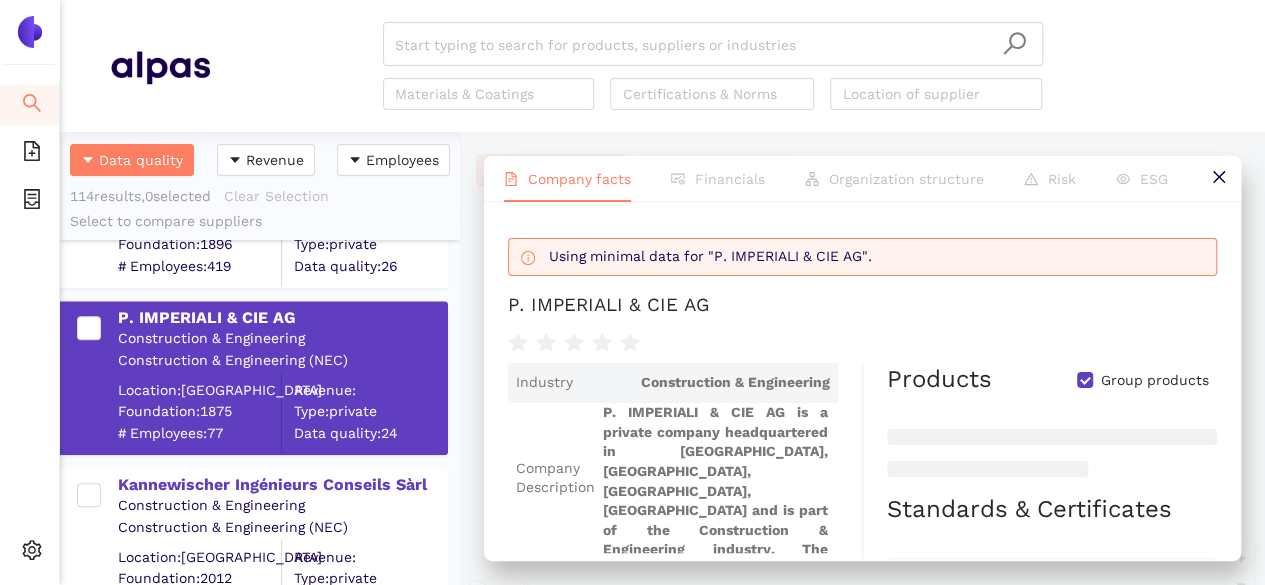 scroll, scrollTop: 26, scrollLeft: 0, axis: vertical 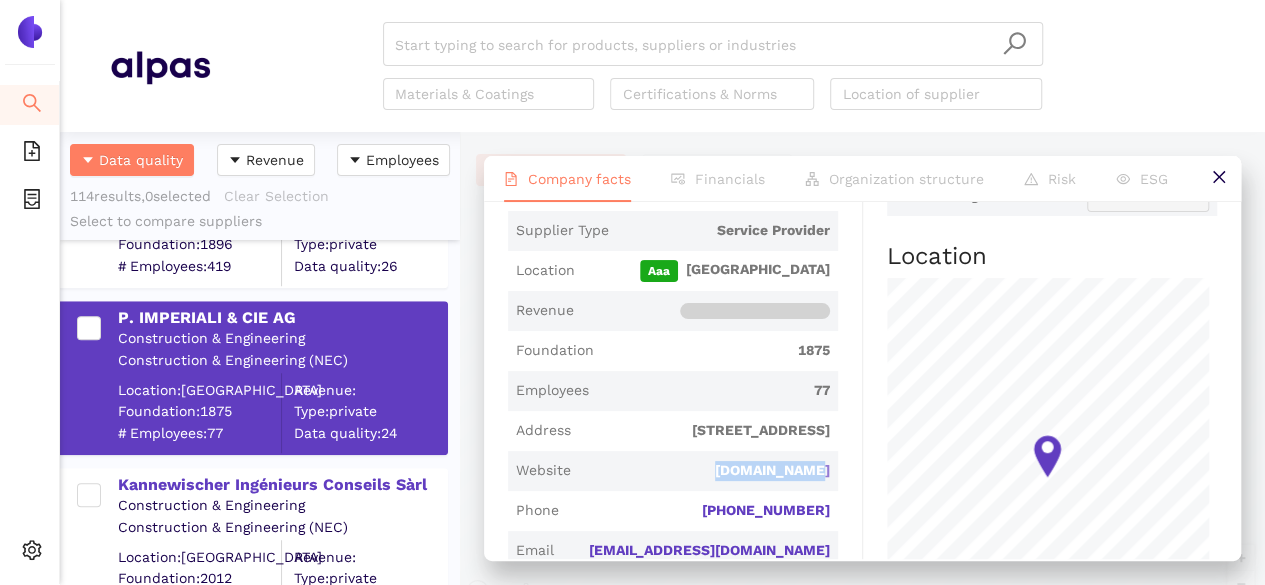 drag, startPoint x: 724, startPoint y: 465, endPoint x: 820, endPoint y: 473, distance: 96.332756 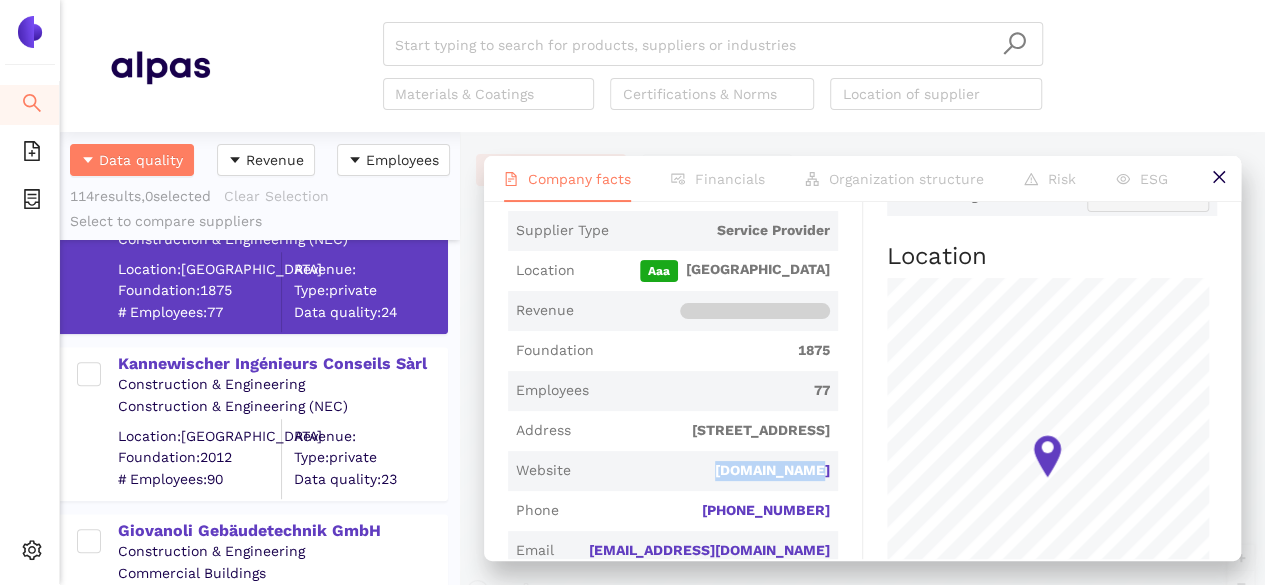 scroll, scrollTop: 12459, scrollLeft: 0, axis: vertical 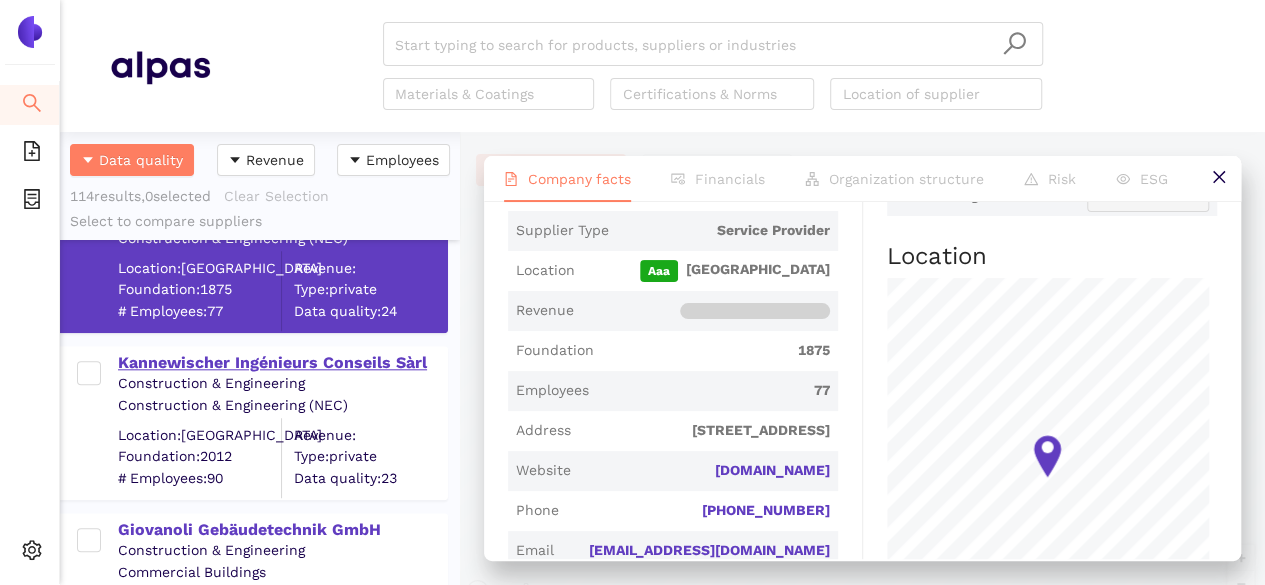 click on "Kannewischer Ingénieurs Conseils Sàrl" at bounding box center (282, 363) 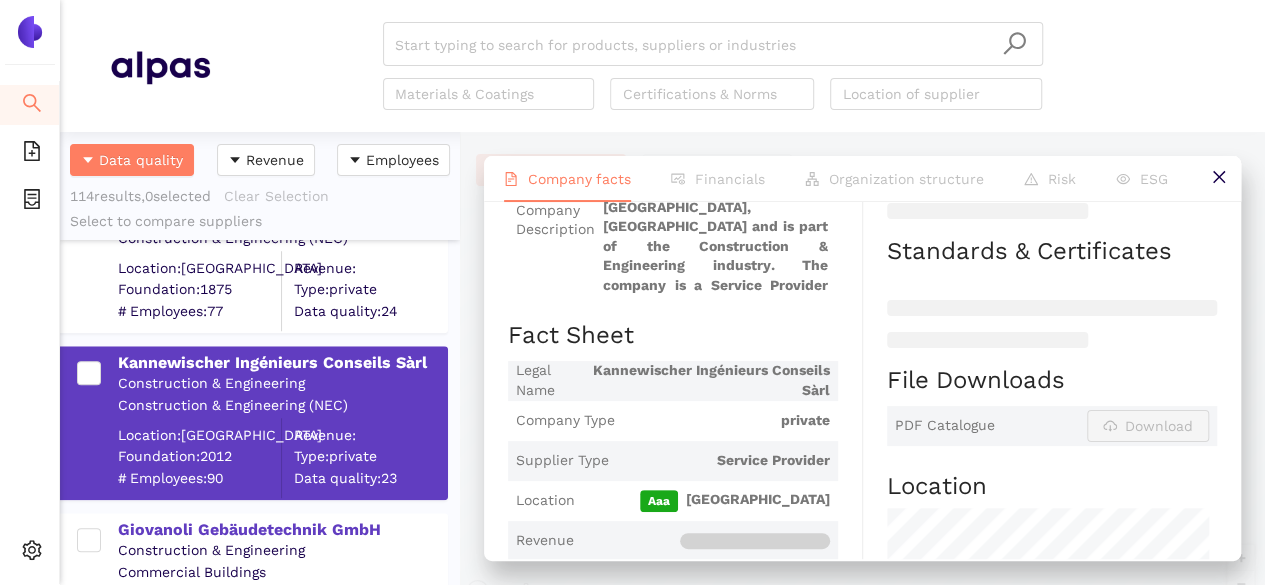 scroll, scrollTop: 257, scrollLeft: 0, axis: vertical 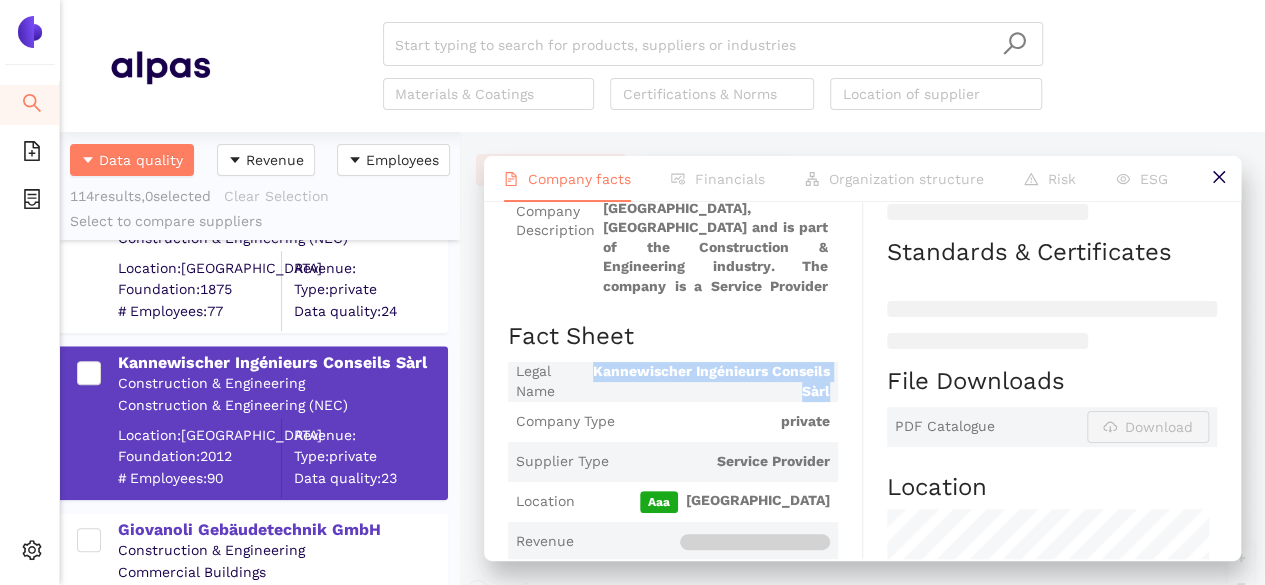 drag, startPoint x: 633, startPoint y: 366, endPoint x: 832, endPoint y: 383, distance: 199.72481 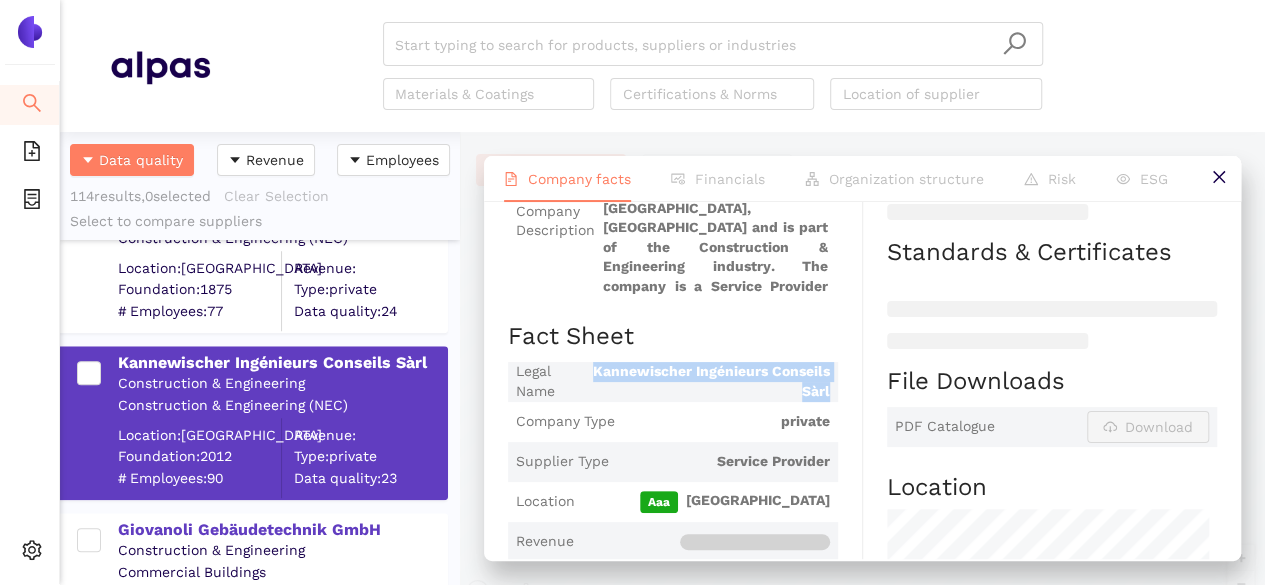scroll, scrollTop: 544, scrollLeft: 0, axis: vertical 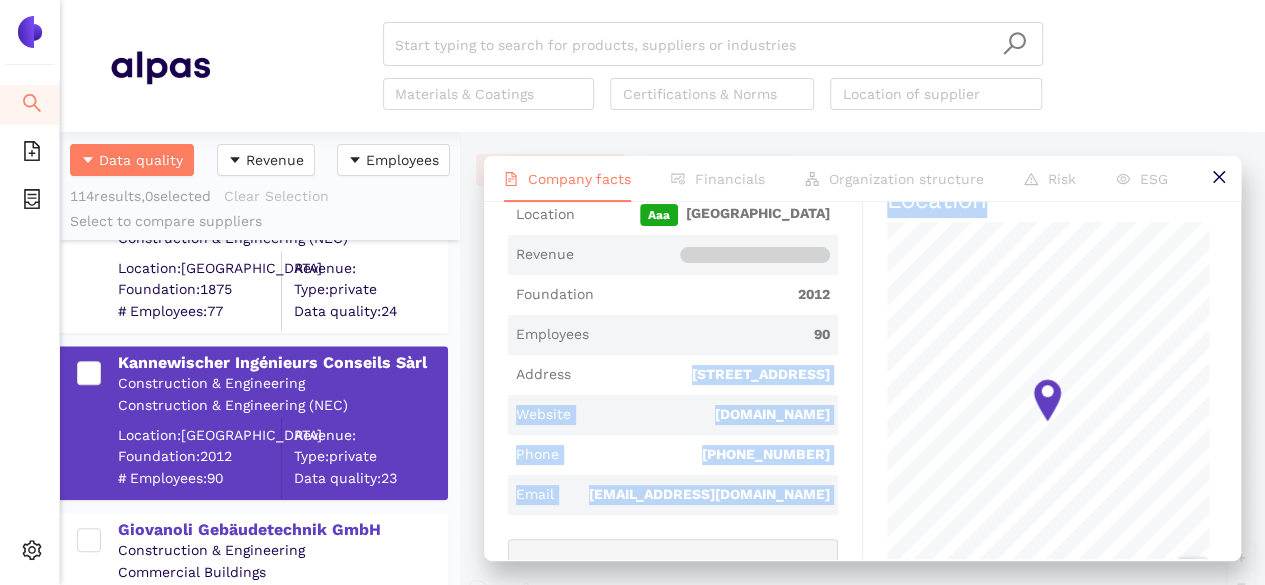 drag, startPoint x: 608, startPoint y: 362, endPoint x: 867, endPoint y: 375, distance: 259.32605 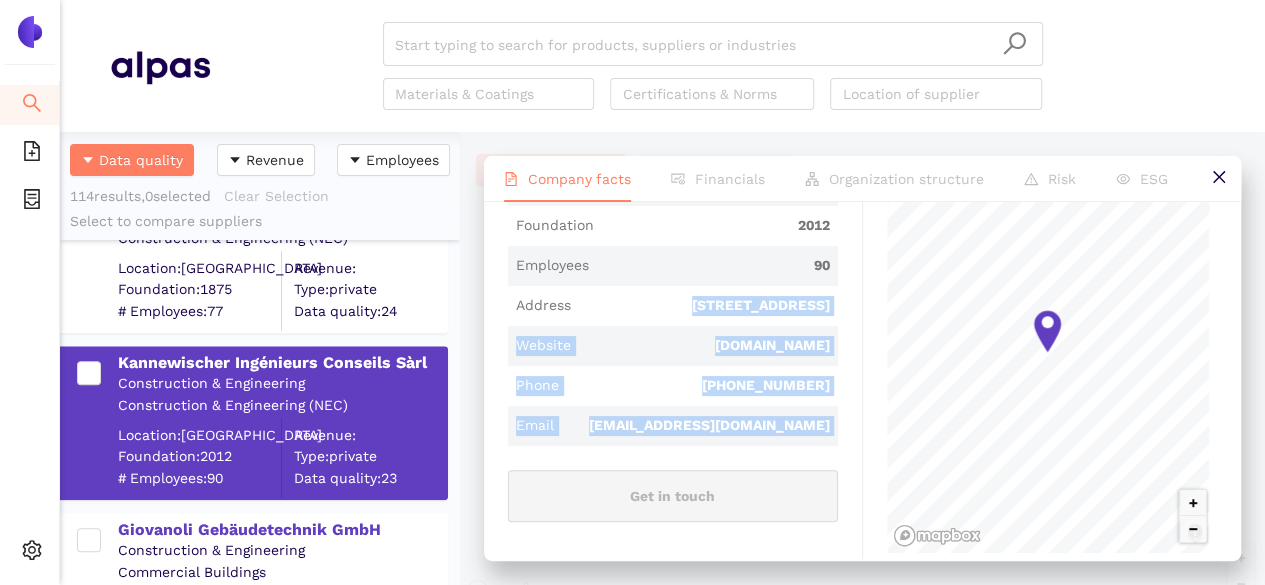 scroll, scrollTop: 620, scrollLeft: 0, axis: vertical 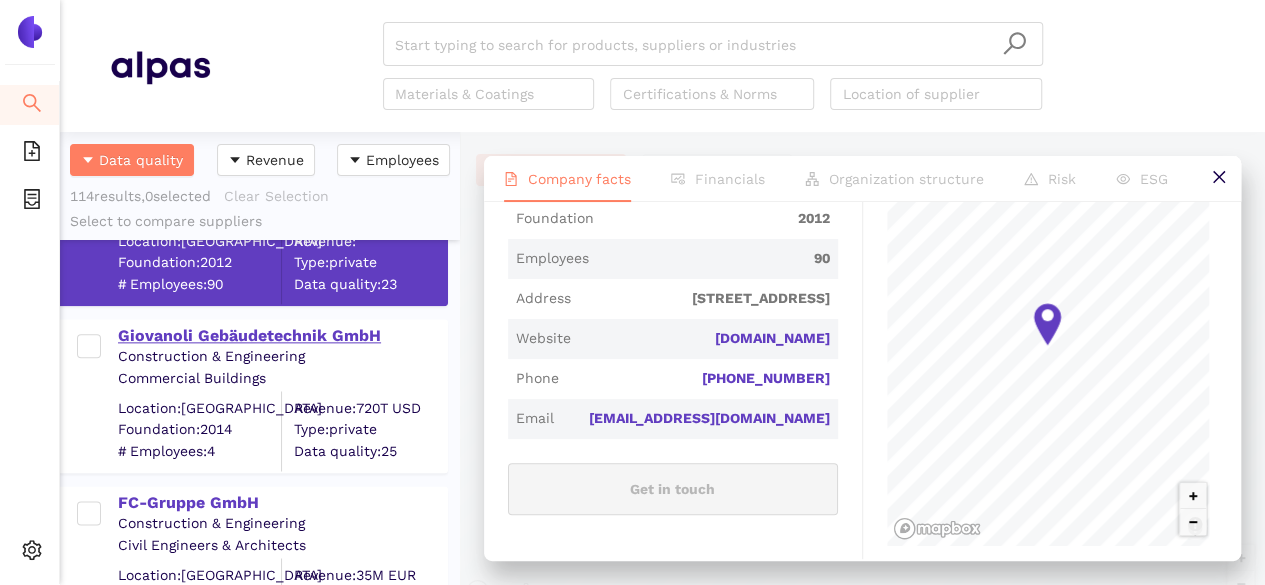 click on "Giovanoli Gebäudetechnik GmbH" at bounding box center (282, 336) 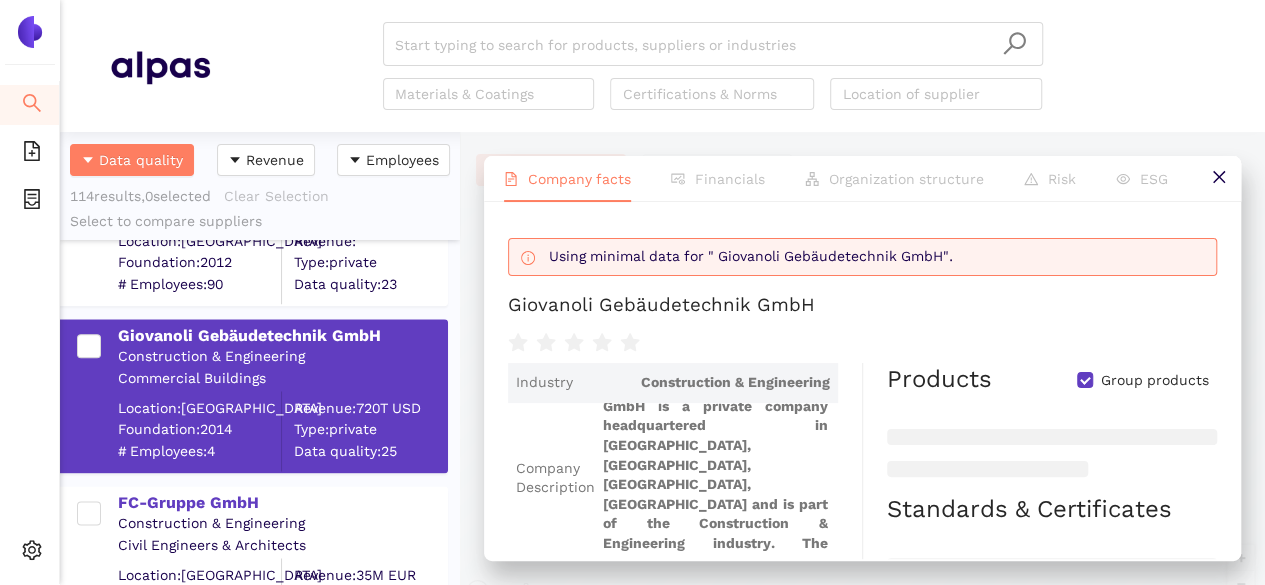 scroll, scrollTop: 0, scrollLeft: 0, axis: both 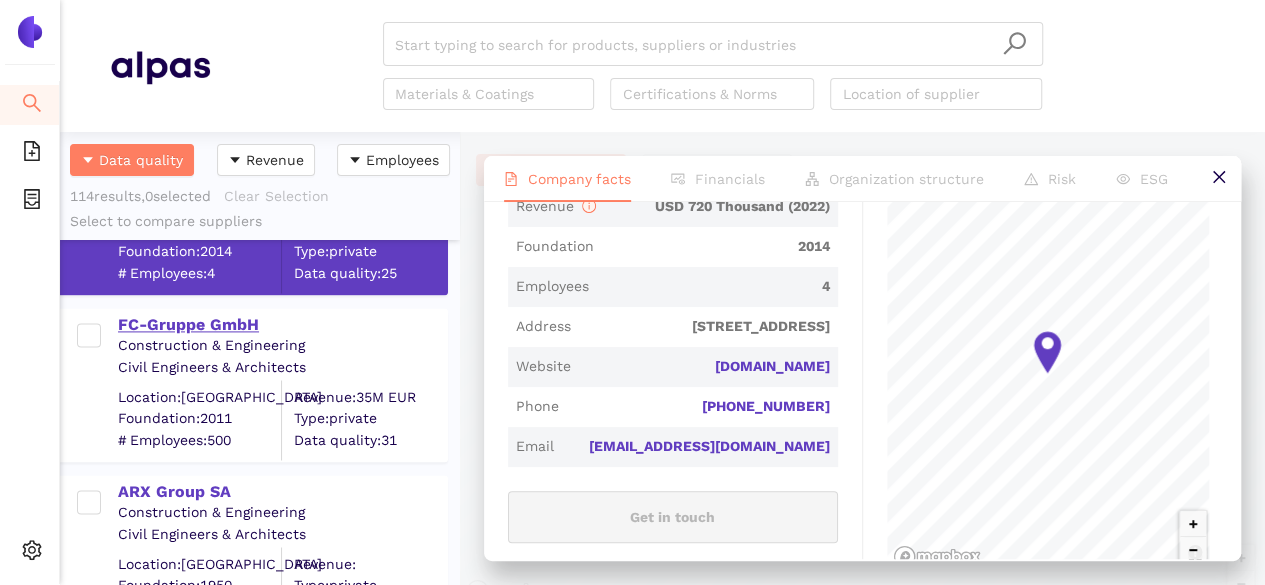 click on "FC-Gruppe GmbH" at bounding box center [282, 325] 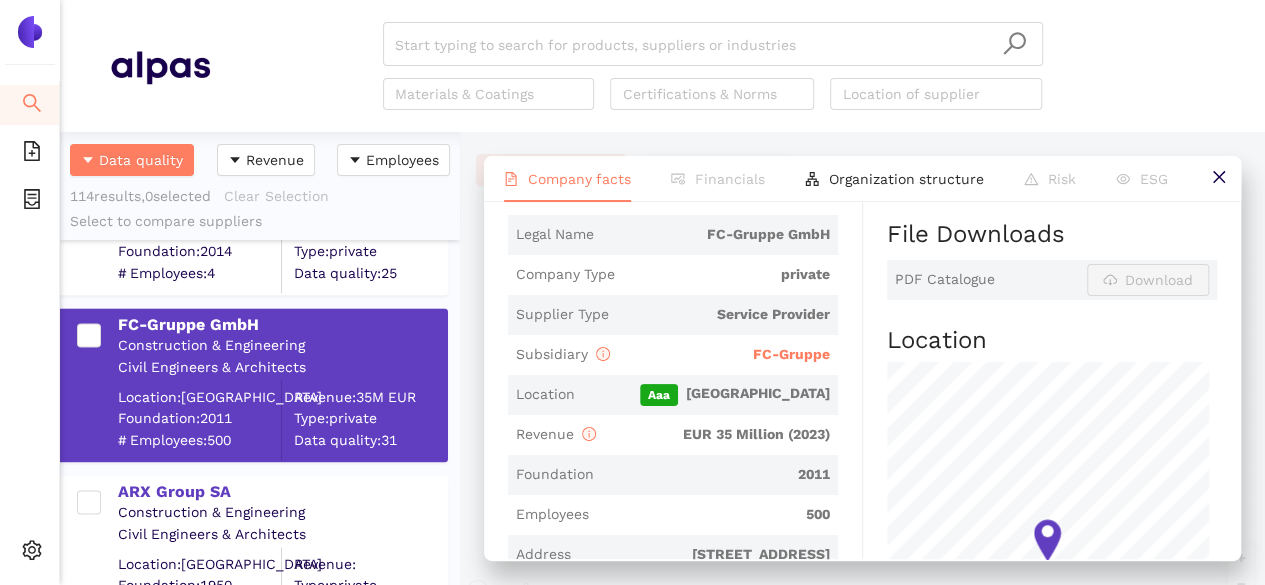 scroll, scrollTop: 437, scrollLeft: 0, axis: vertical 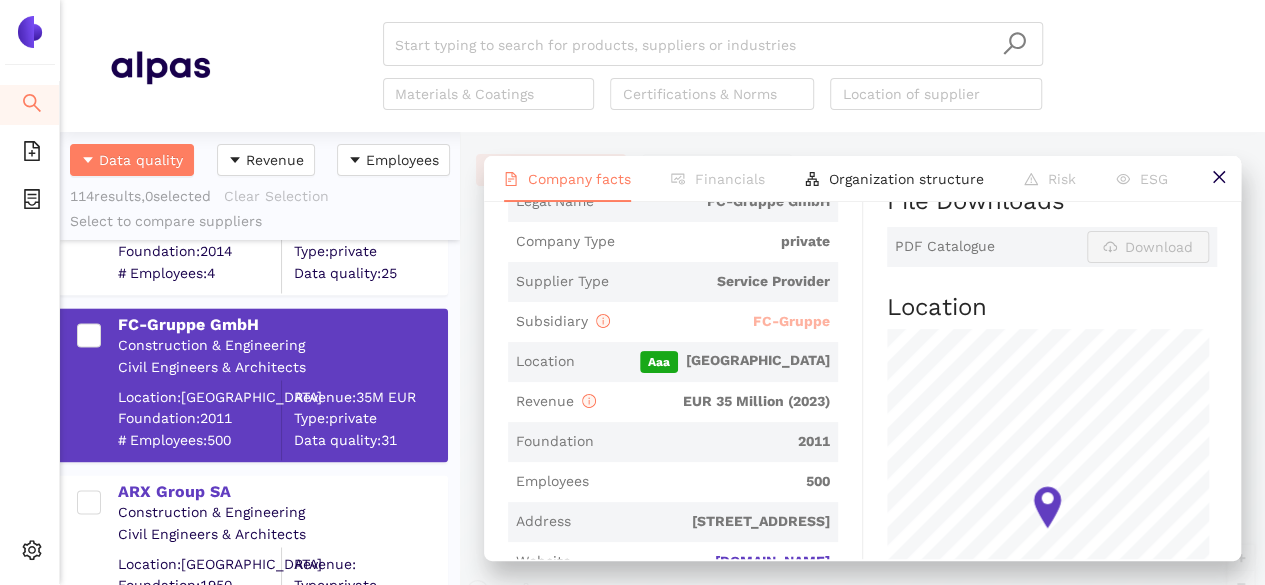 click on "FC-Gruppe" at bounding box center [791, 321] 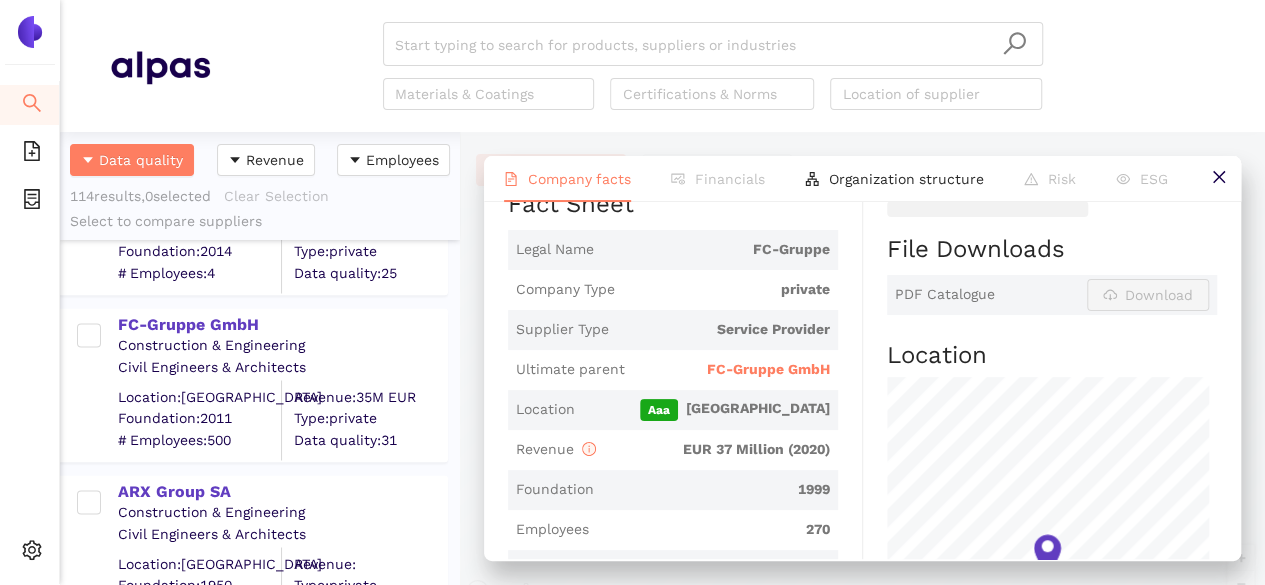 scroll, scrollTop: 0, scrollLeft: 0, axis: both 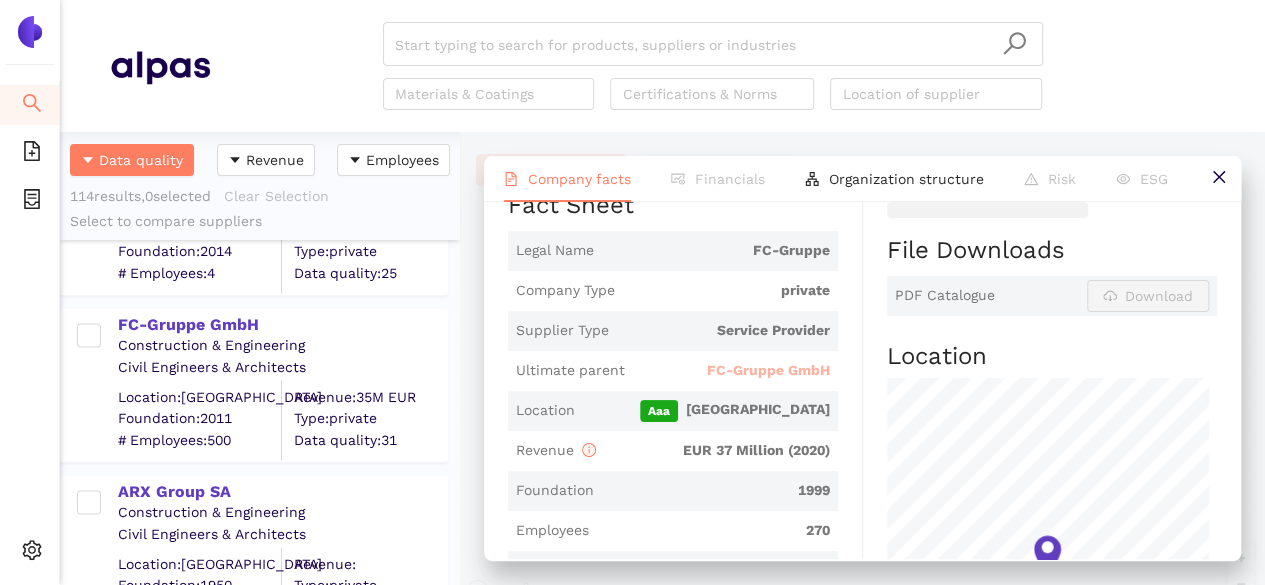 click on "FC-Gruppe GmbH" at bounding box center (768, 371) 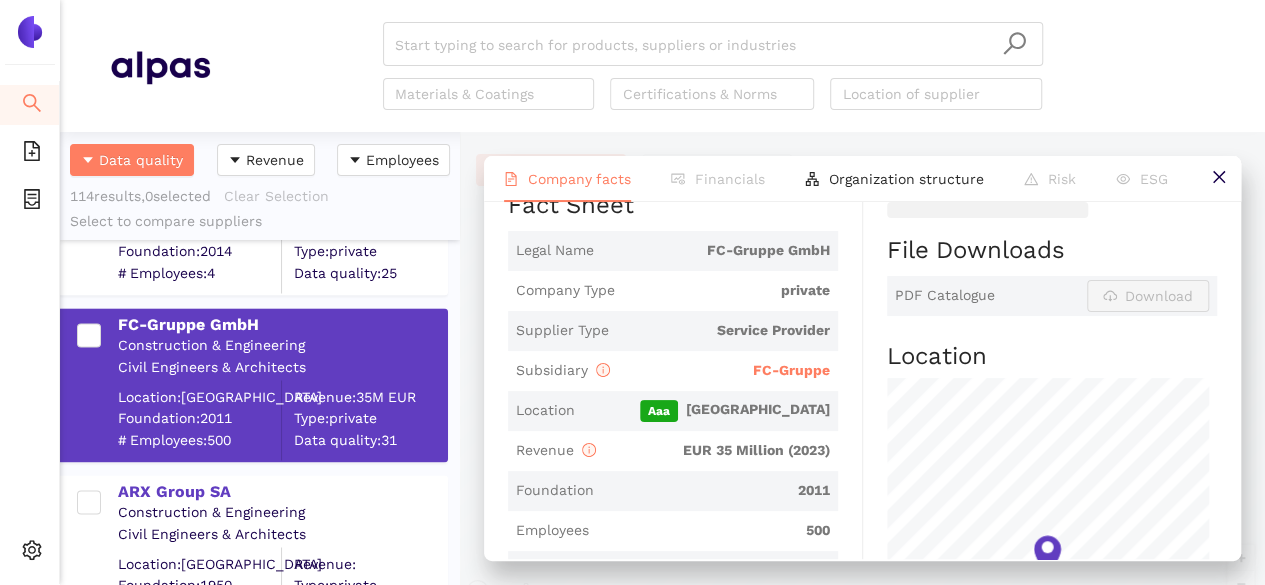 scroll, scrollTop: 0, scrollLeft: 0, axis: both 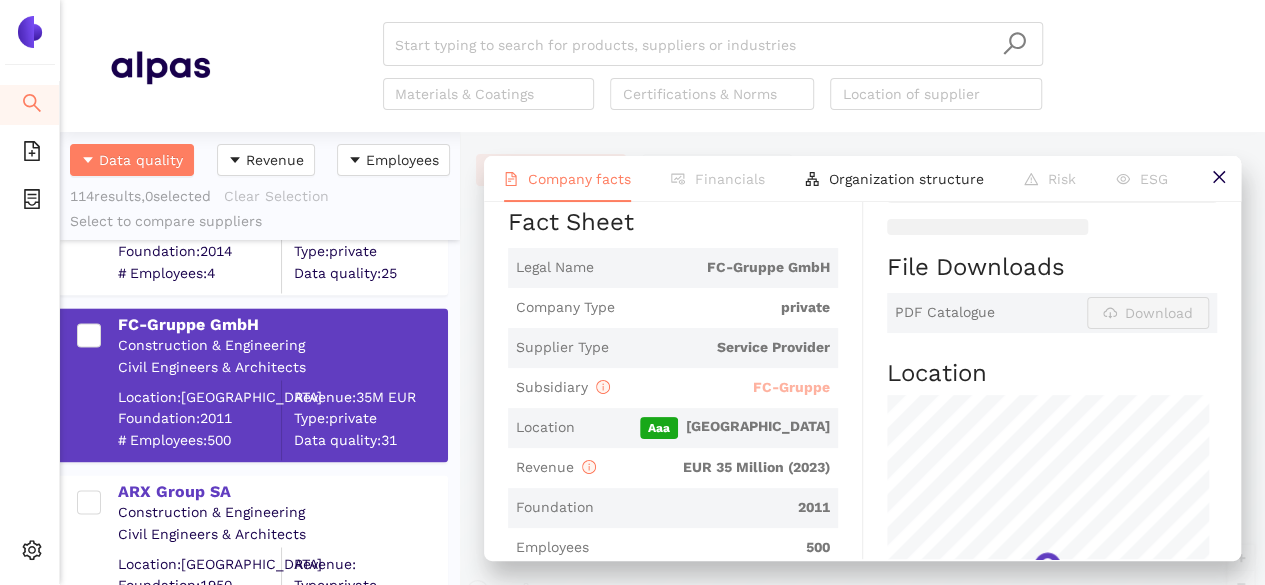 click on "FC-Gruppe" at bounding box center (791, 387) 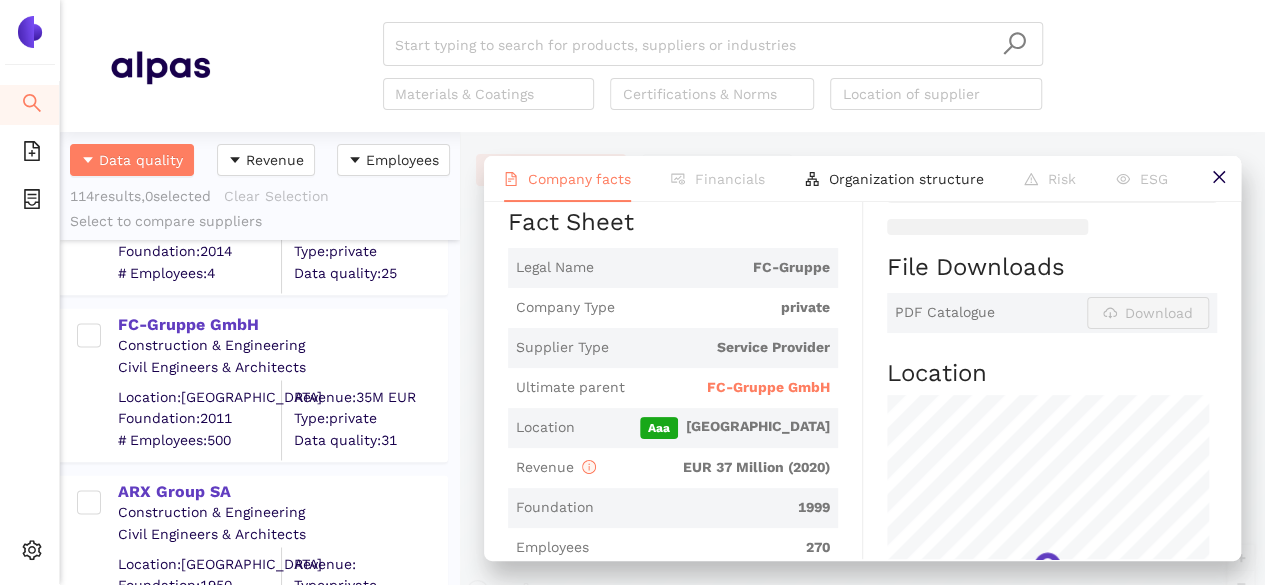 scroll, scrollTop: 0, scrollLeft: 0, axis: both 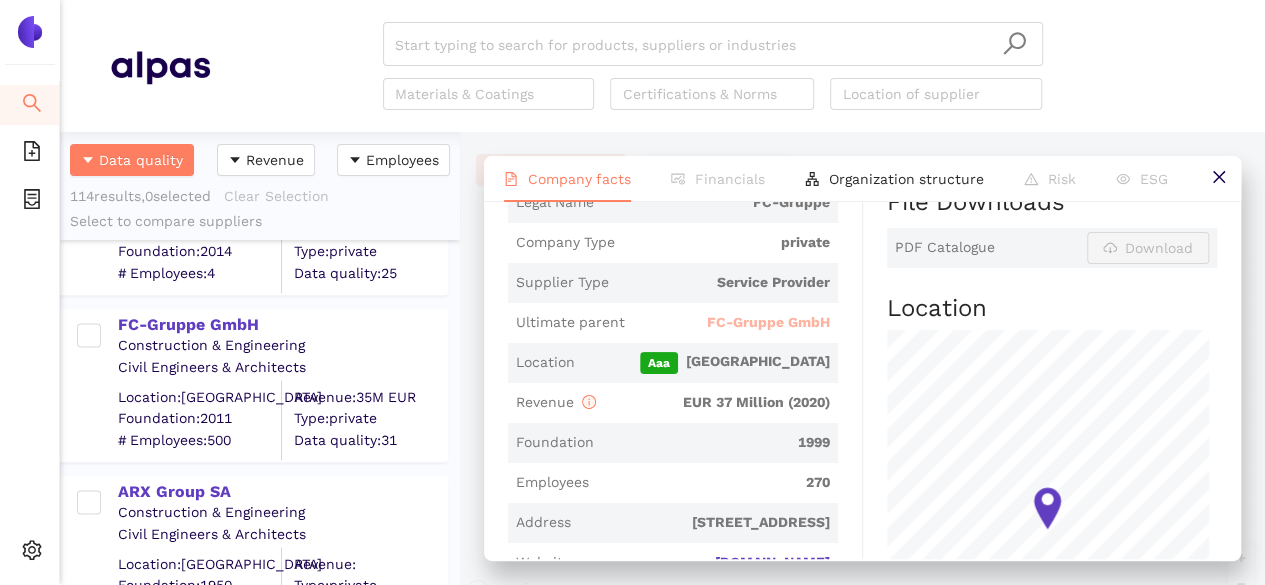 click on "FC-Gruppe GmbH" at bounding box center [768, 323] 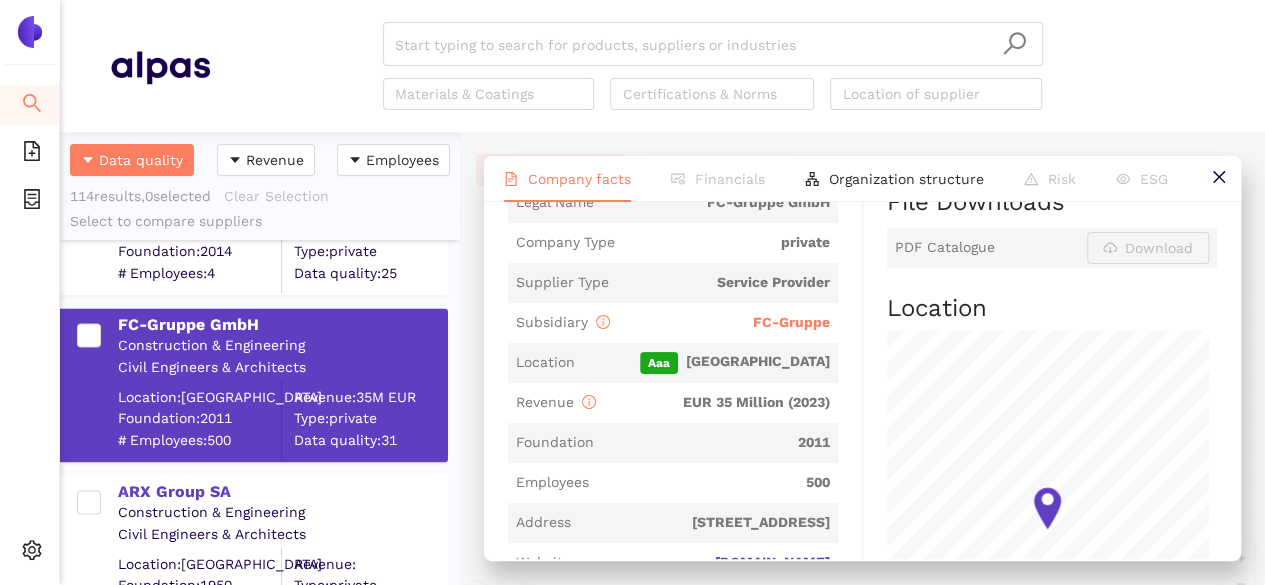scroll, scrollTop: 0, scrollLeft: 0, axis: both 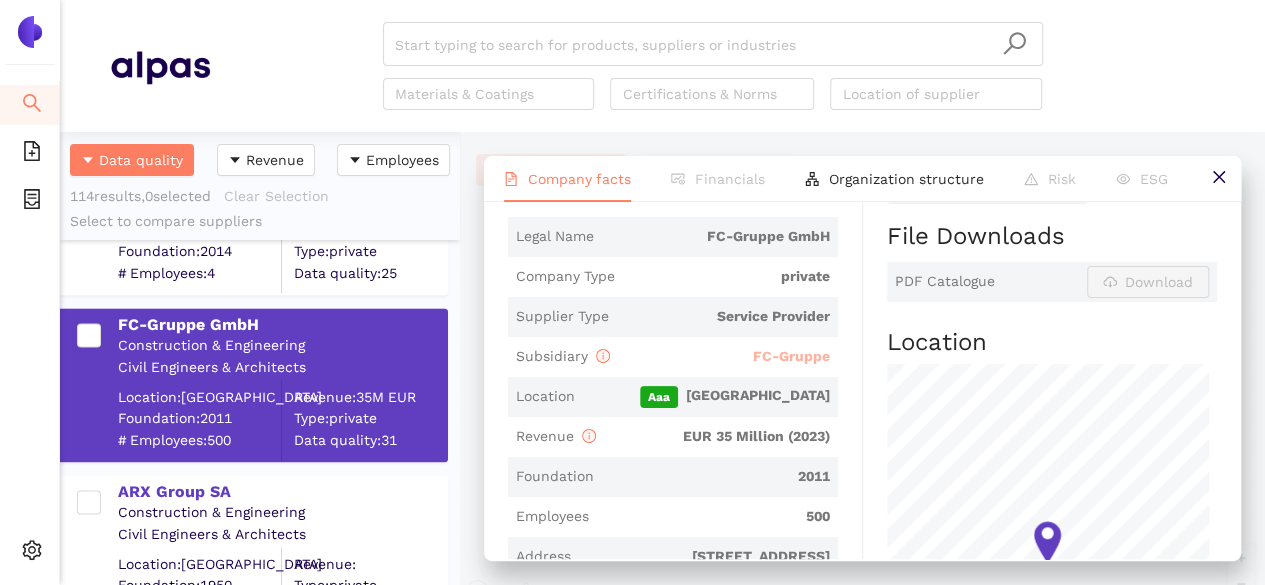 click on "FC-Gruppe" at bounding box center [791, 356] 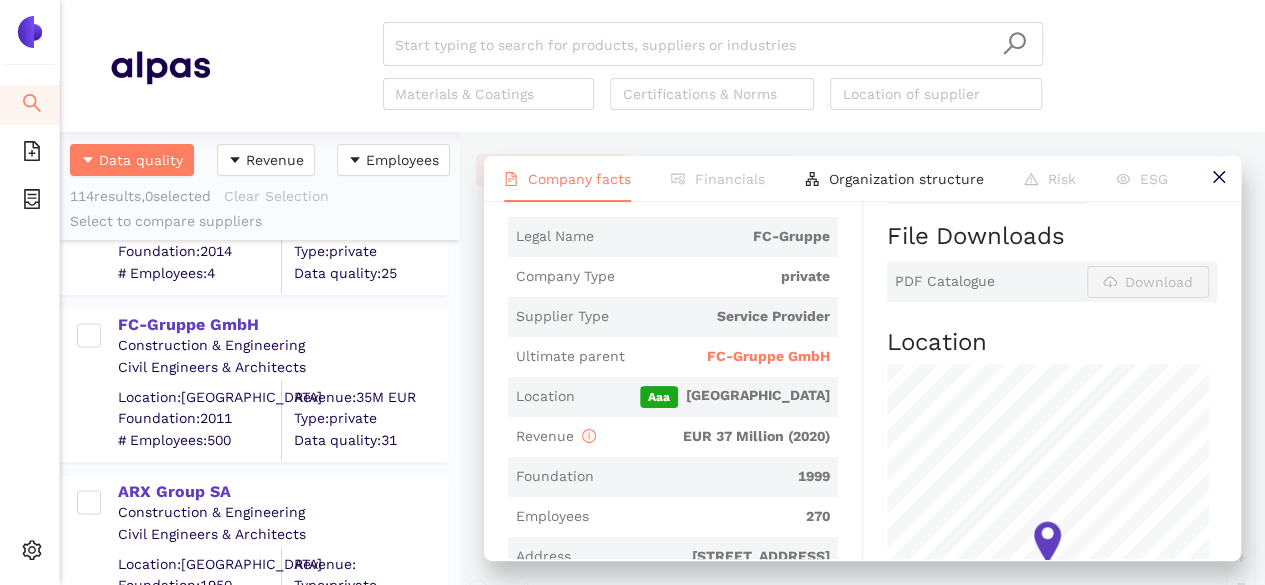scroll, scrollTop: 0, scrollLeft: 0, axis: both 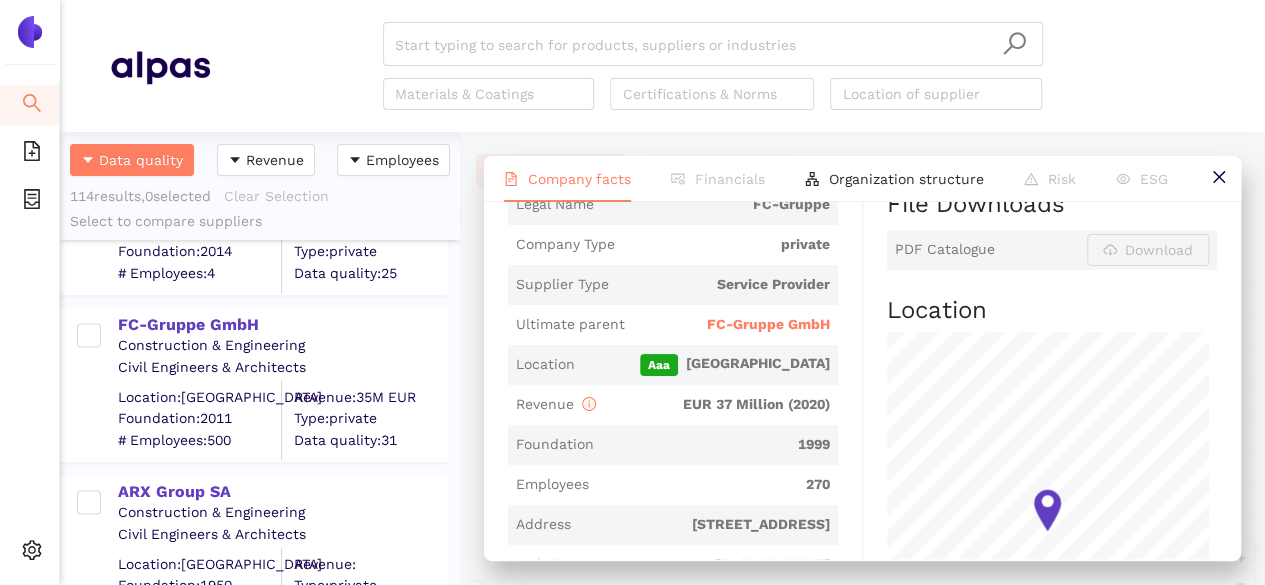 click on "Ultimate parent FC-Gruppe GmbH" at bounding box center (673, 325) 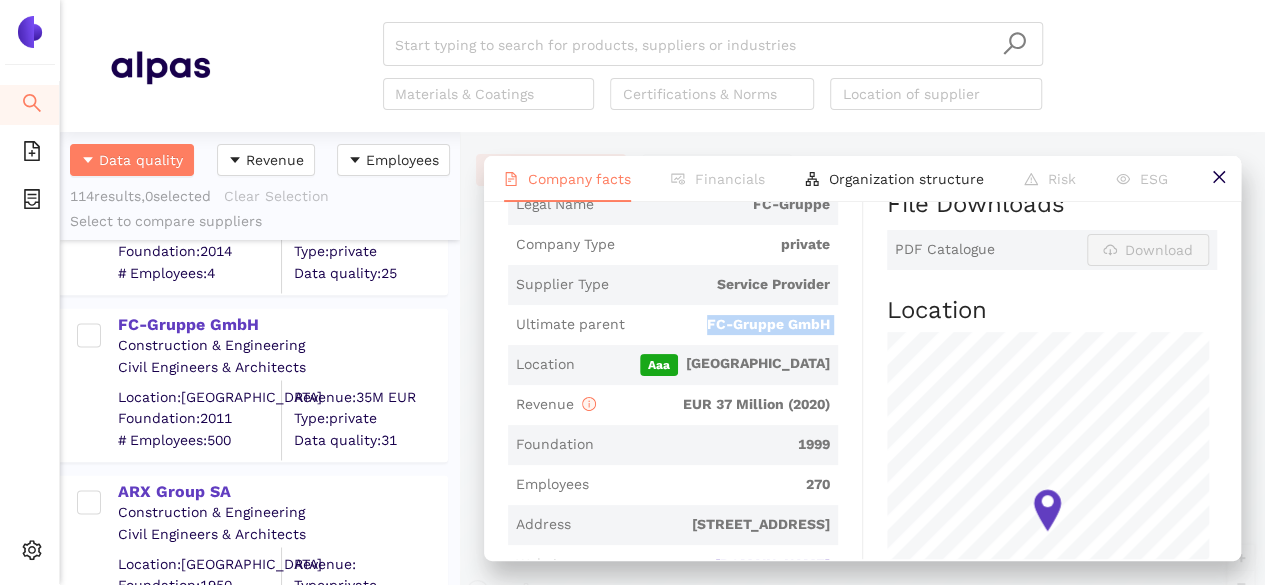 drag, startPoint x: 828, startPoint y: 323, endPoint x: 700, endPoint y: 317, distance: 128.14055 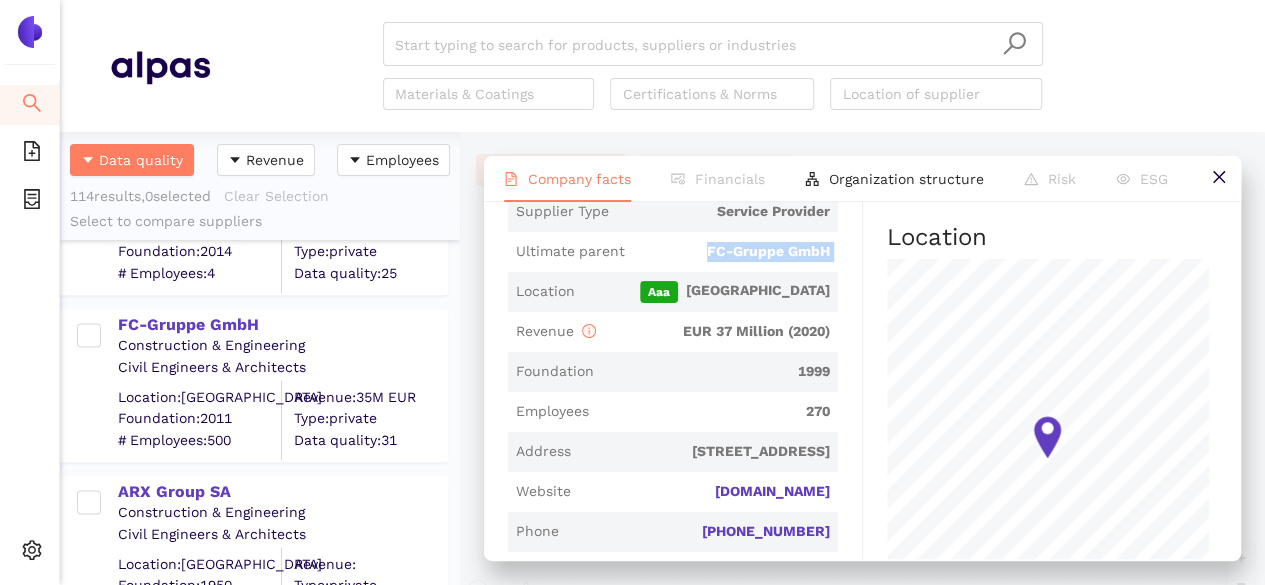 scroll, scrollTop: 556, scrollLeft: 0, axis: vertical 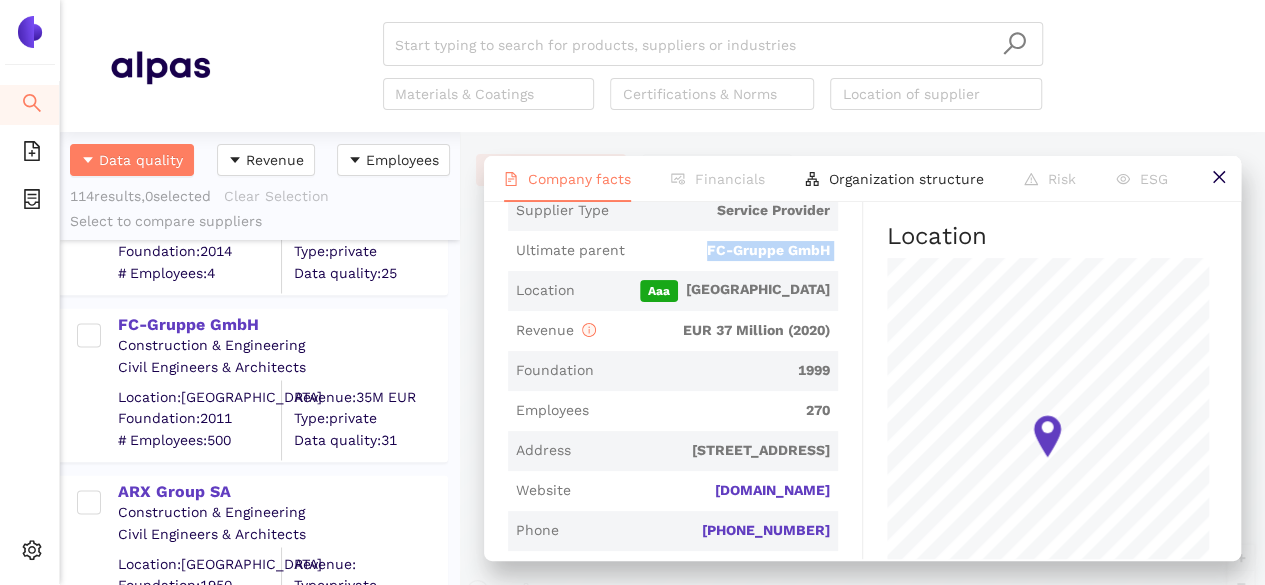 click on "FC-Gruppe GmbH" at bounding box center [768, 251] 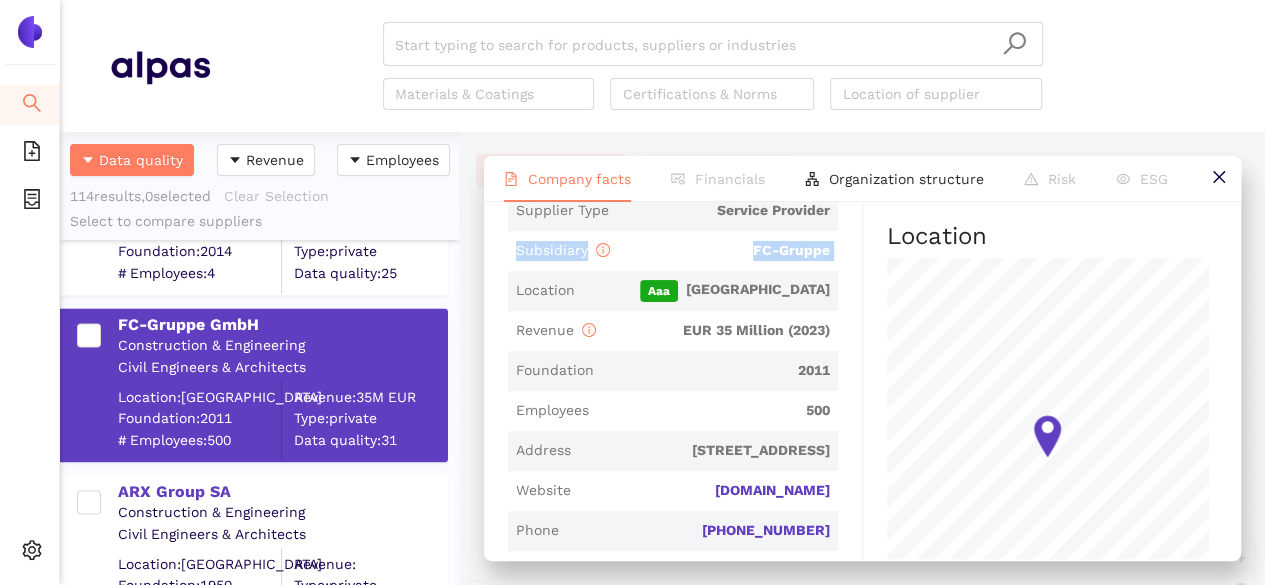 scroll, scrollTop: 0, scrollLeft: 0, axis: both 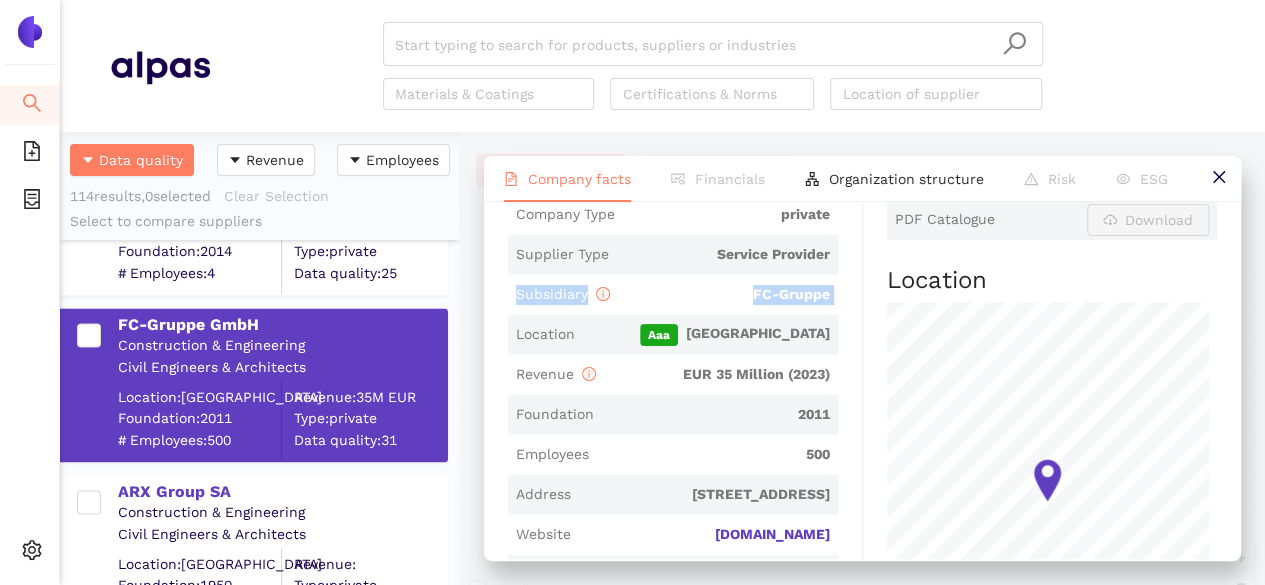 click on "FC-Gruppe" at bounding box center (724, 295) 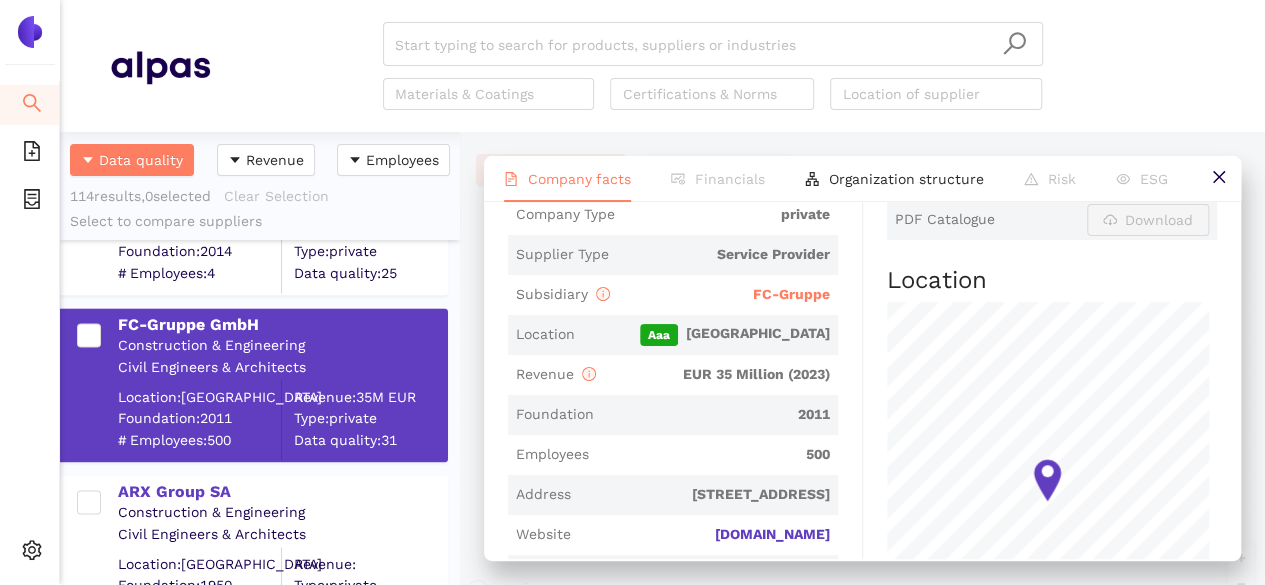 click on "Industry Construction & Engineering Company Description FC-Gruppe GmbH is a private company headquartered in Karlsruhe, Karlsruhe, Baden-Württemberg, Germany and is part of the Construction & Engineering industry. The company is a Service Provider which was founded in 2011. The company generated revenues of EUR 35.0 millions in 2023. Fact Sheet Legal Name FC-Gruppe GmbH Company Type private Supplier Type Service Provider Subsidiary FC-Gruppe Location Aaa Germany Revenue EUR 35 Million  (2023) Foundation 2011 Employees 500 Address Am Storrenacker 8, 76139 Karlsruhe, Germany Website fc-gruppe.de Phone +49 721 961961100 Email v-ka@fc-gruppe.de Get in touch Officers & Directors MD Managing Director Michael Hoffman MD Managing Director Ulrich Kraus" at bounding box center (685, 506) 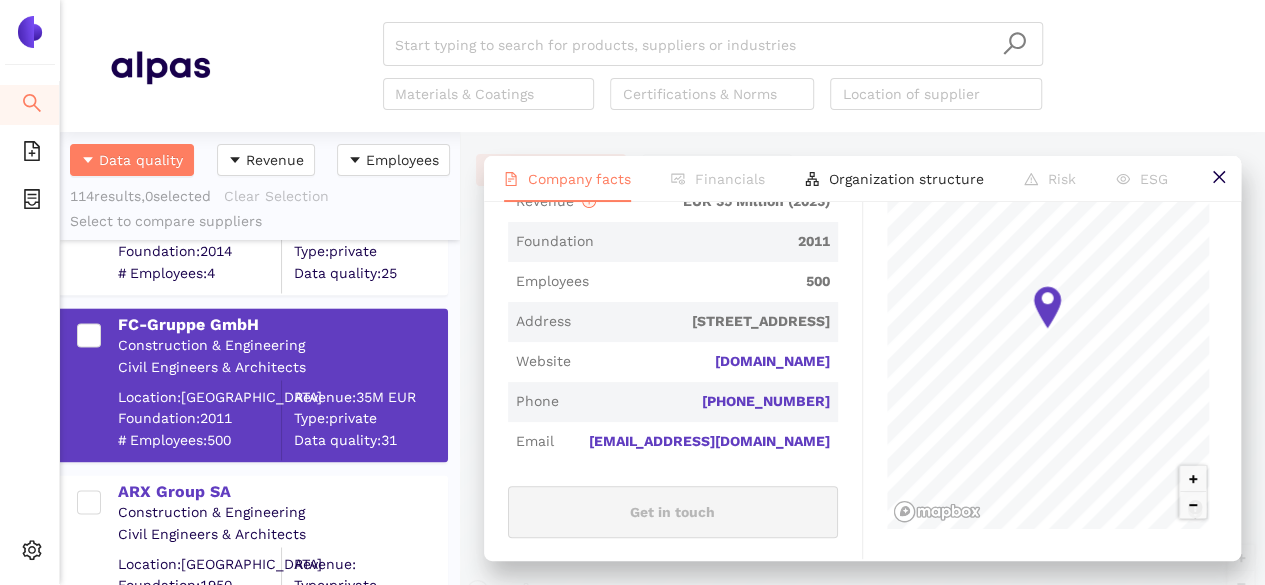 scroll, scrollTop: 686, scrollLeft: 0, axis: vertical 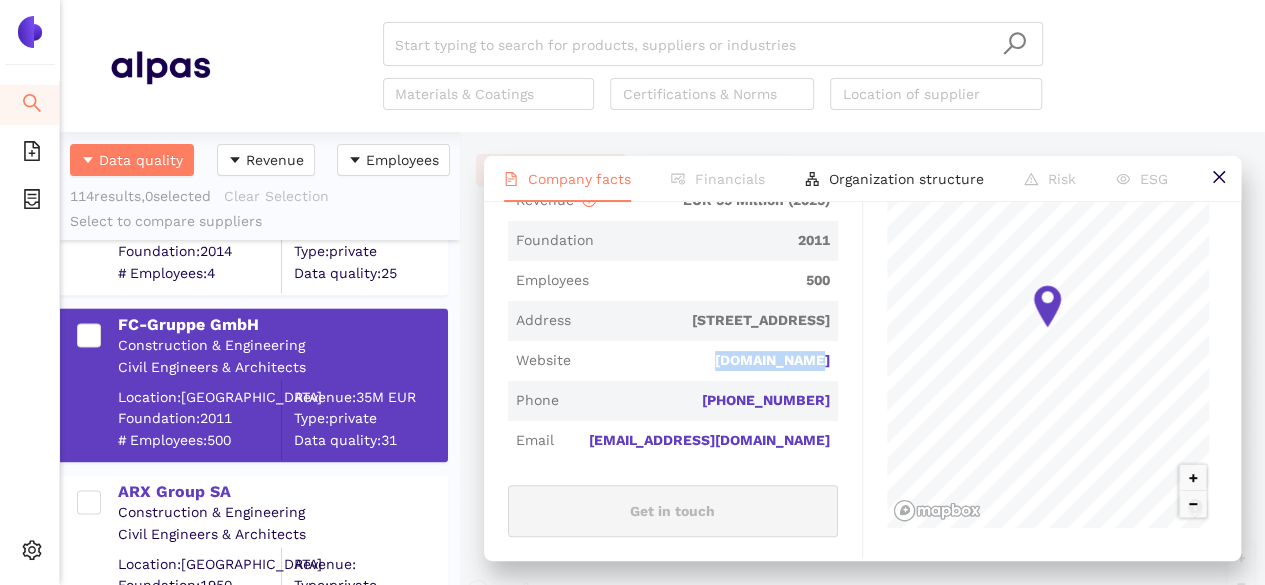 drag, startPoint x: 718, startPoint y: 356, endPoint x: 845, endPoint y: 373, distance: 128.13274 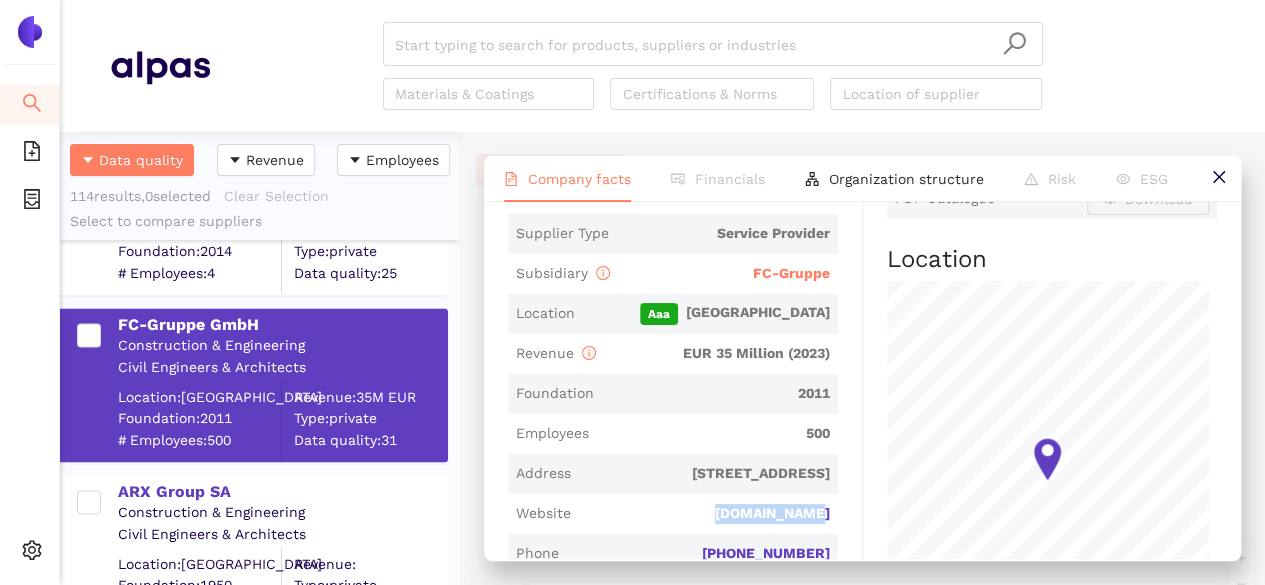 scroll, scrollTop: 532, scrollLeft: 0, axis: vertical 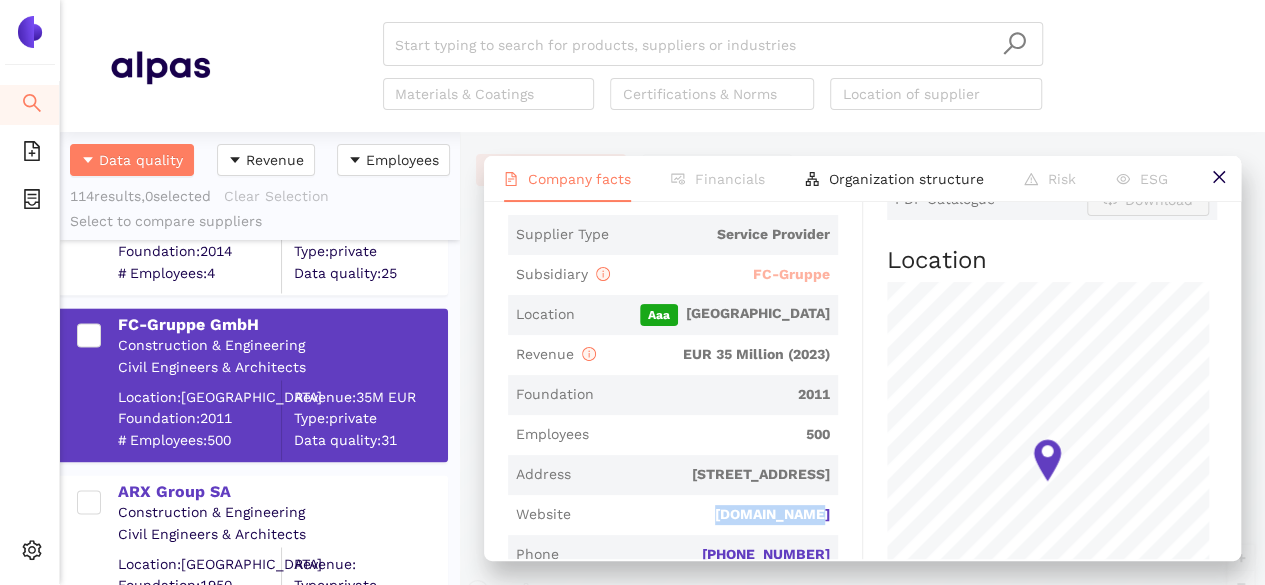 click on "FC-Gruppe" at bounding box center [791, 274] 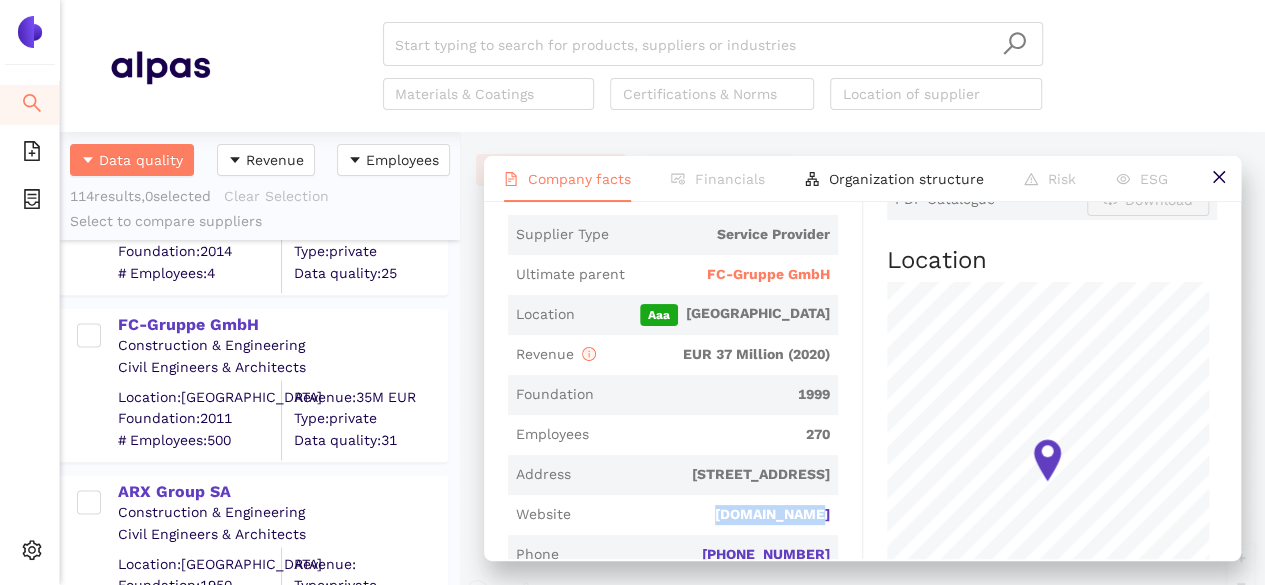 scroll, scrollTop: 0, scrollLeft: 0, axis: both 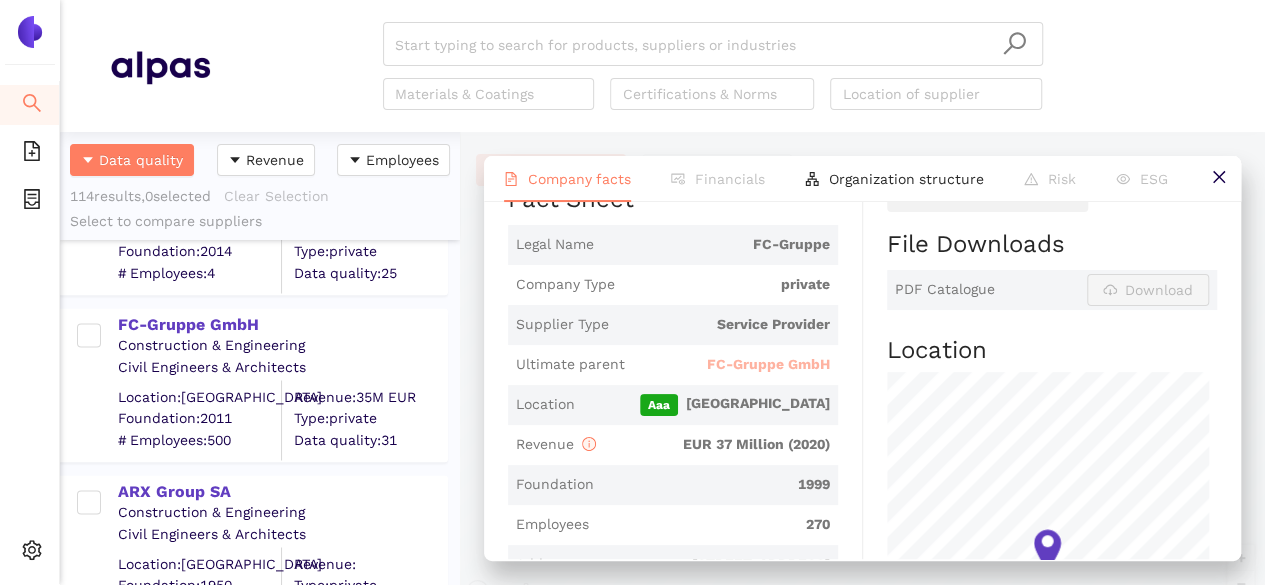 click on "FC-Gruppe GmbH" at bounding box center (768, 365) 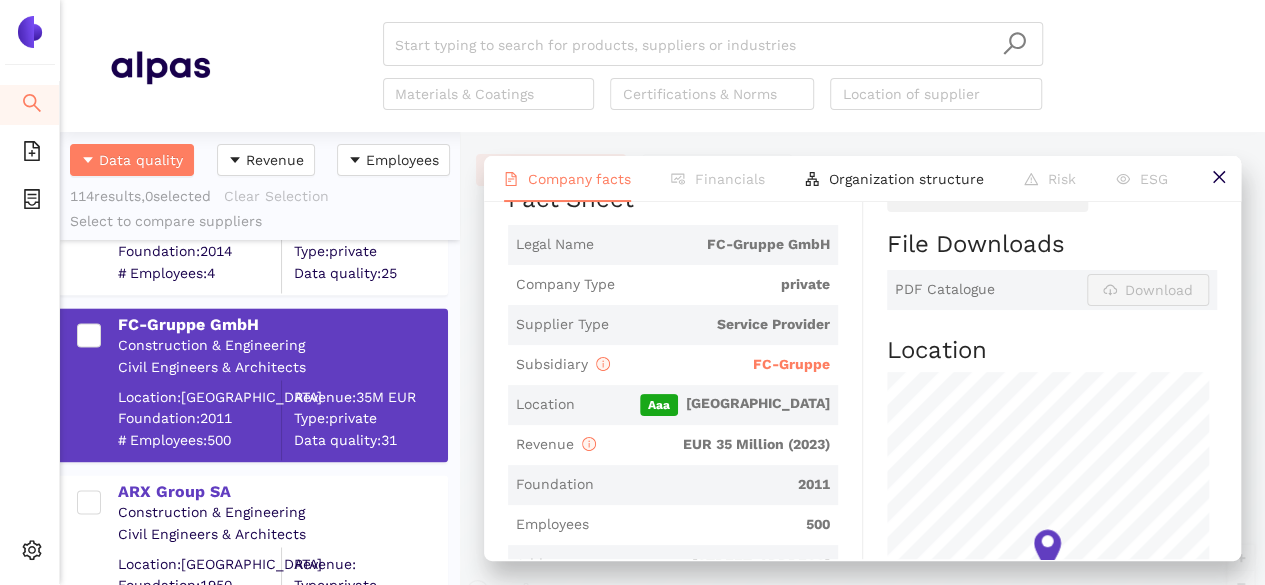 scroll, scrollTop: 58, scrollLeft: 0, axis: vertical 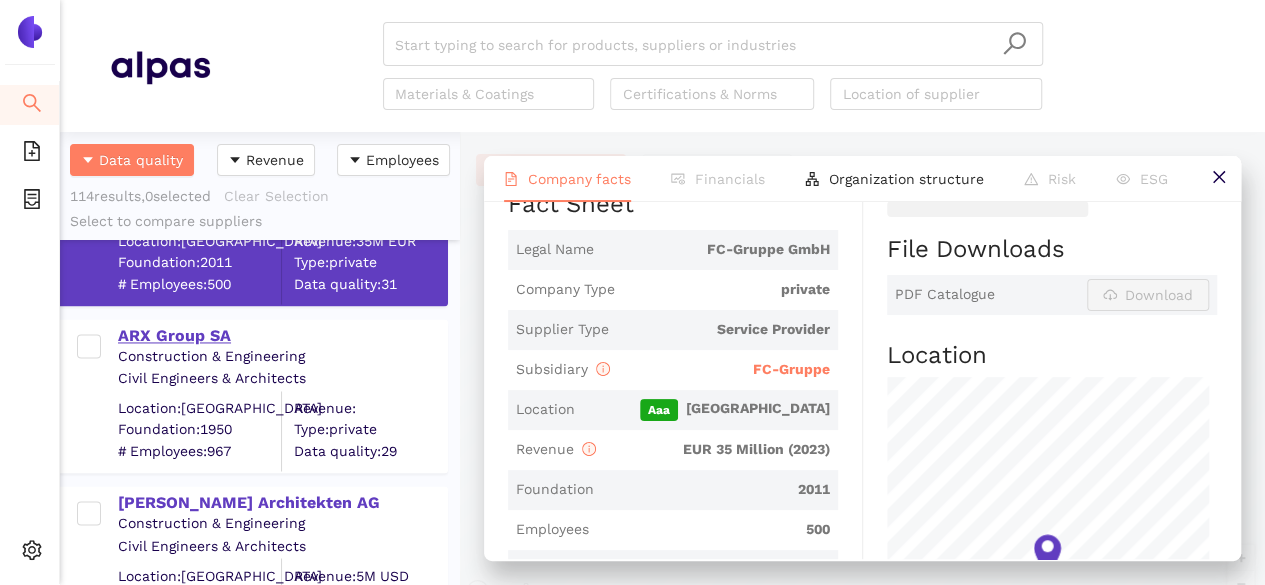 click on "ARX Group SA" at bounding box center (282, 336) 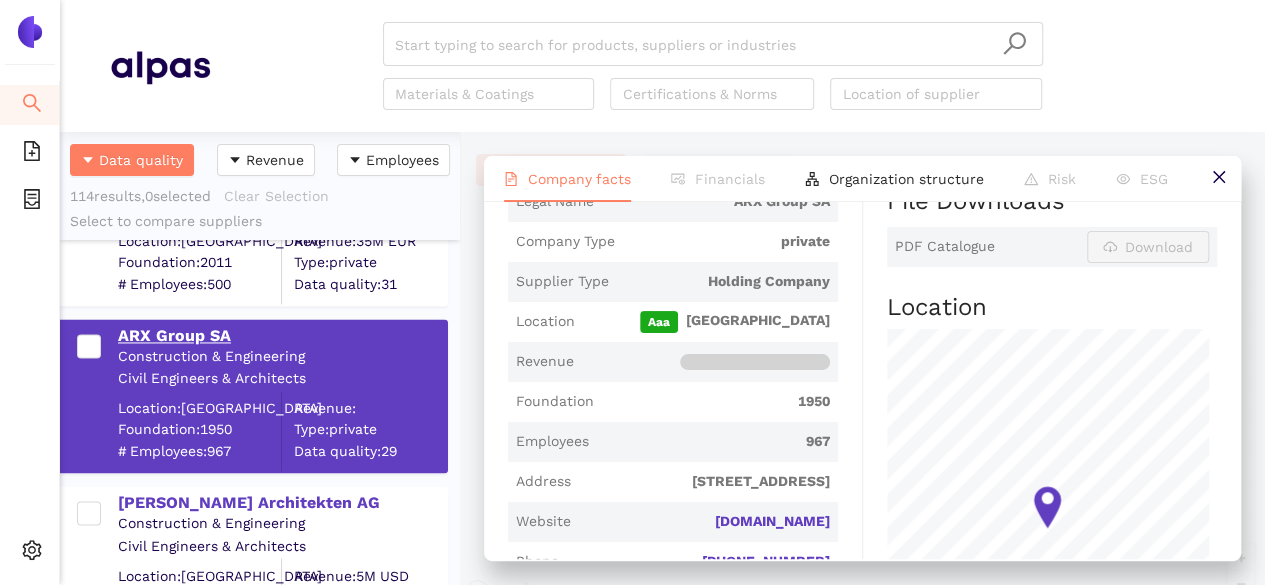 scroll, scrollTop: 0, scrollLeft: 0, axis: both 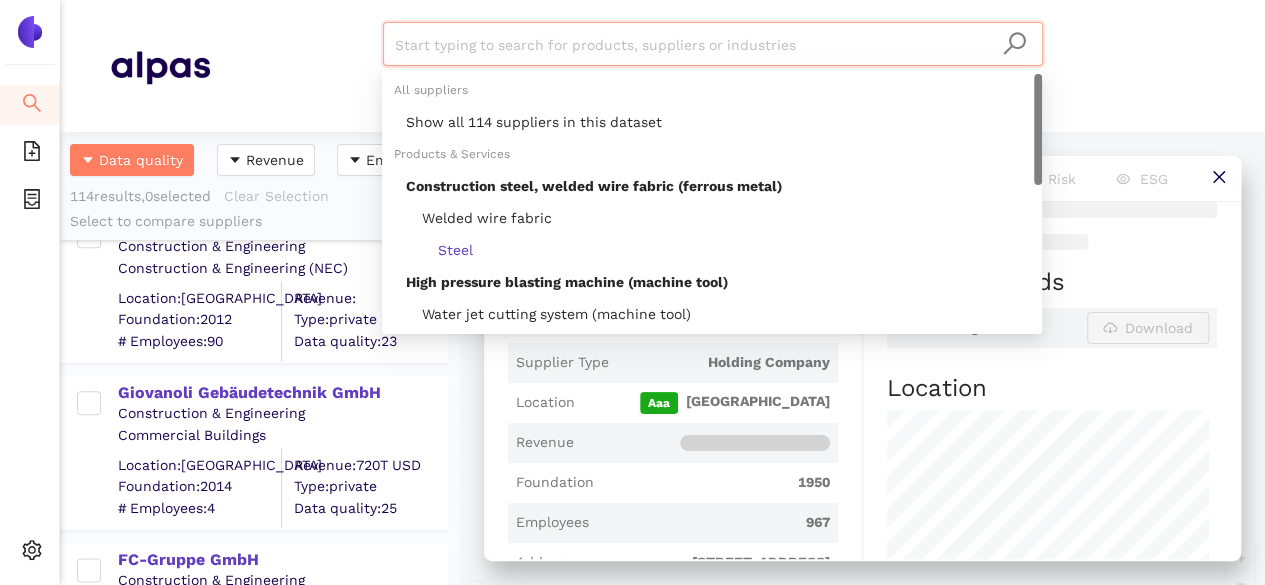 click at bounding box center [713, 45] 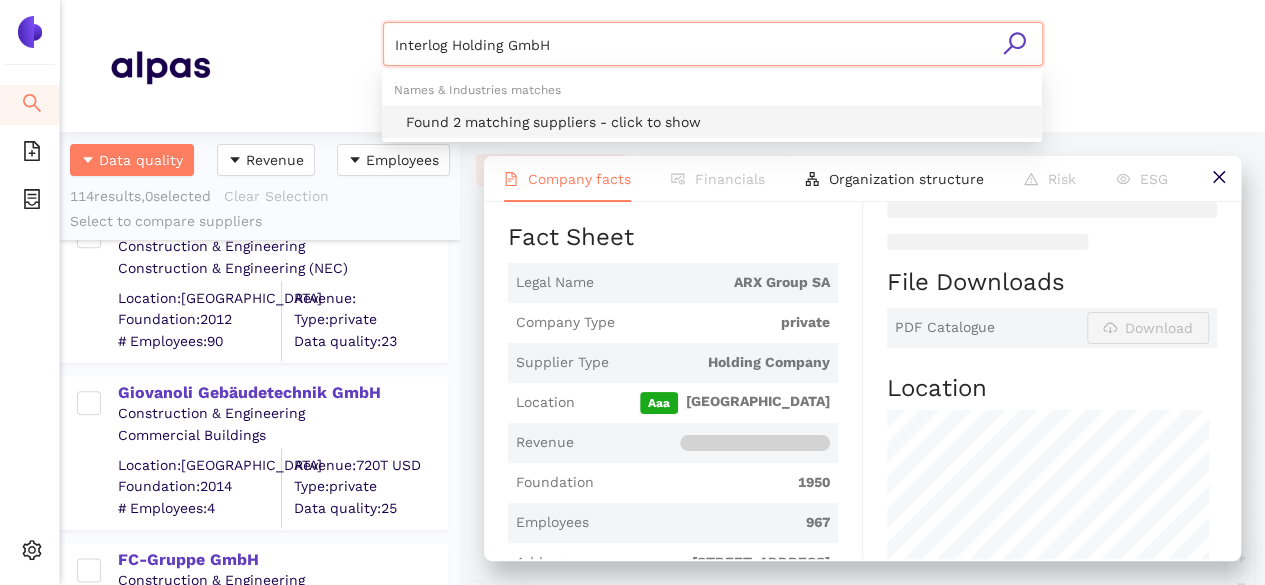 click on "Found 2 matching suppliers - click to show" at bounding box center [718, 122] 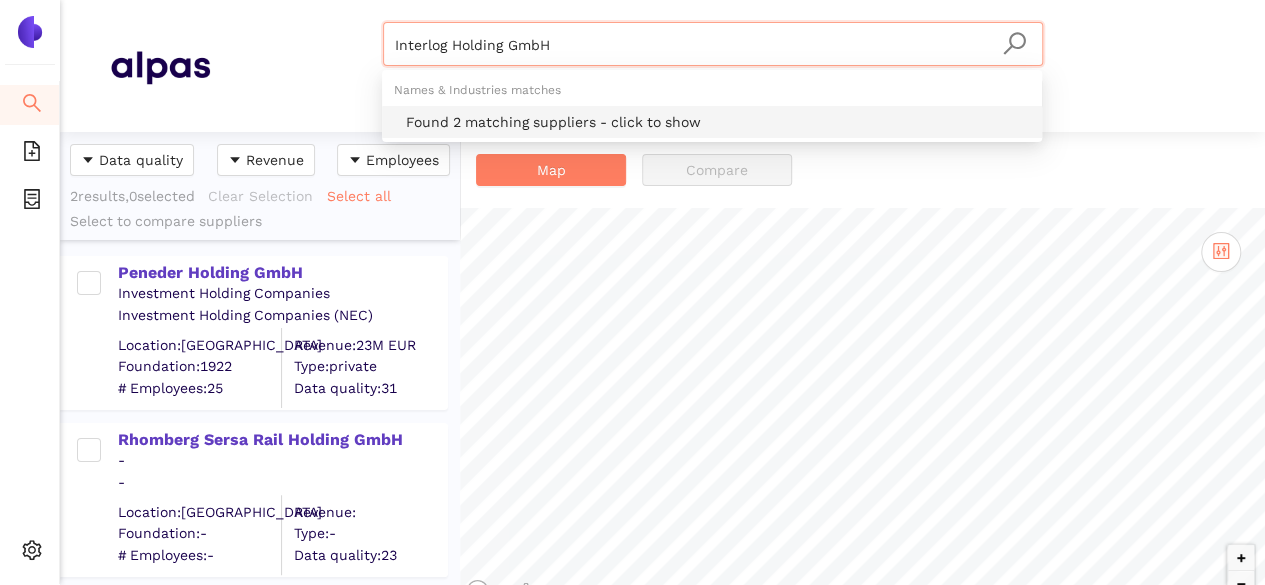 scroll, scrollTop: 0, scrollLeft: 0, axis: both 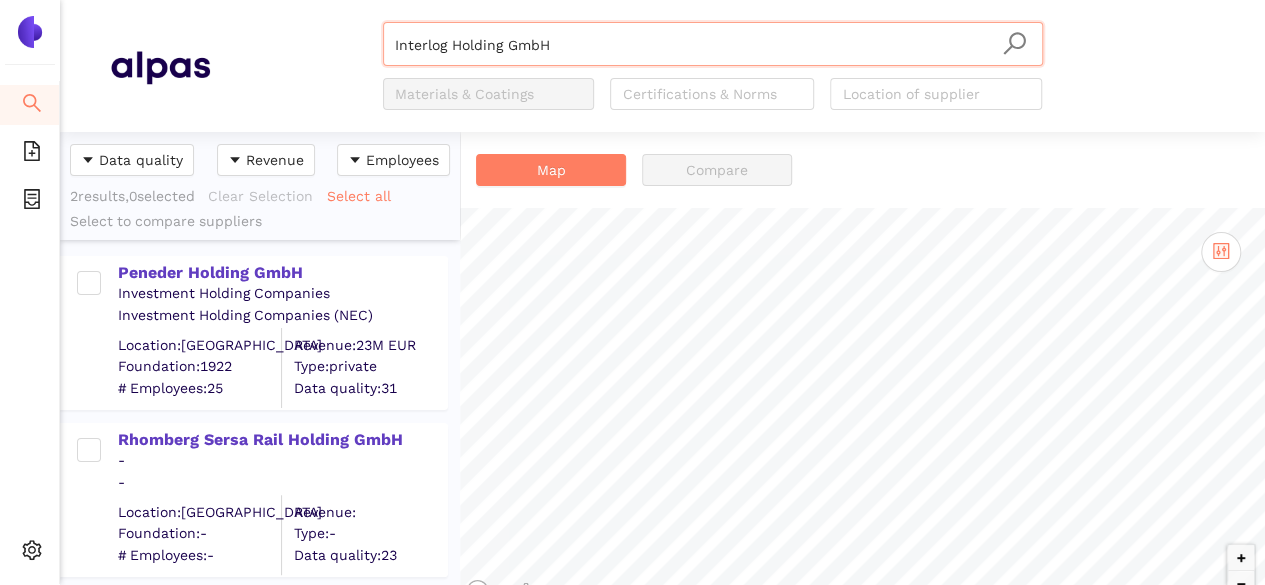 click on "Interlog Holding GmbH" at bounding box center (713, 45) 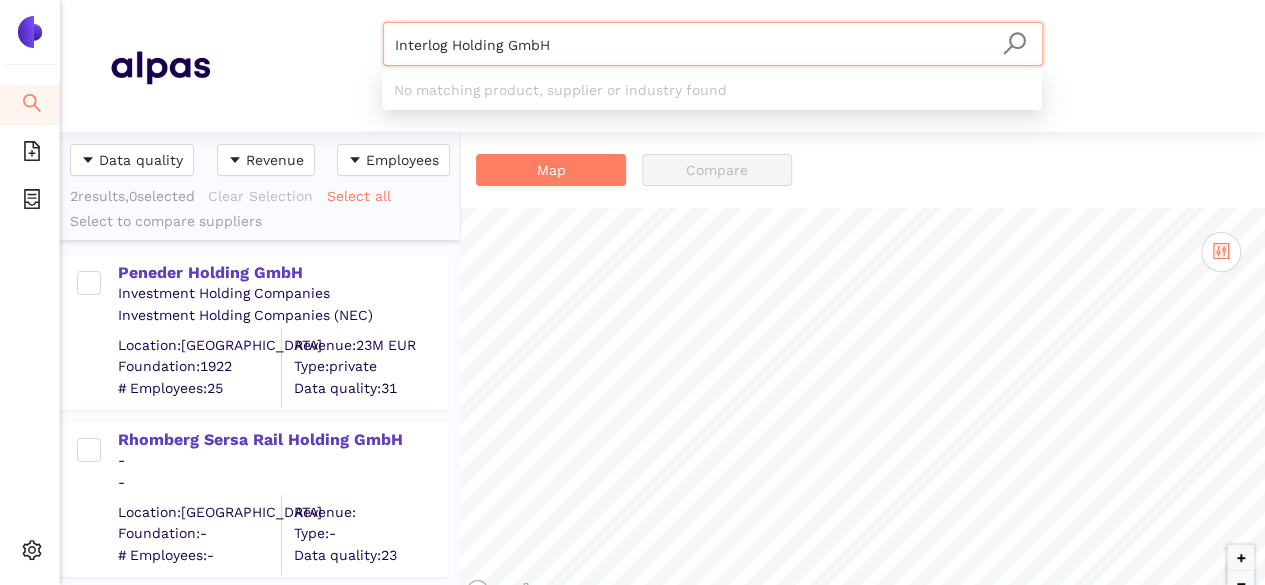 type 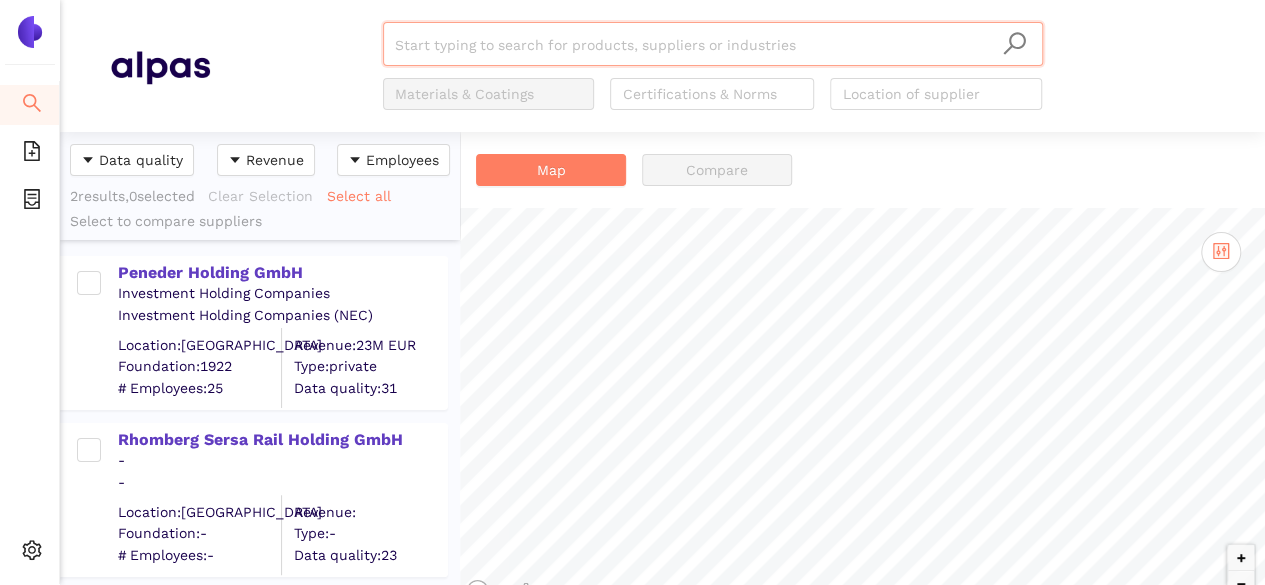 click at bounding box center [713, 45] 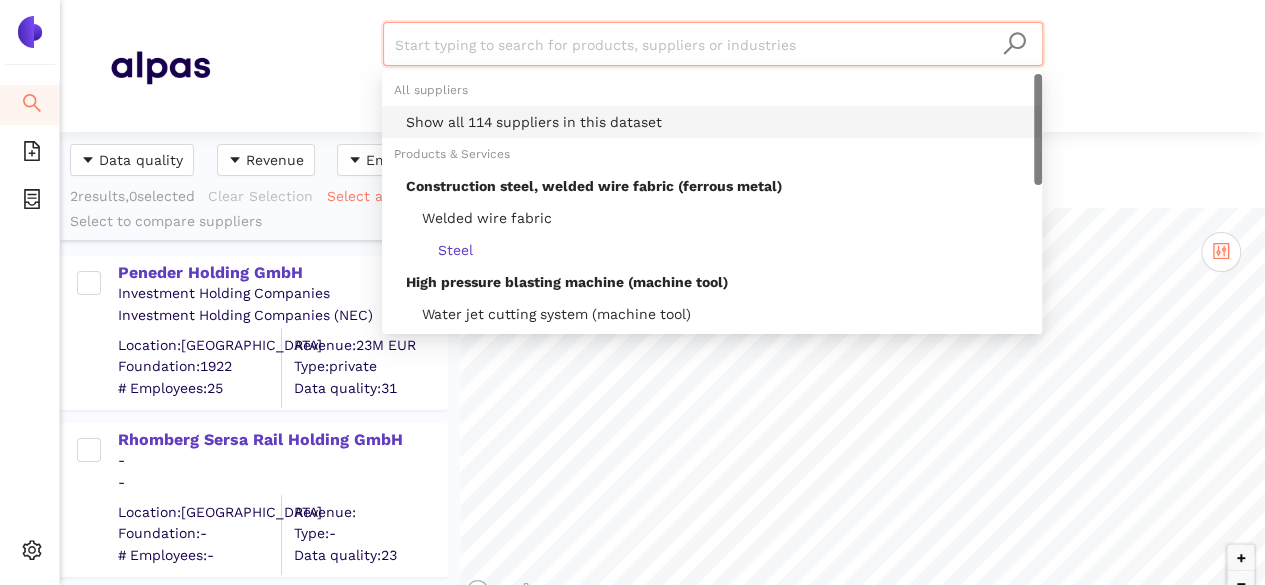 click on "Show all 114 suppliers in this dataset" at bounding box center [718, 122] 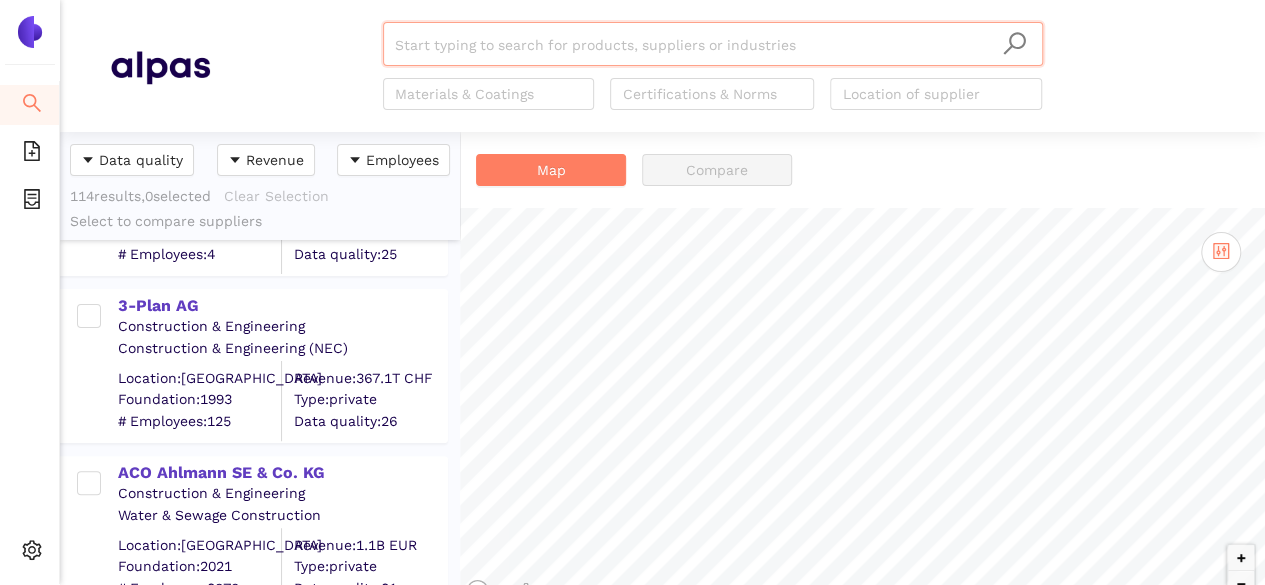 scroll, scrollTop: 0, scrollLeft: 0, axis: both 